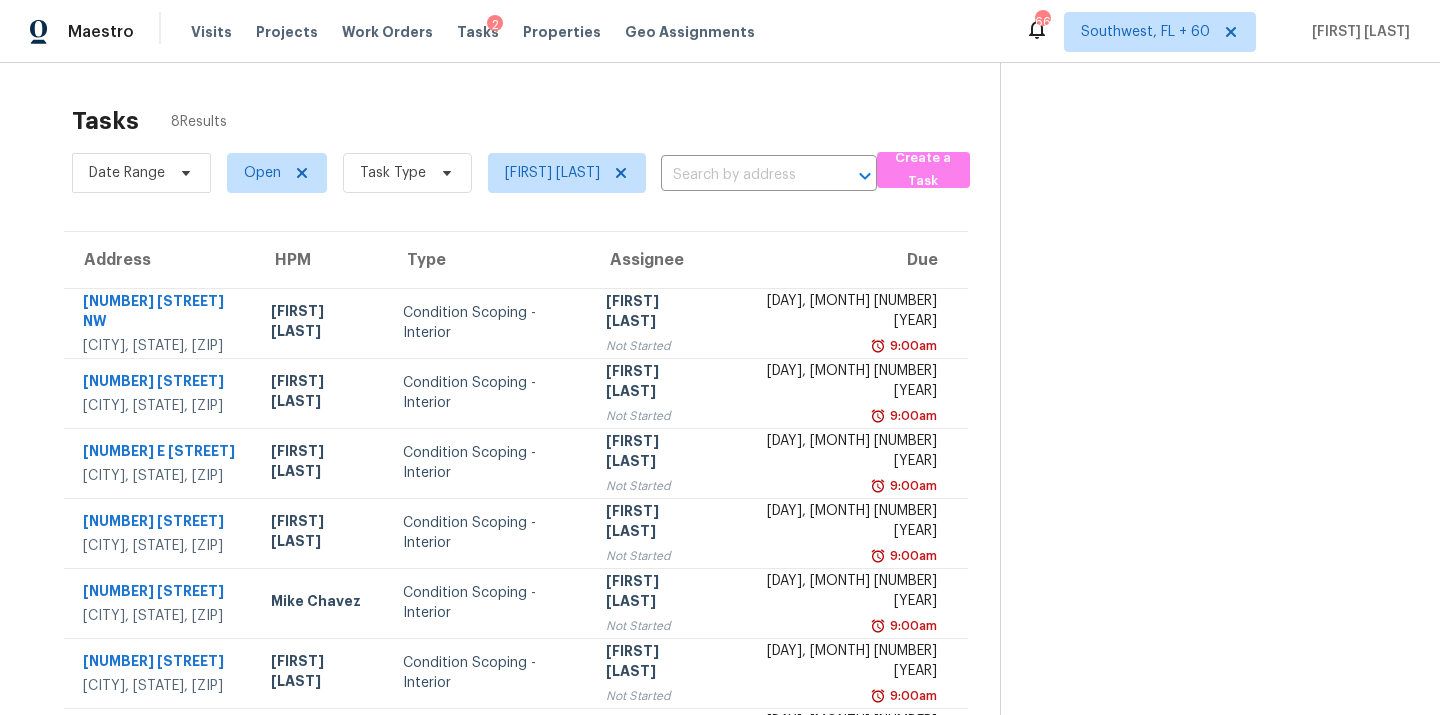 scroll, scrollTop: 0, scrollLeft: 0, axis: both 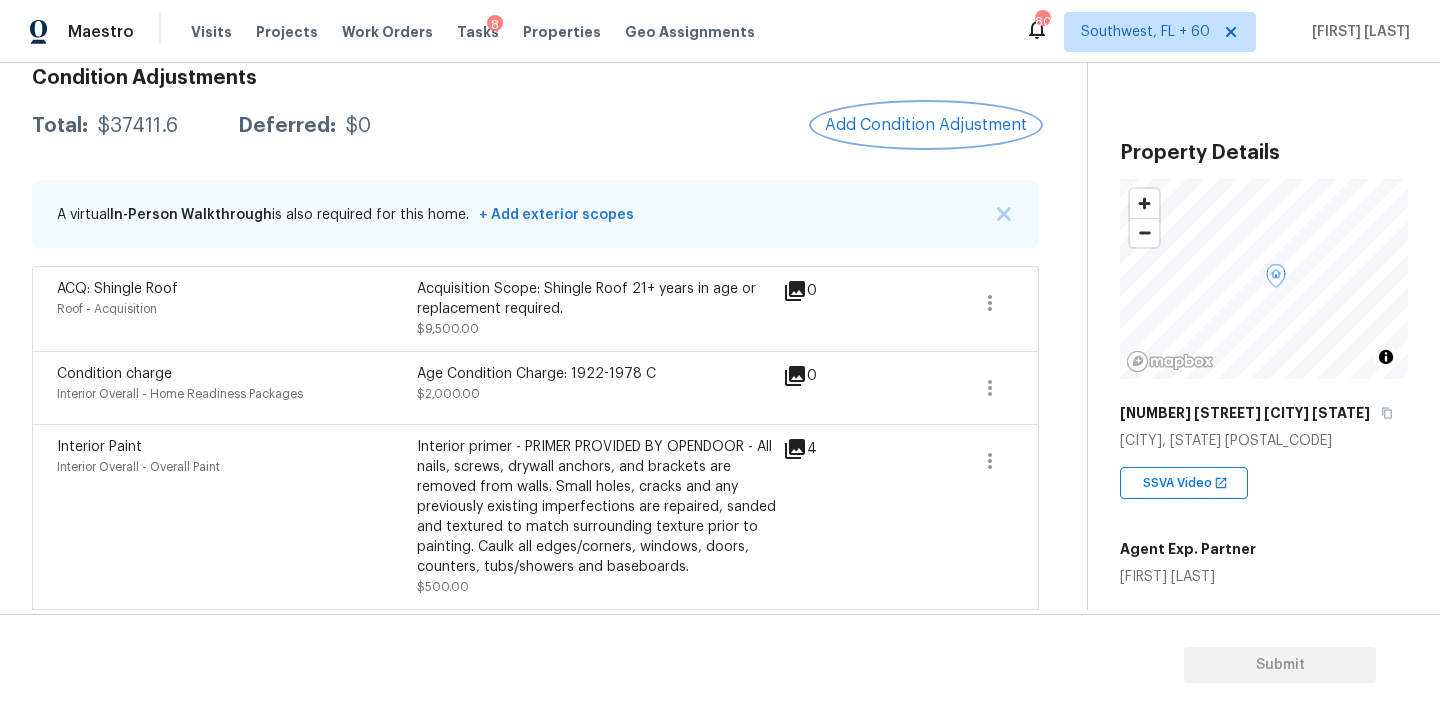 click on "Add Condition Adjustment" at bounding box center (926, 125) 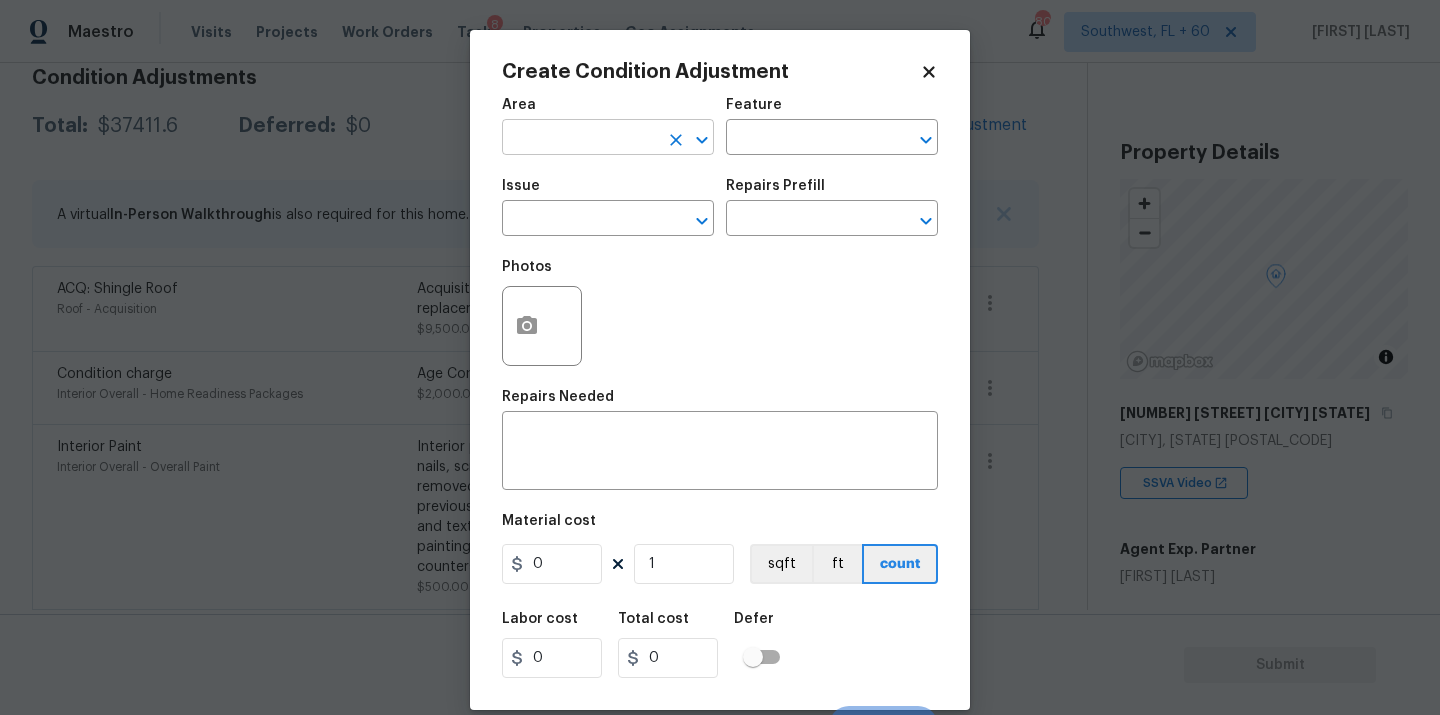 click at bounding box center [580, 139] 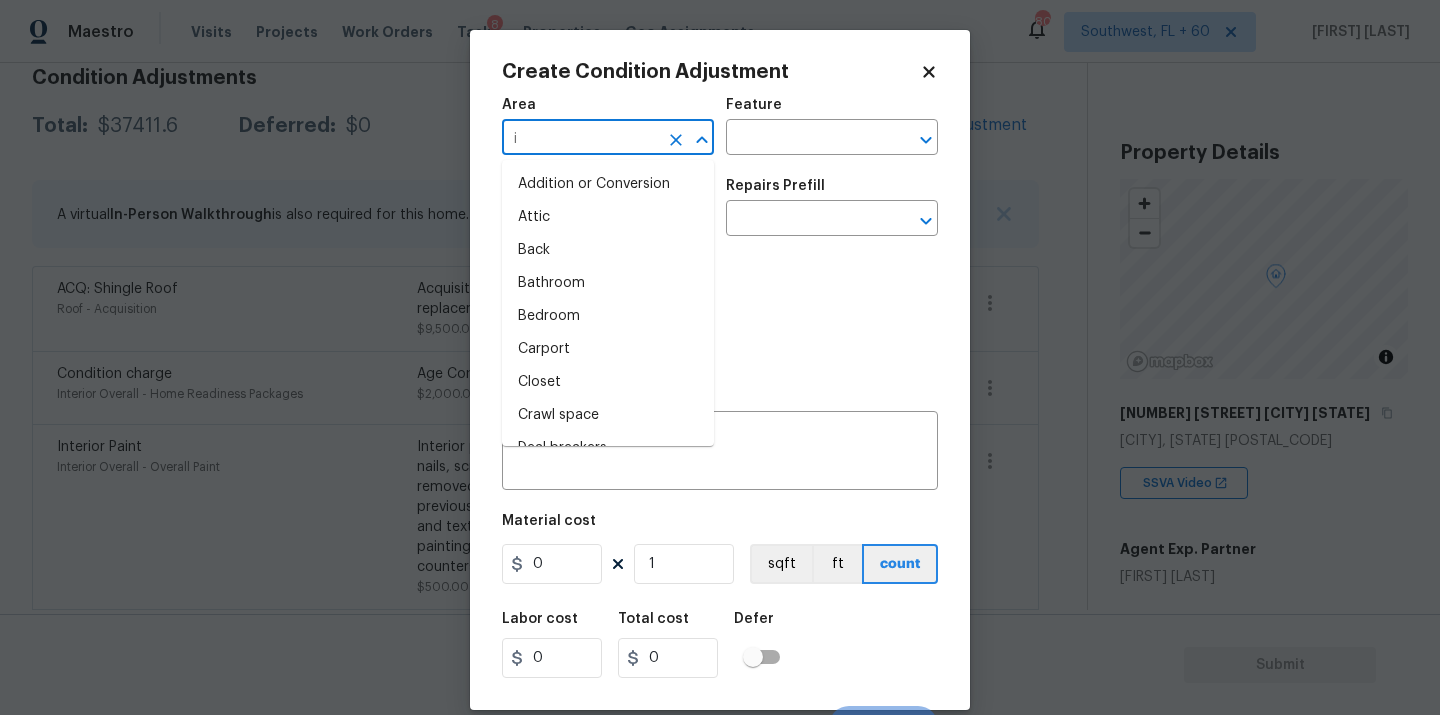 type on "in" 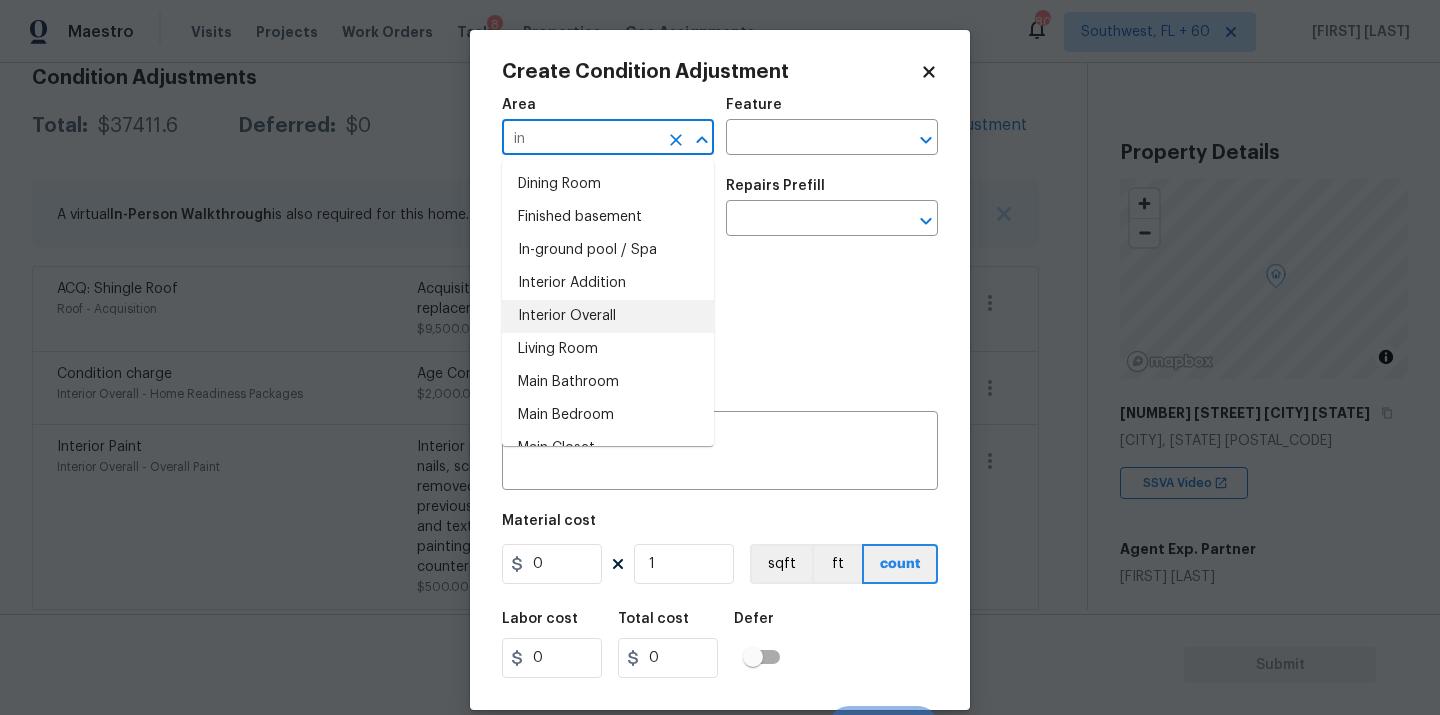 click on "Interior Overall" at bounding box center (608, 316) 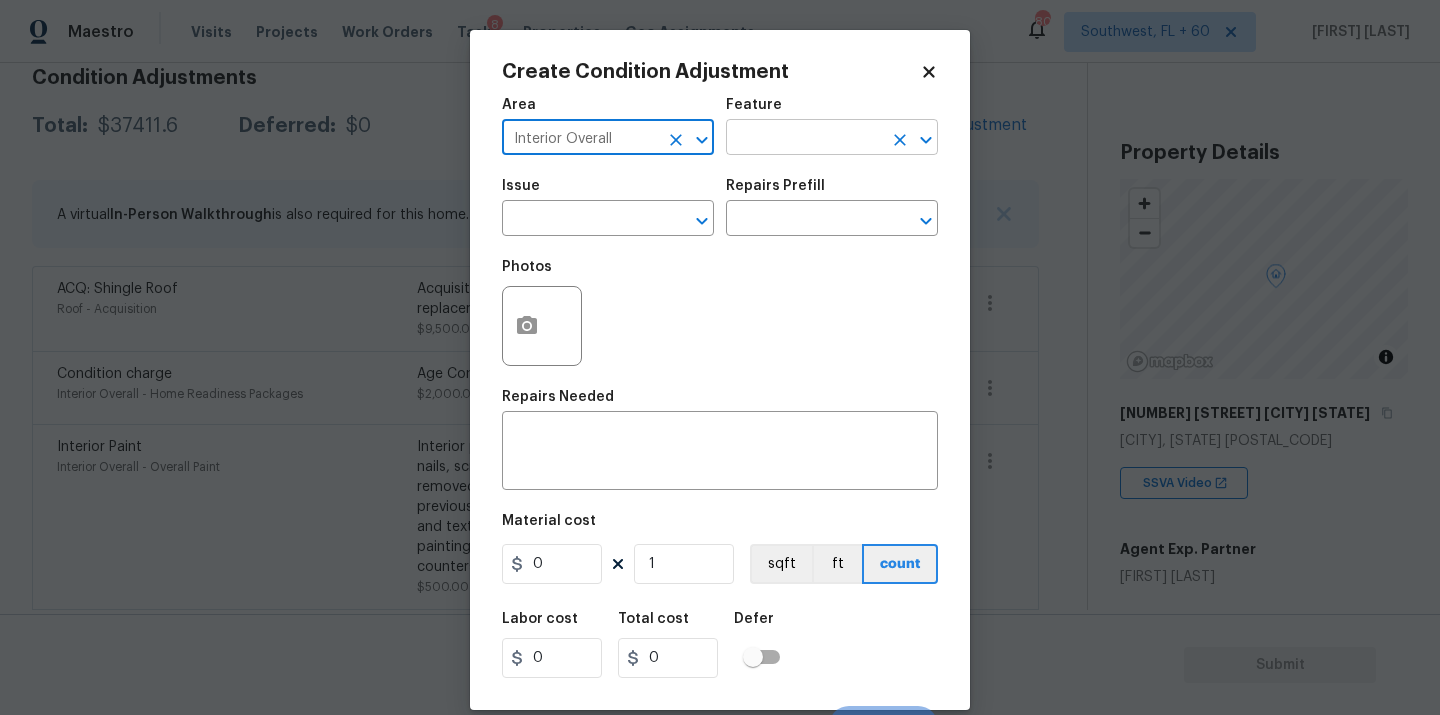type on "Interior Overall" 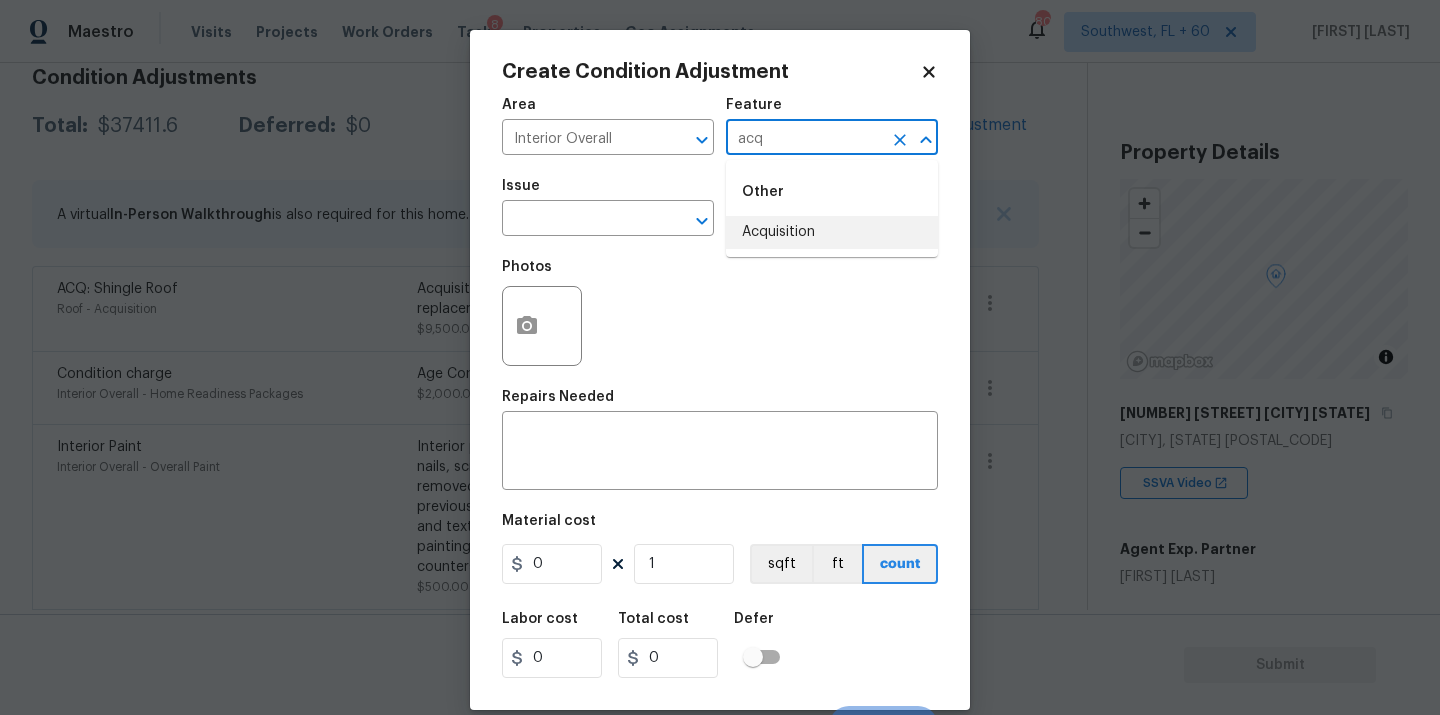 click on "Acquisition" at bounding box center [832, 232] 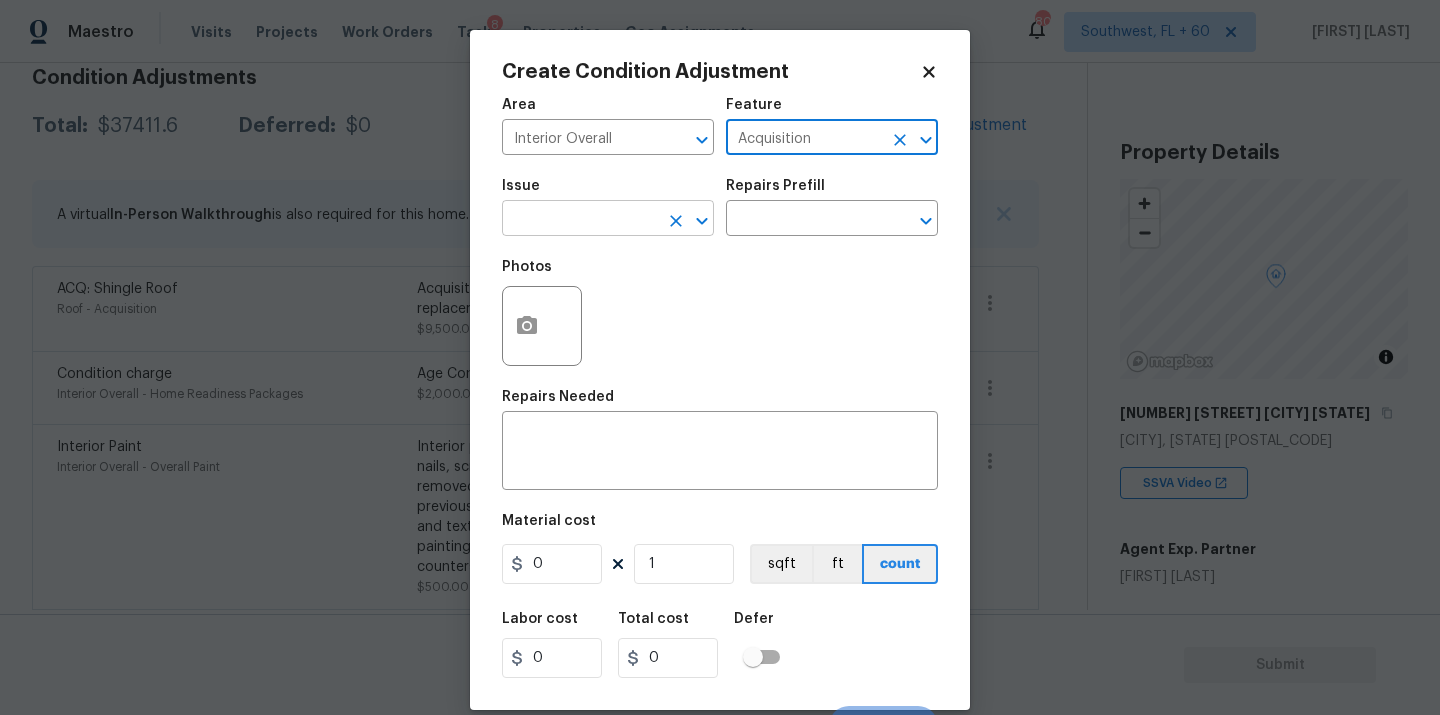 type on "Acquisition" 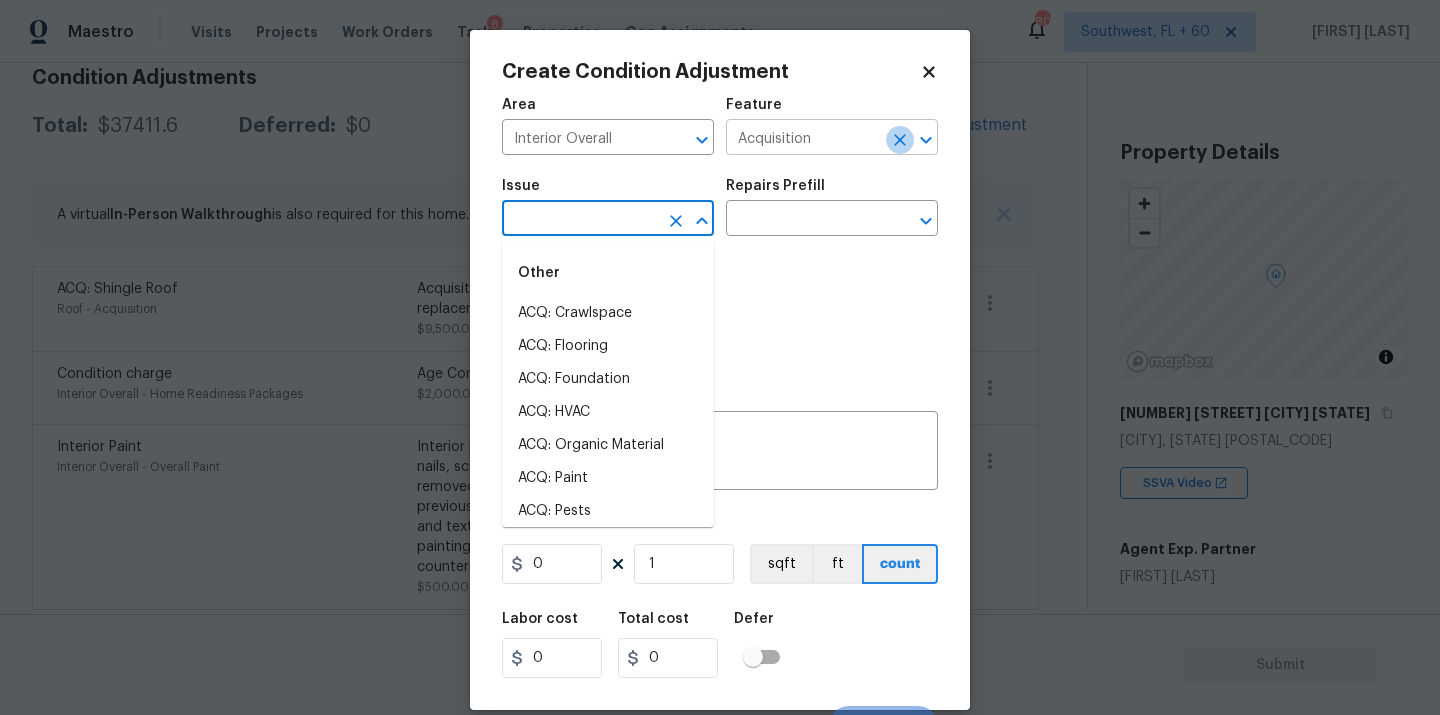 click 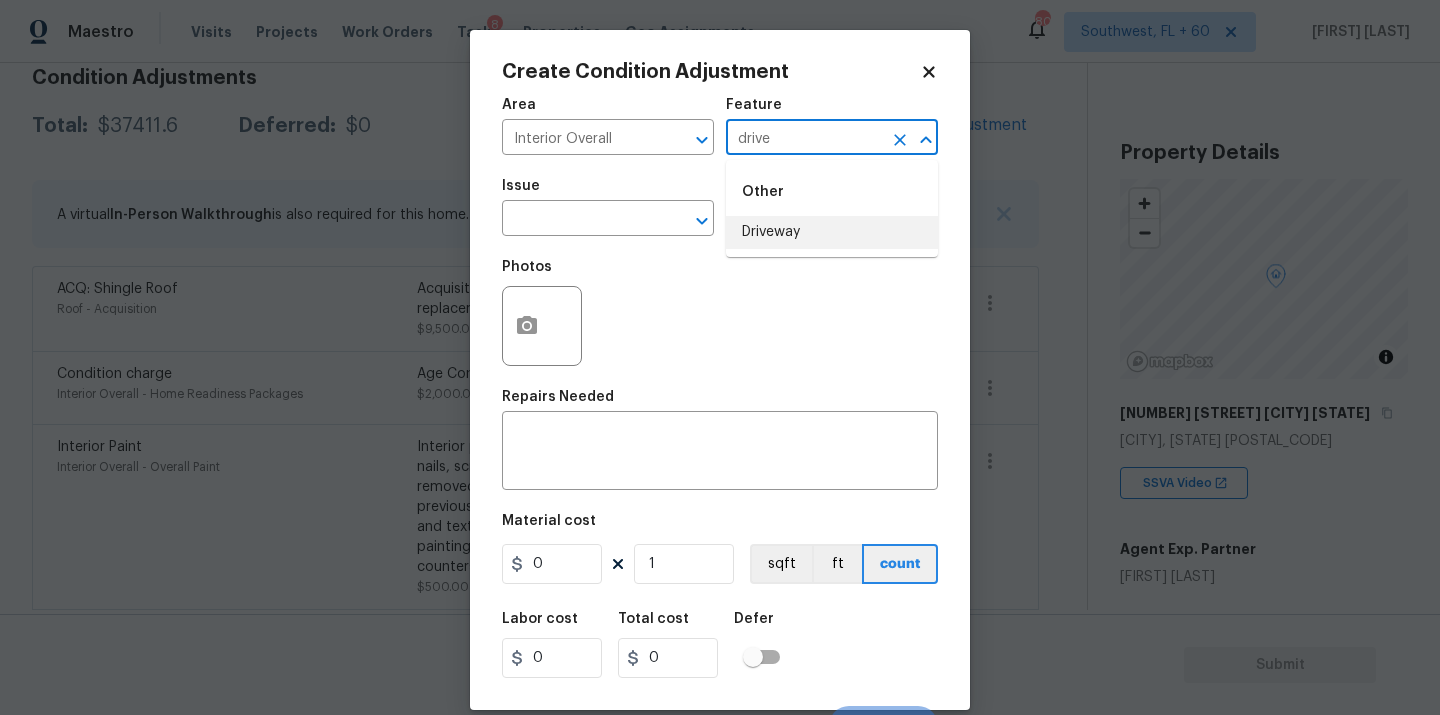 click on "Driveway" at bounding box center [832, 232] 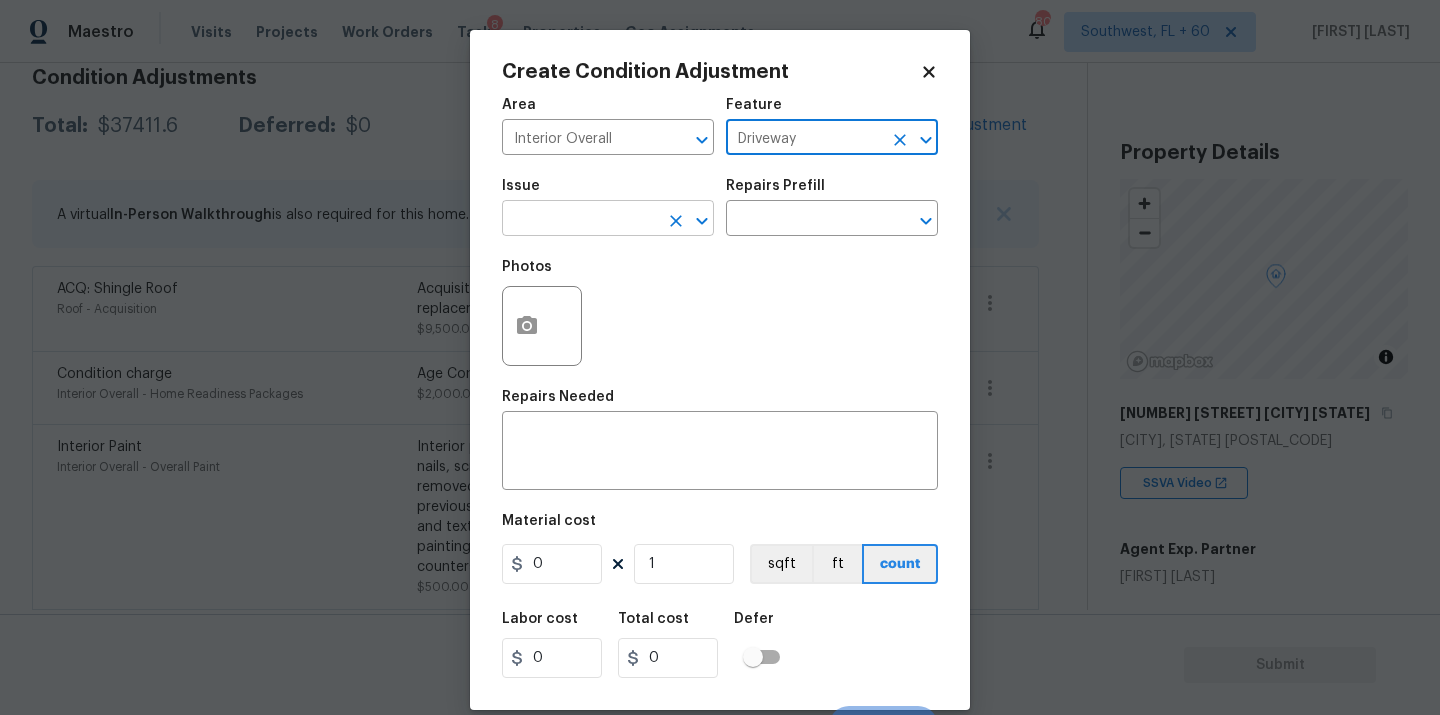 type on "Driveway" 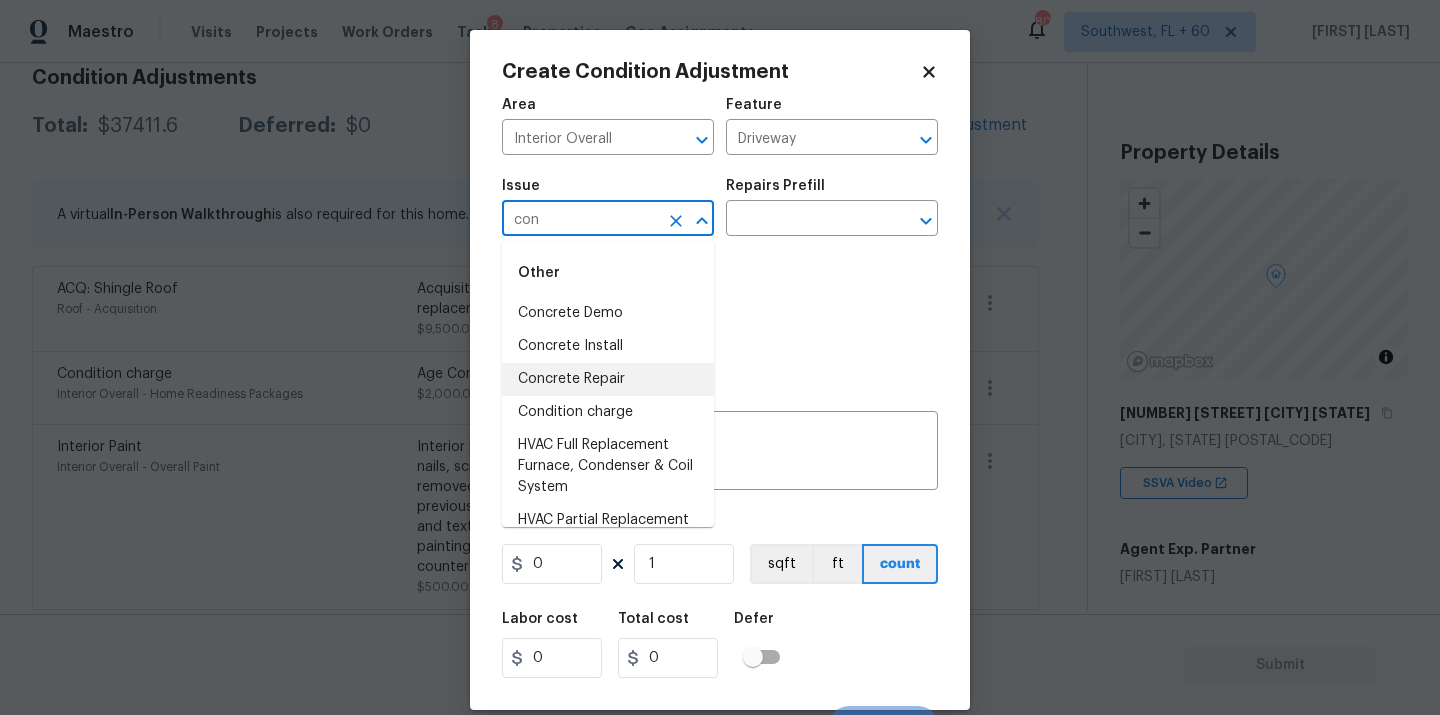 click on "Concrete Repair" at bounding box center (608, 379) 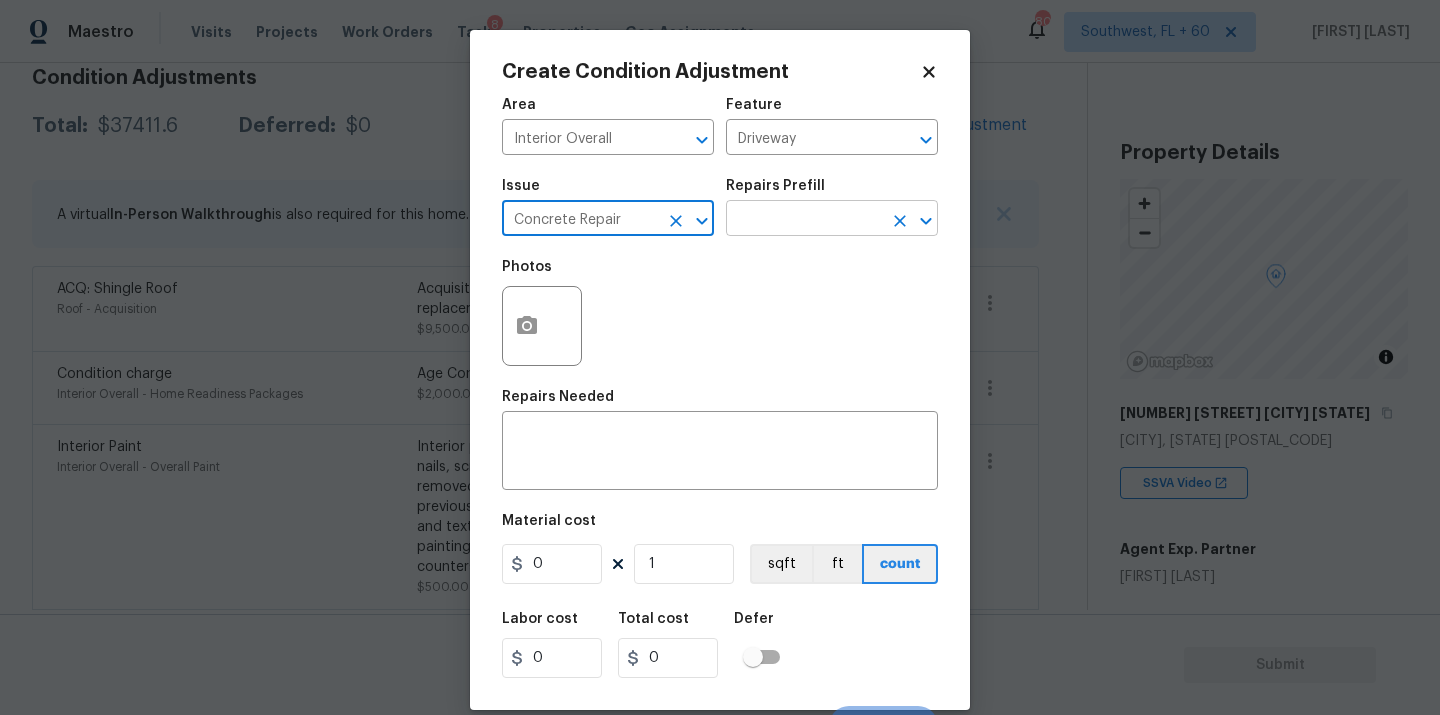 type on "Concrete Repair" 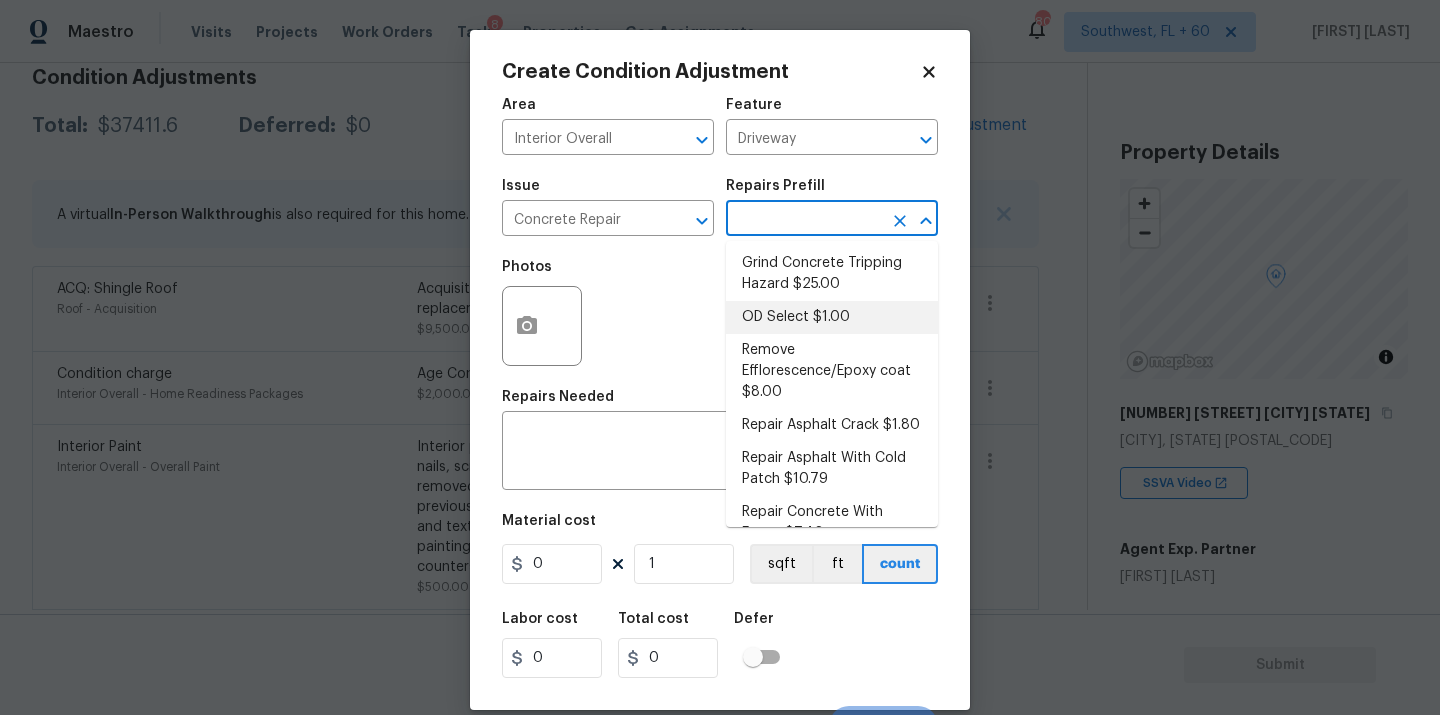 scroll, scrollTop: 153, scrollLeft: 0, axis: vertical 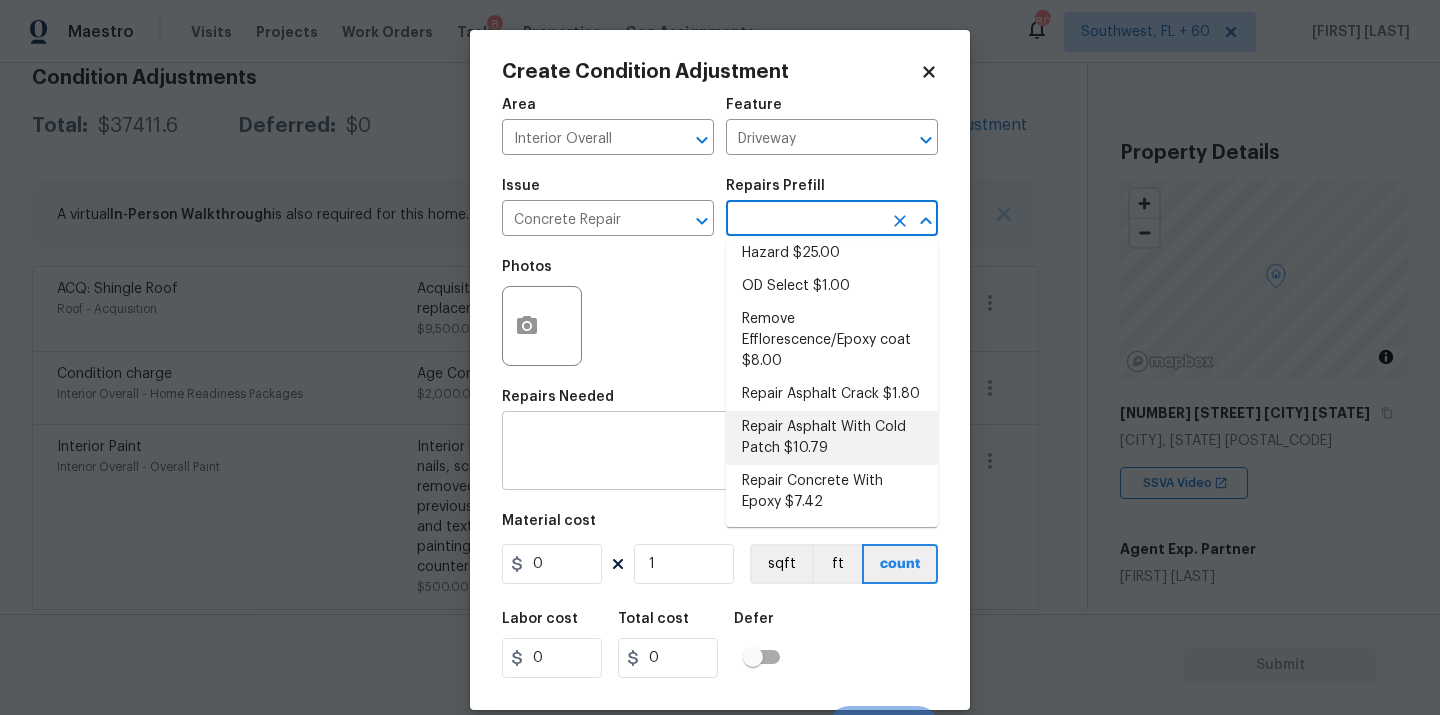 click at bounding box center [720, 453] 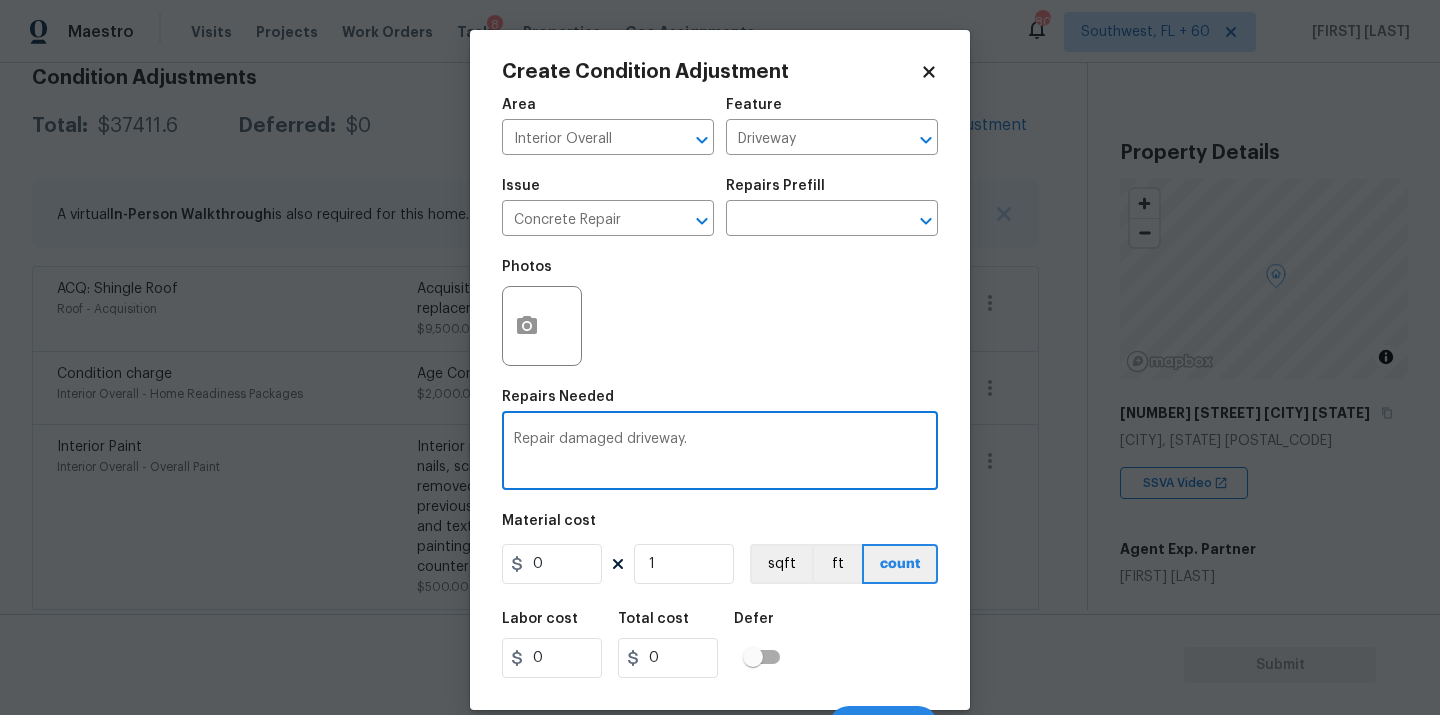 type on "Repair damaged driveway." 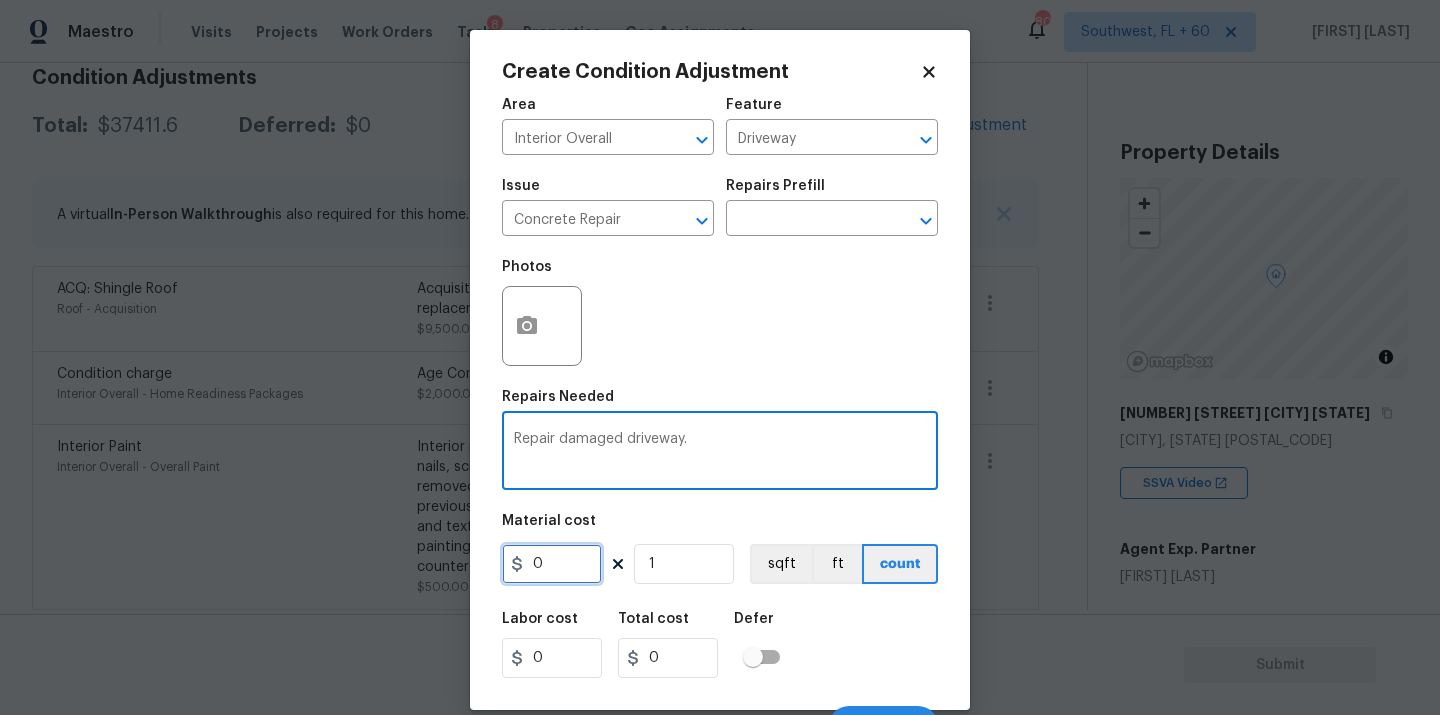 click on "0" at bounding box center [552, 564] 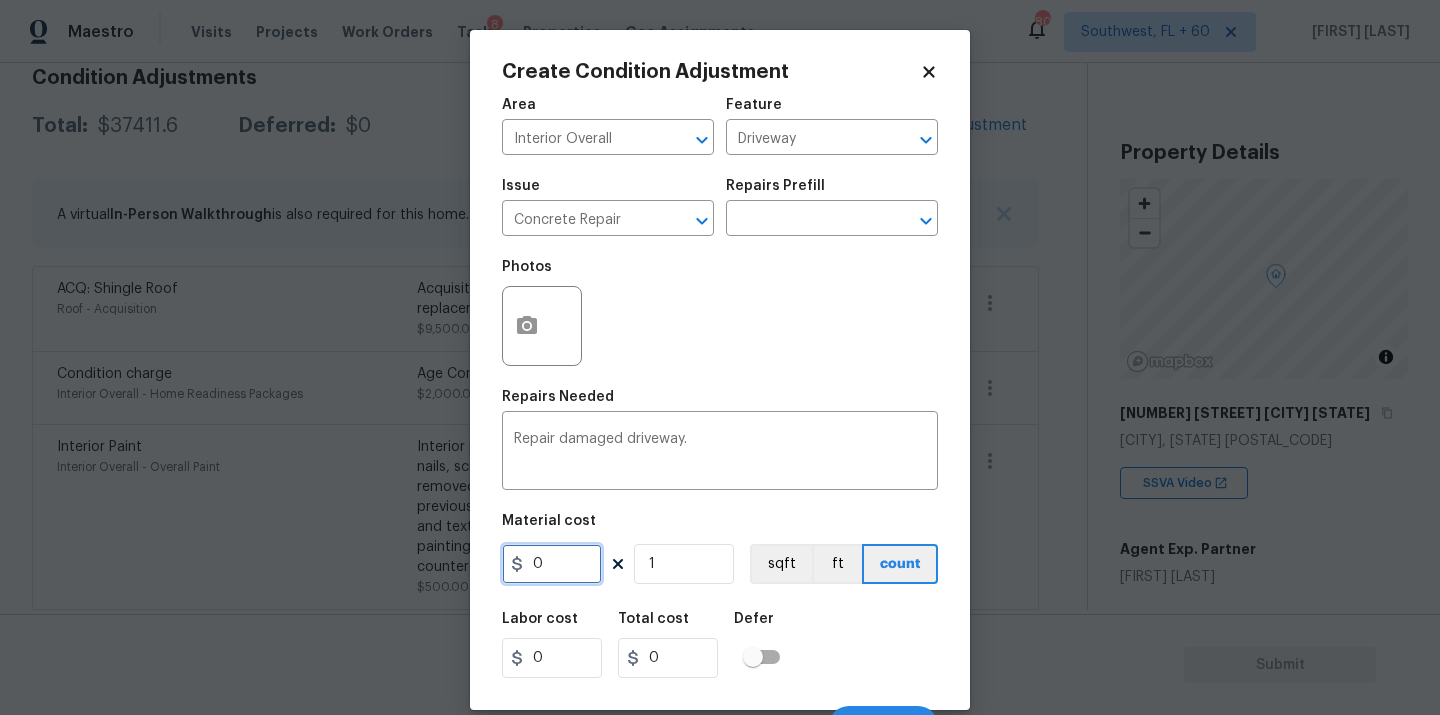 click on "0" at bounding box center [552, 564] 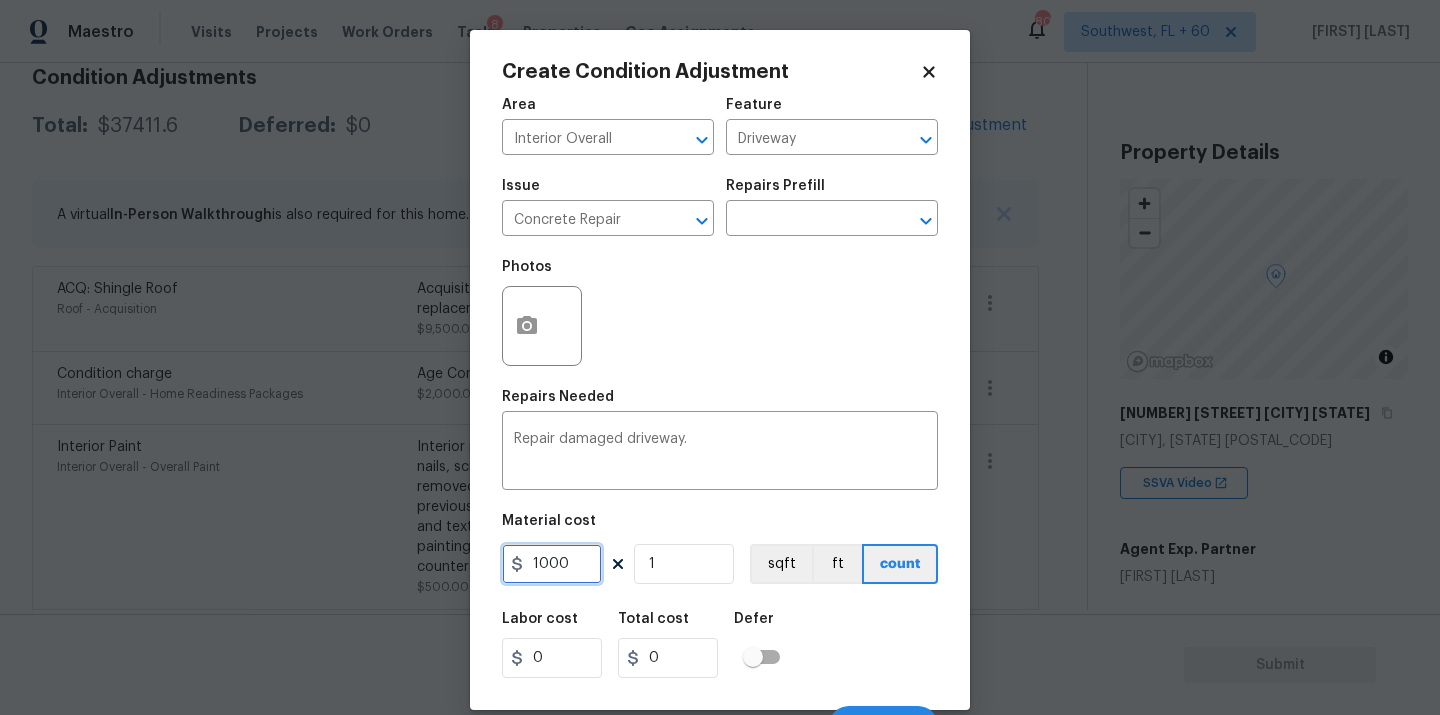 type on "1000" 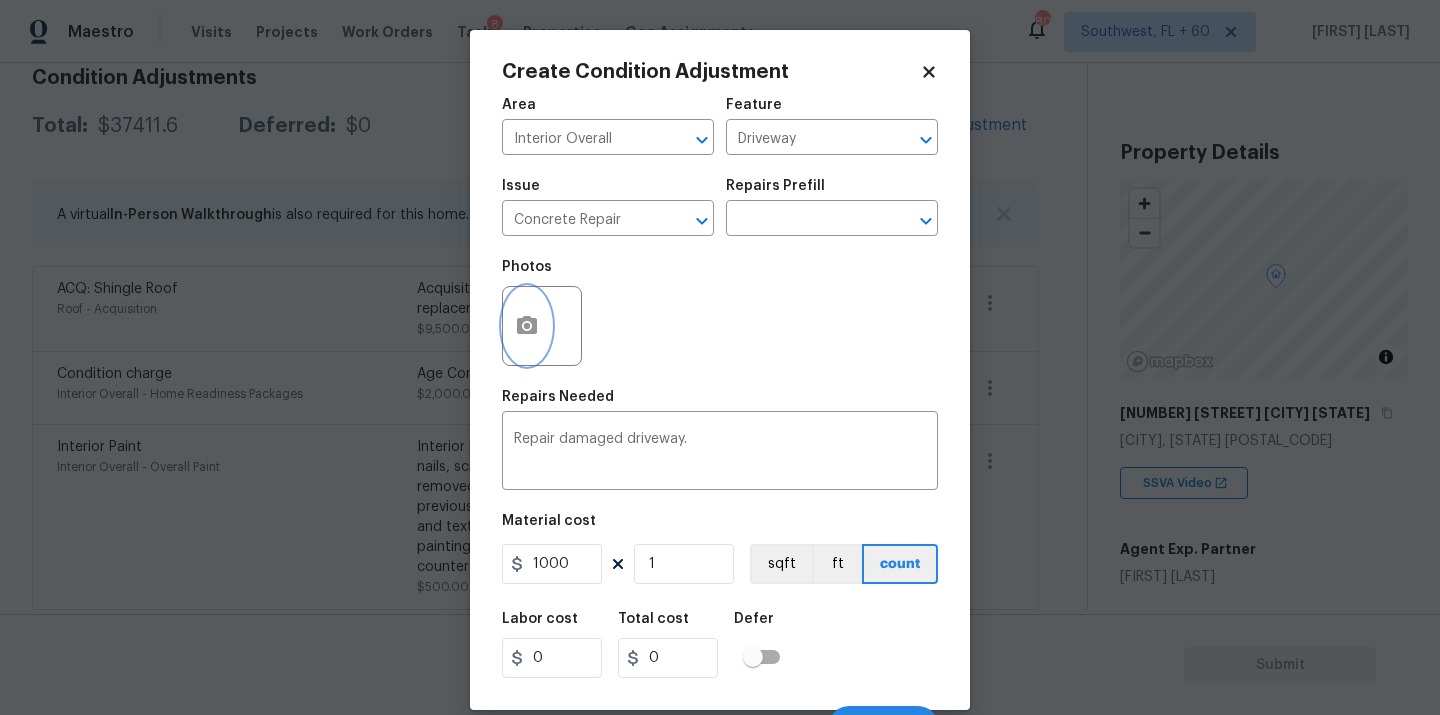 type on "1000" 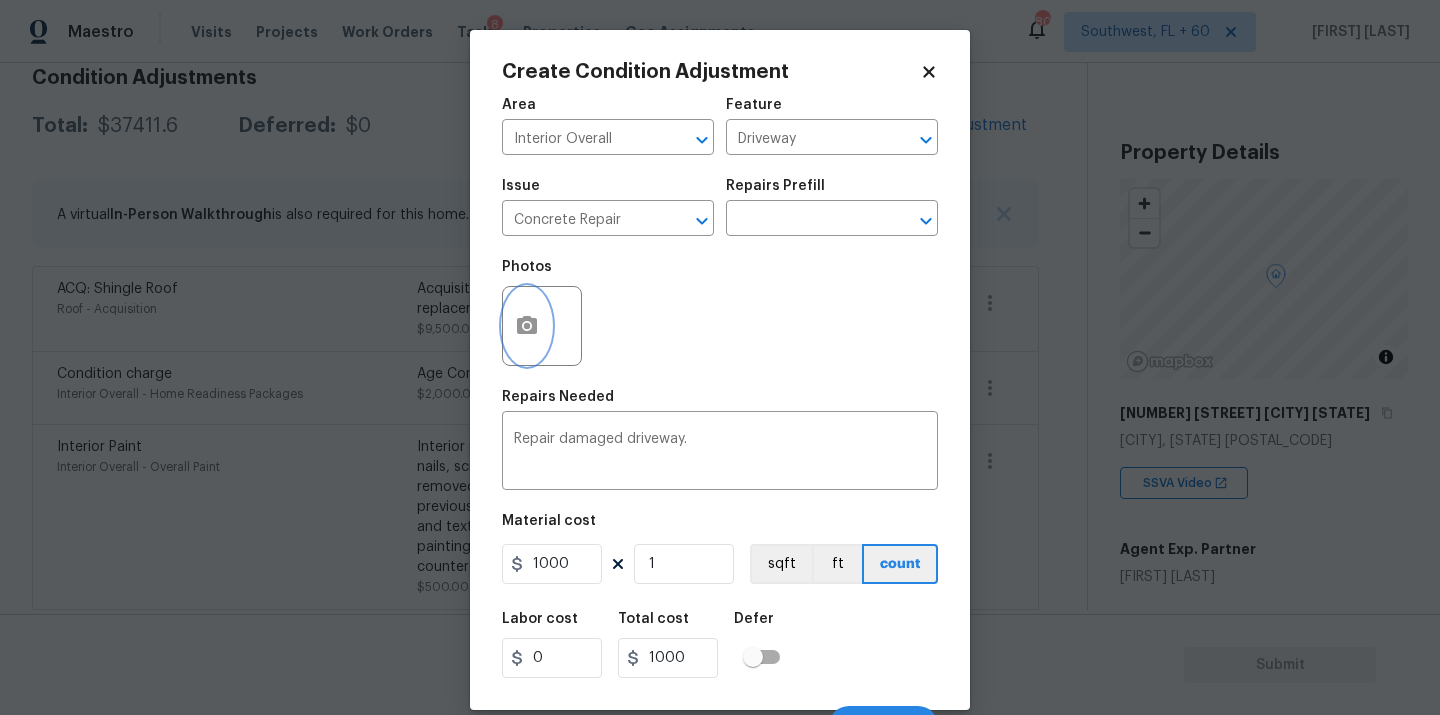 click at bounding box center [527, 326] 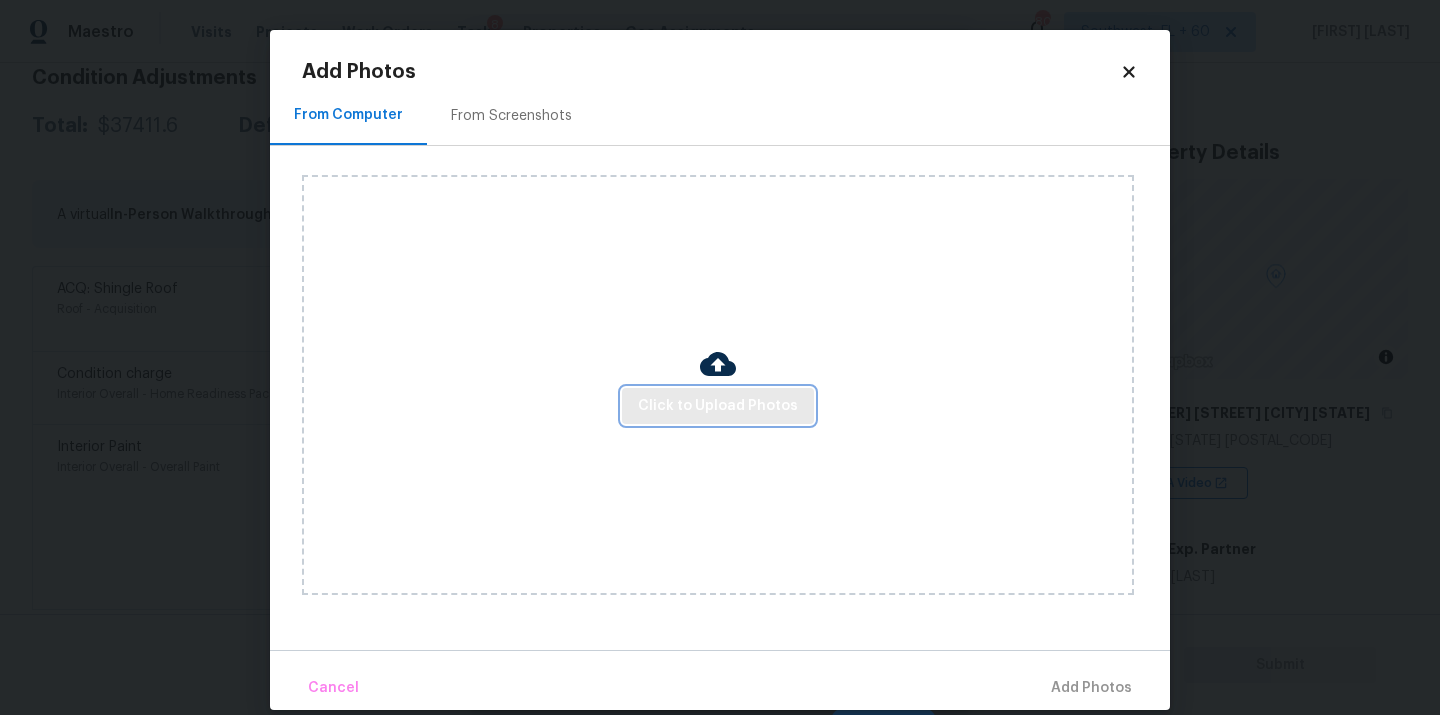 click on "Click to Upload Photos" at bounding box center (718, 406) 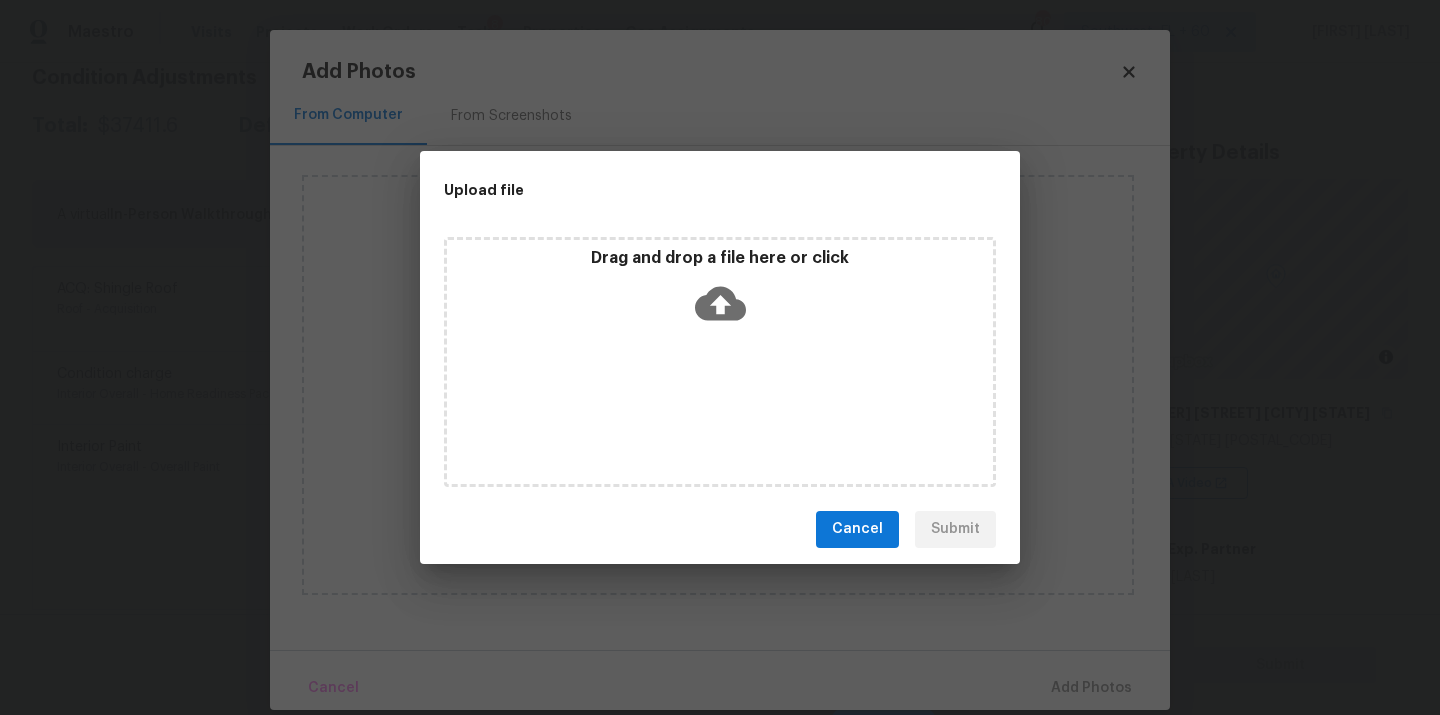 click on "Drag and drop a file here or click" at bounding box center (720, 362) 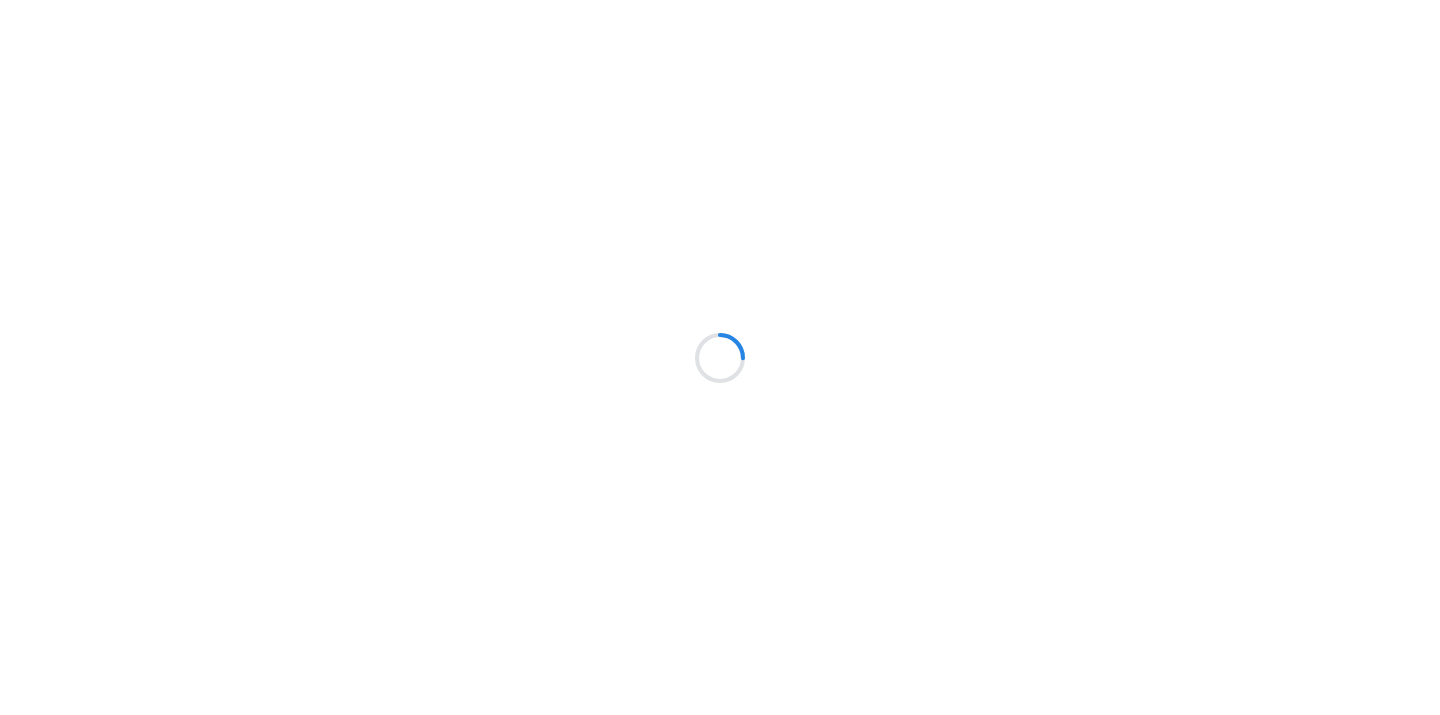 scroll, scrollTop: 0, scrollLeft: 0, axis: both 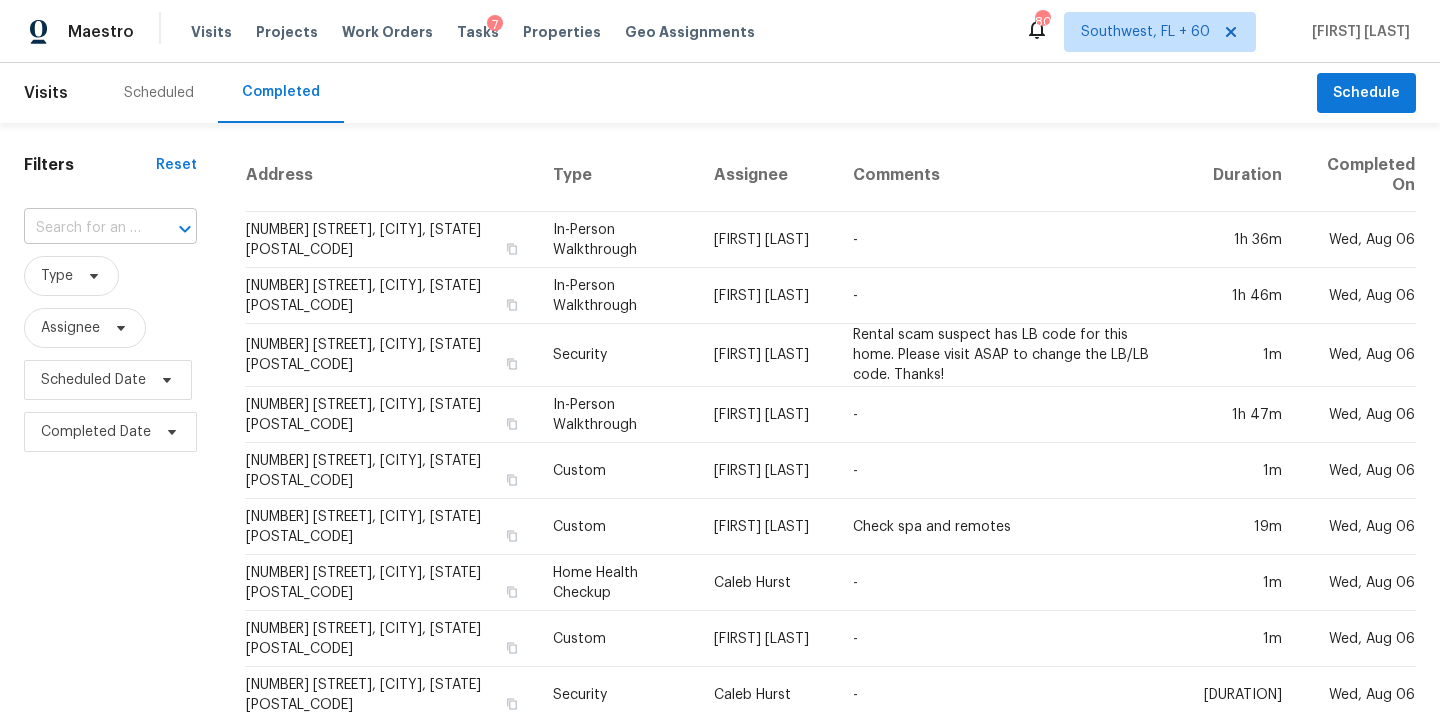 click at bounding box center [82, 228] 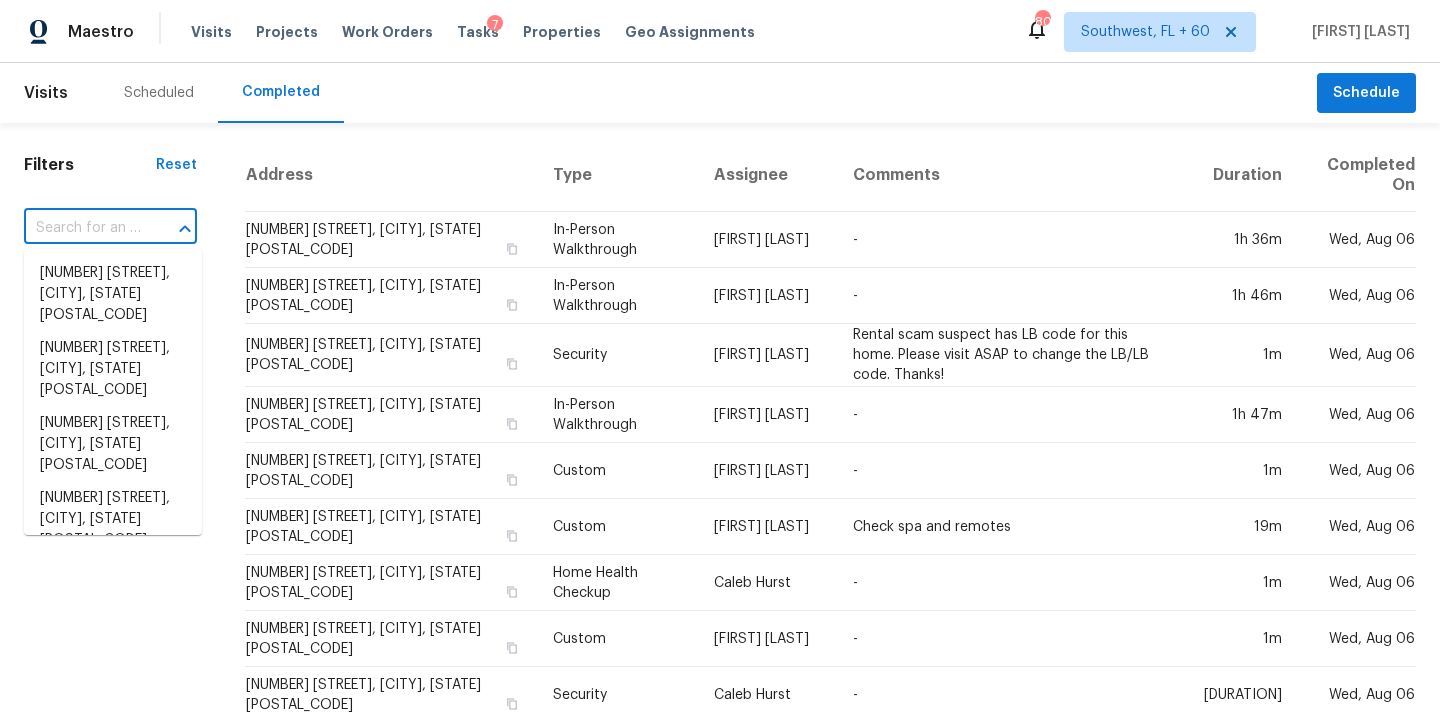 paste on "436 5th St NW, Largo, FL 33770" 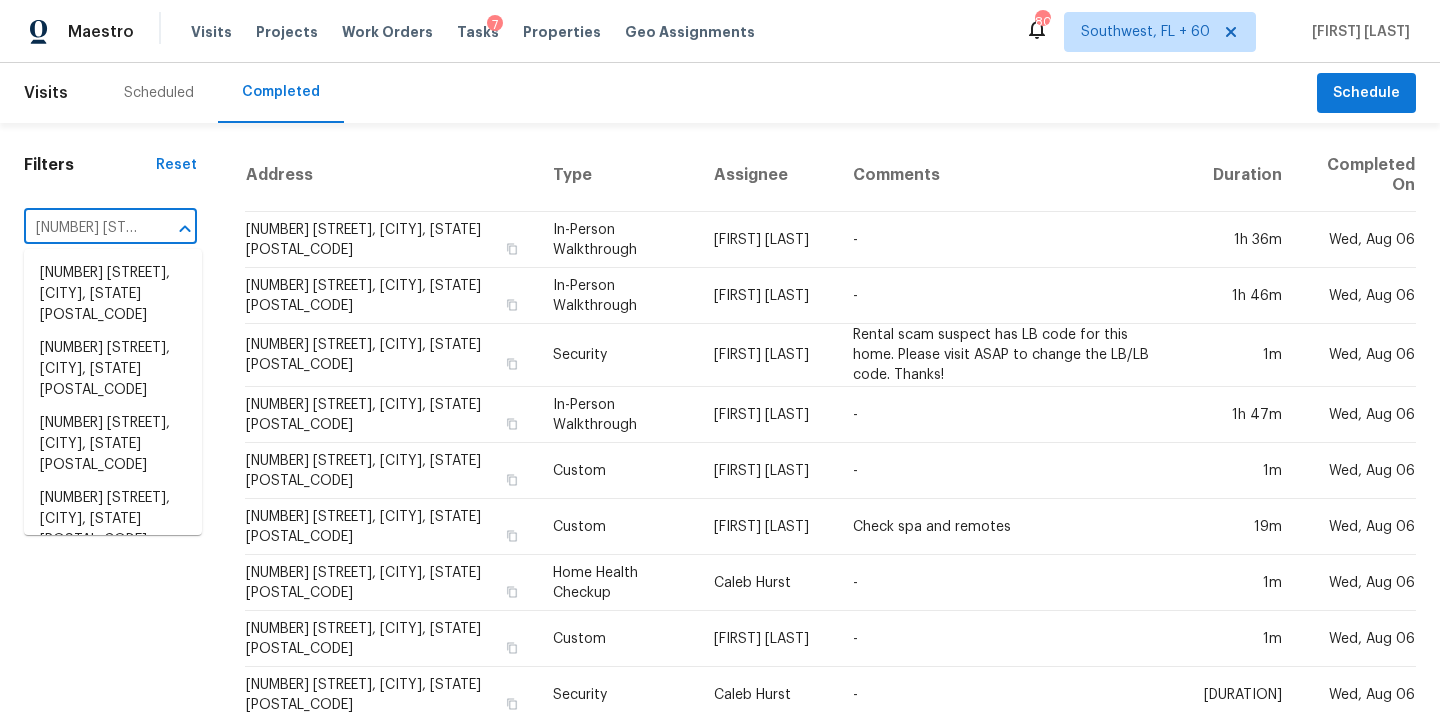 scroll, scrollTop: 0, scrollLeft: 95, axis: horizontal 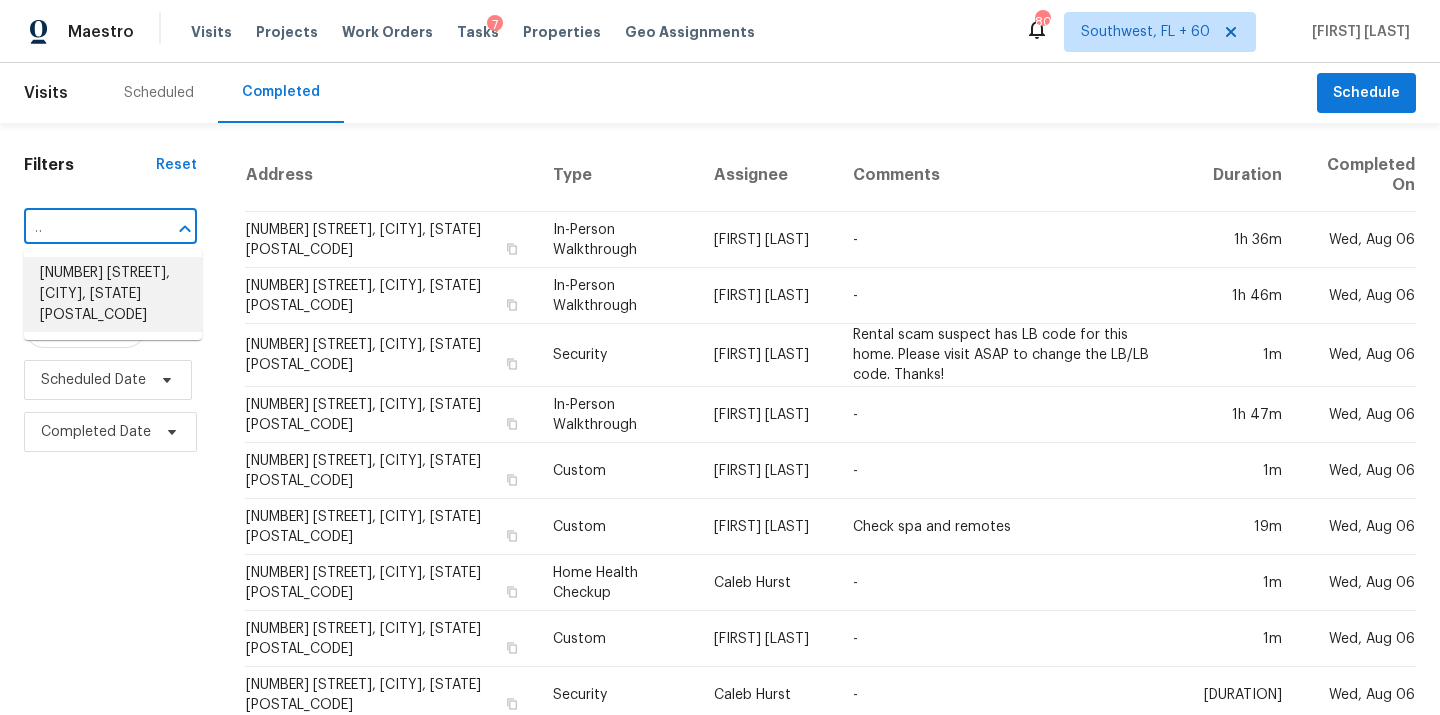 click on "436 5th St NW, Largo, FL 33770" at bounding box center (113, 294) 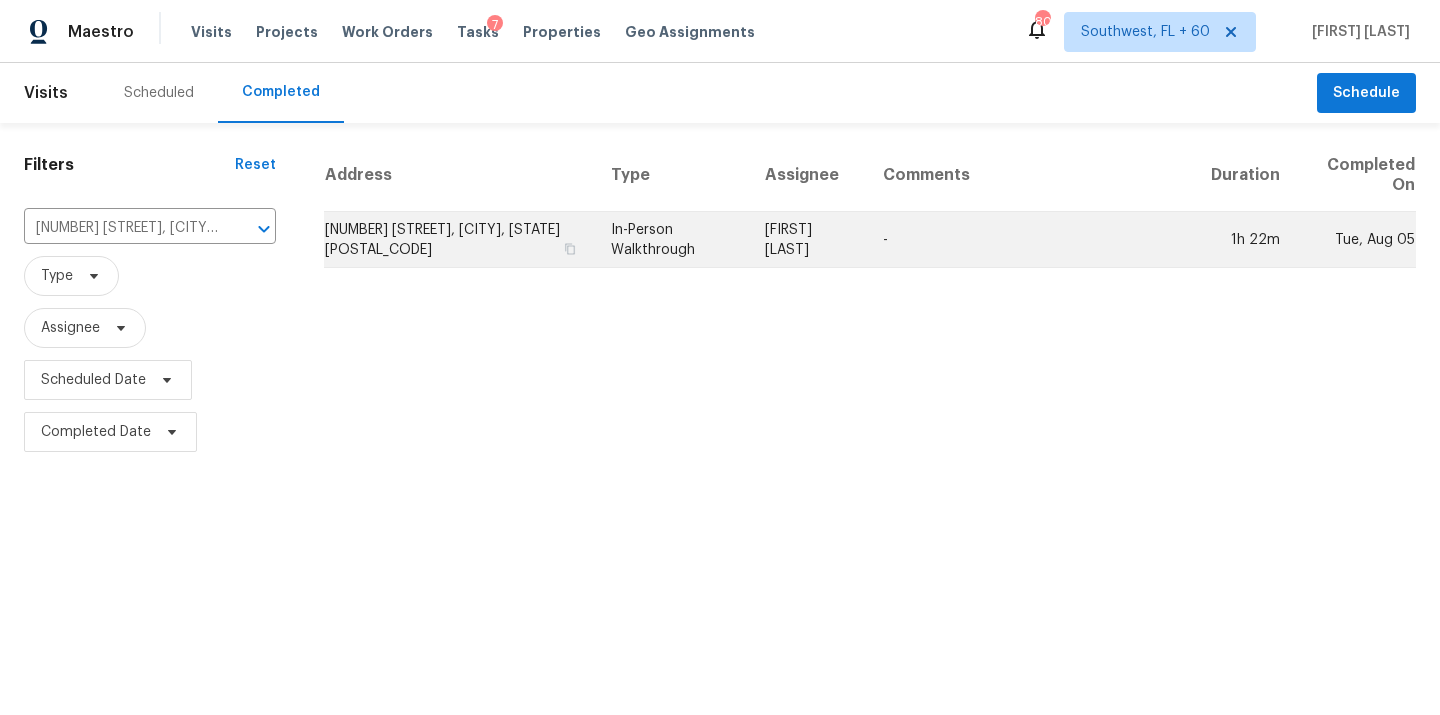 click on "In-Person Walkthrough" at bounding box center (672, 240) 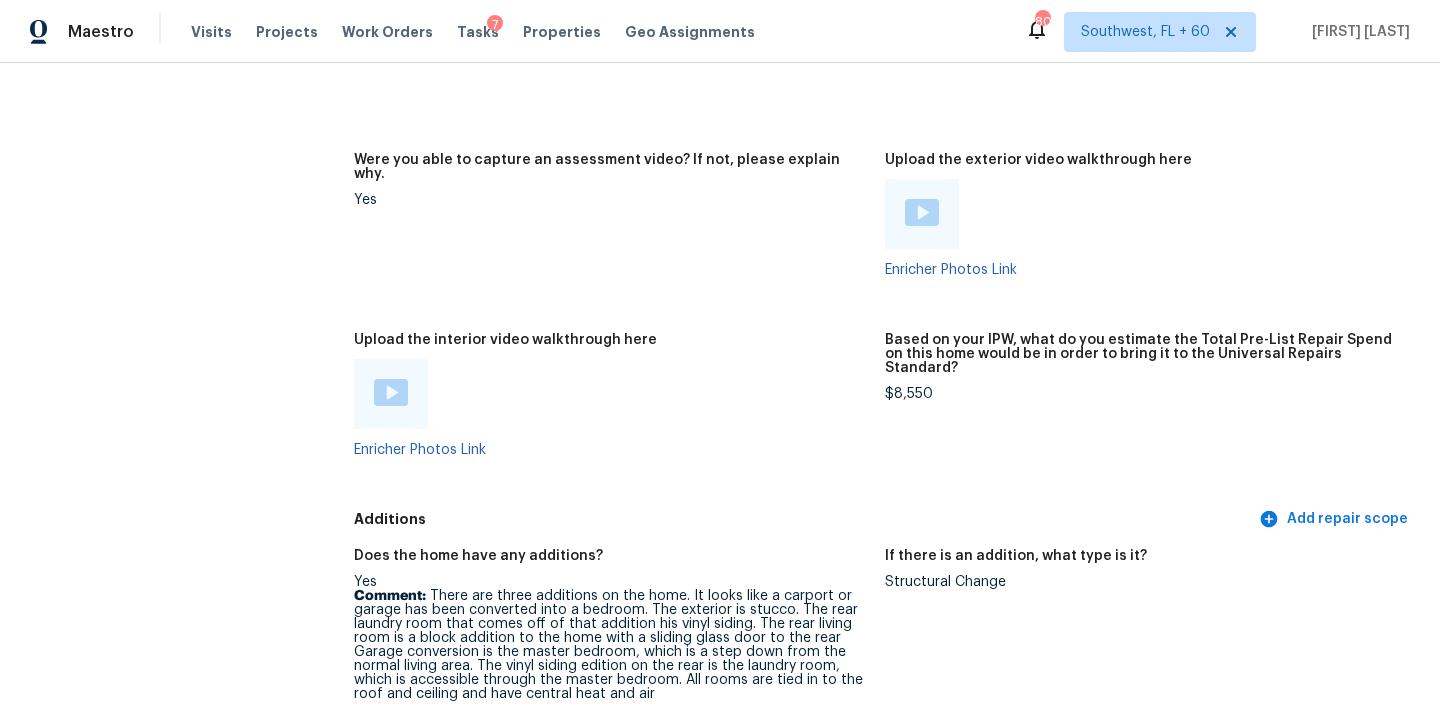 scroll, scrollTop: 3649, scrollLeft: 0, axis: vertical 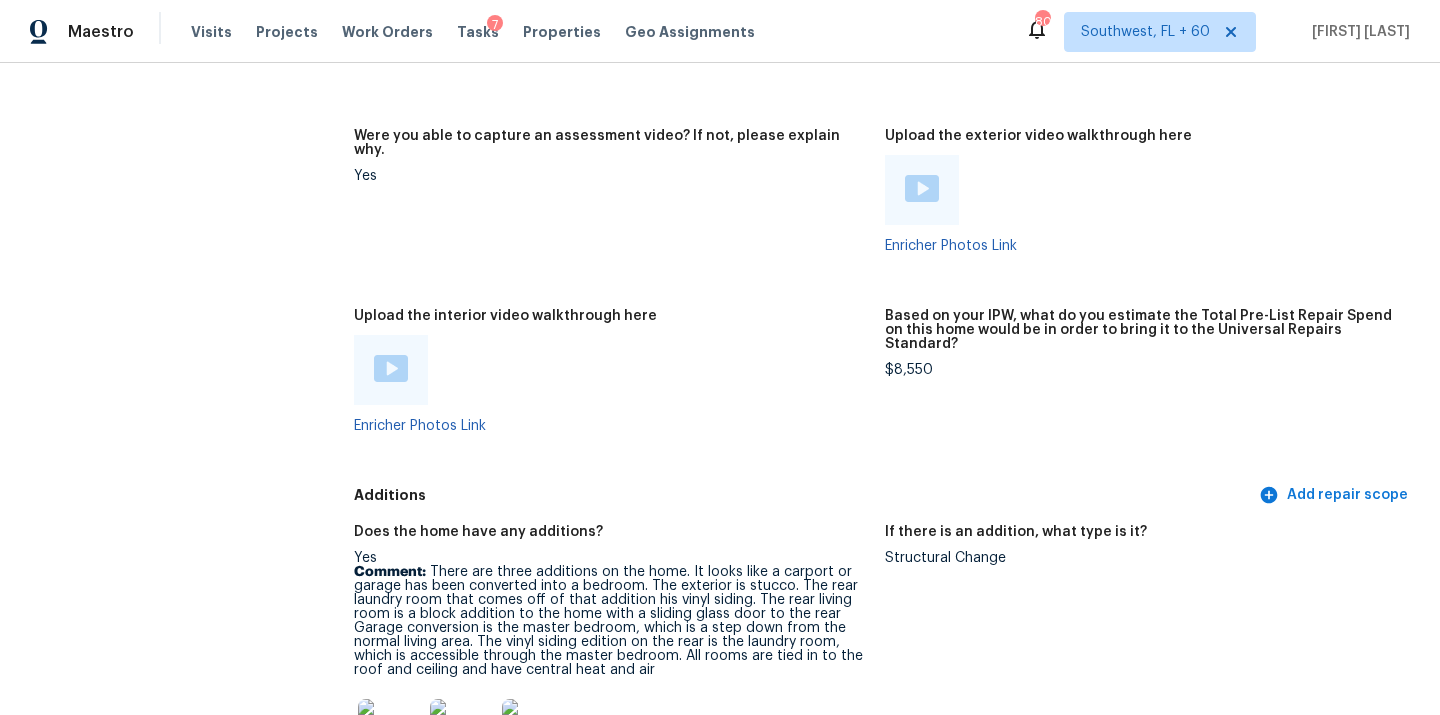 click at bounding box center (391, 368) 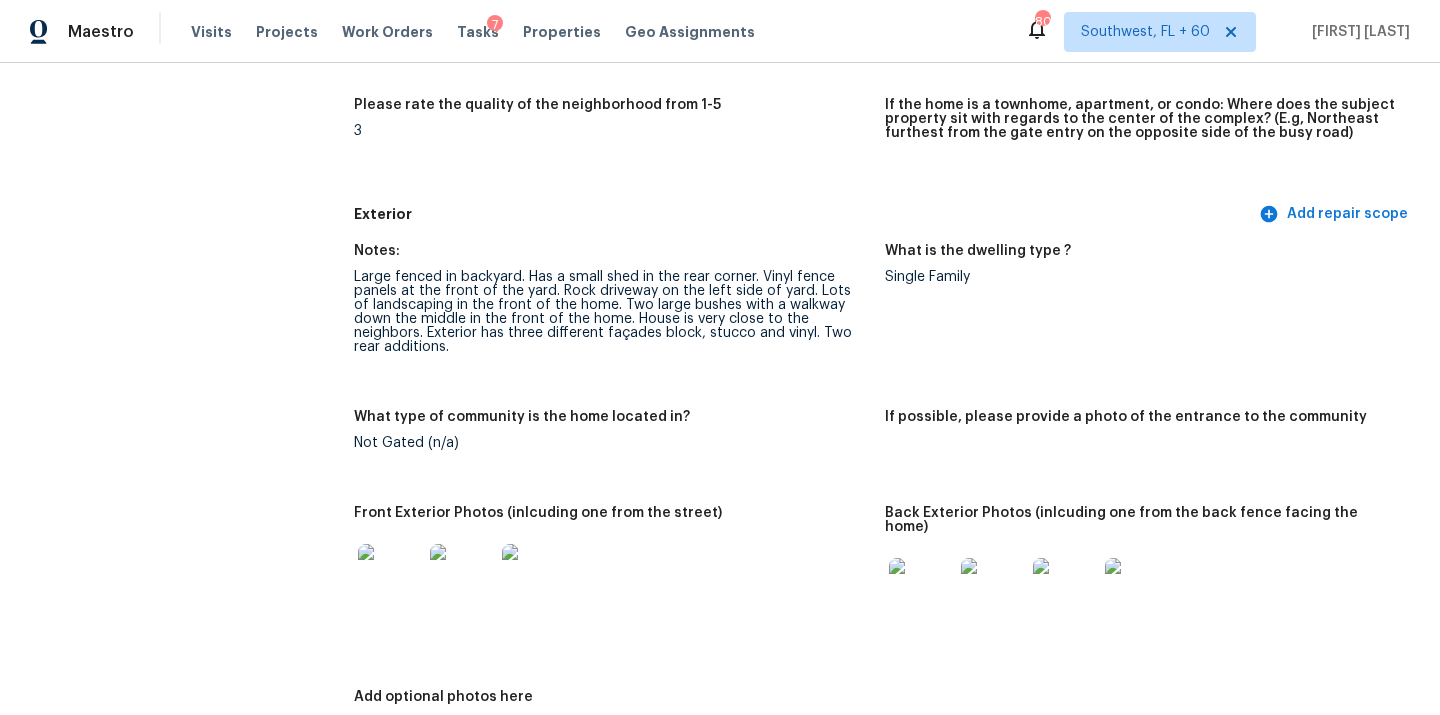 scroll, scrollTop: 741, scrollLeft: 0, axis: vertical 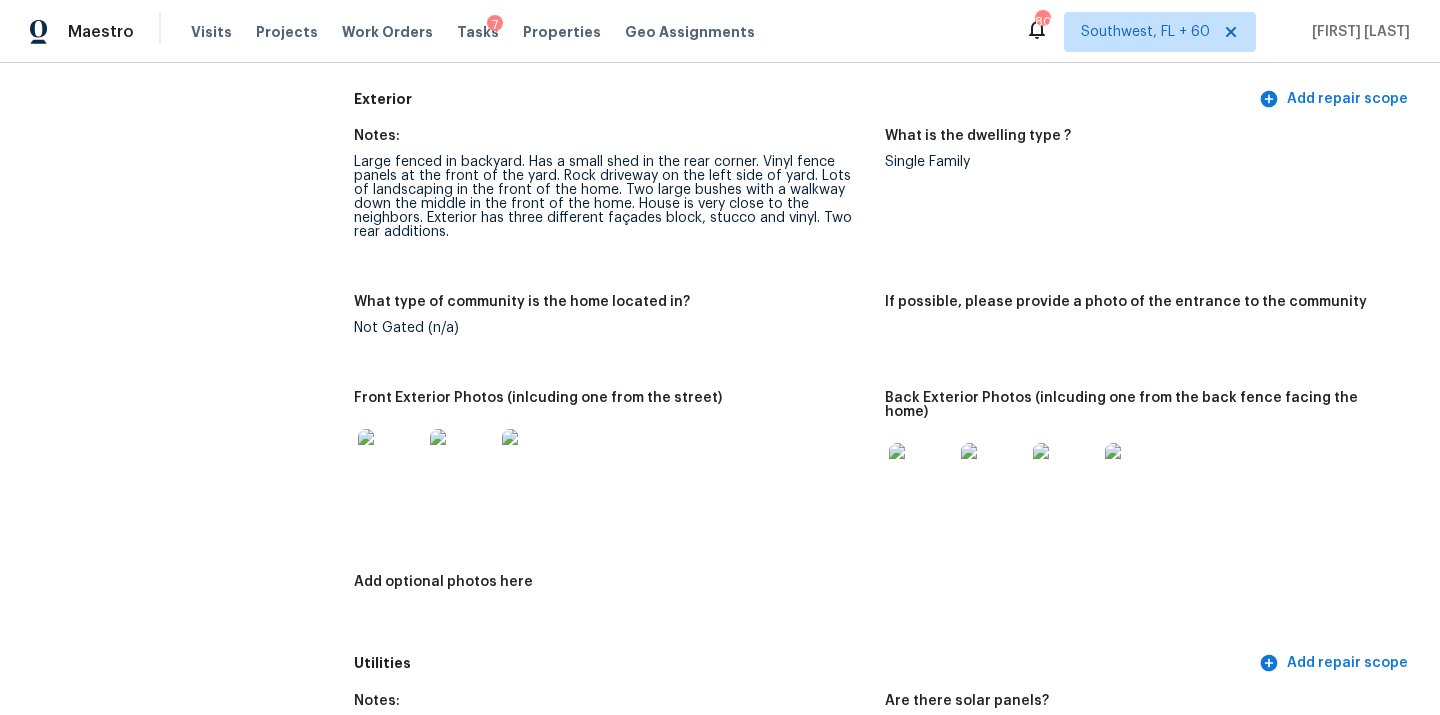click at bounding box center (390, 461) 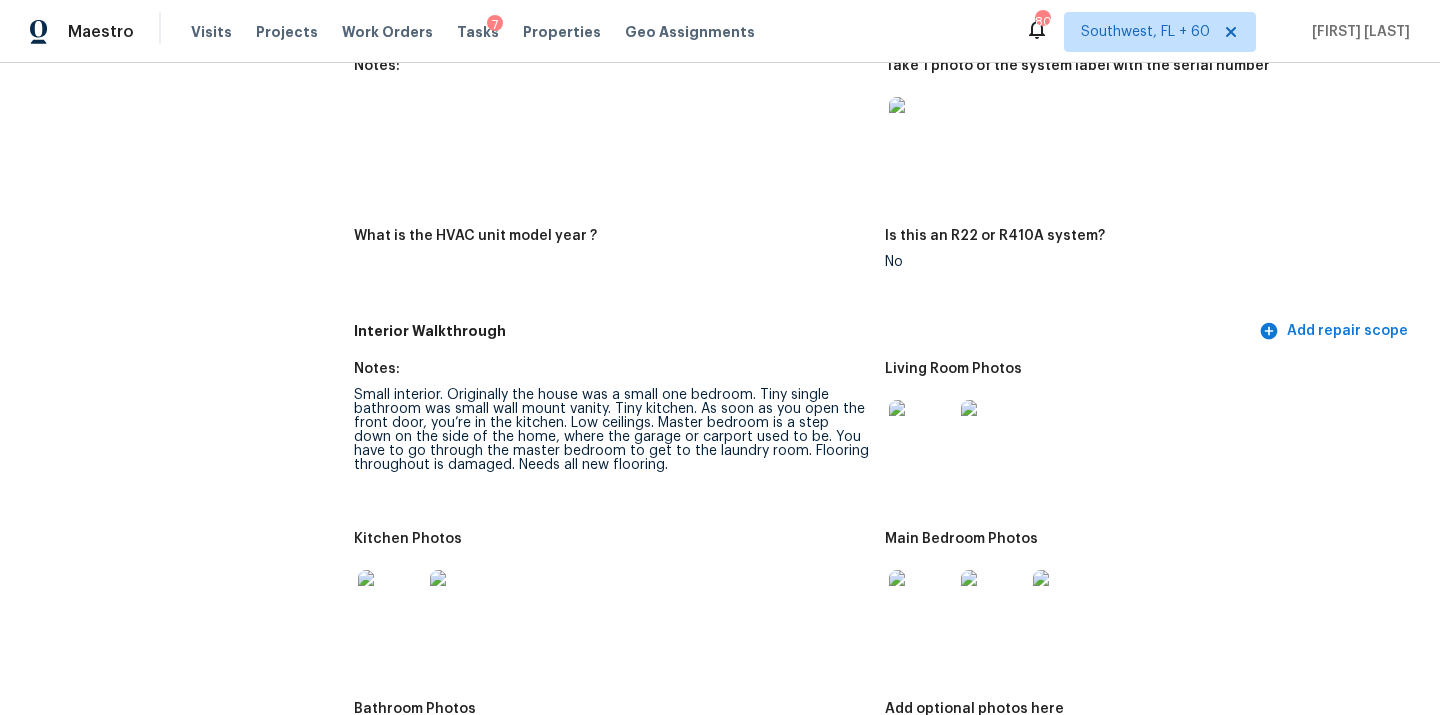 scroll, scrollTop: 1875, scrollLeft: 0, axis: vertical 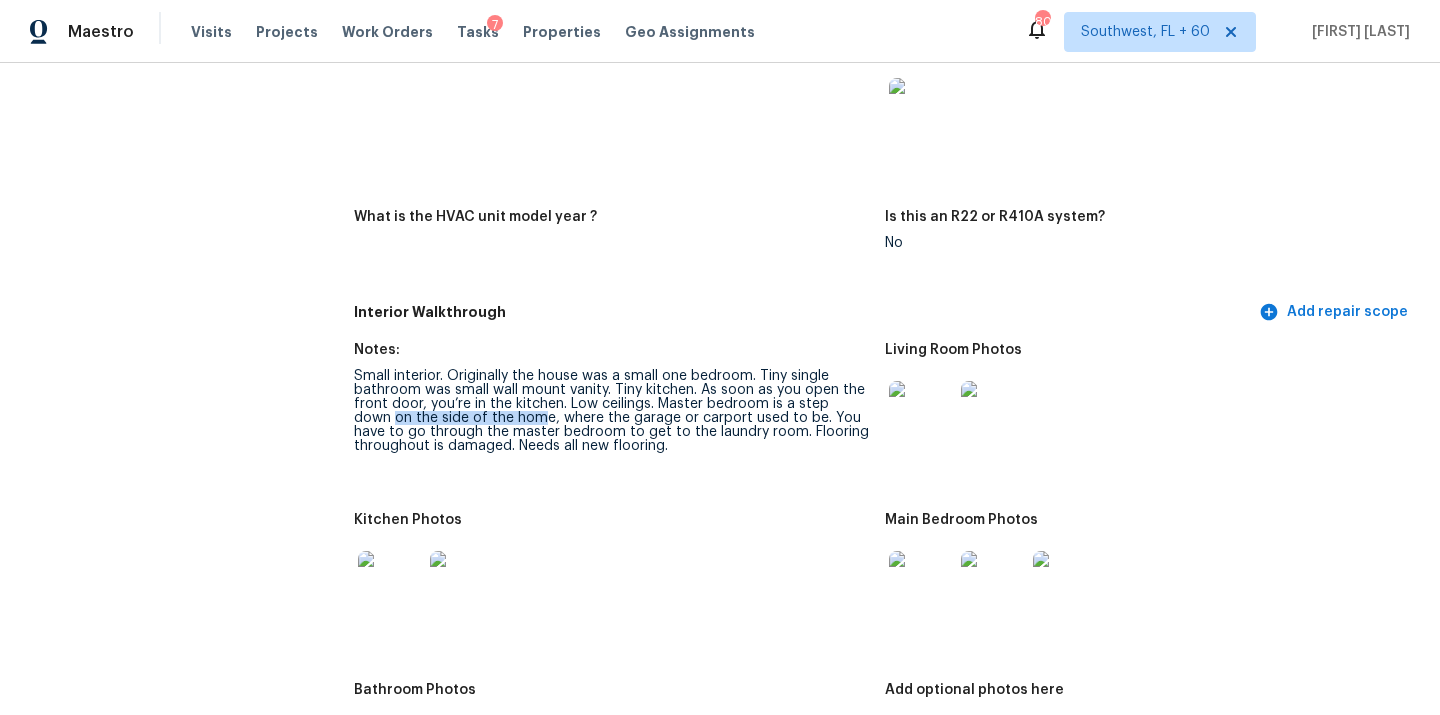 drag, startPoint x: 356, startPoint y: 404, endPoint x: 504, endPoint y: 400, distance: 148.05405 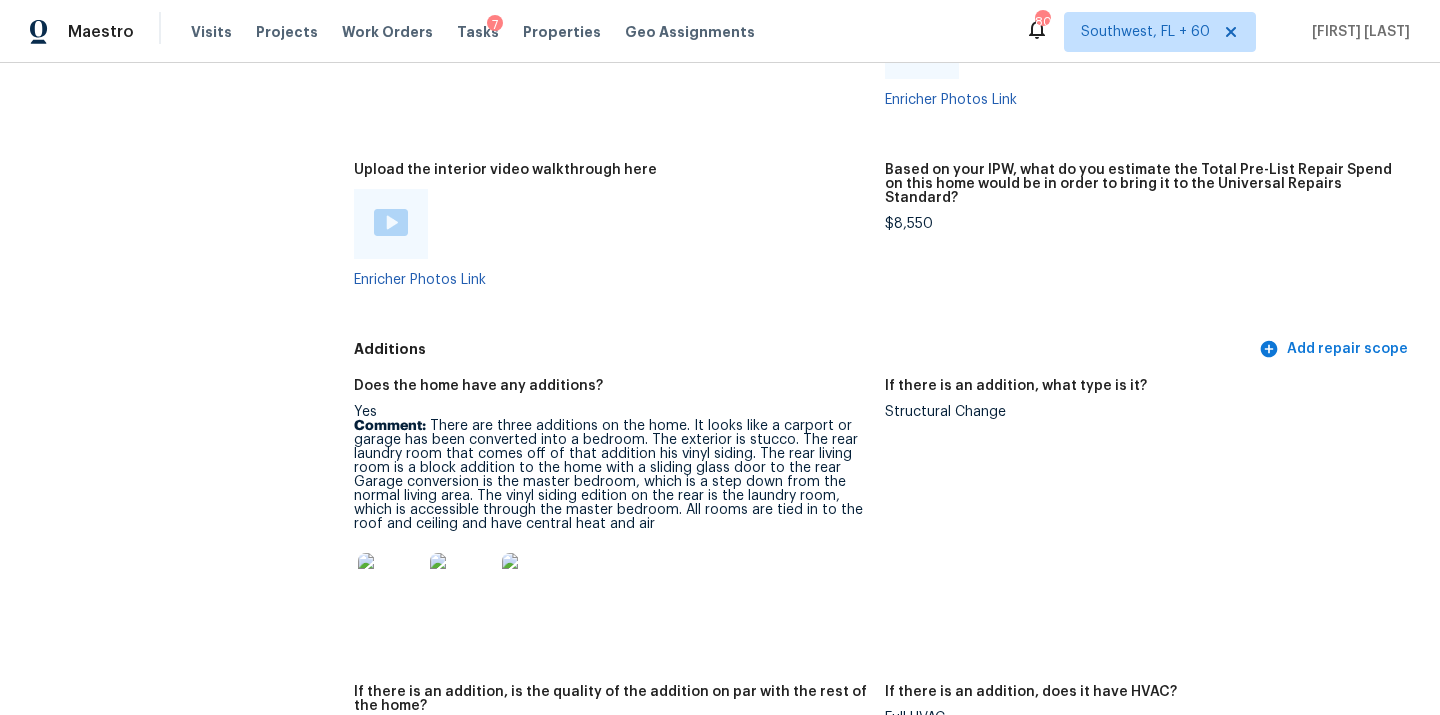 scroll, scrollTop: 3839, scrollLeft: 0, axis: vertical 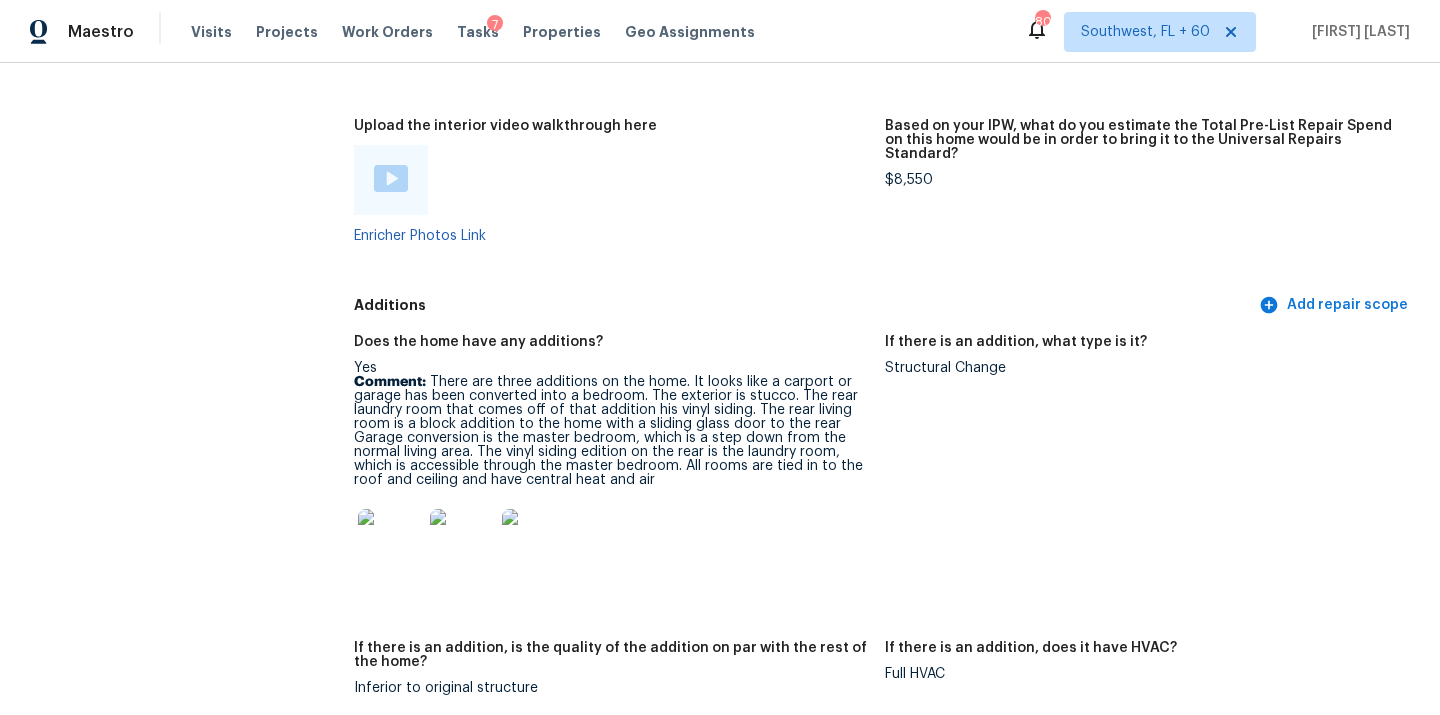 click on "Comment:   There are three additions on the home. It looks like a carport or garage has been converted into a bedroom. The exterior is stucco. The rear laundry room that comes off of that addition his vinyl siding. The rear living room is a block addition to the home with a sliding glass door to the rear
Garage conversion is the master bedroom, which is a step down from the normal living area. The vinyl siding edition on the rear is the laundry room, which is accessible through the master bedroom.
All rooms are tied in to the roof and ceiling and have central heat and air" at bounding box center (611, 431) 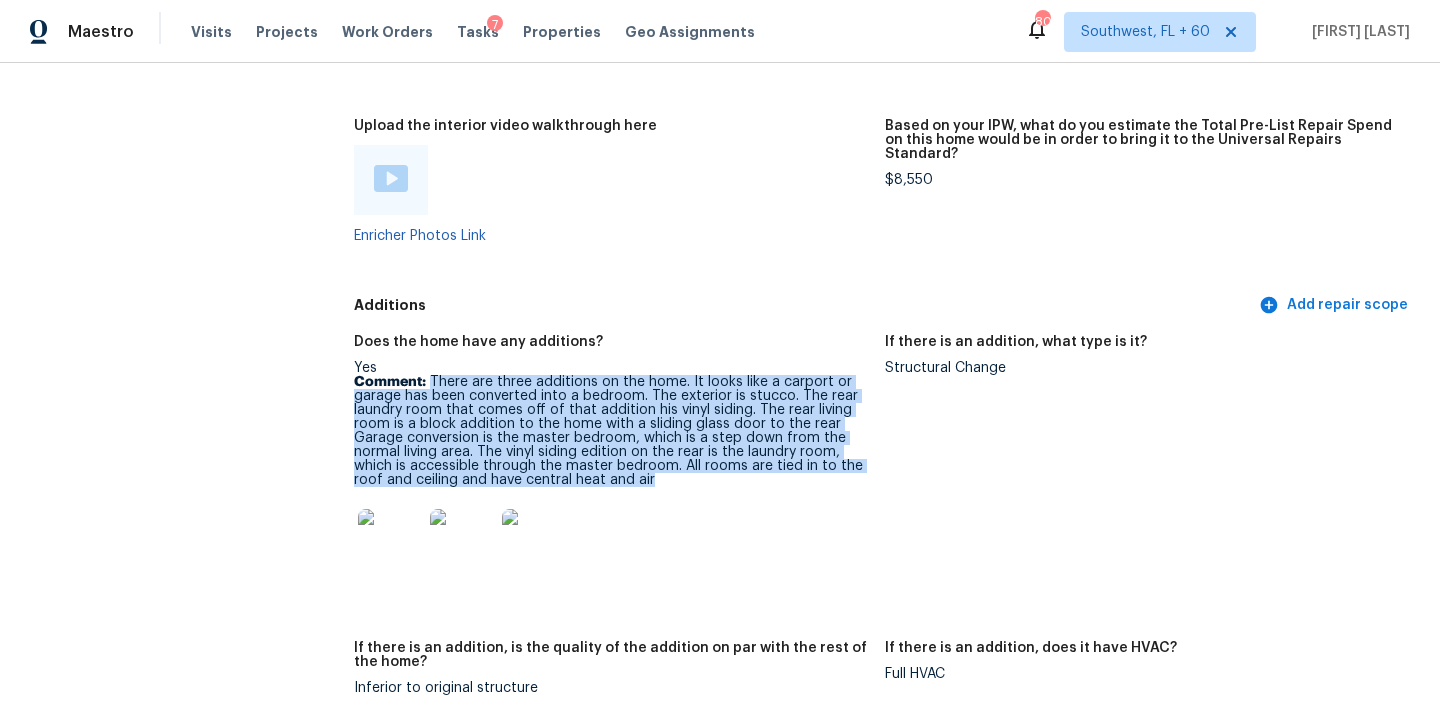 drag, startPoint x: 428, startPoint y: 353, endPoint x: 658, endPoint y: 455, distance: 251.60286 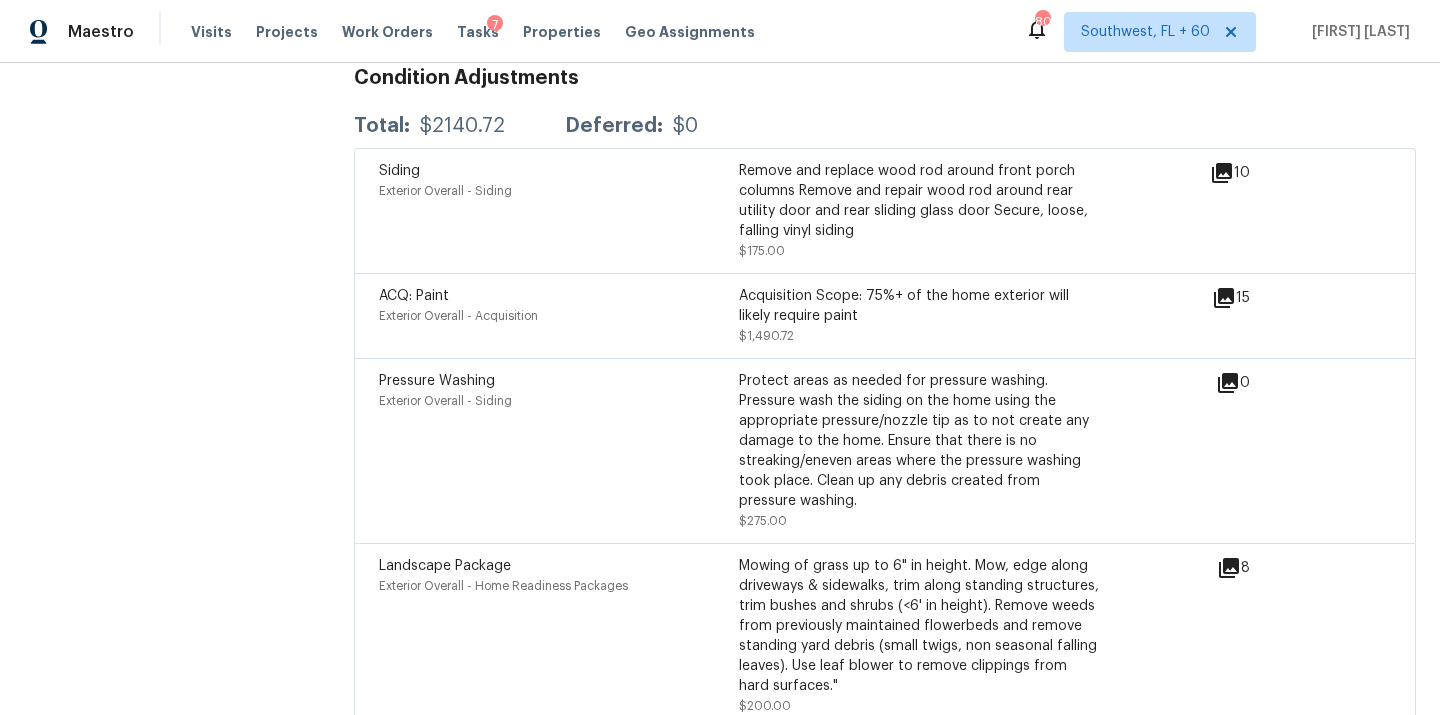 scroll, scrollTop: 4976, scrollLeft: 0, axis: vertical 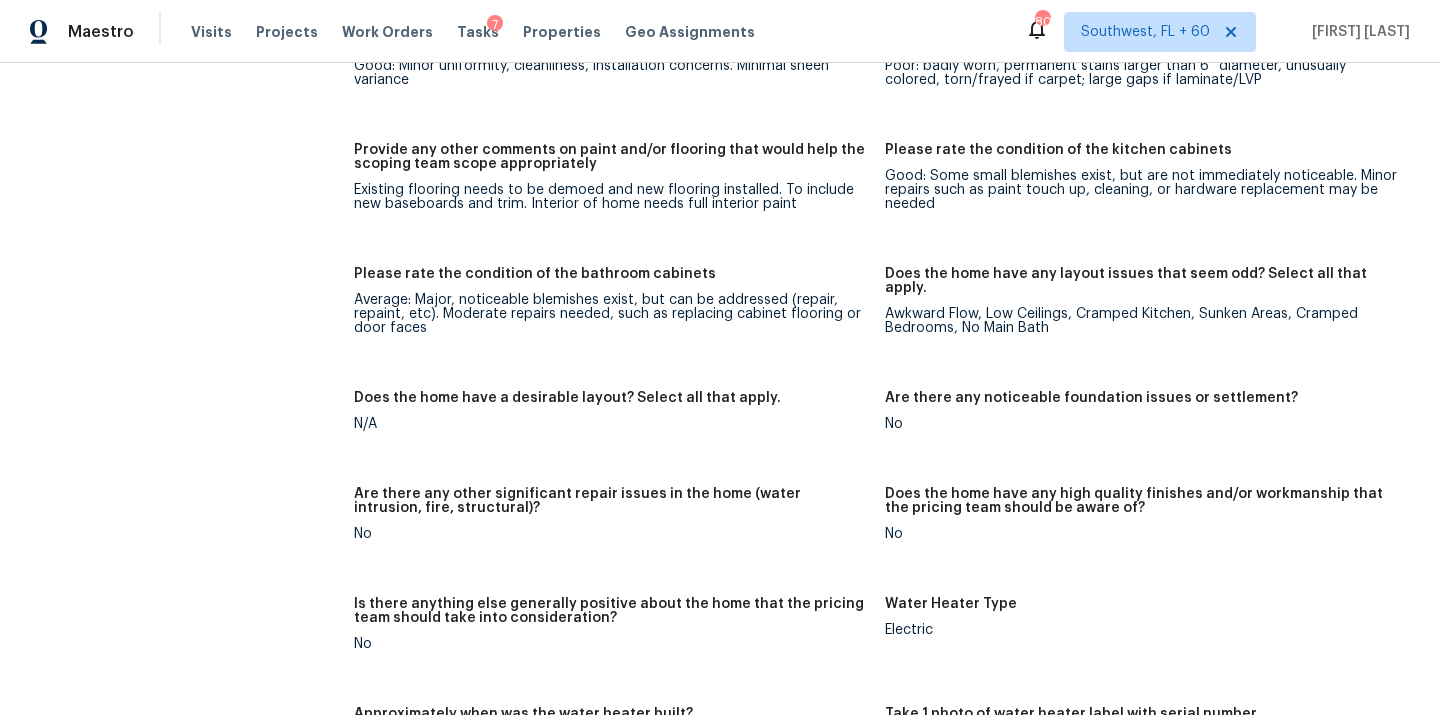 click on "Please rate the condition of the bathroom cabinets" at bounding box center (611, 280) 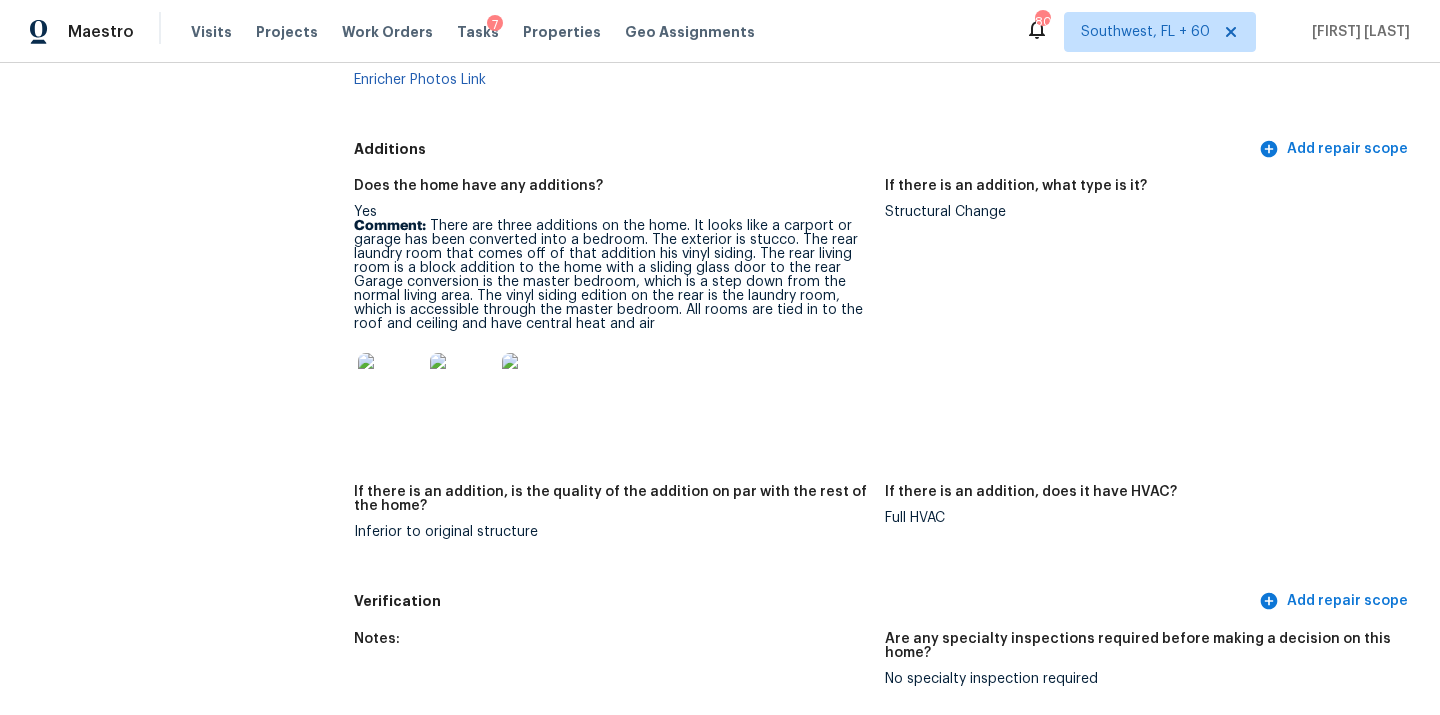 scroll, scrollTop: 3806, scrollLeft: 0, axis: vertical 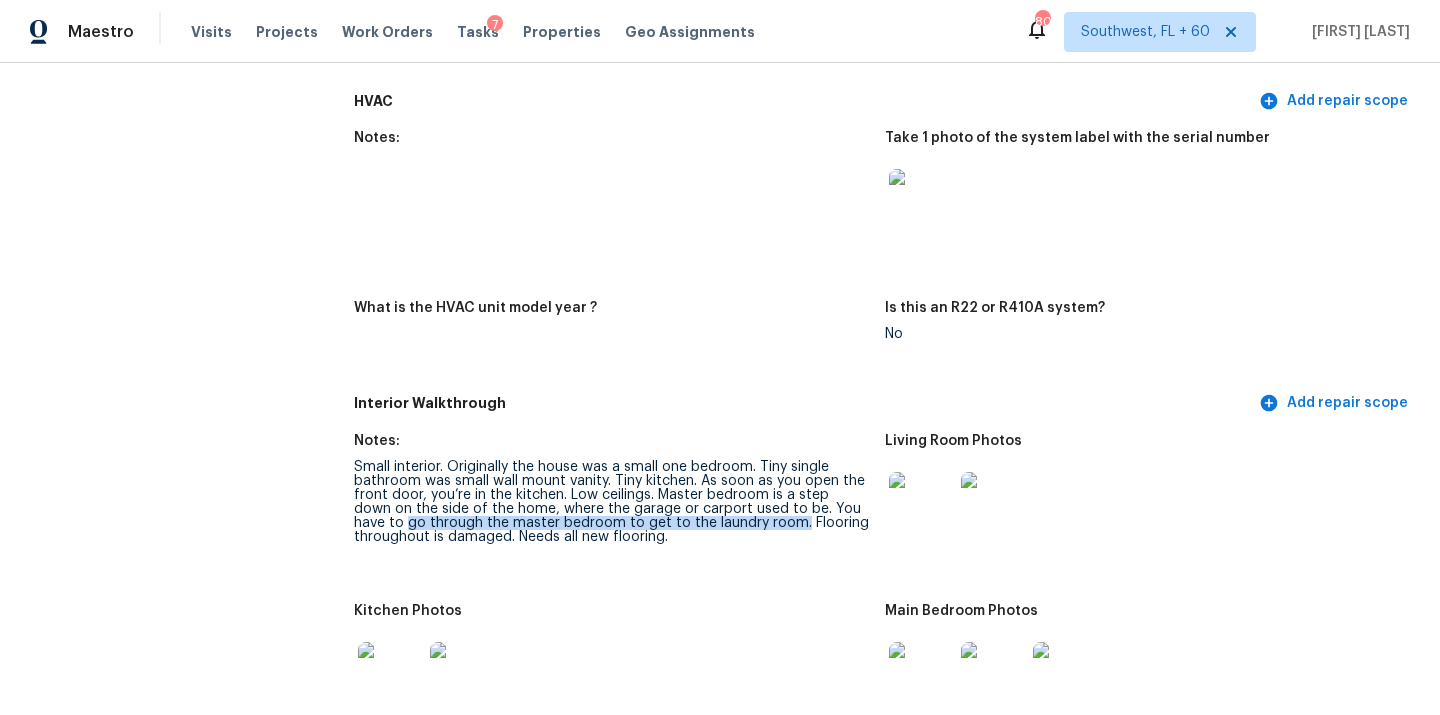 drag, startPoint x: 355, startPoint y: 509, endPoint x: 744, endPoint y: 503, distance: 389.04626 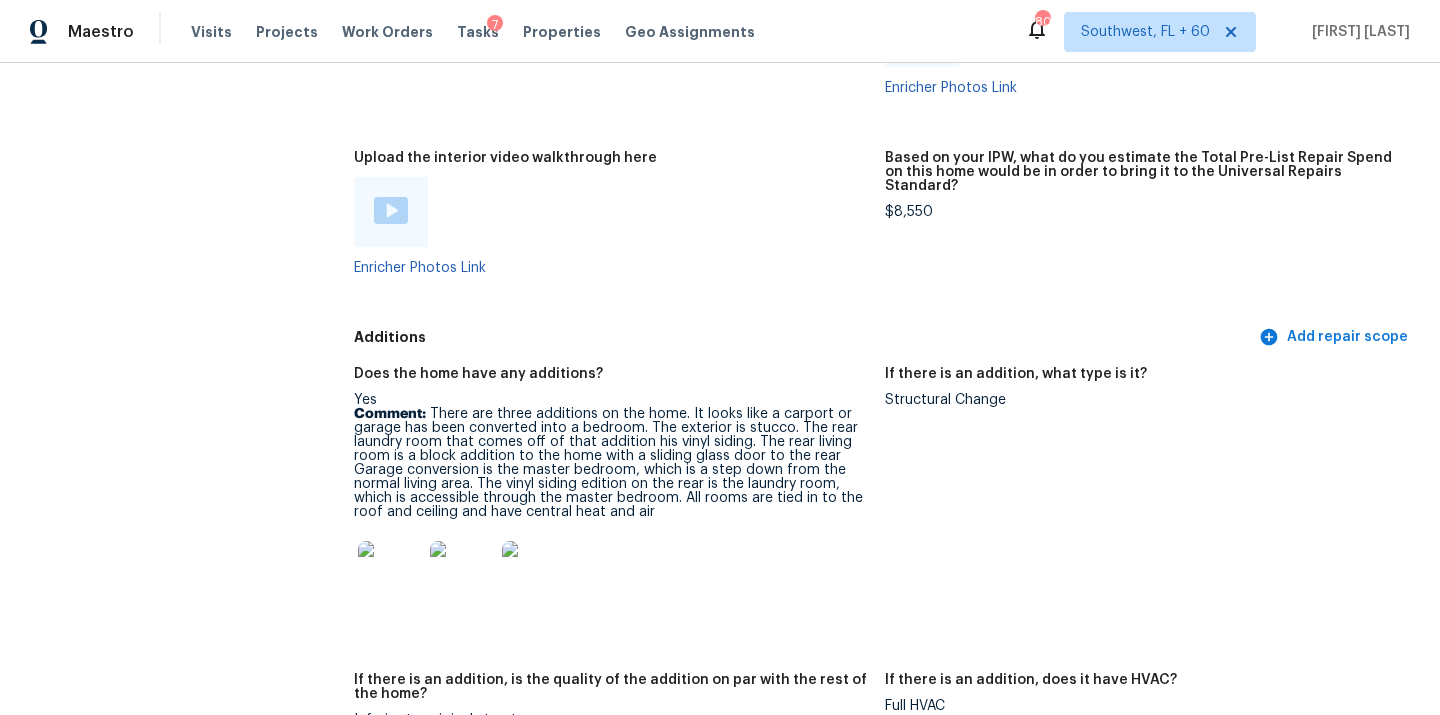 scroll, scrollTop: 3803, scrollLeft: 0, axis: vertical 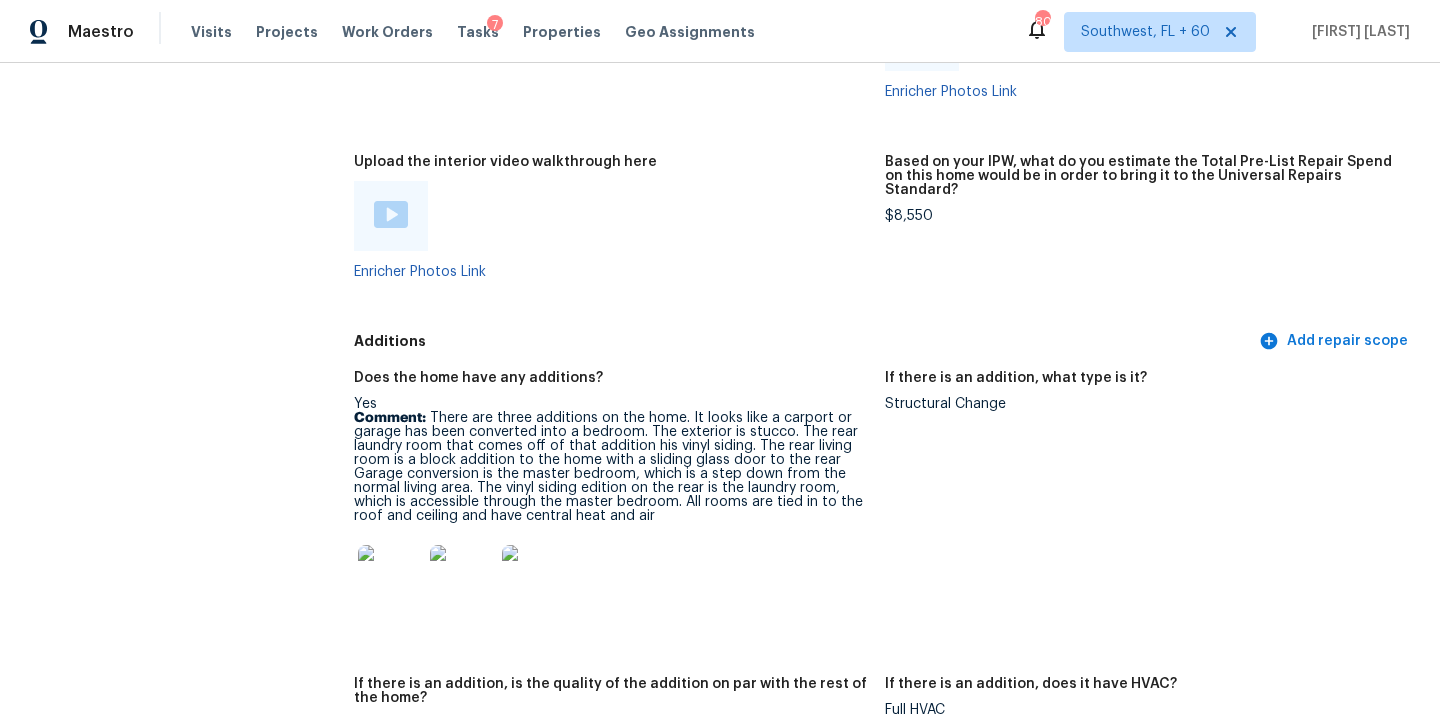 click on "$8,550" at bounding box center (1142, 216) 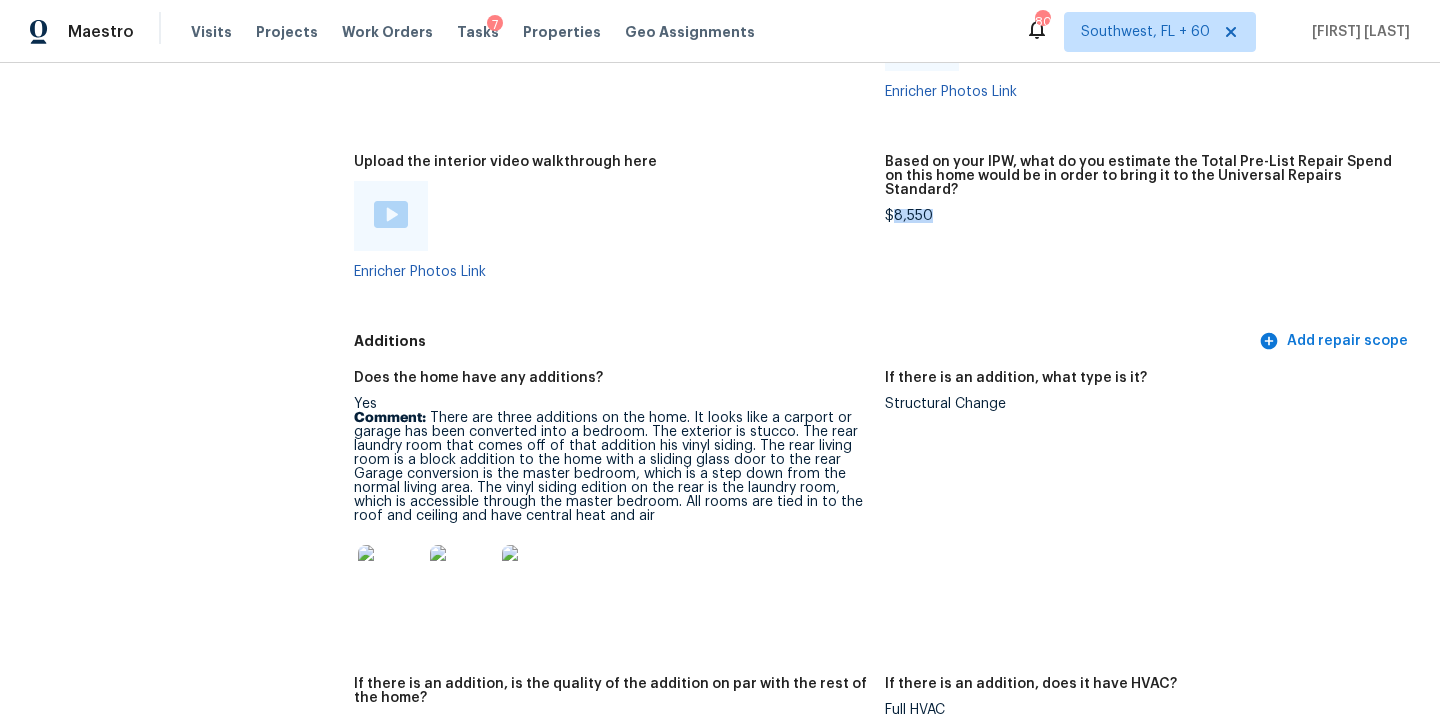 click on "$8,550" at bounding box center (1142, 216) 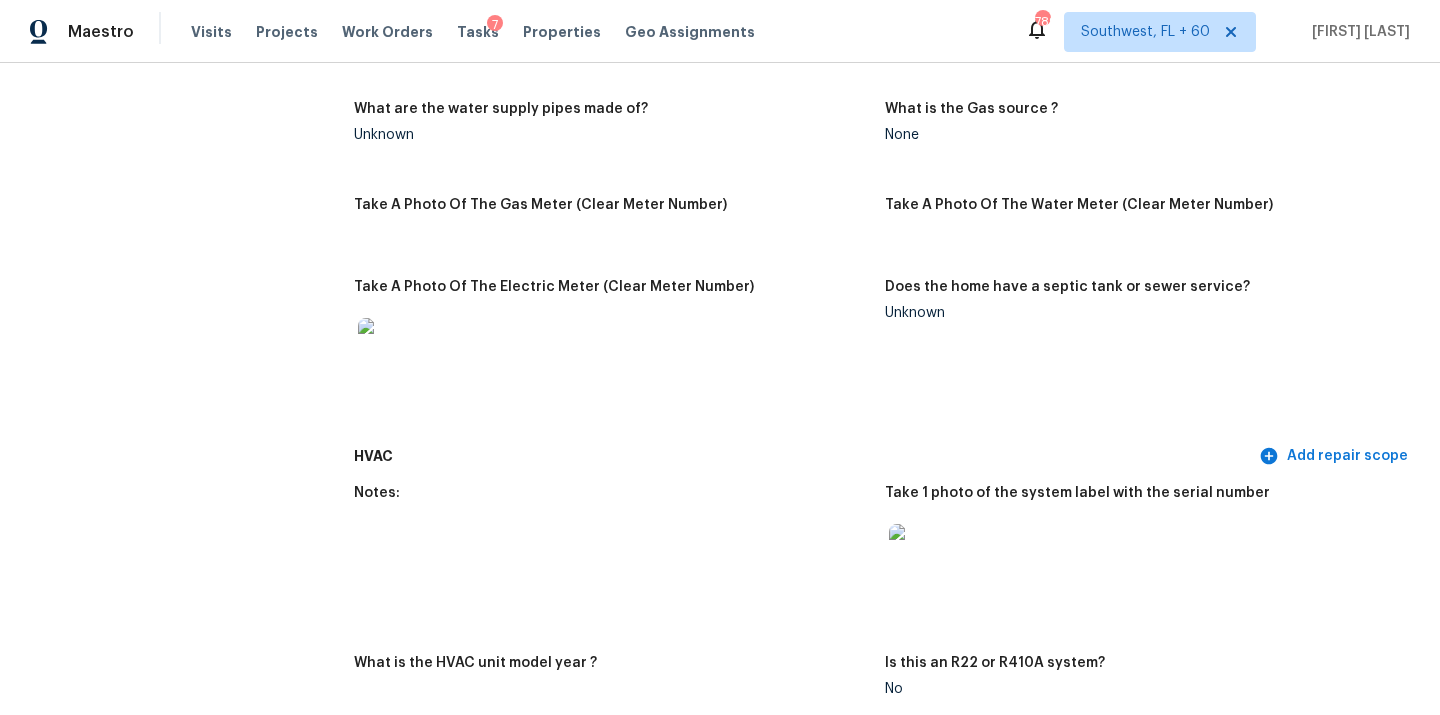 scroll, scrollTop: 0, scrollLeft: 0, axis: both 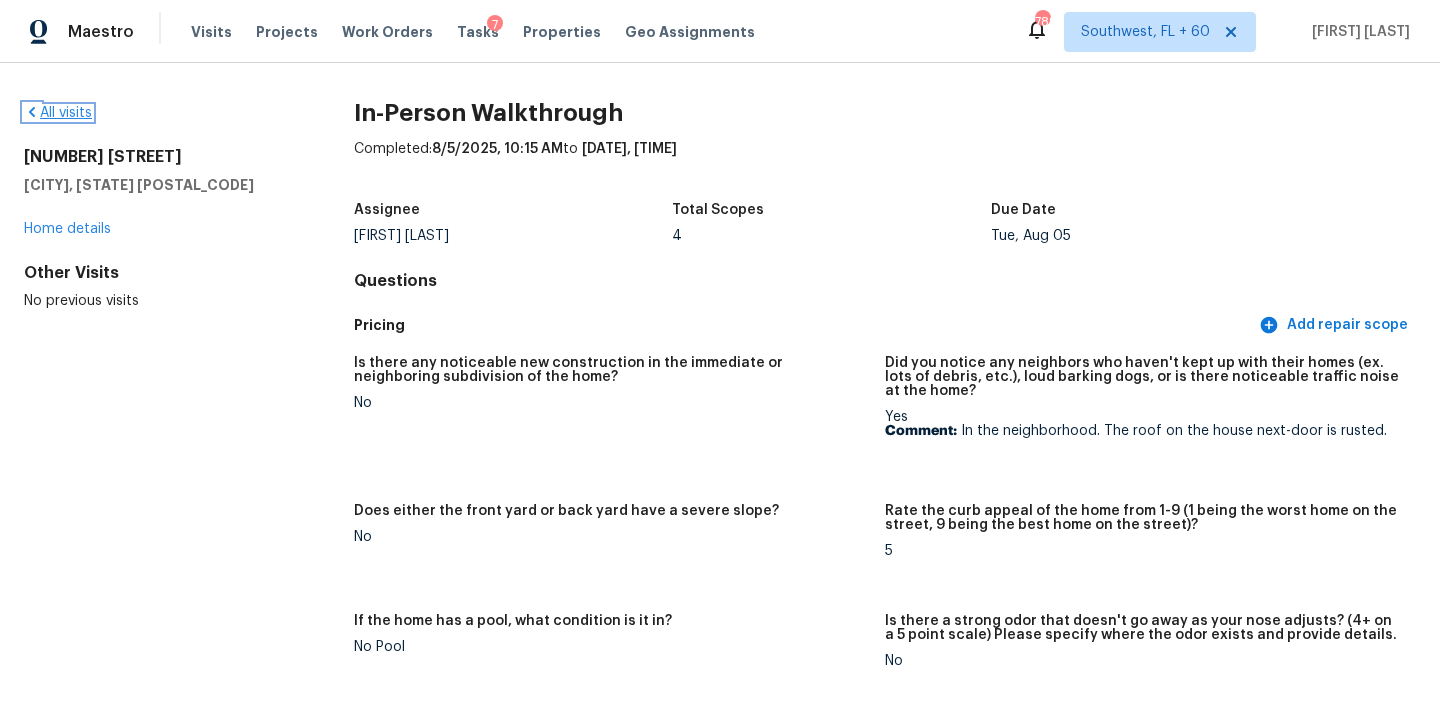 click on "All visits" at bounding box center (58, 113) 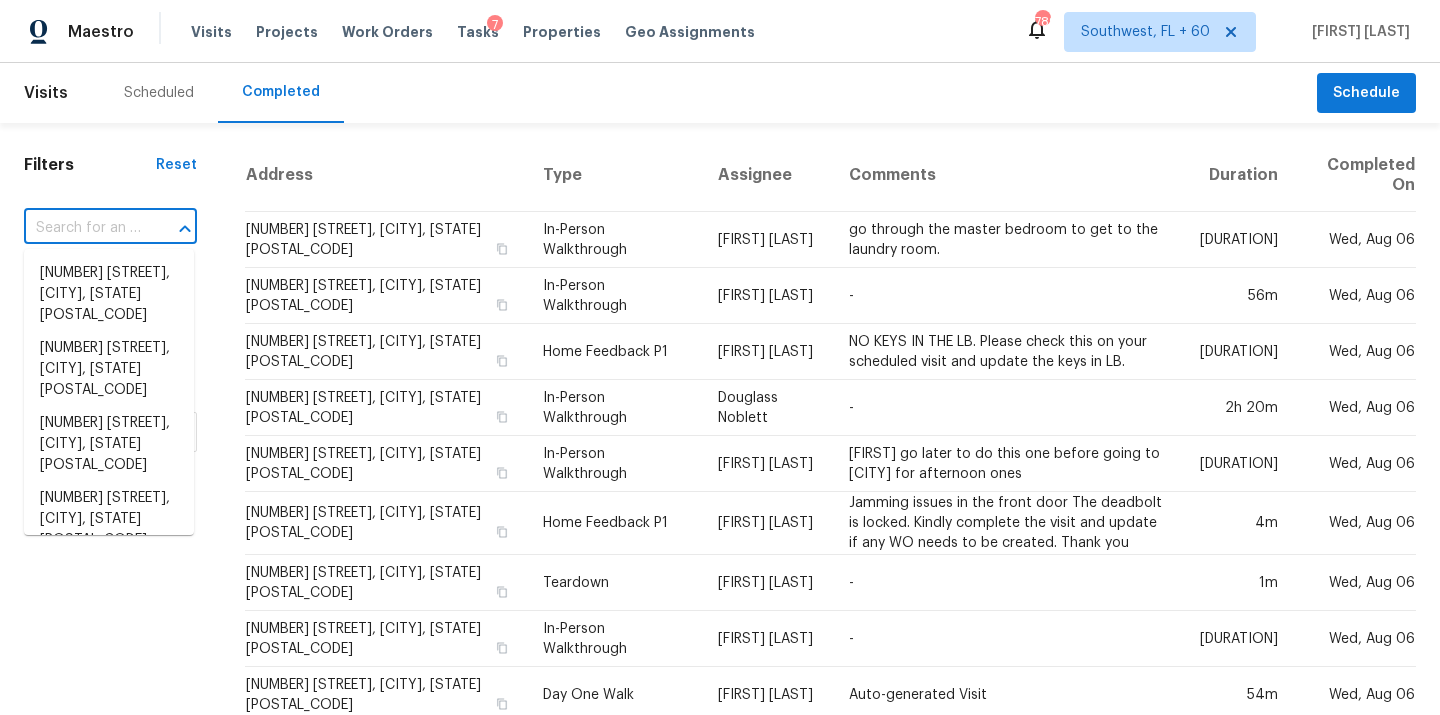 click at bounding box center (82, 228) 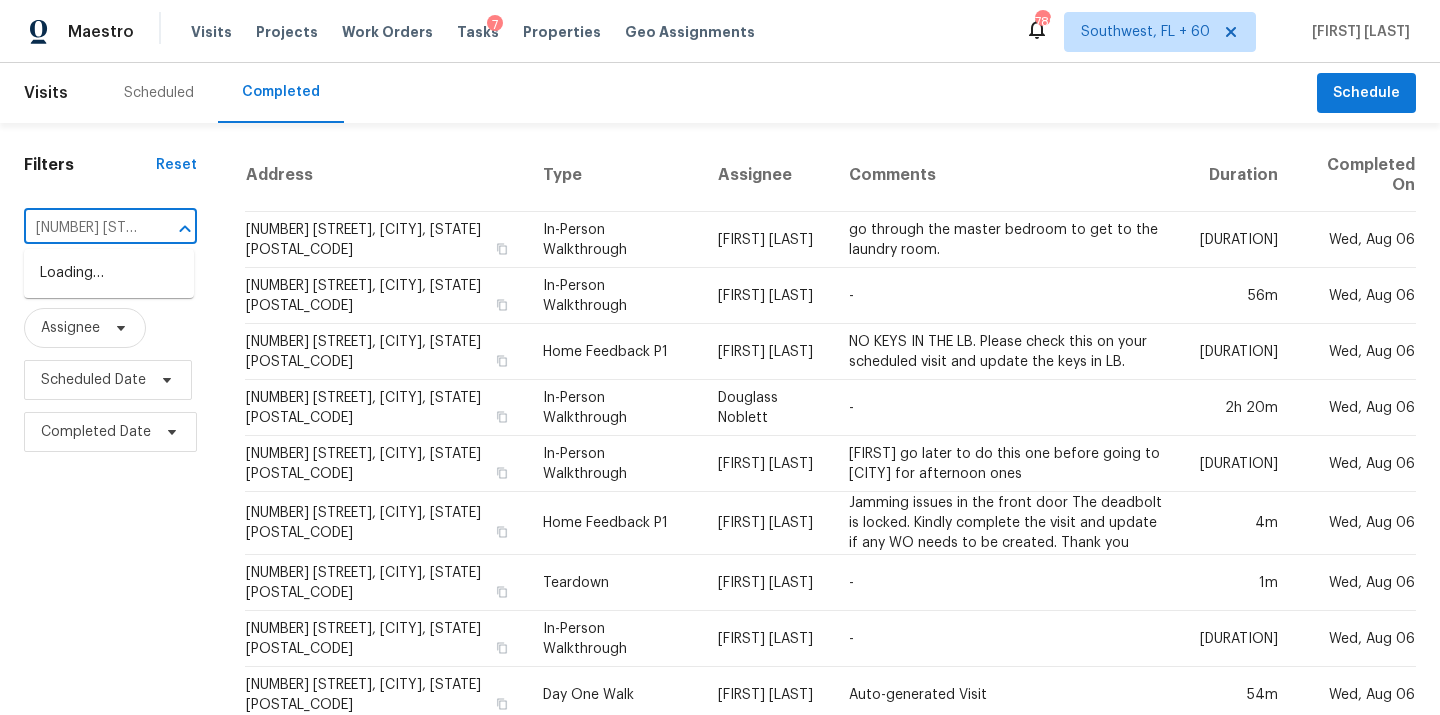 scroll, scrollTop: 0, scrollLeft: 148, axis: horizontal 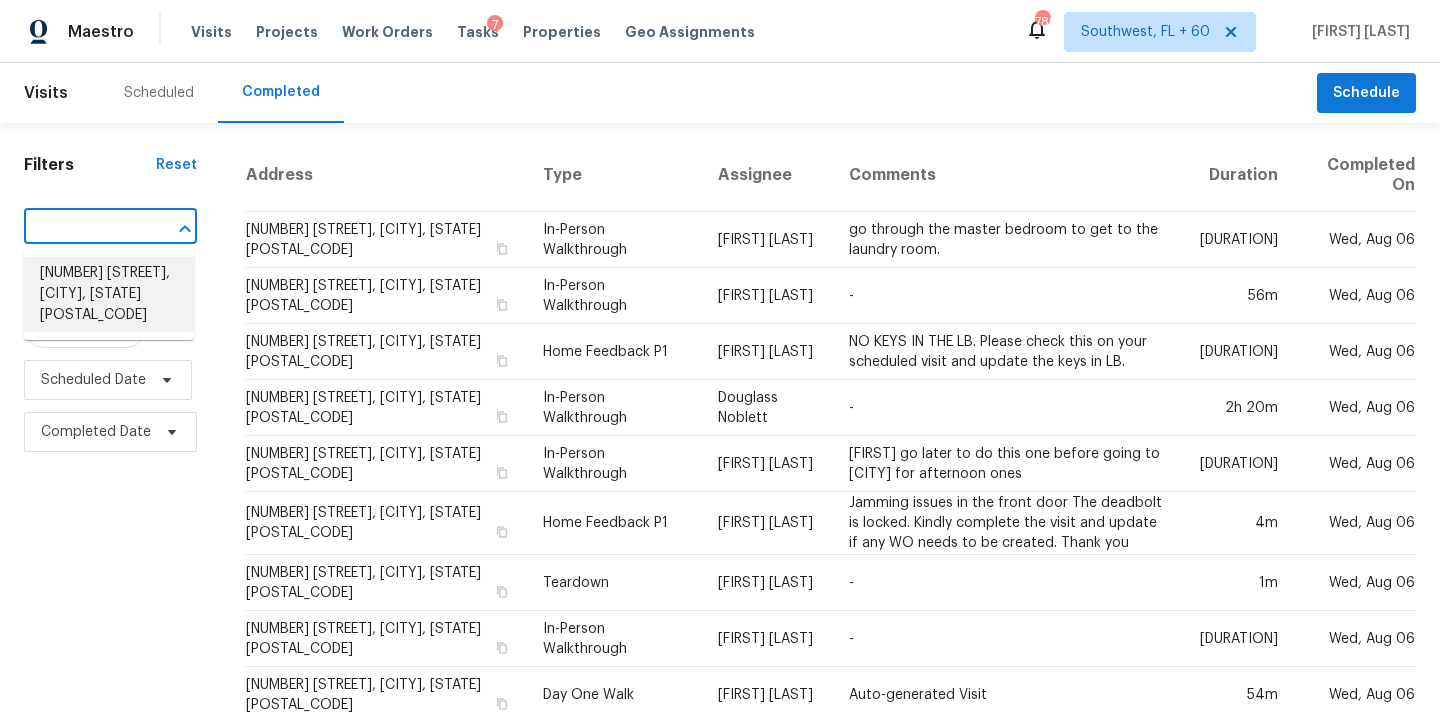 click on "5775 Ballinger Dr, Las Vegas, NV 89142" at bounding box center (109, 294) 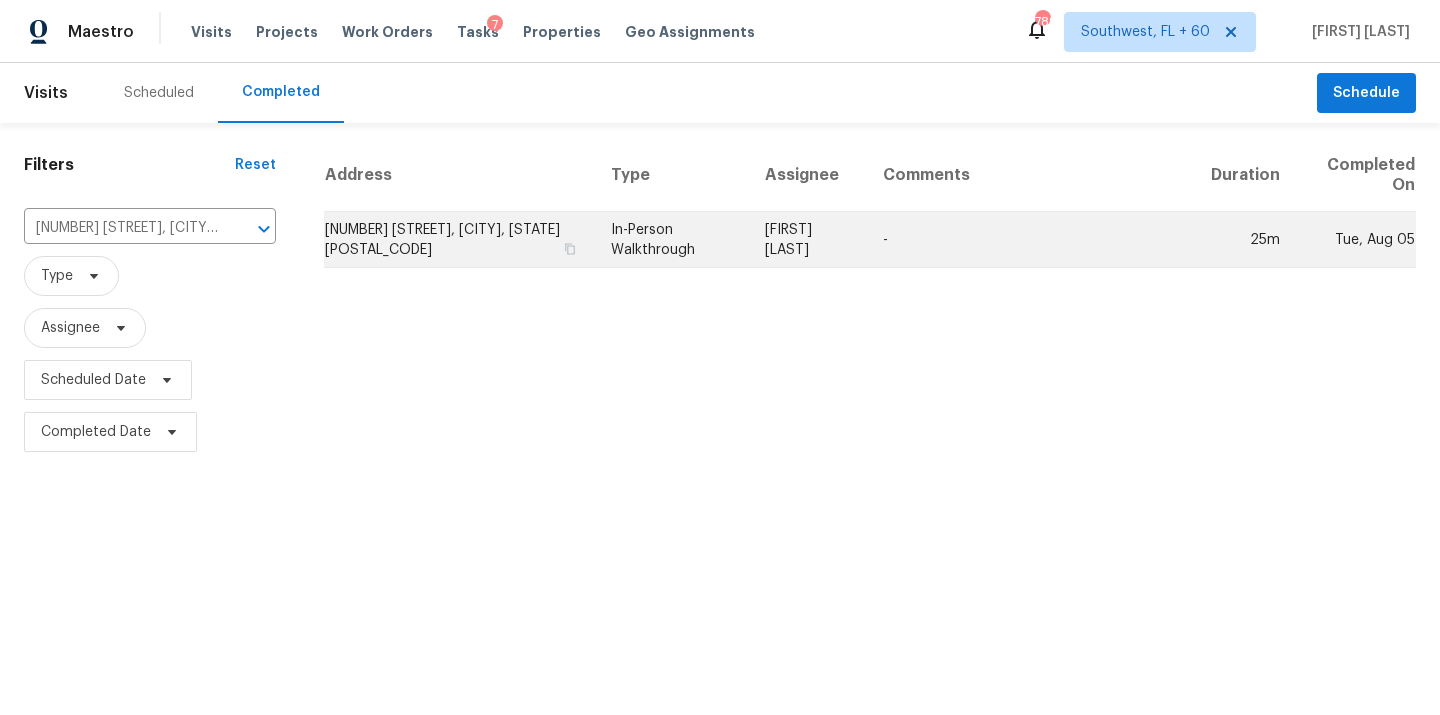 click on "In-Person Walkthrough" at bounding box center (672, 240) 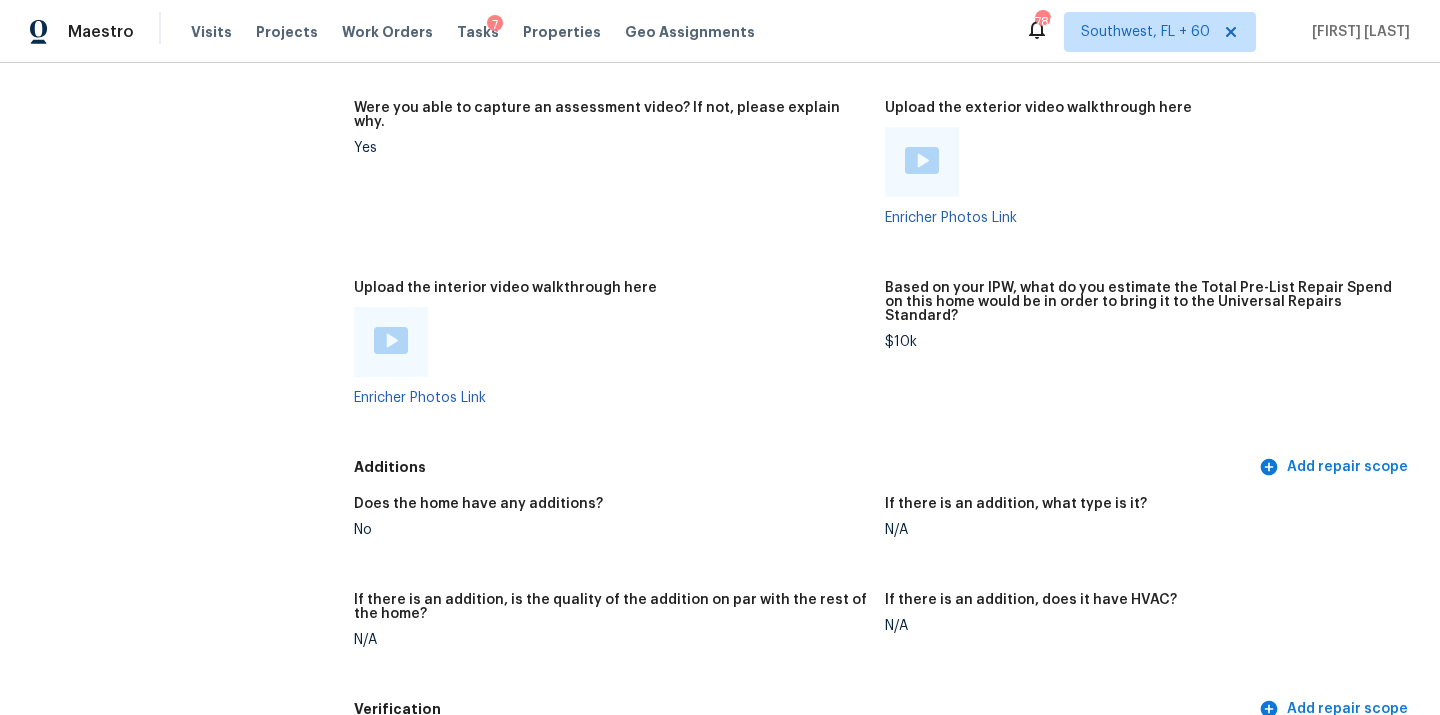 scroll, scrollTop: 3511, scrollLeft: 0, axis: vertical 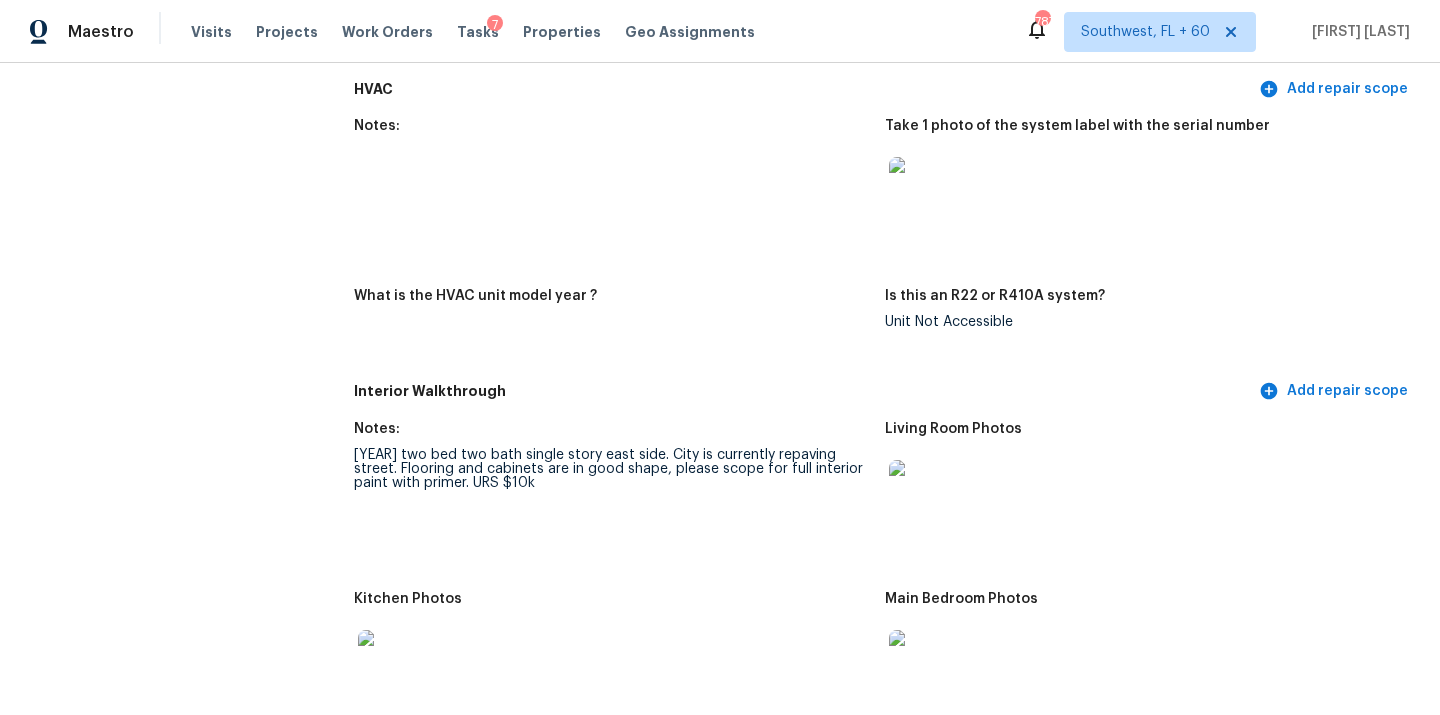 click at bounding box center (921, 189) 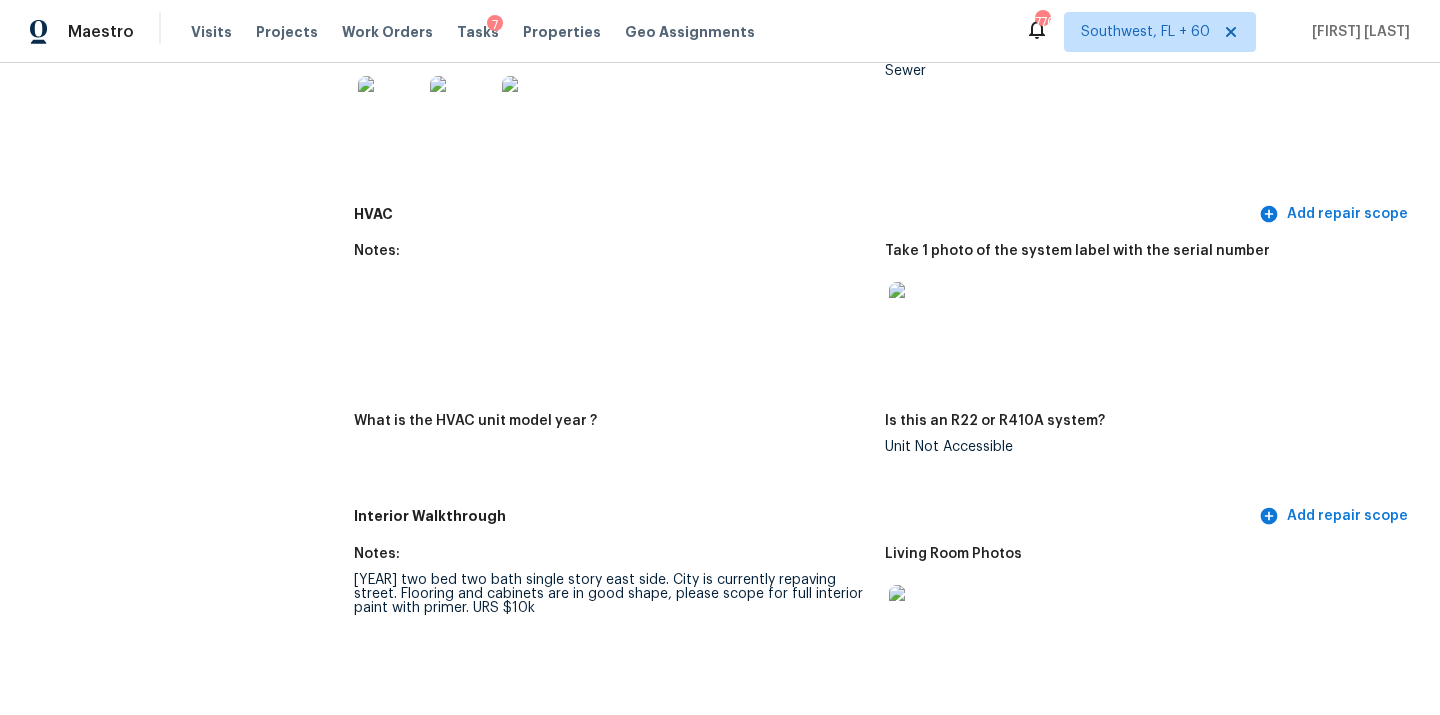 scroll, scrollTop: 0, scrollLeft: 0, axis: both 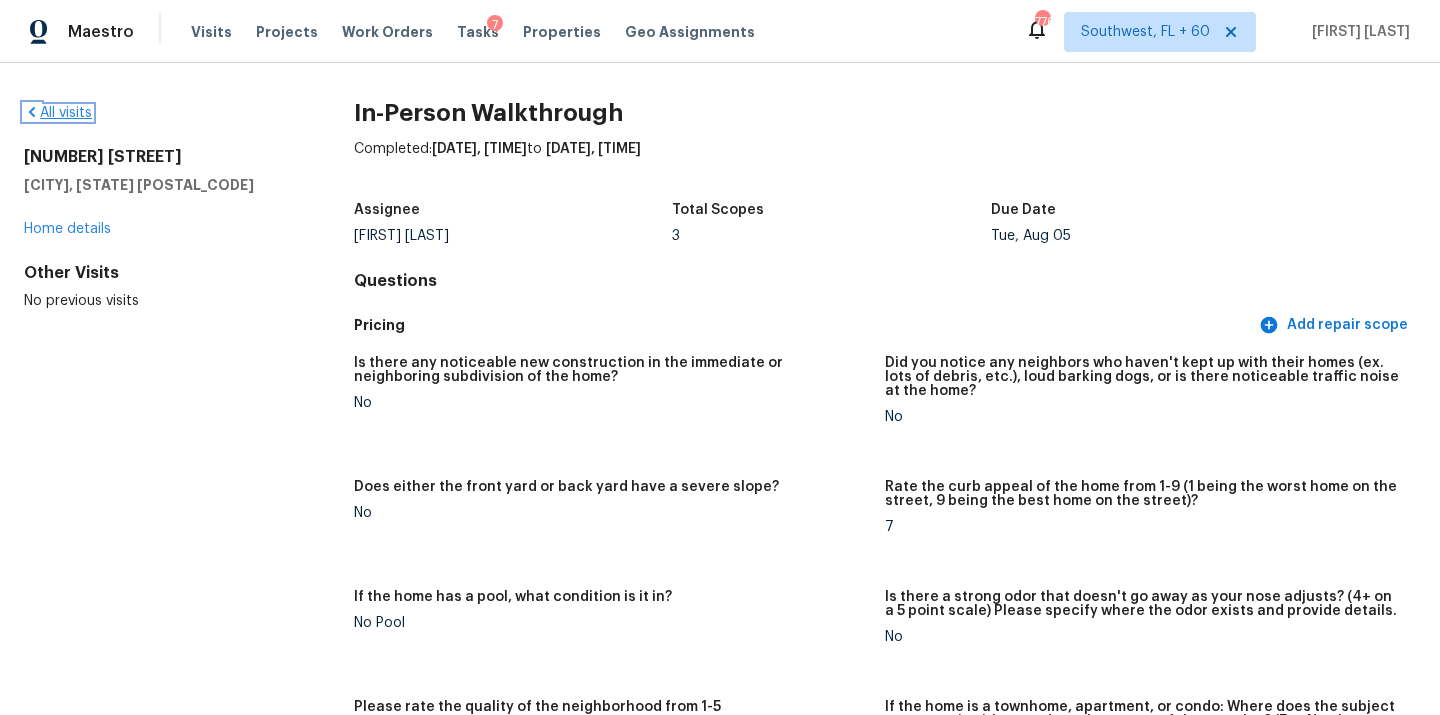 click on "All visits" at bounding box center [58, 113] 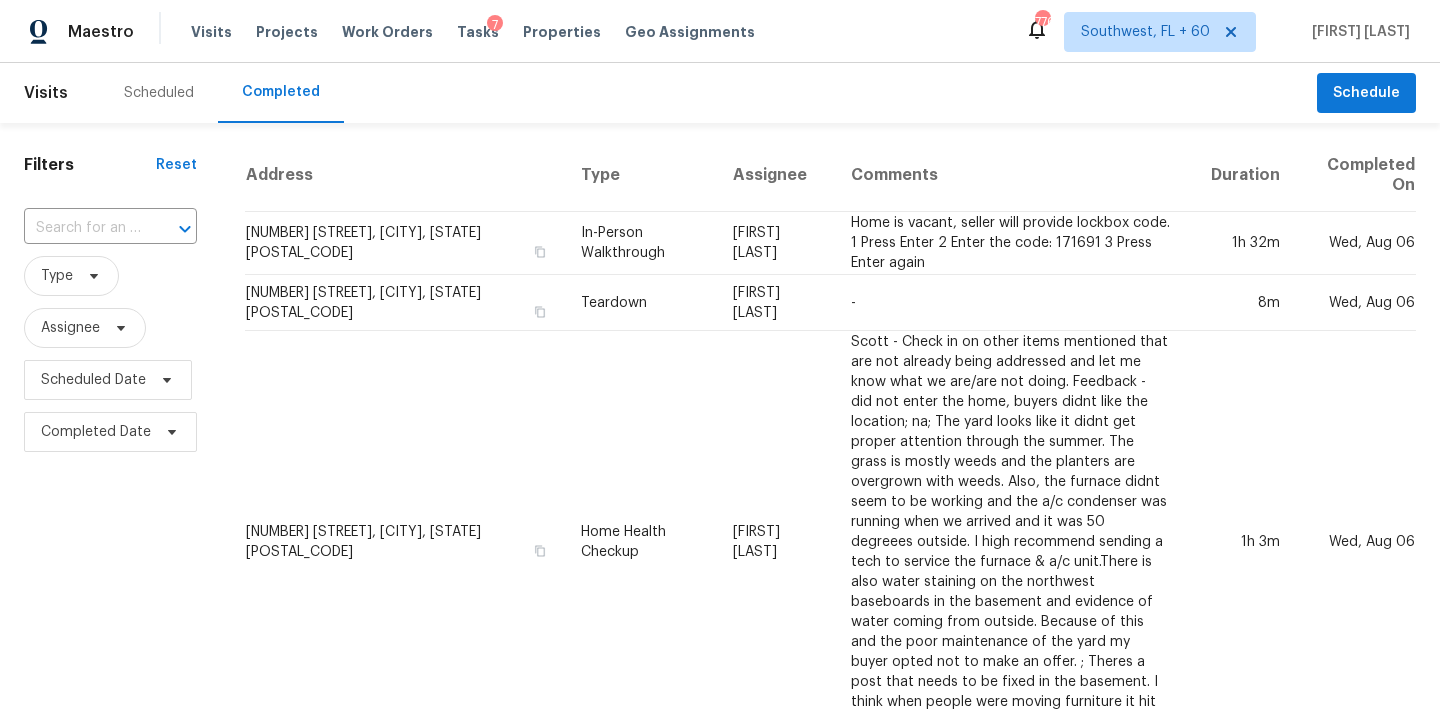 click on "​" at bounding box center (110, 228) 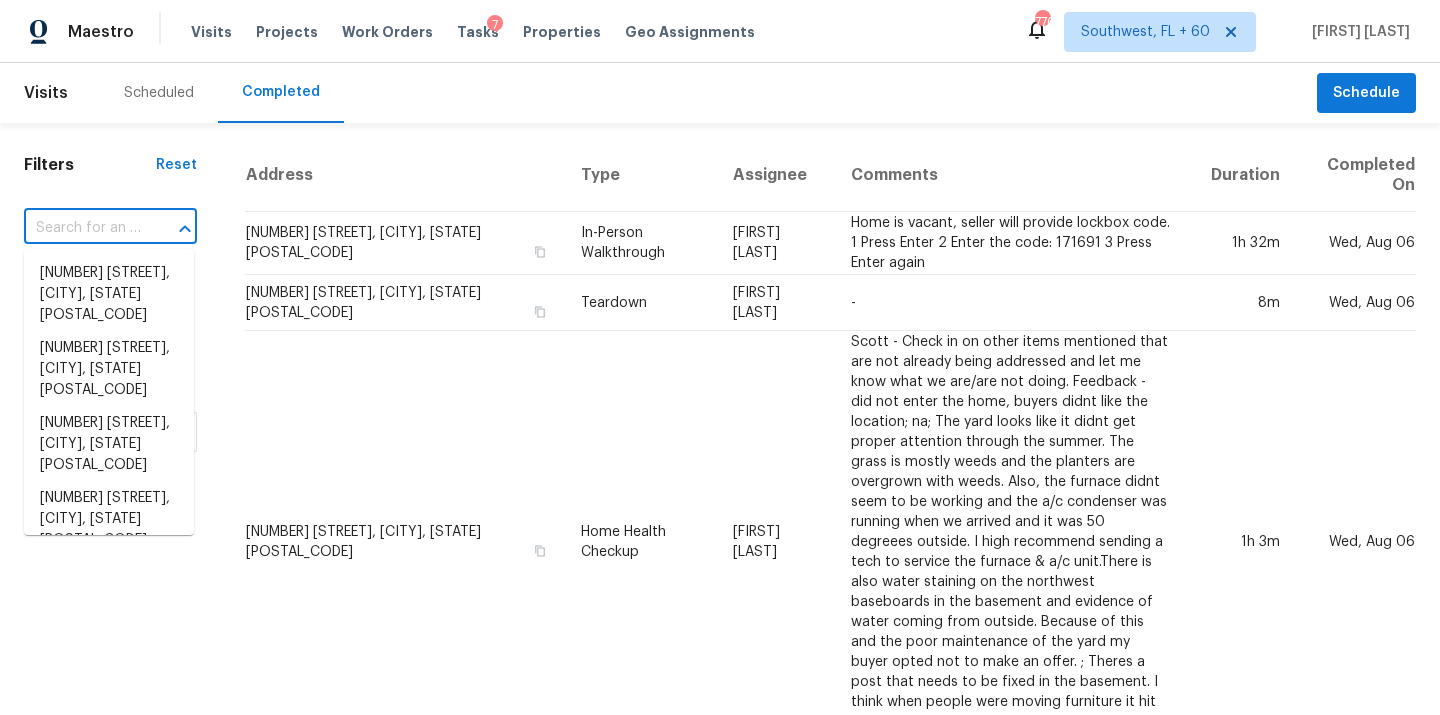 paste on "1708 E Morelos St, Chandler, AZ 85225" 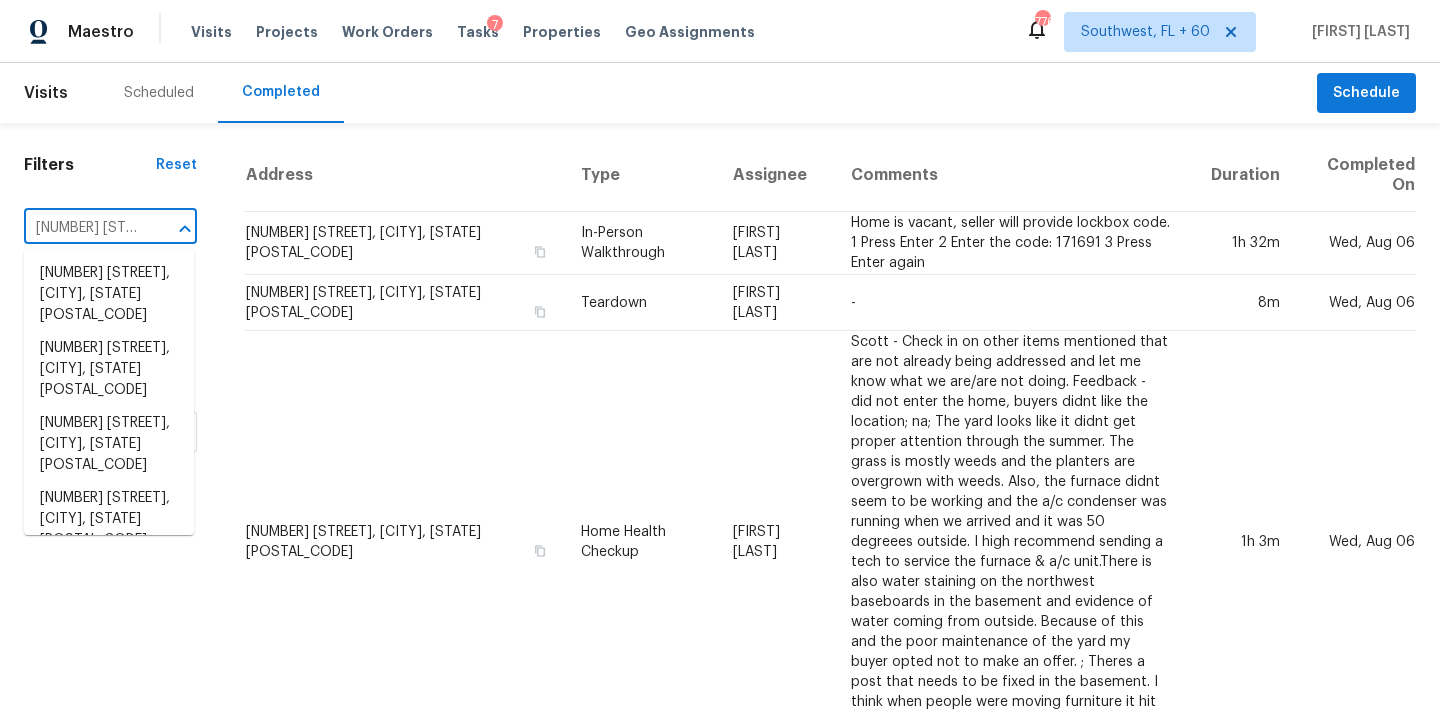 scroll, scrollTop: 0, scrollLeft: 149, axis: horizontal 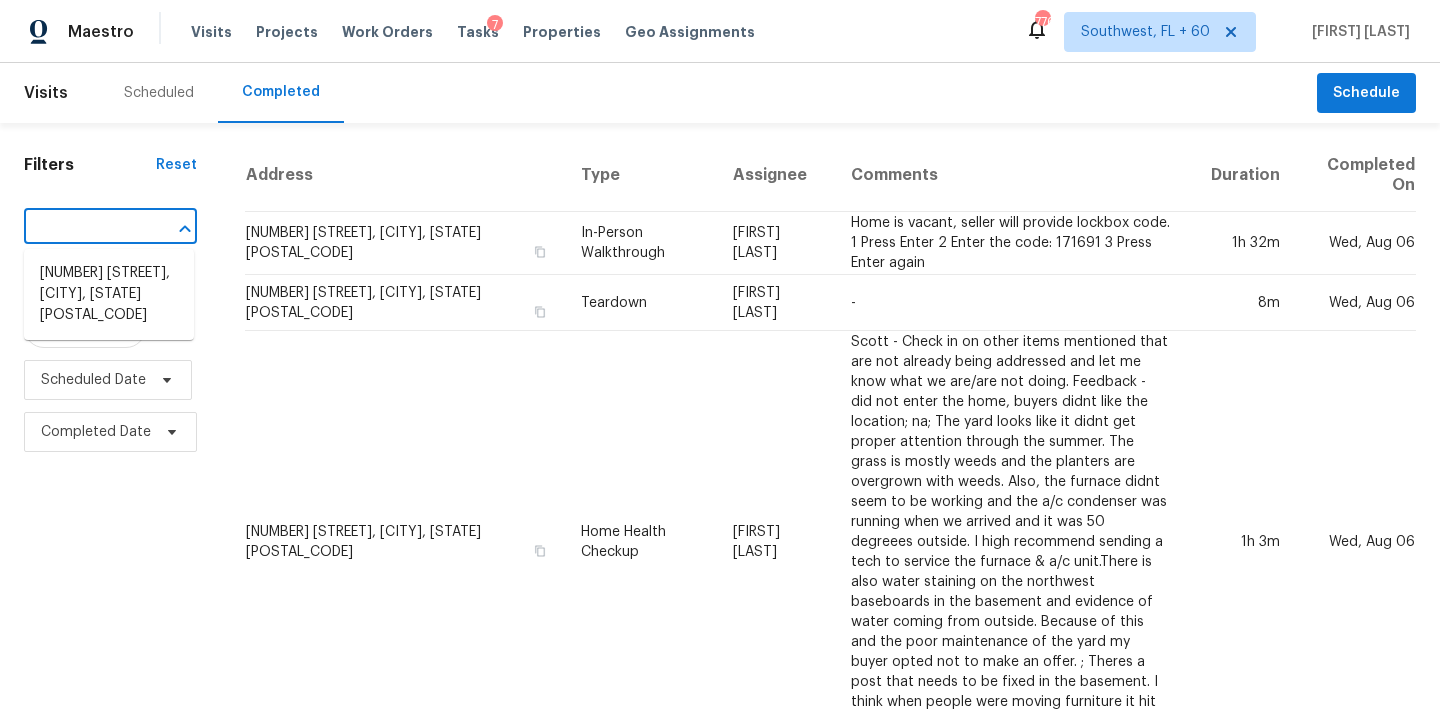 type on "1708 E Morelos St, Chandler, AZ 85225" 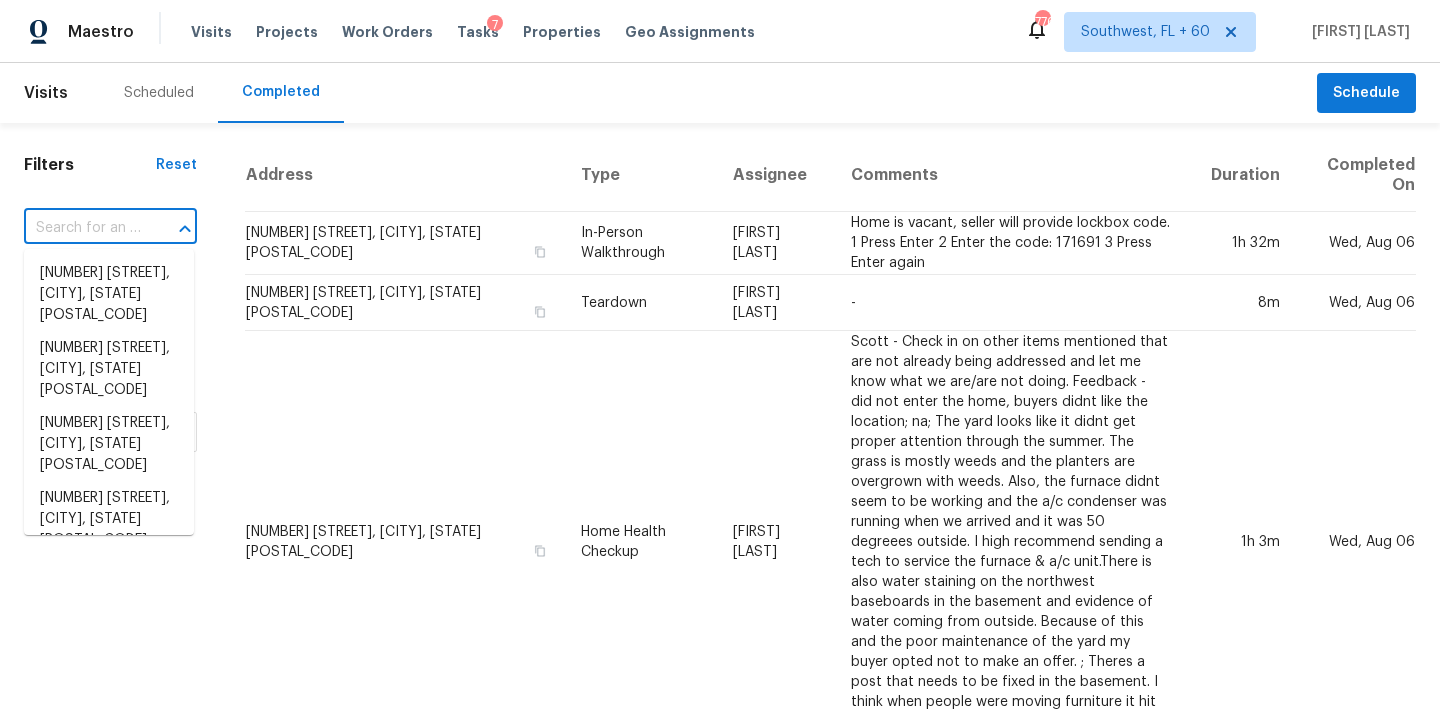 scroll, scrollTop: 0, scrollLeft: 0, axis: both 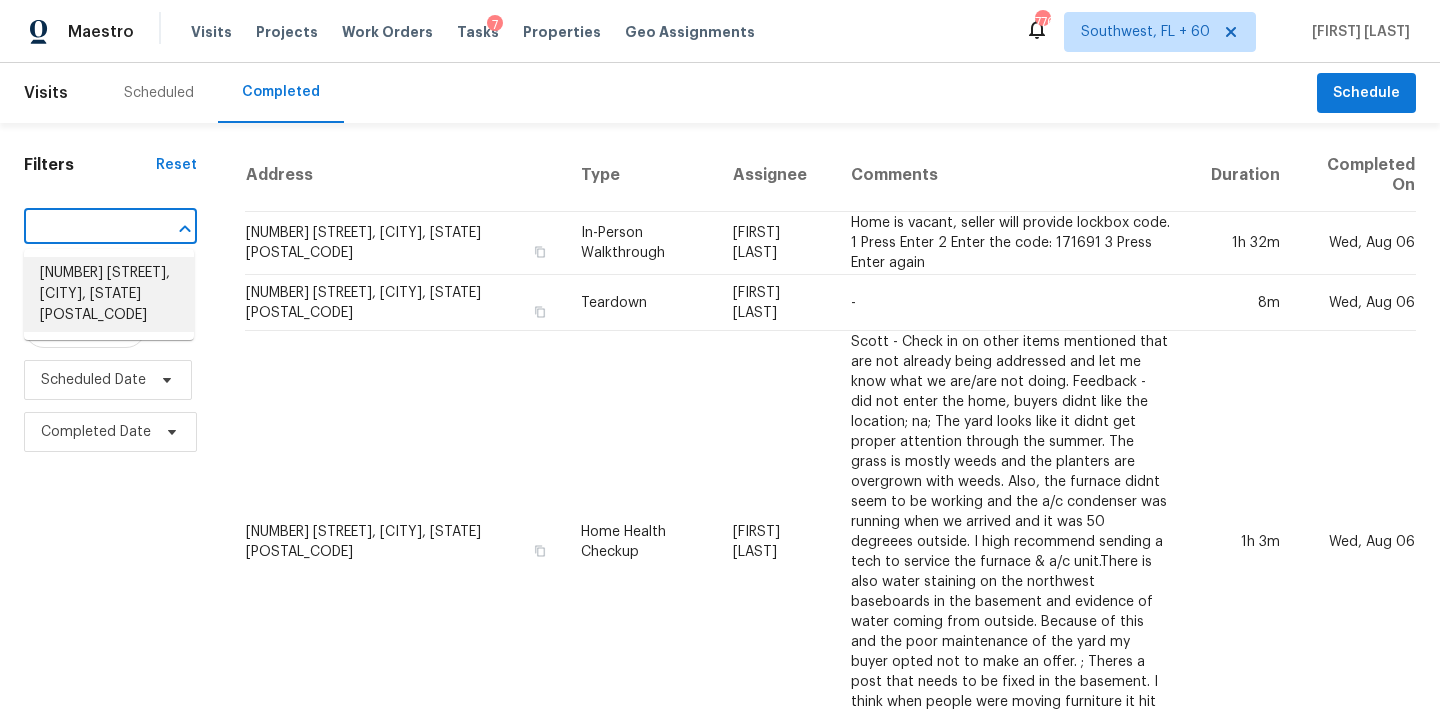 click on "1708 E Morelos St, Chandler, AZ 85225" at bounding box center [109, 294] 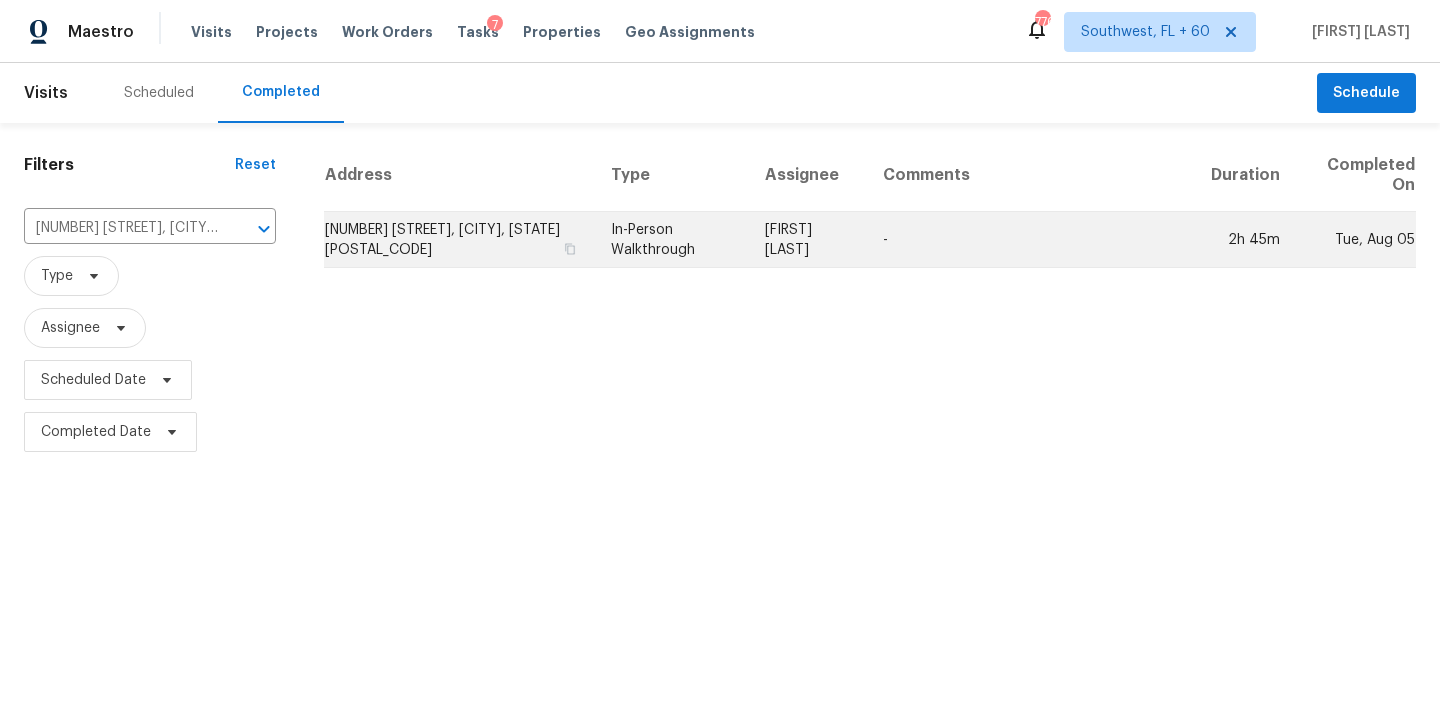 click on "Austin Hatch" at bounding box center (808, 240) 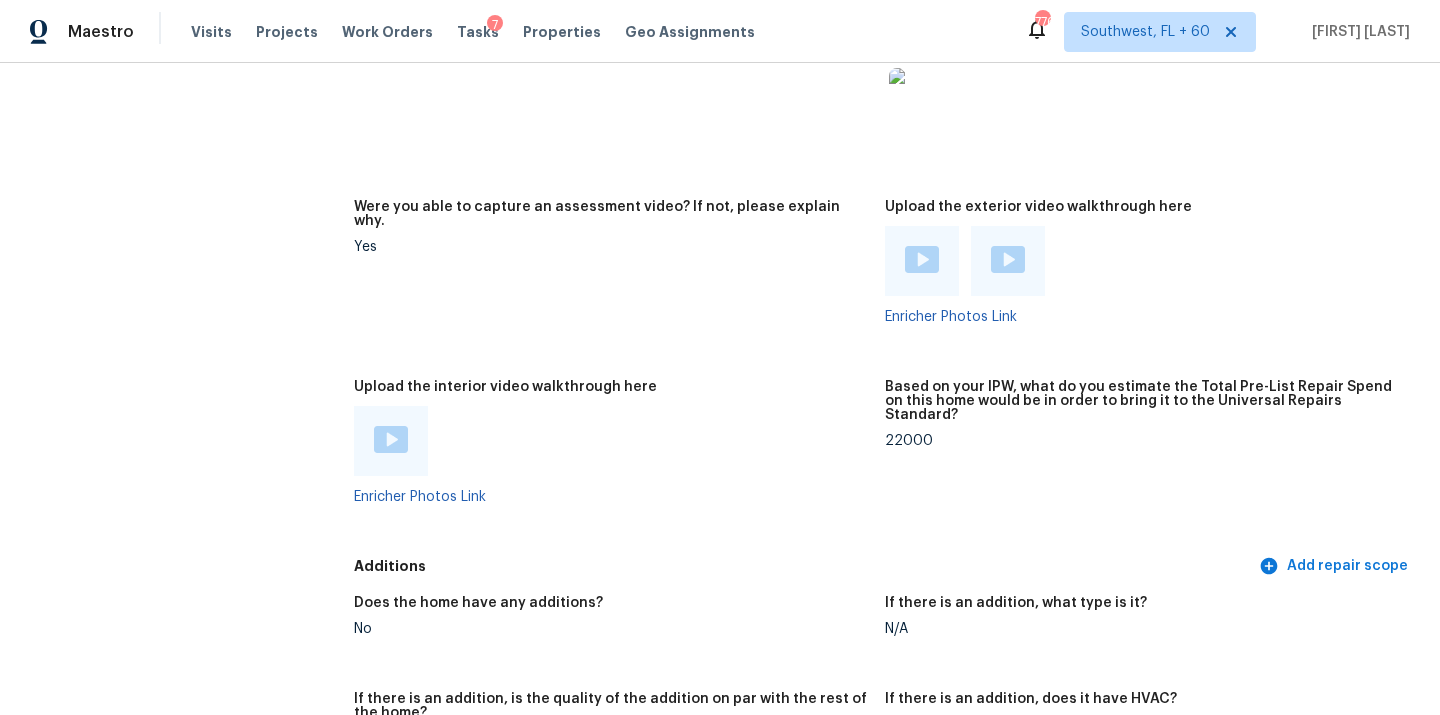 scroll, scrollTop: 3450, scrollLeft: 0, axis: vertical 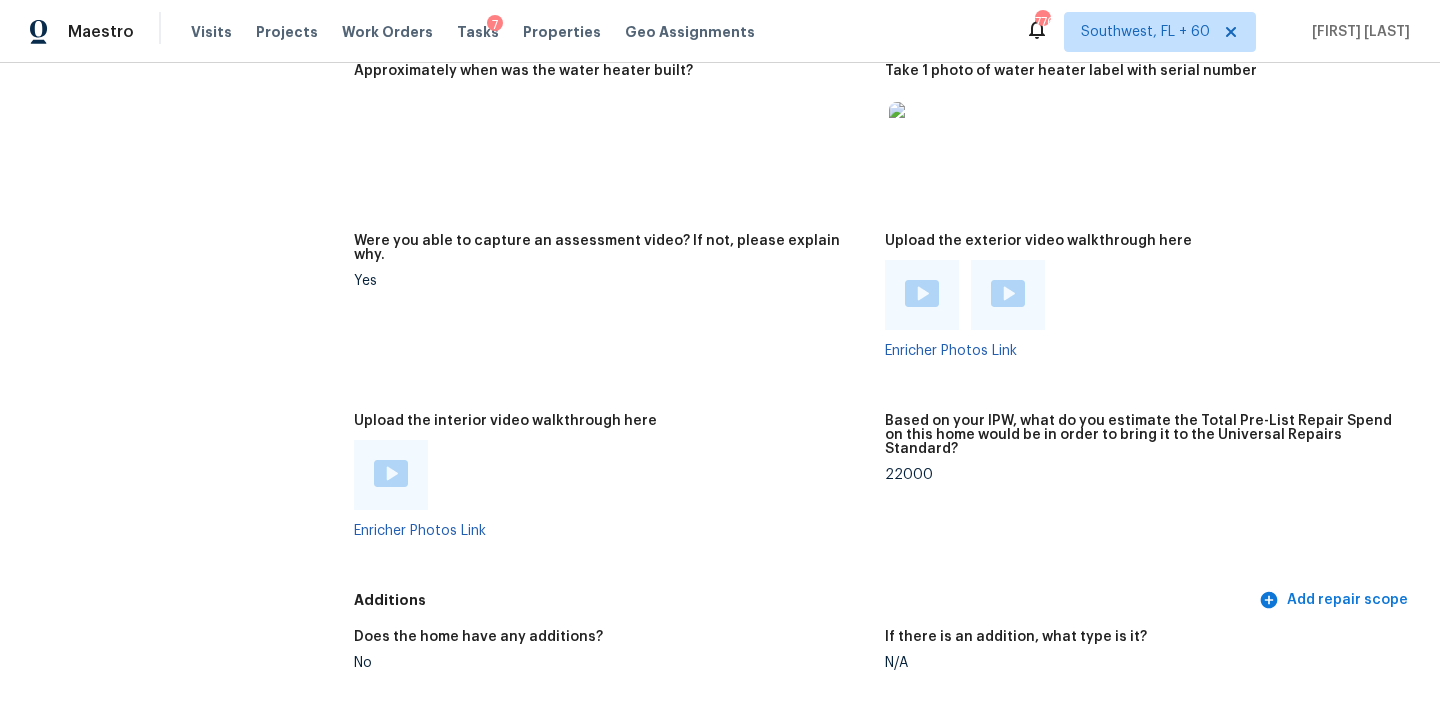 click at bounding box center [391, 475] 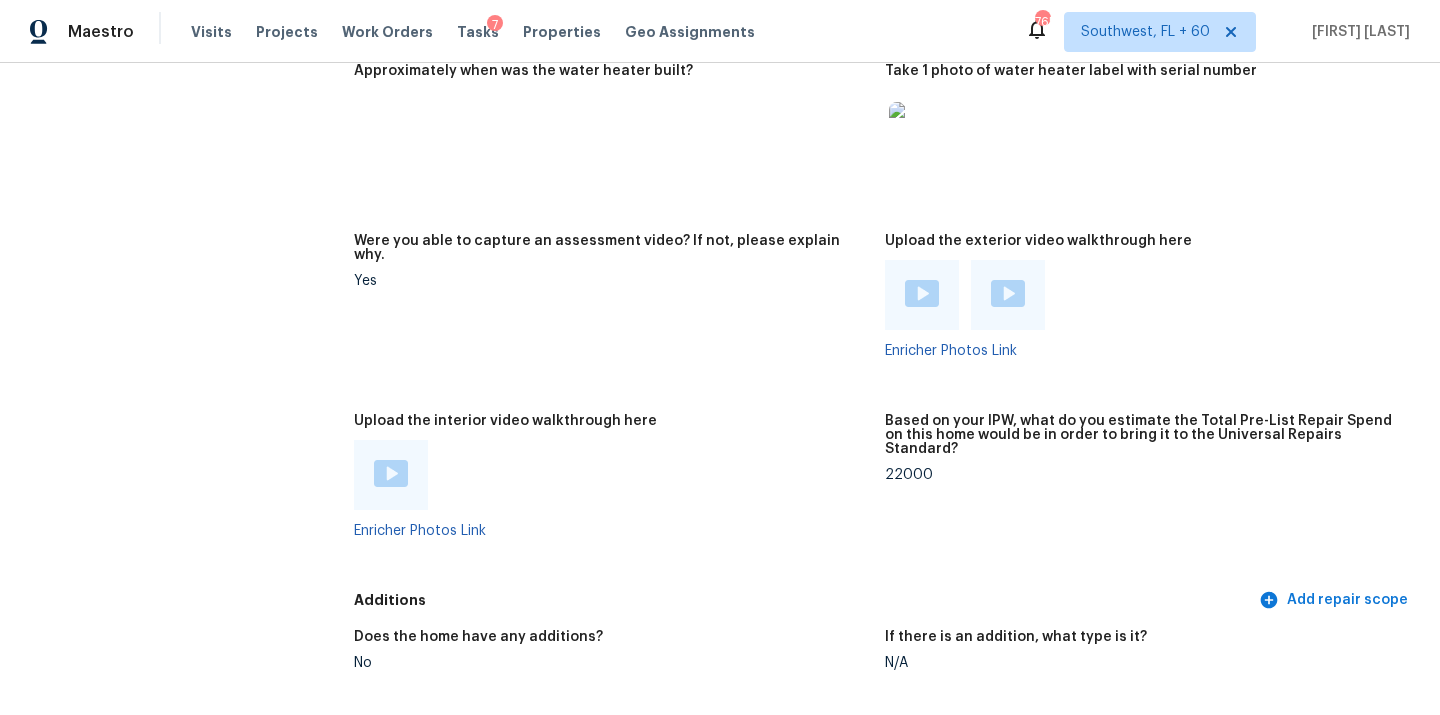 click at bounding box center [391, 473] 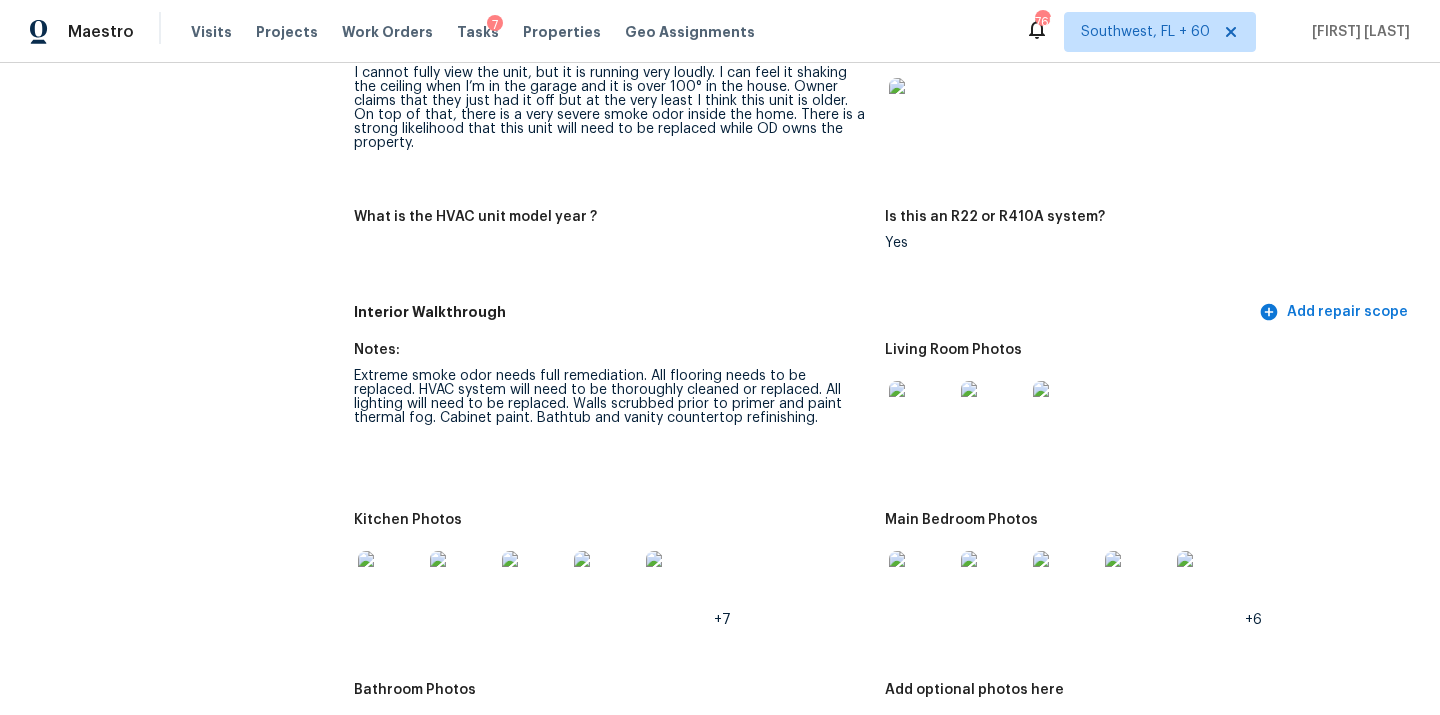 scroll, scrollTop: 2429, scrollLeft: 0, axis: vertical 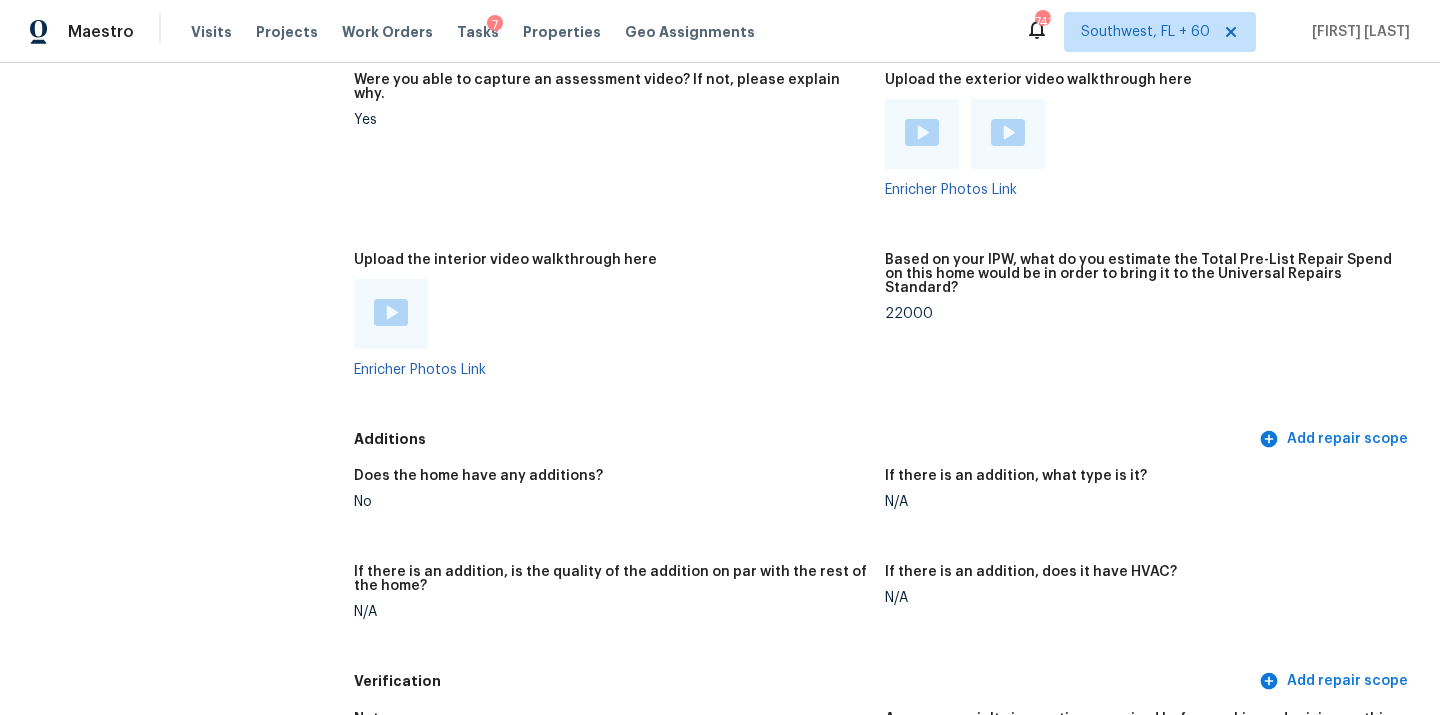 click on "22000" at bounding box center (1142, 314) 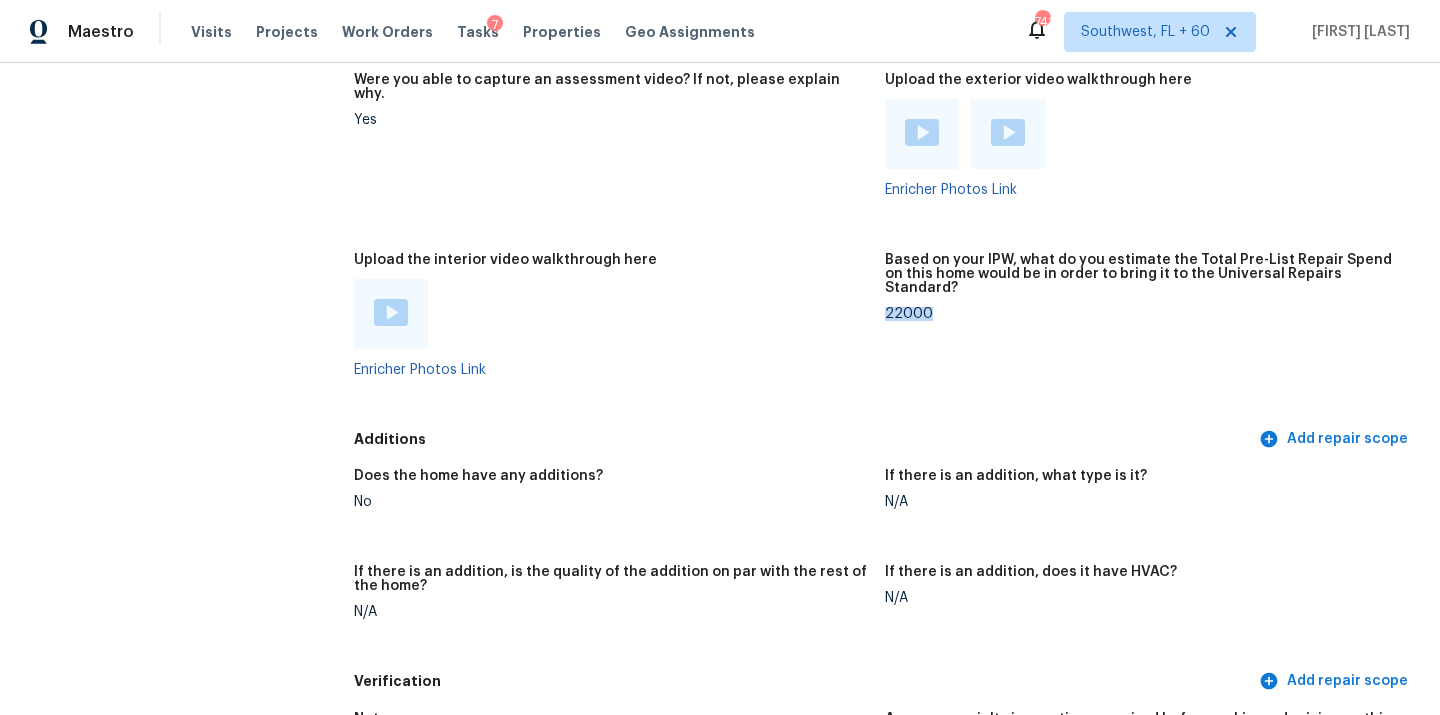 click on "22000" at bounding box center [1142, 314] 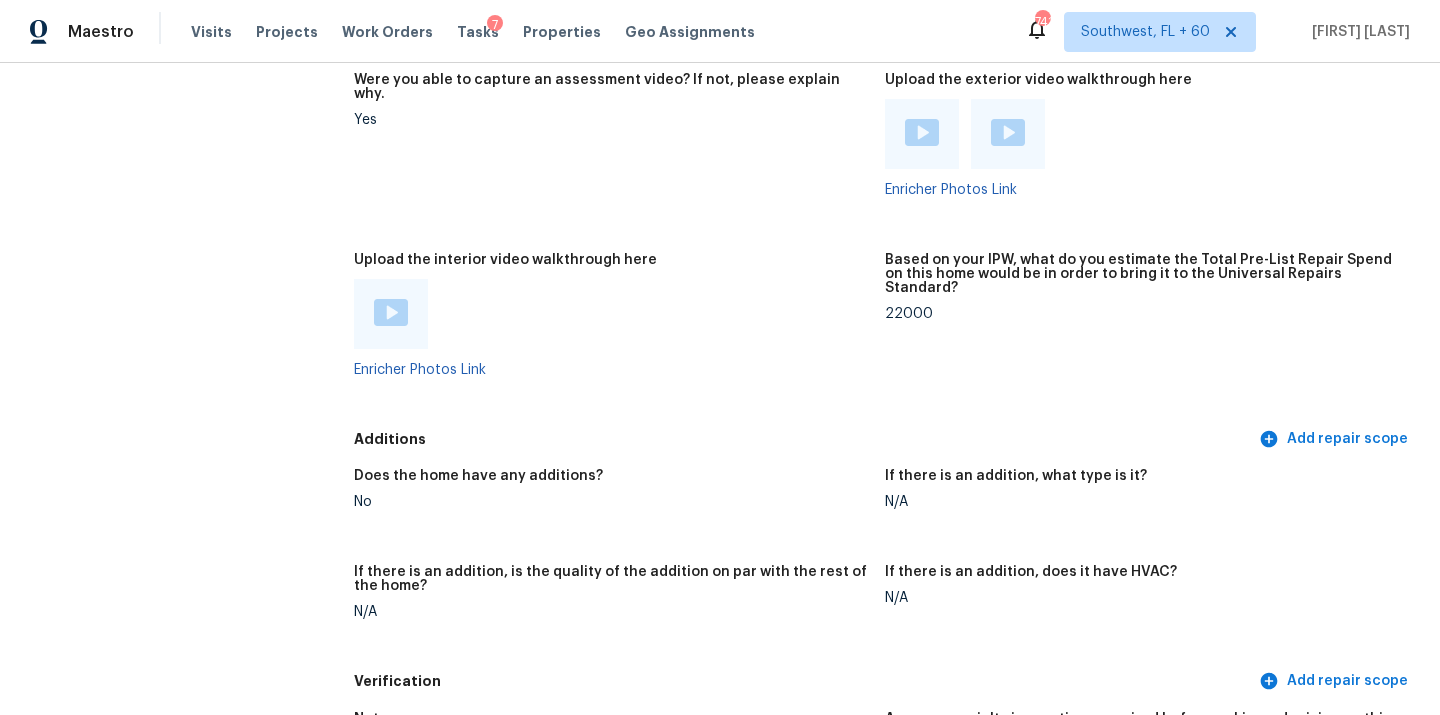 click at bounding box center (611, 314) 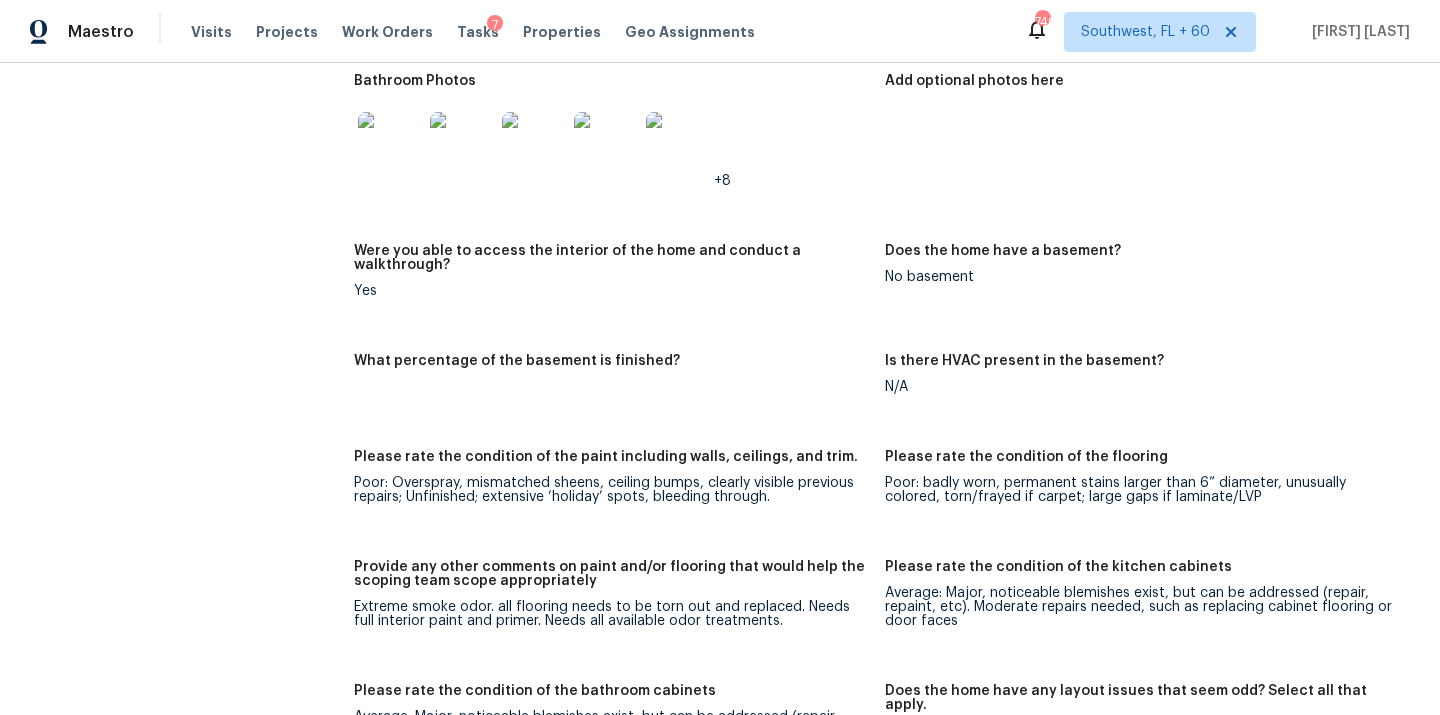 scroll, scrollTop: 2367, scrollLeft: 0, axis: vertical 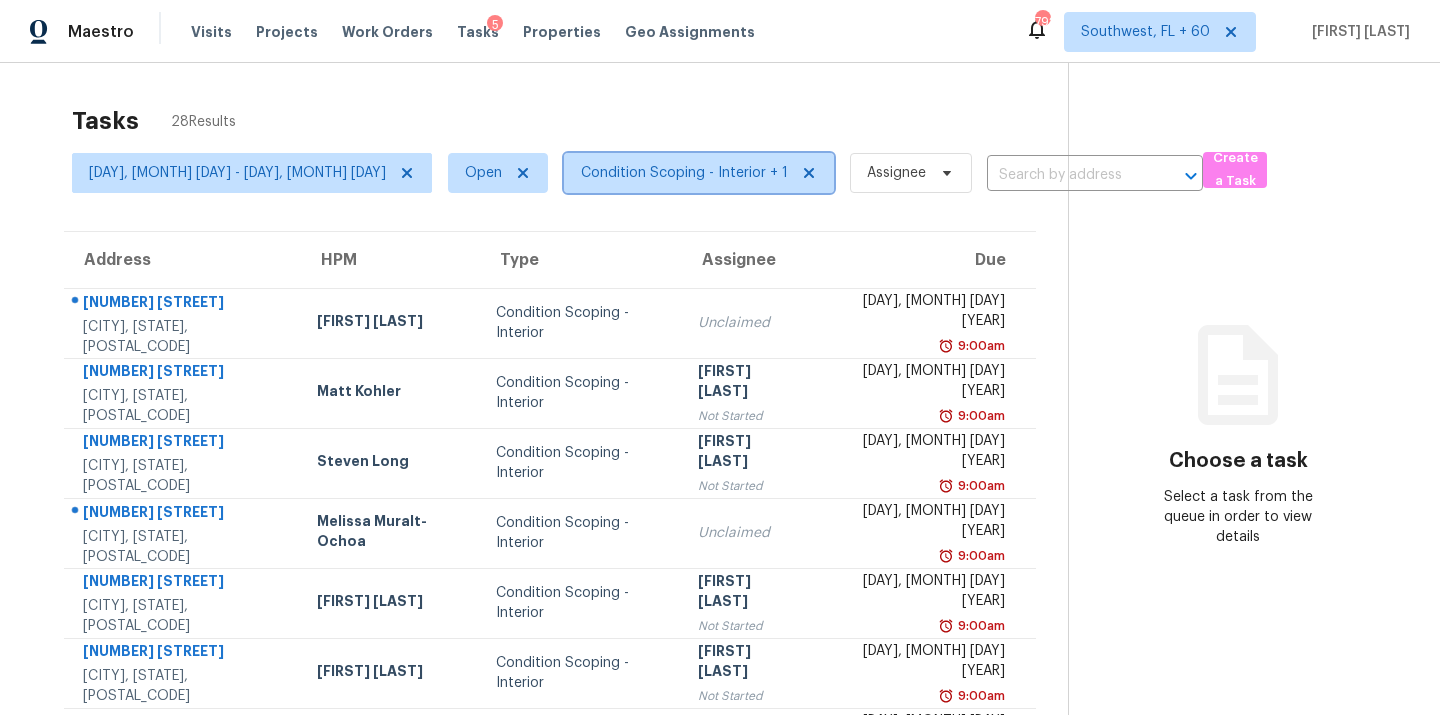 click on "Condition Scoping - Interior + 1" at bounding box center (684, 173) 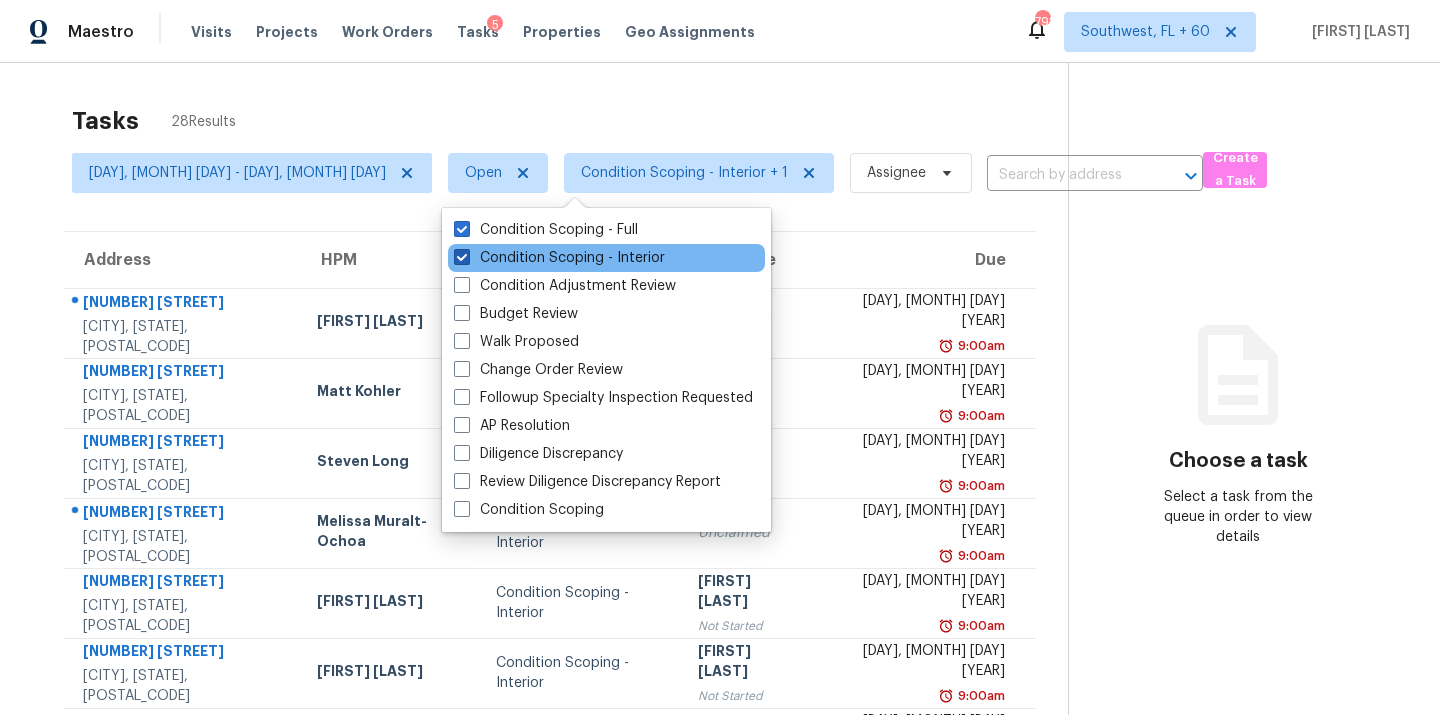 click on "Condition Scoping - Interior" at bounding box center [559, 258] 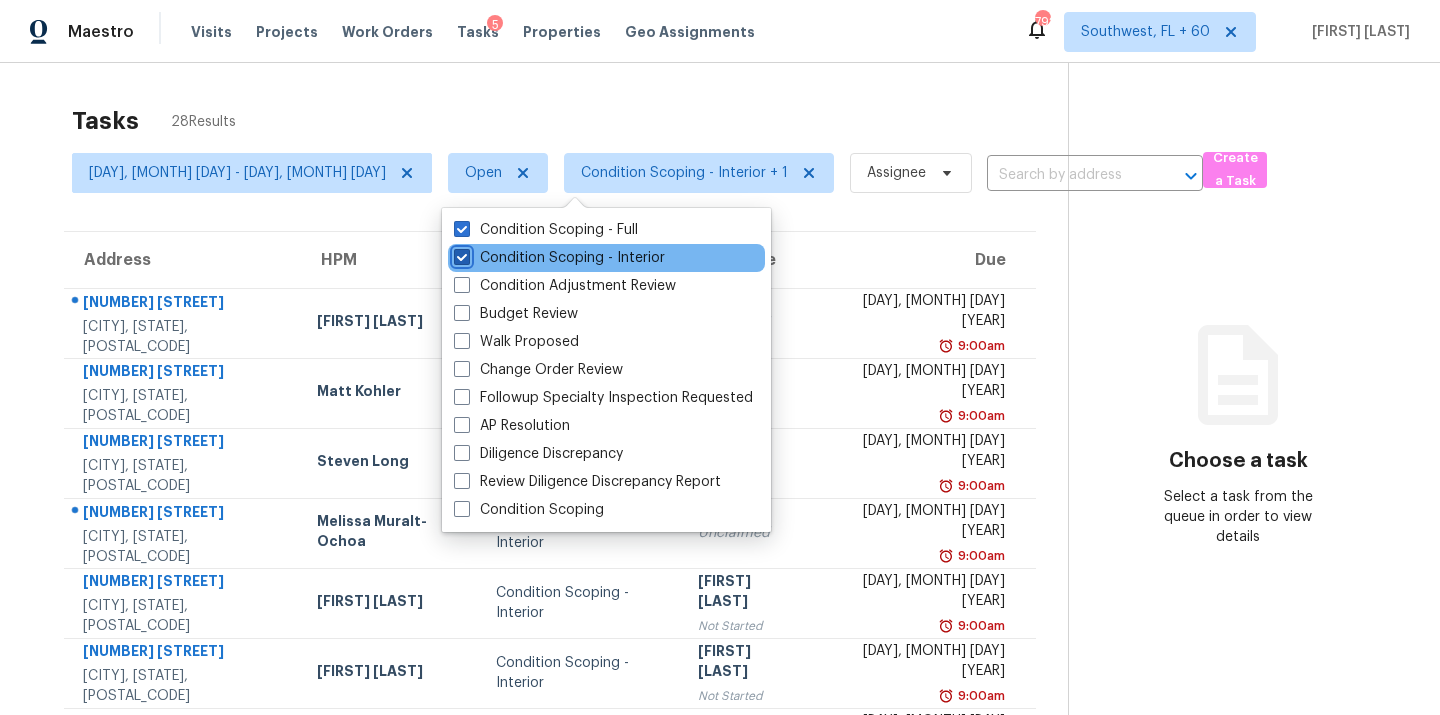 click on "Condition Scoping - Interior" at bounding box center [460, 254] 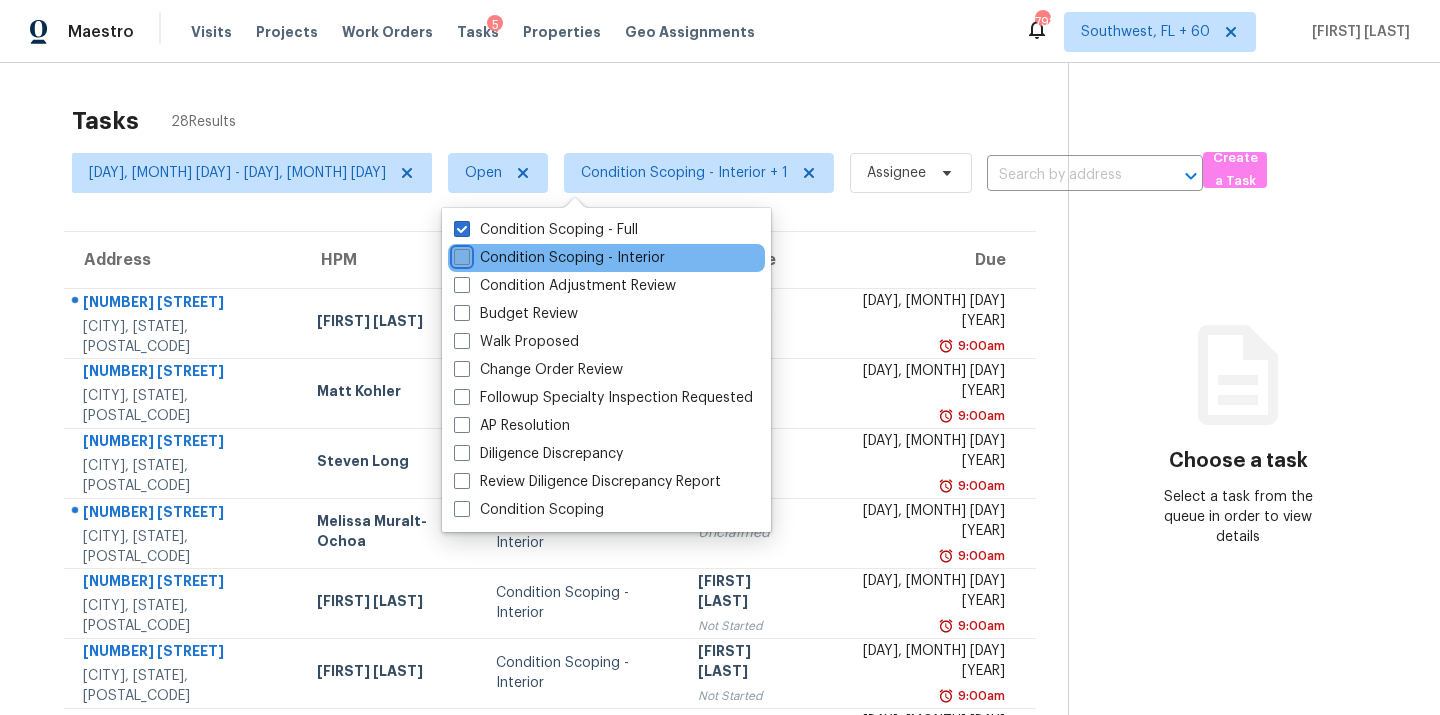 checkbox on "false" 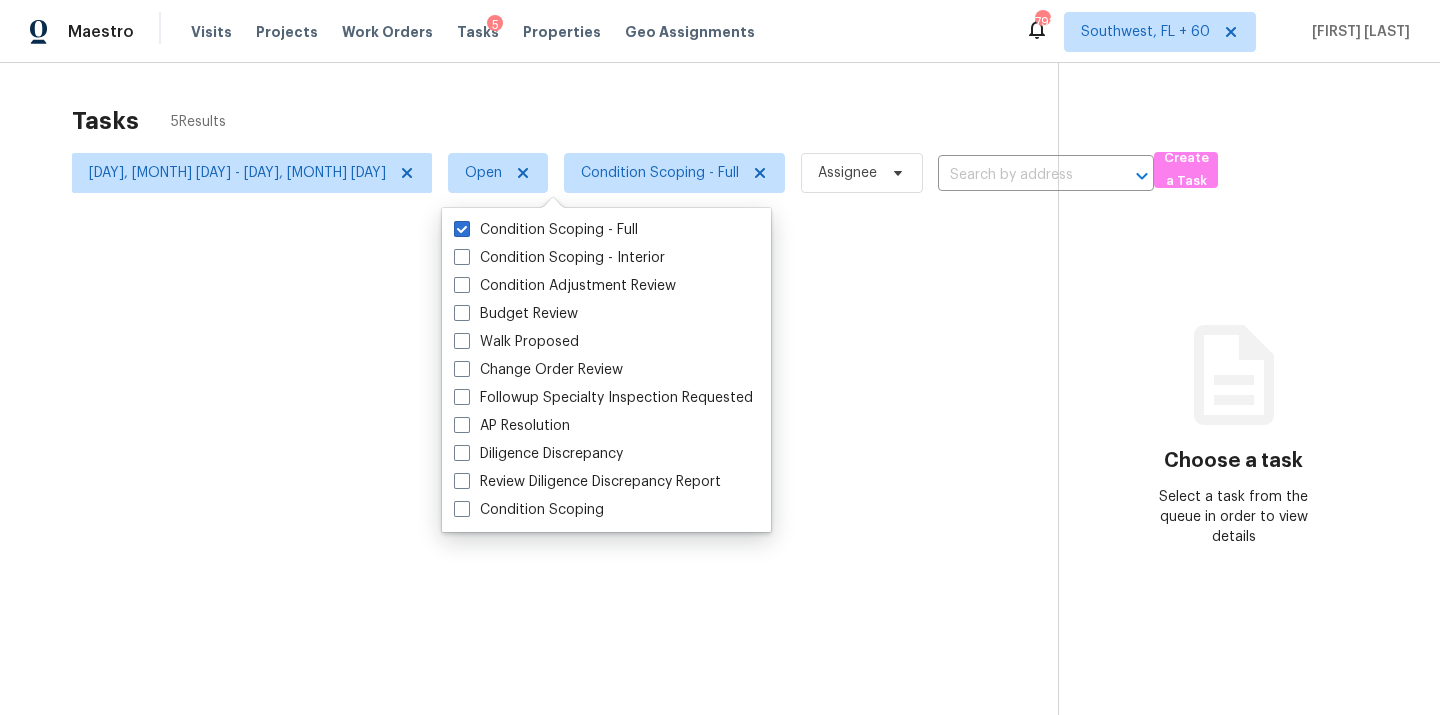 click at bounding box center [720, 357] 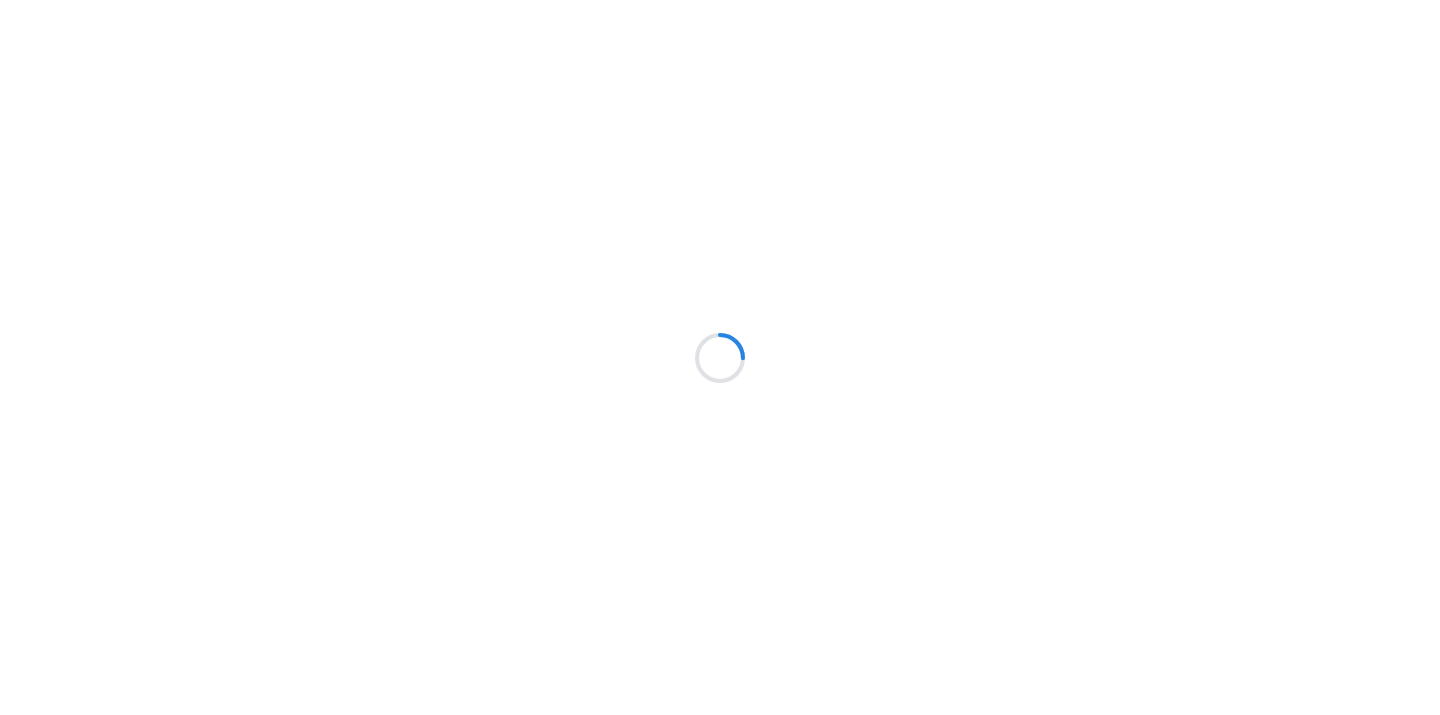 scroll, scrollTop: 0, scrollLeft: 0, axis: both 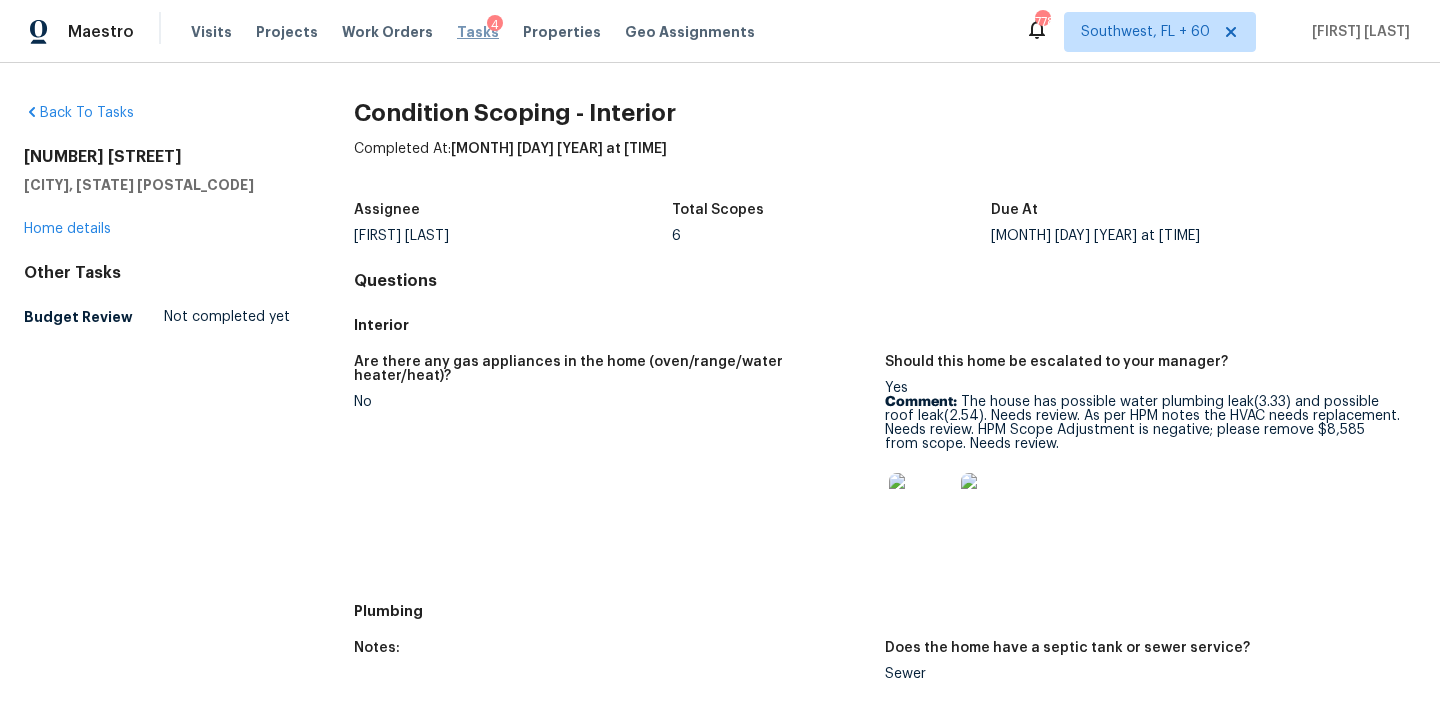 click on "Tasks" at bounding box center (478, 32) 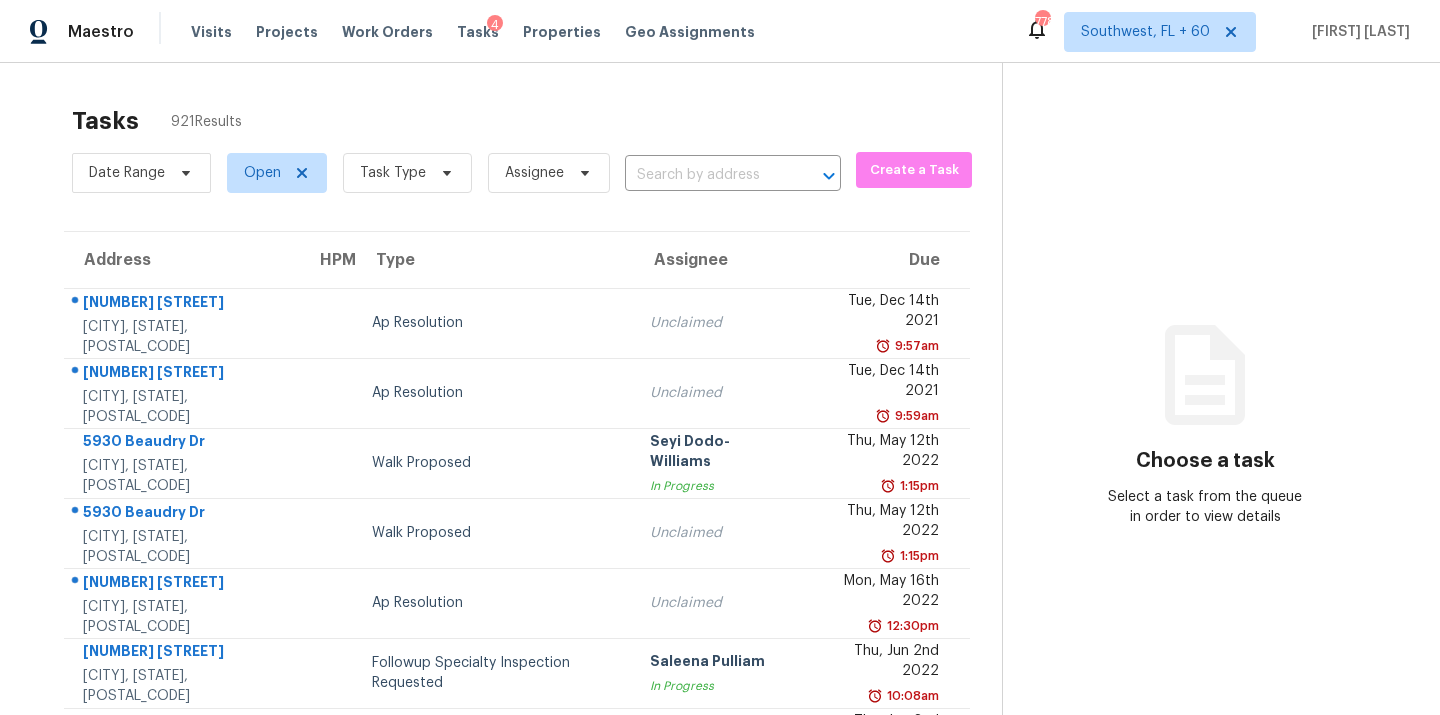 click on "Date Range Open Task Type Assignee ​" at bounding box center (456, 173) 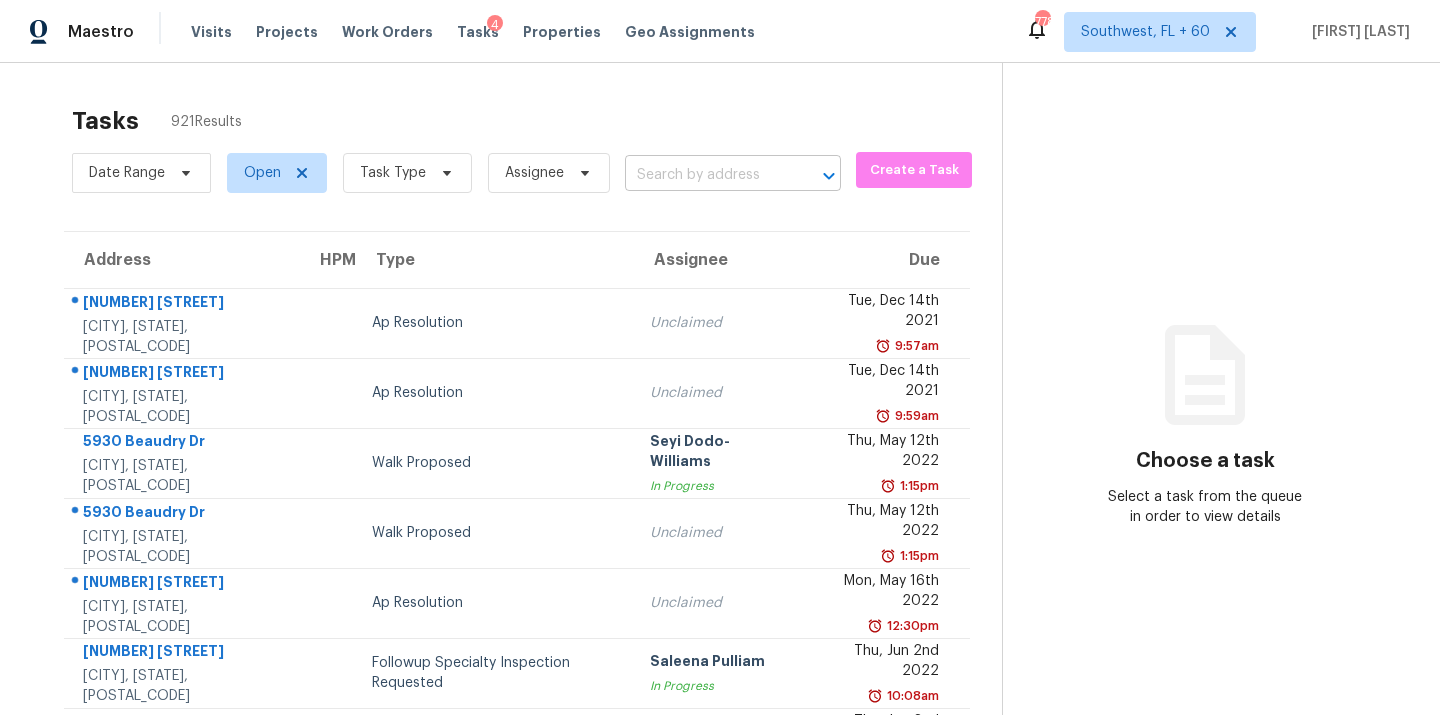 click at bounding box center (705, 175) 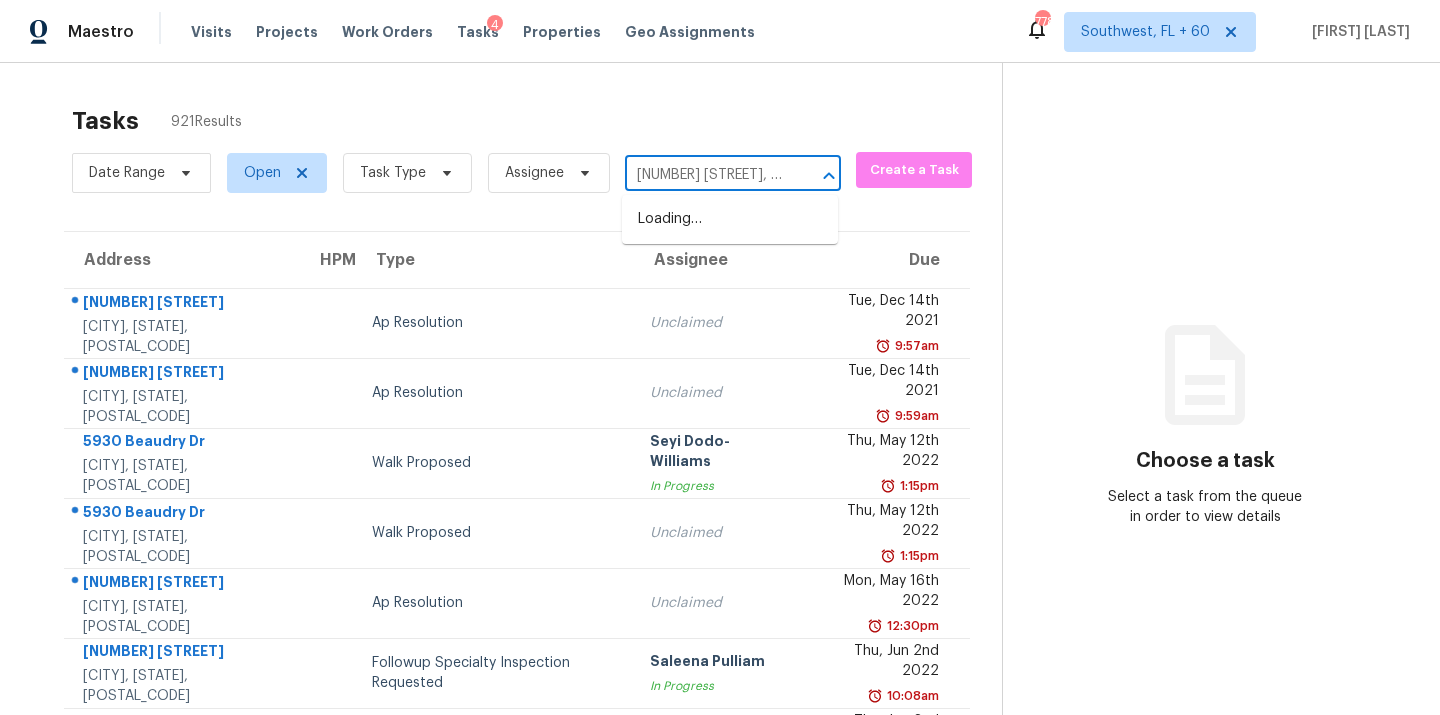 scroll, scrollTop: 0, scrollLeft: 142, axis: horizontal 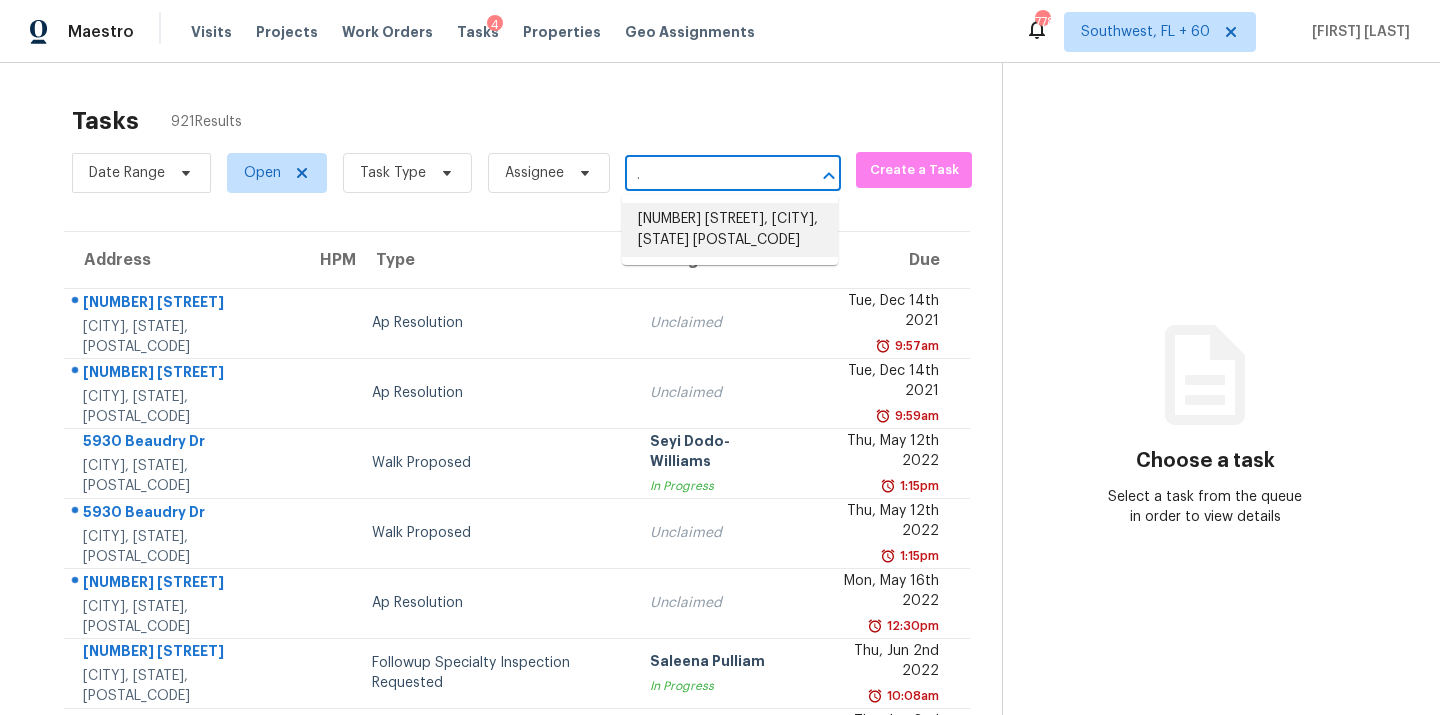 click on "[NUMBER] [STREET], [CITY], [STATE] [POSTAL_CODE]" at bounding box center (730, 230) 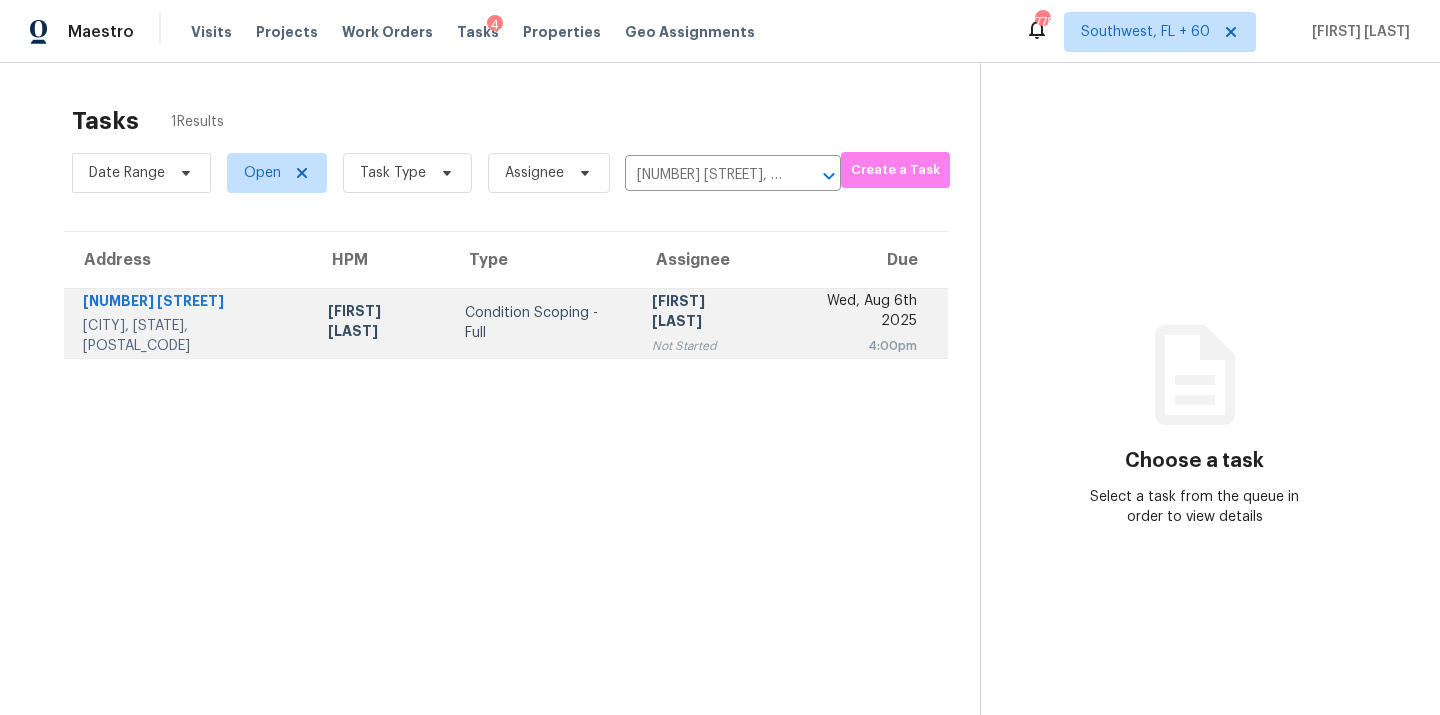 click on "Condition Scoping - Full" at bounding box center [543, 323] 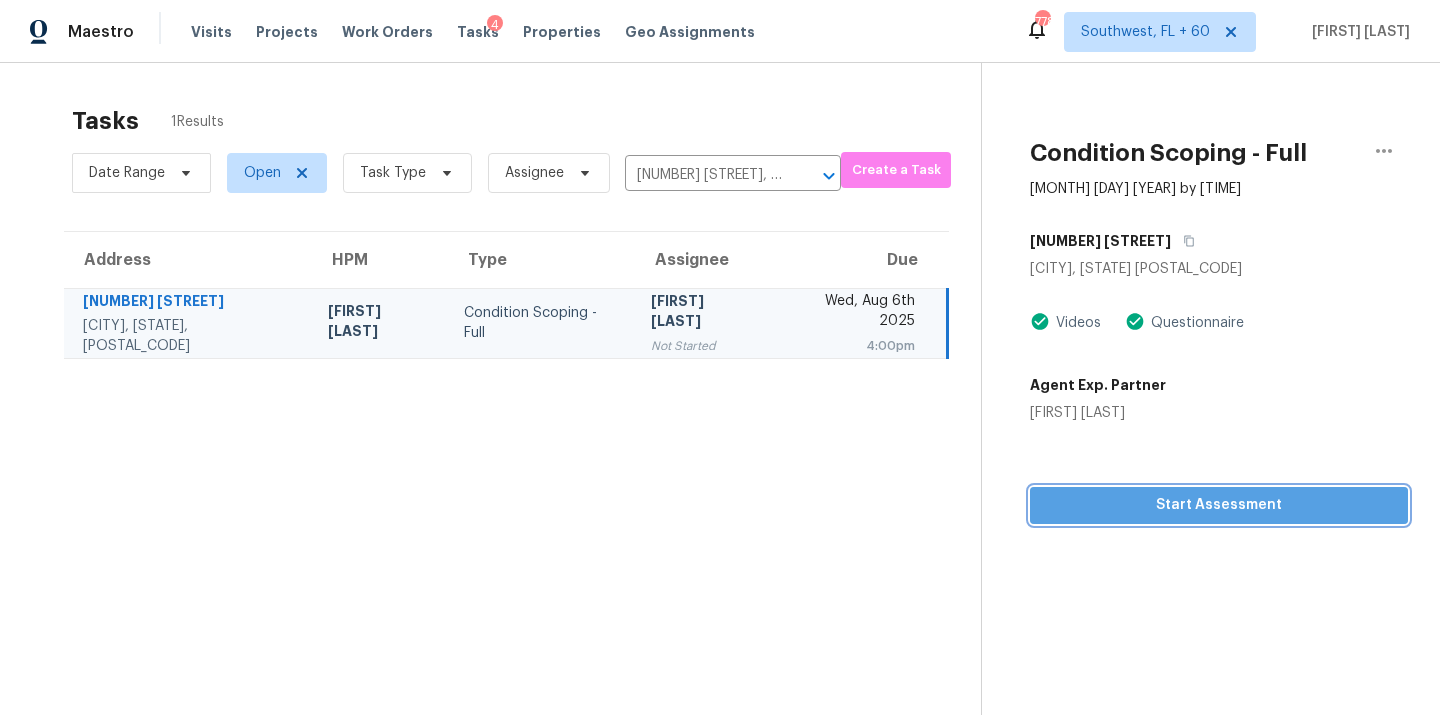 click on "Start Assessment" at bounding box center [1219, 505] 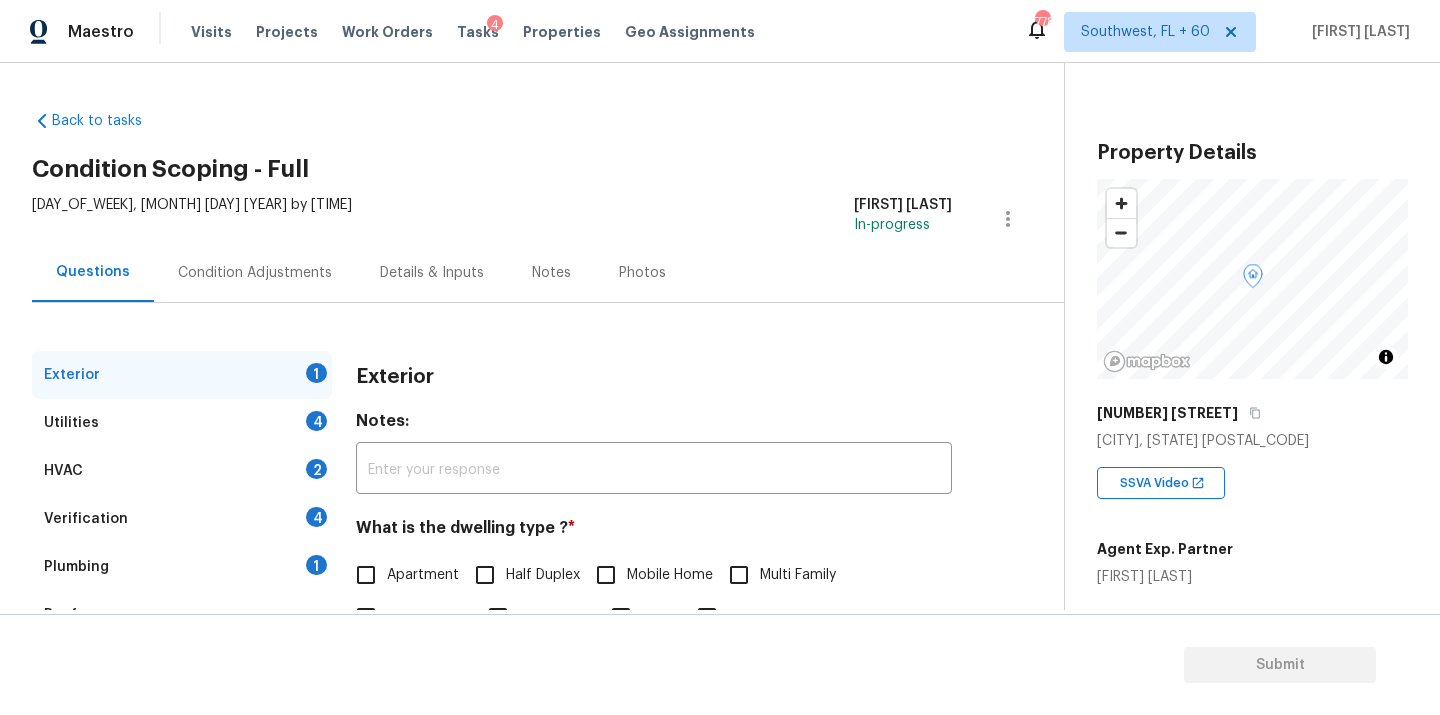 scroll, scrollTop: 248, scrollLeft: 0, axis: vertical 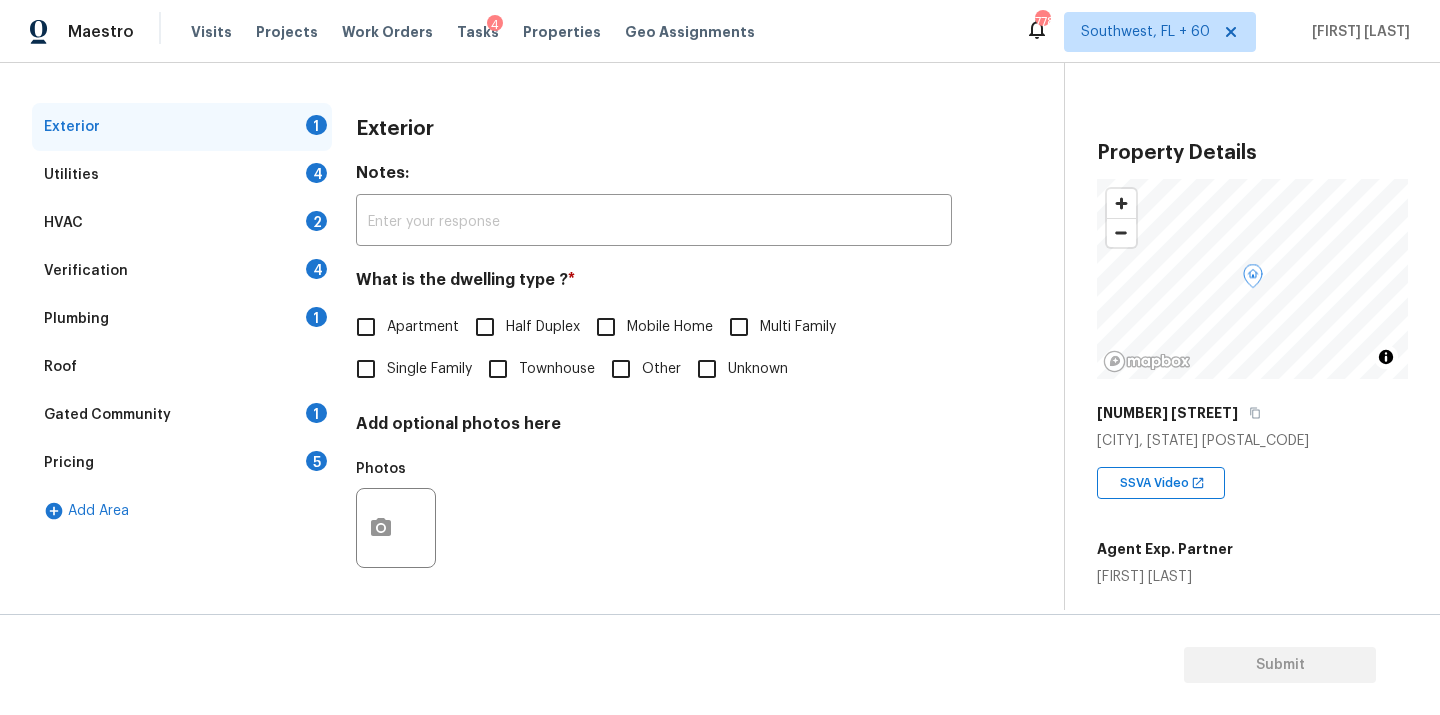 click on "Single Family" at bounding box center [429, 369] 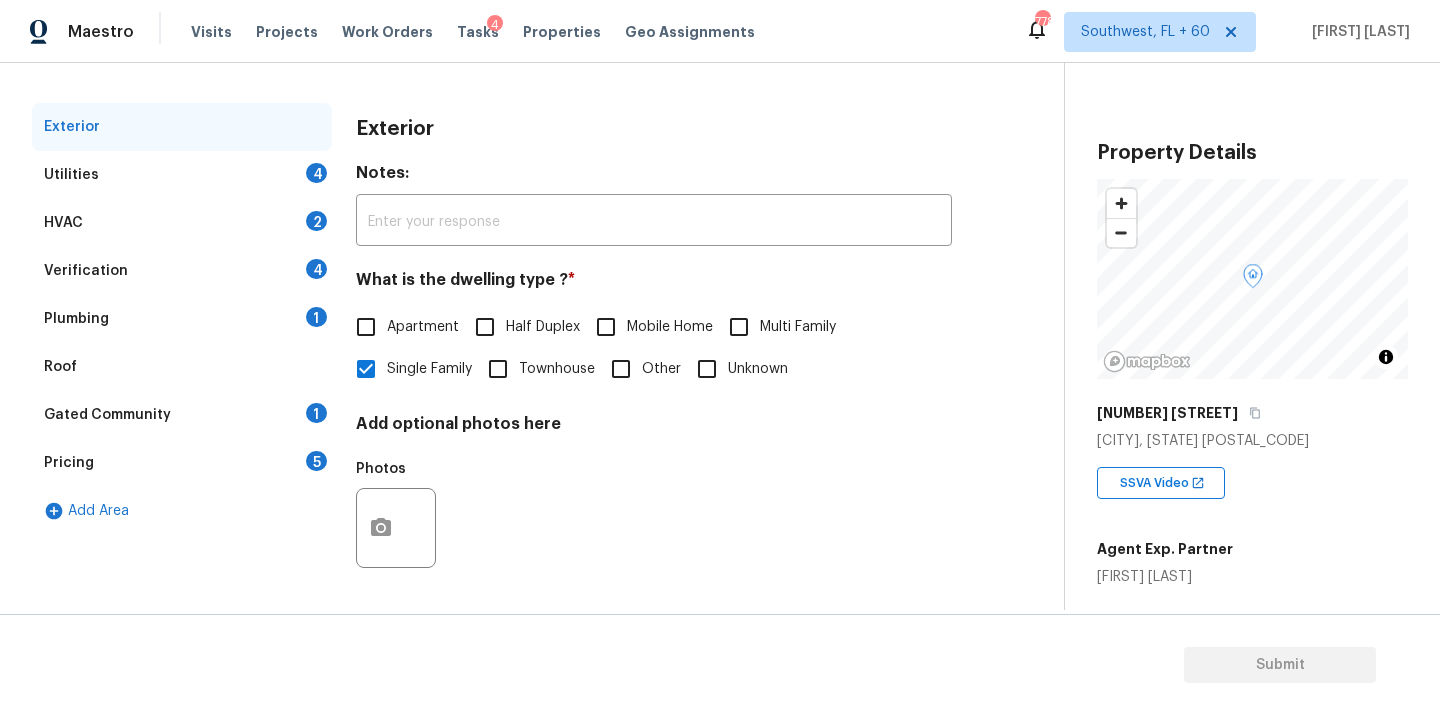 click on "Utilities 4" at bounding box center [182, 175] 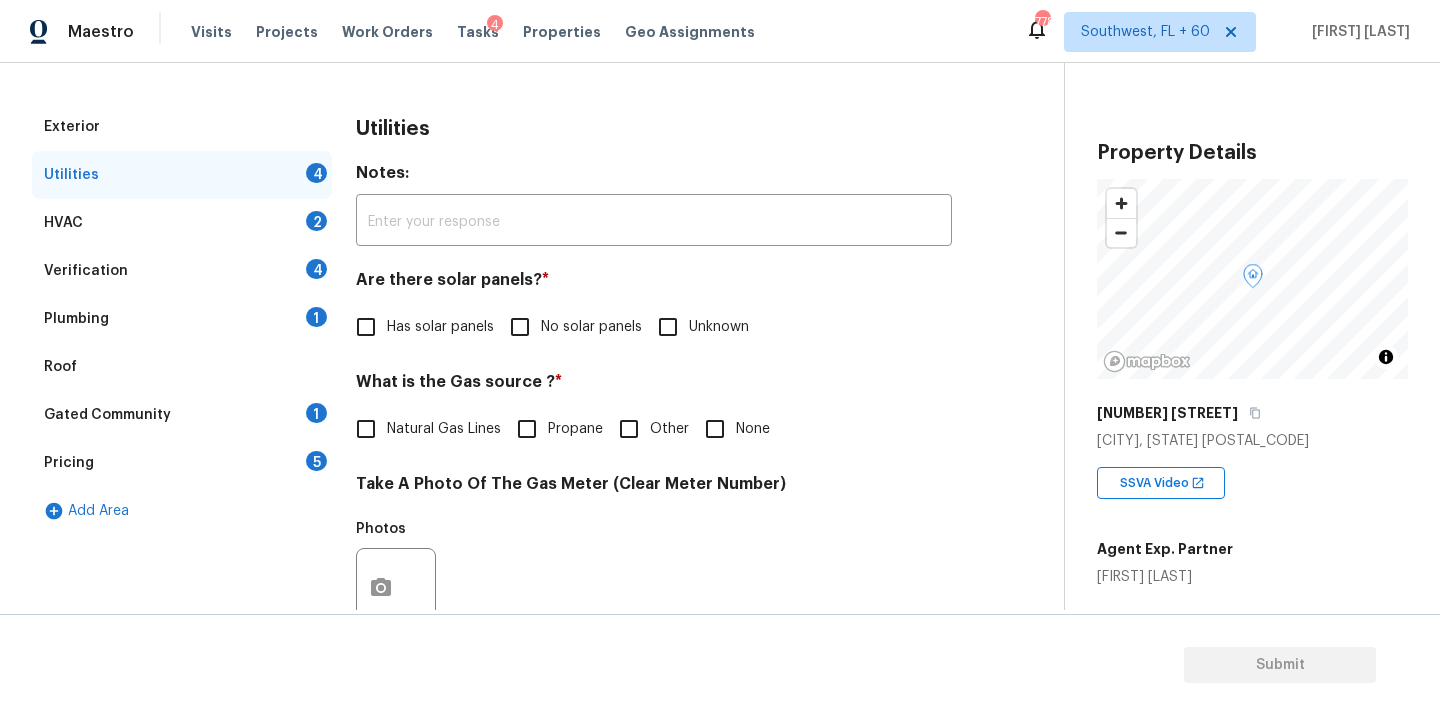 click on "No solar panels" at bounding box center [591, 327] 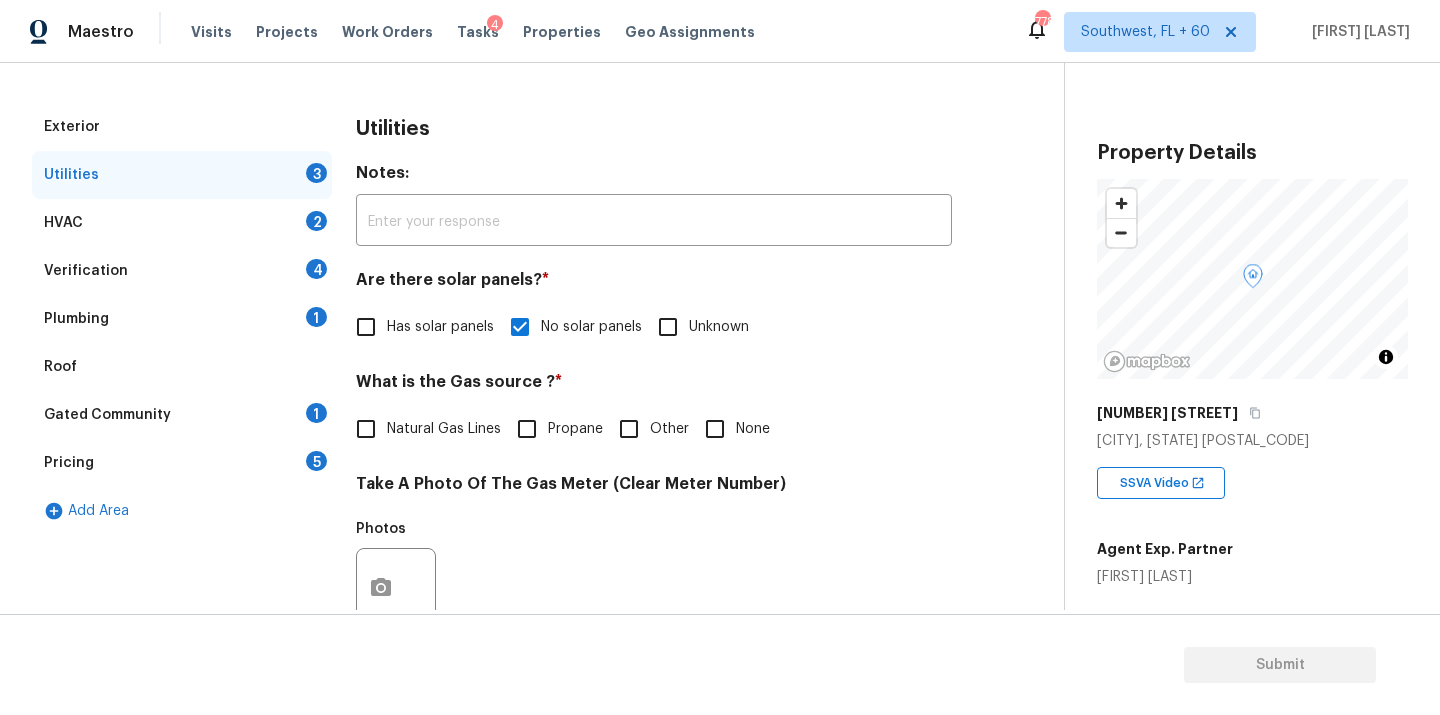 click on "Natural Gas Lines" at bounding box center (444, 429) 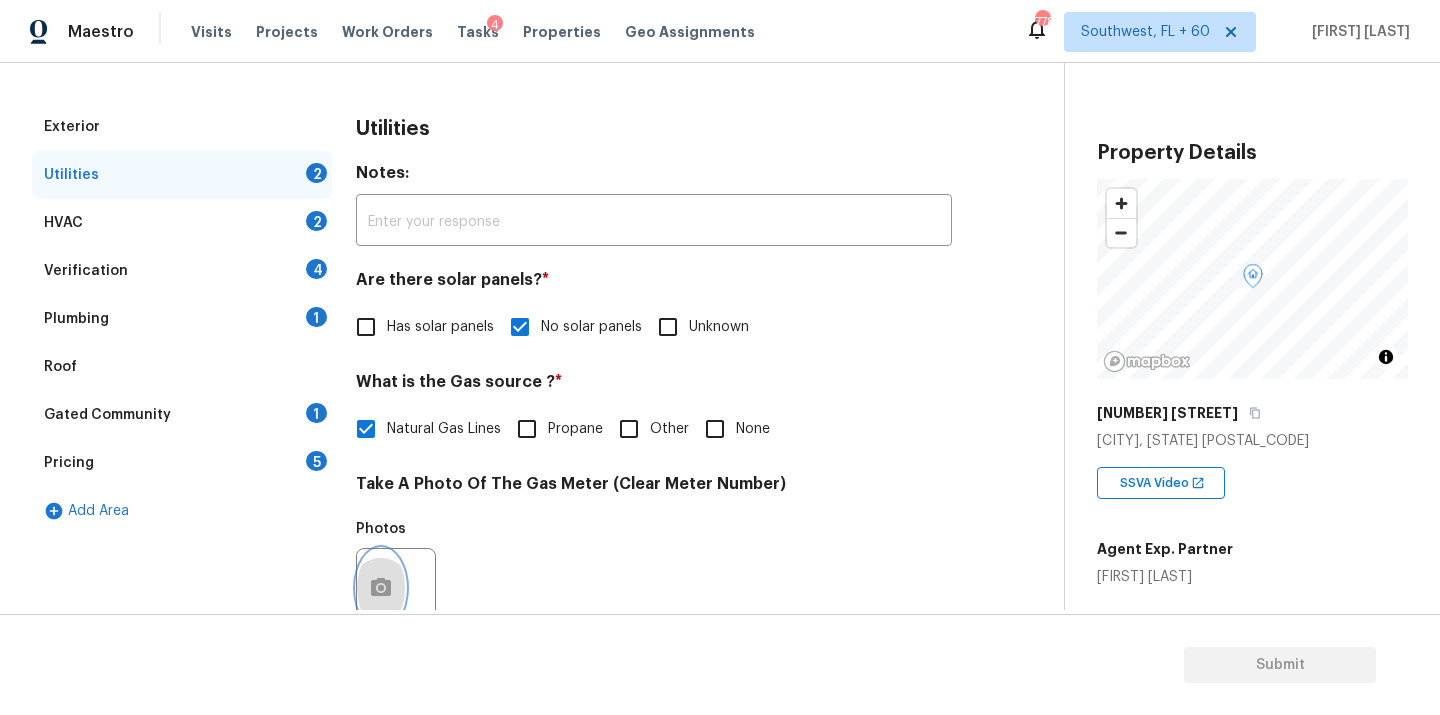 click at bounding box center (381, 588) 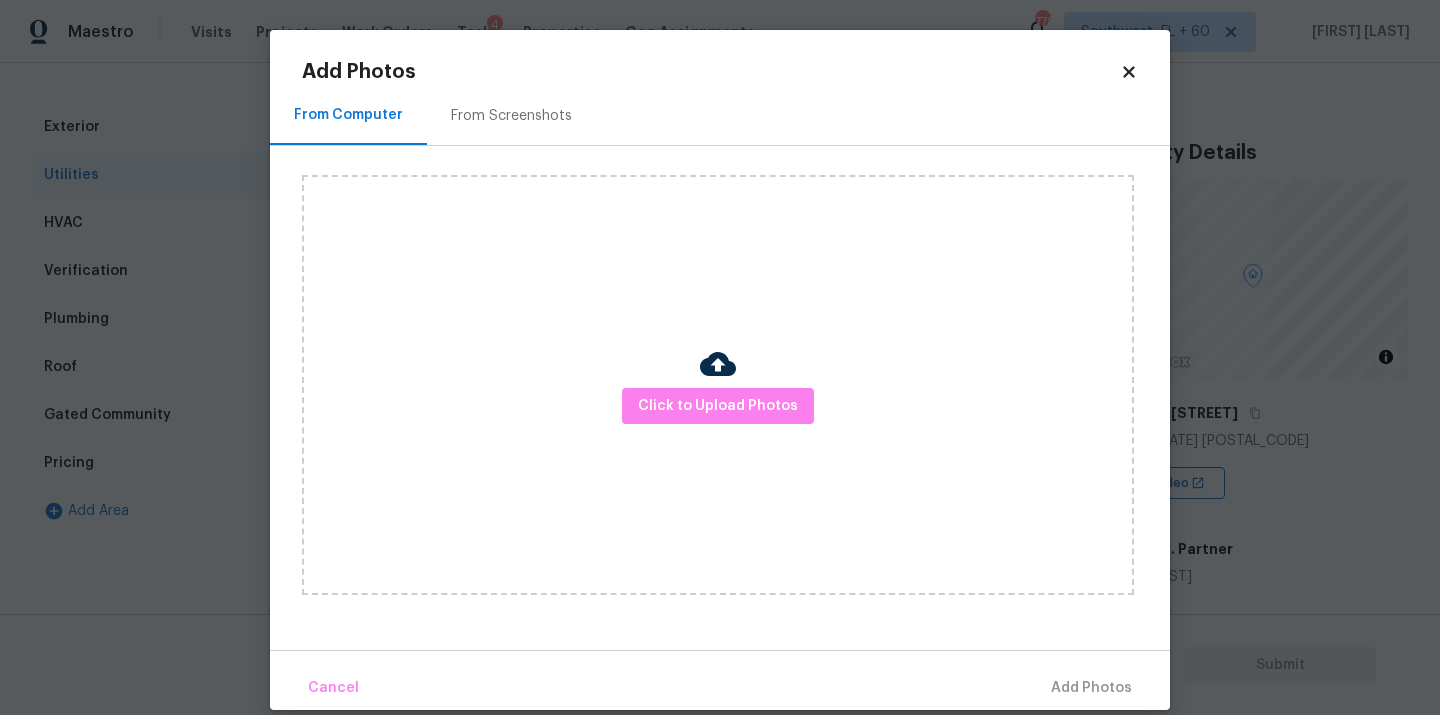 click at bounding box center [718, 367] 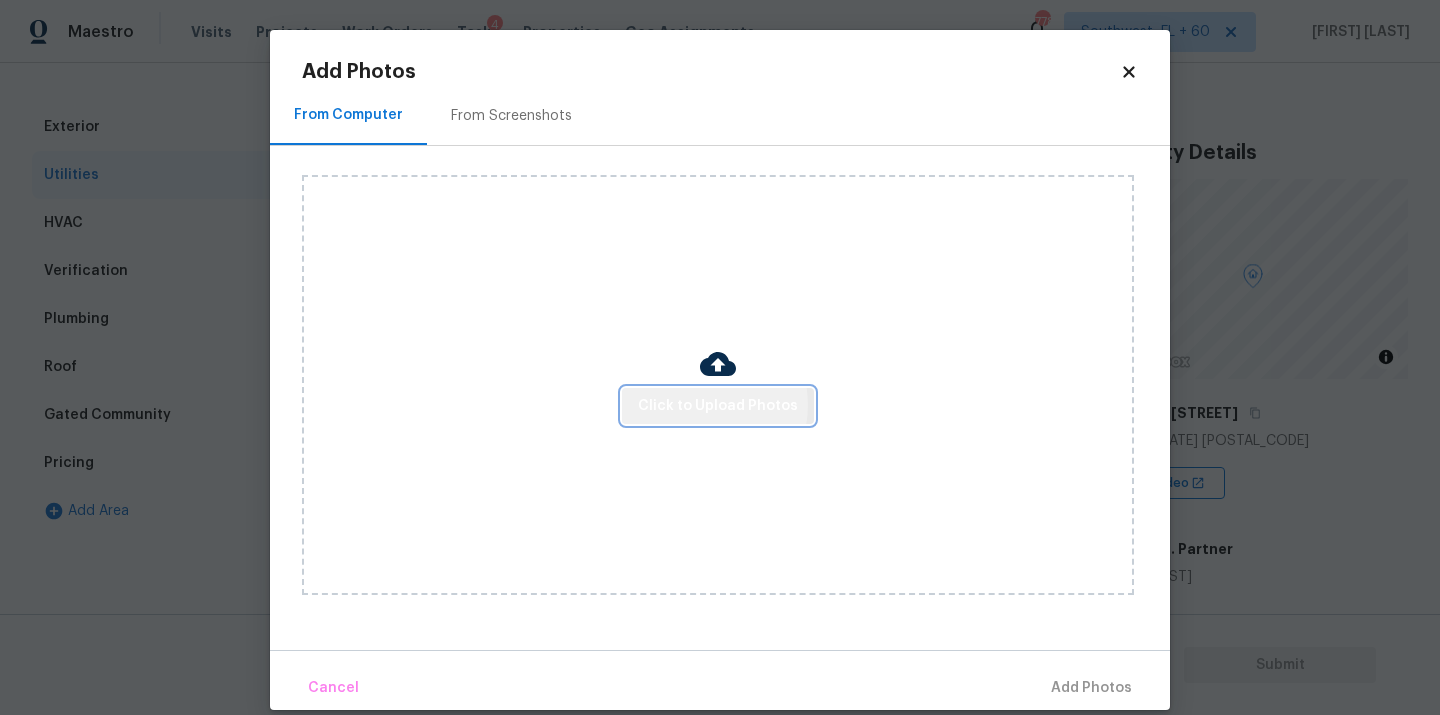 click on "Click to Upload Photos" at bounding box center (718, 406) 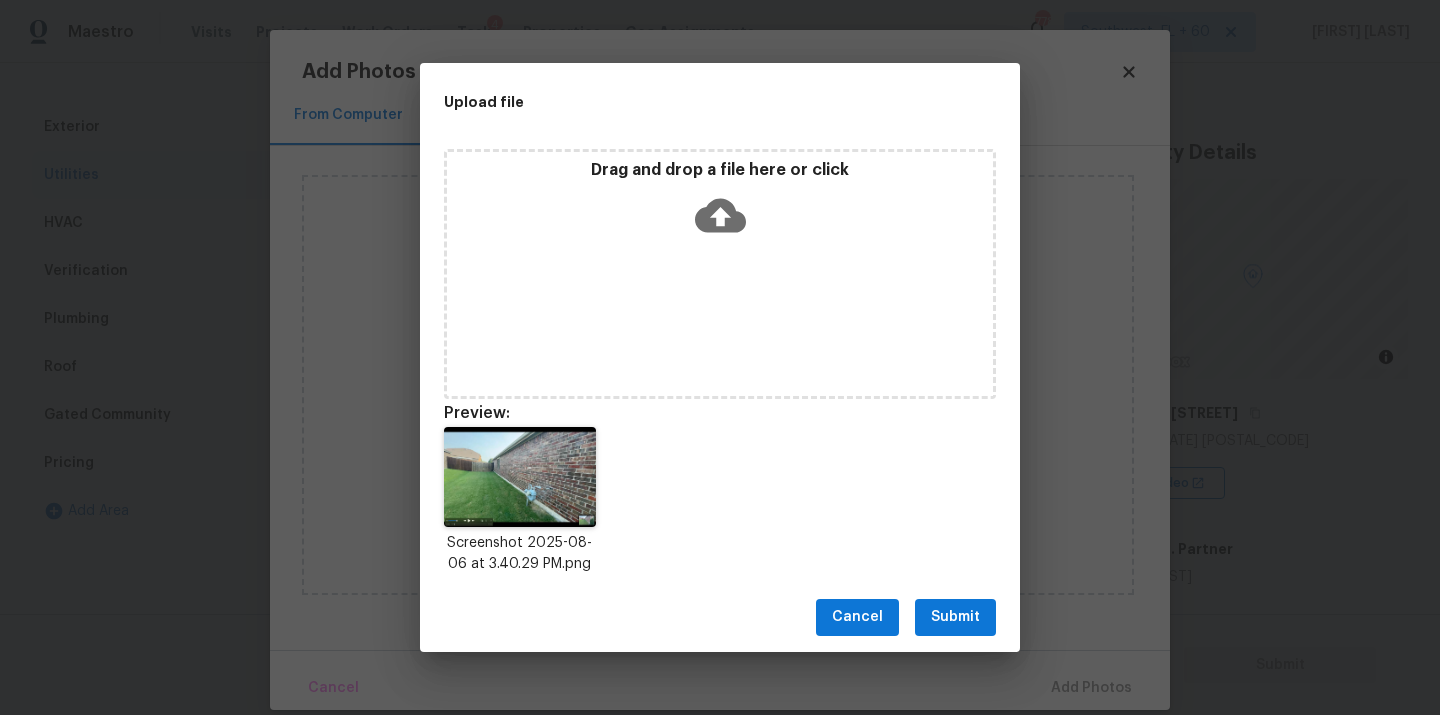 click on "Cancel Submit" at bounding box center (720, 617) 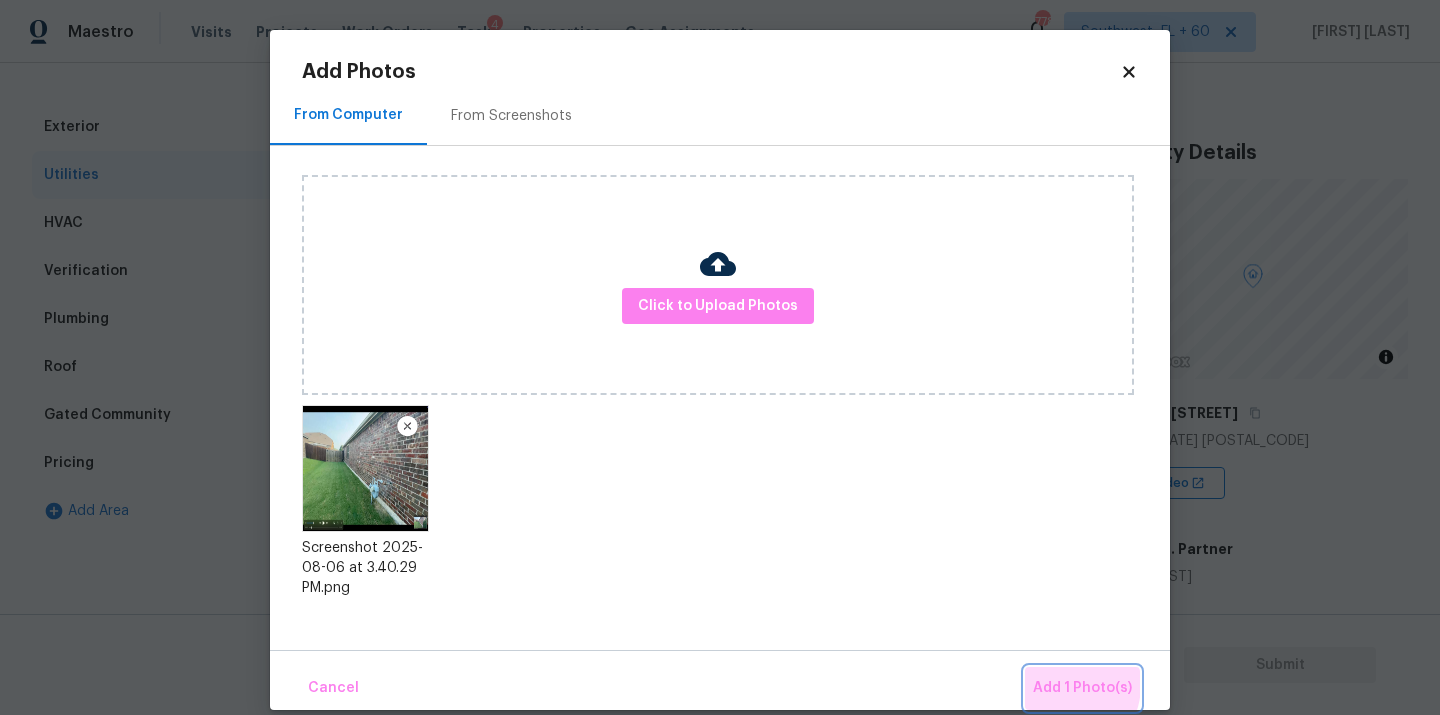 click on "Add 1 Photo(s)" at bounding box center [1082, 688] 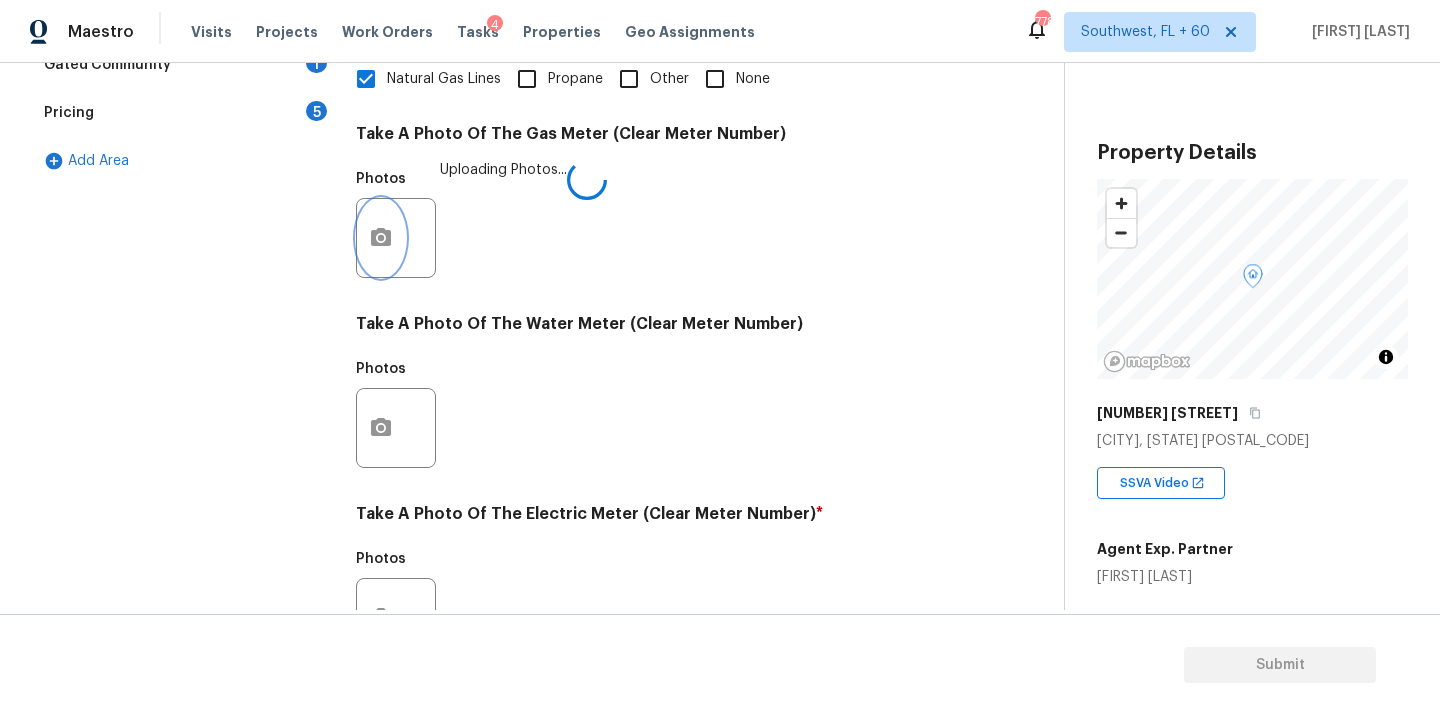 scroll, scrollTop: 781, scrollLeft: 0, axis: vertical 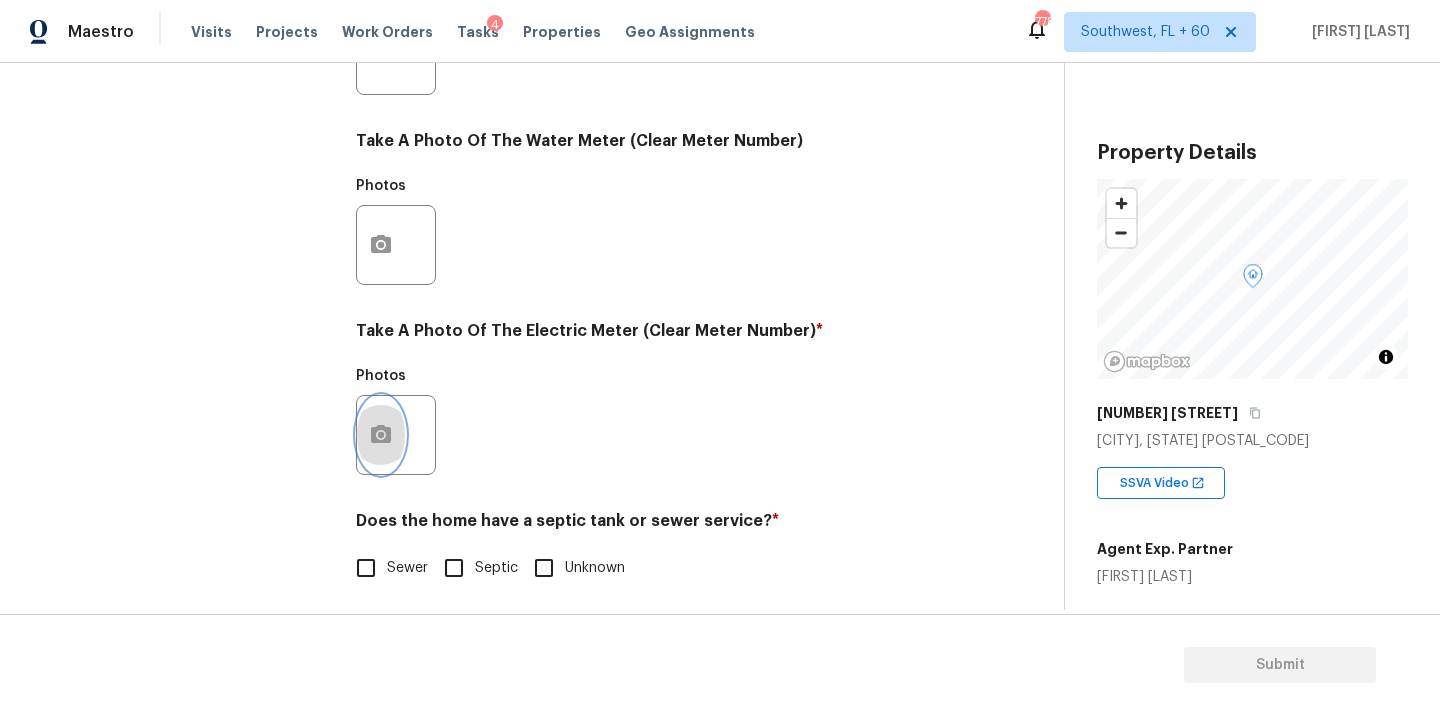 click 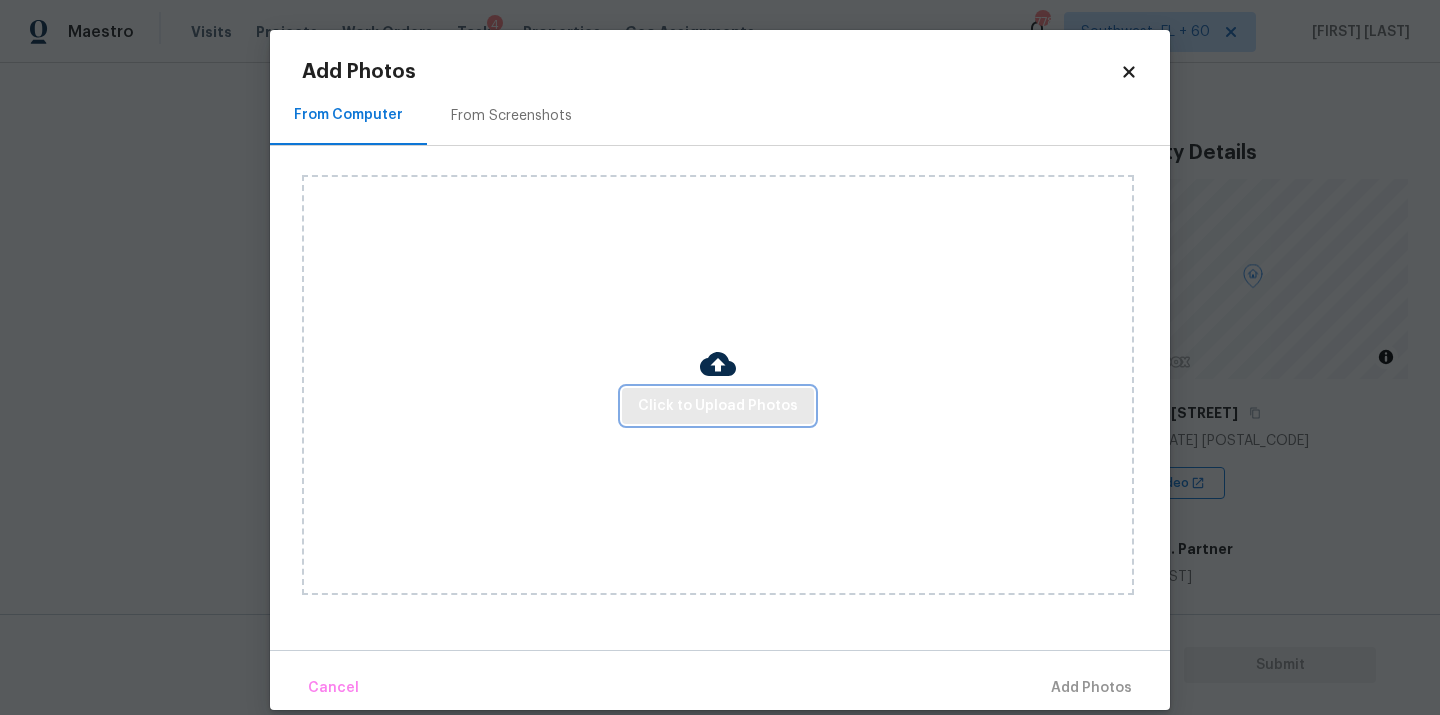 click on "Click to Upload Photos" at bounding box center (718, 406) 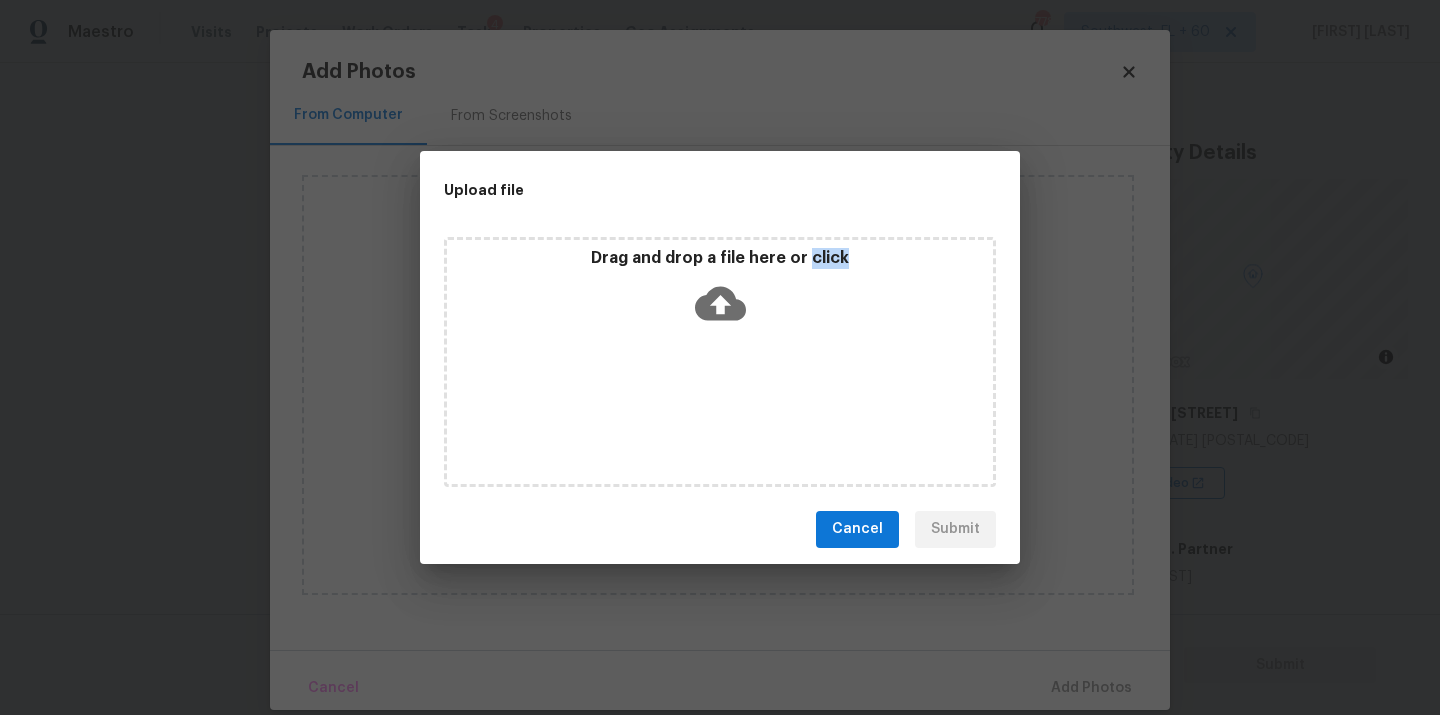 click on "Drag and drop a file here or click" at bounding box center [720, 362] 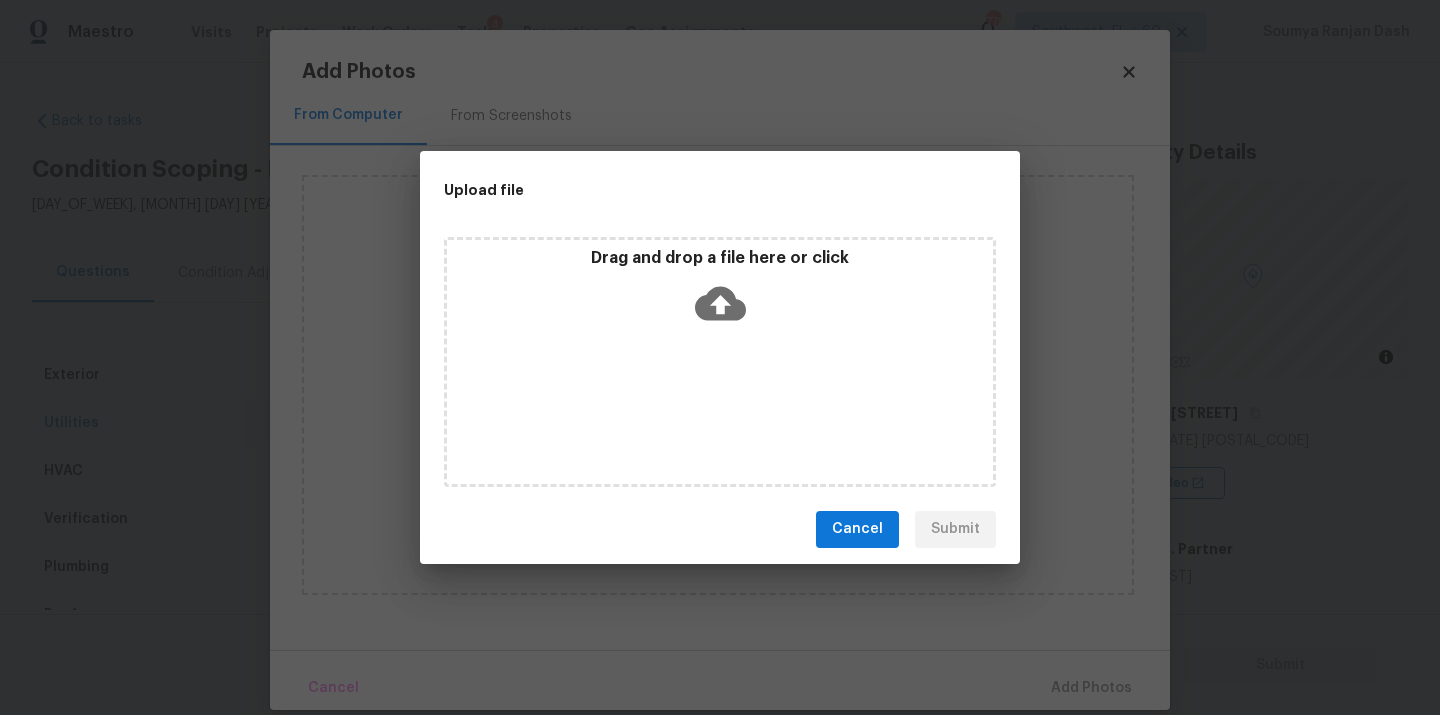 scroll, scrollTop: 0, scrollLeft: 0, axis: both 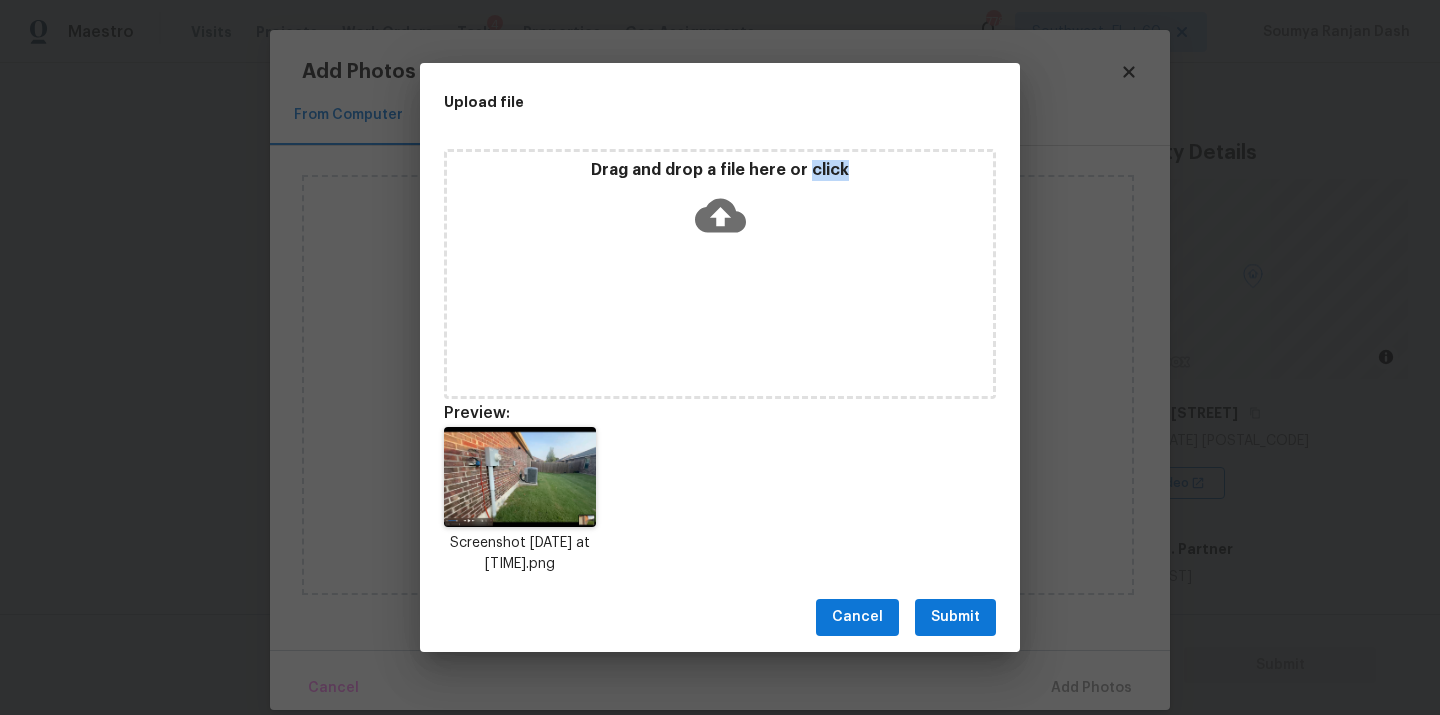 click on "Submit" at bounding box center (955, 617) 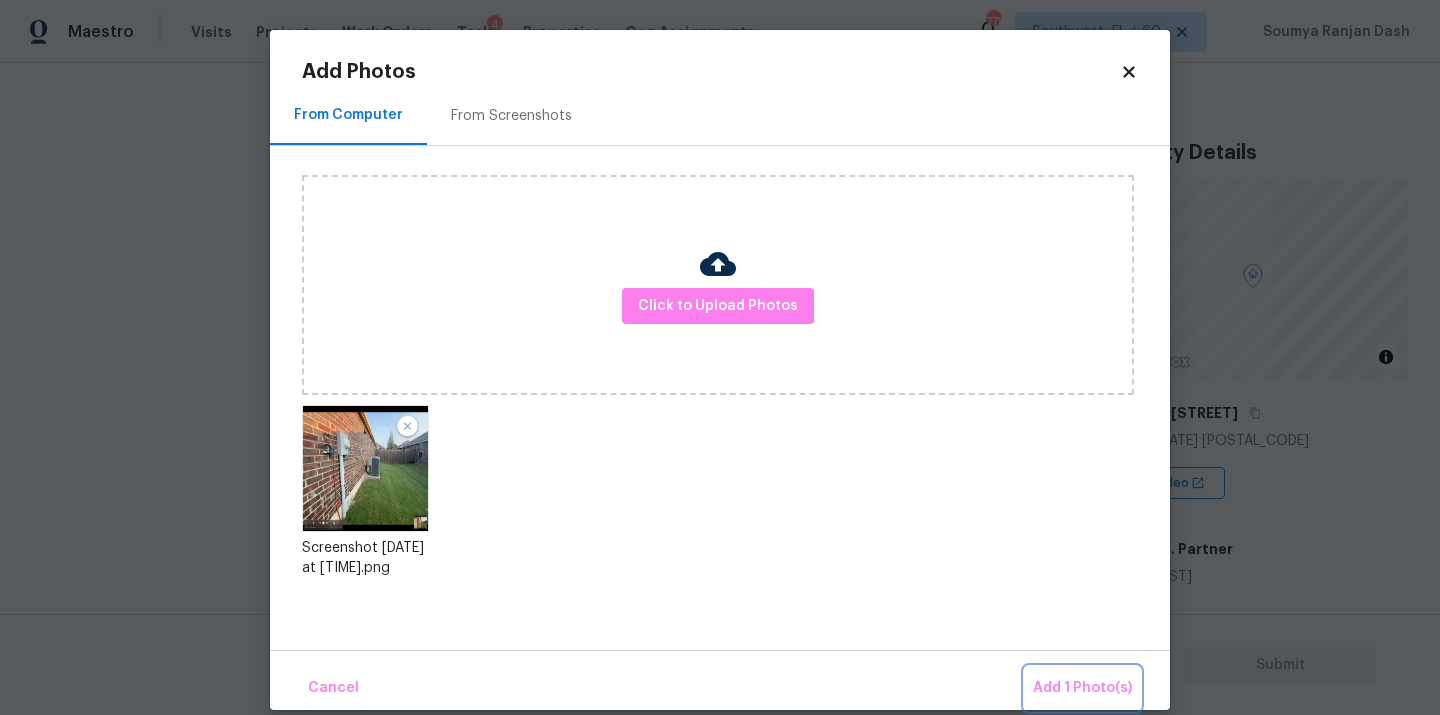 click on "Add 1 Photo(s)" at bounding box center (1082, 688) 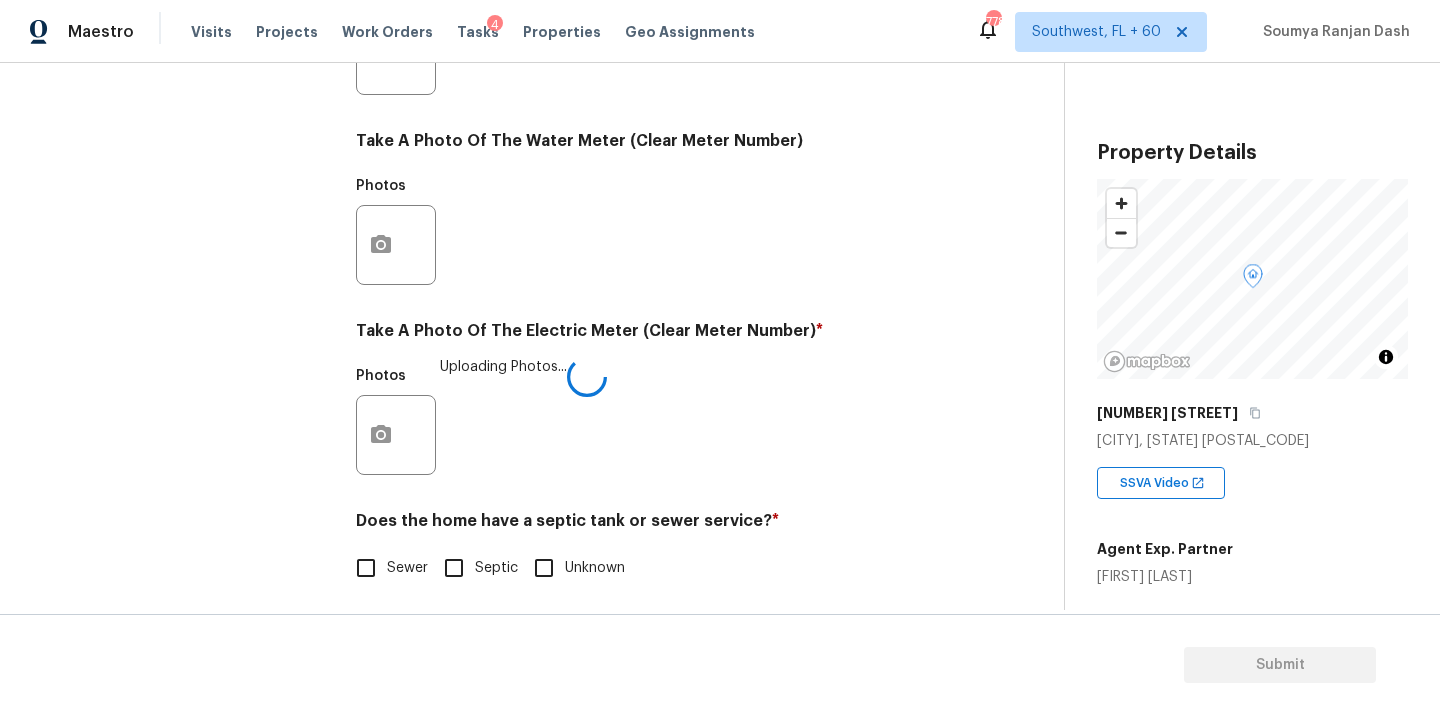 click on "Sewer" at bounding box center [366, 568] 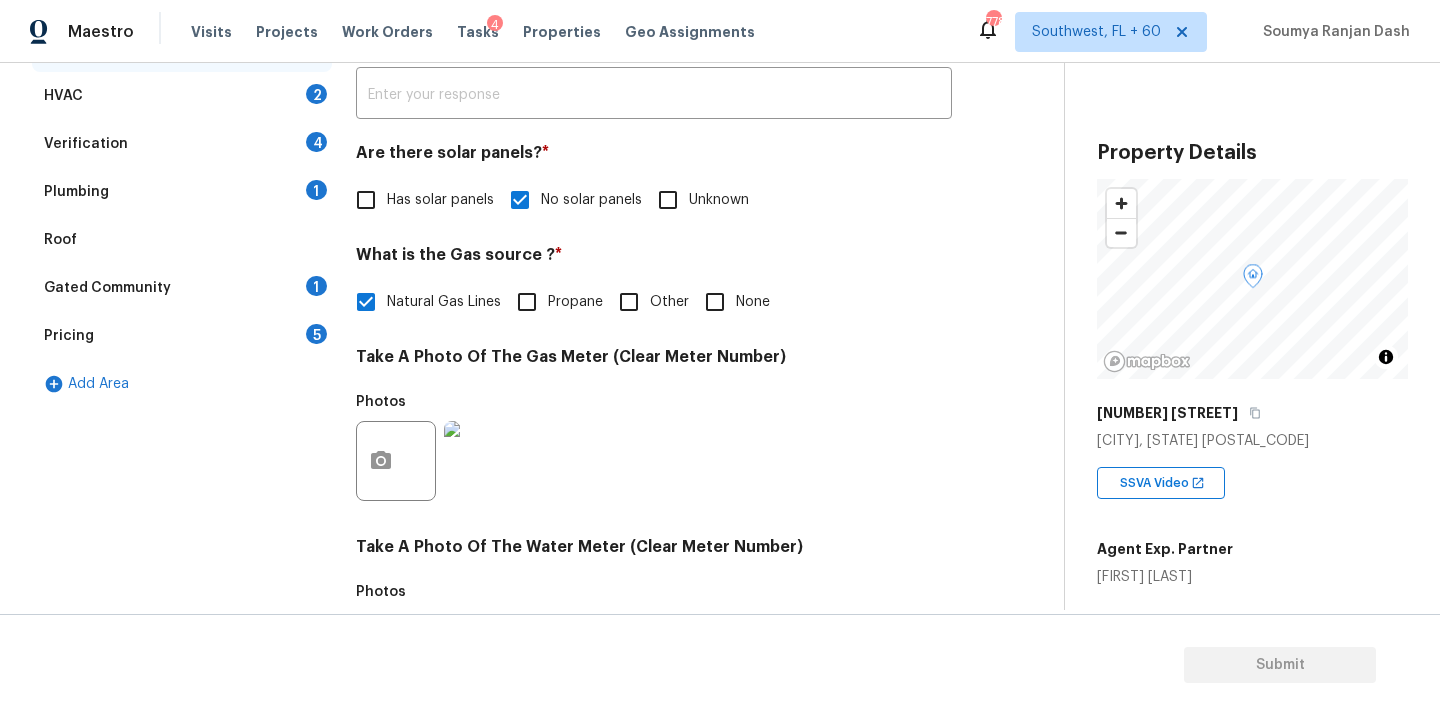 scroll, scrollTop: 210, scrollLeft: 0, axis: vertical 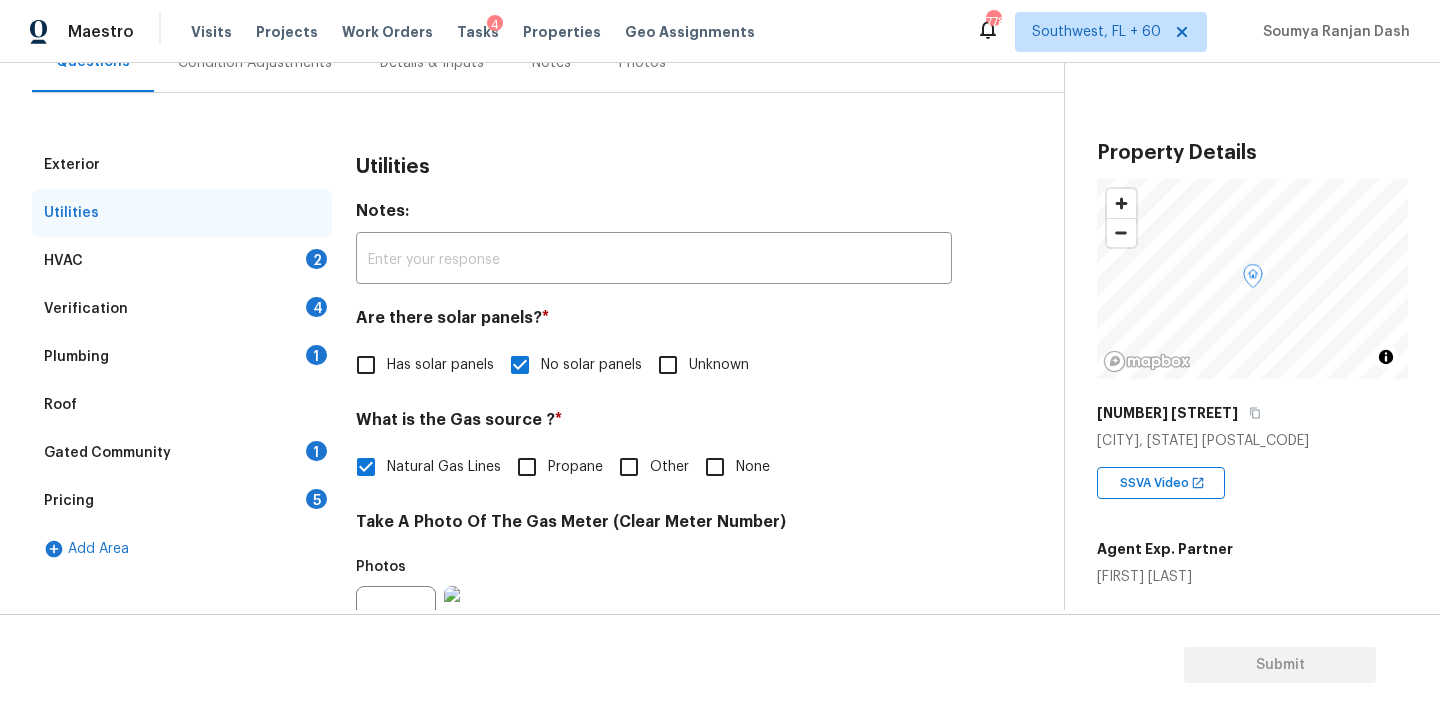 click on "HVAC 2" at bounding box center [182, 261] 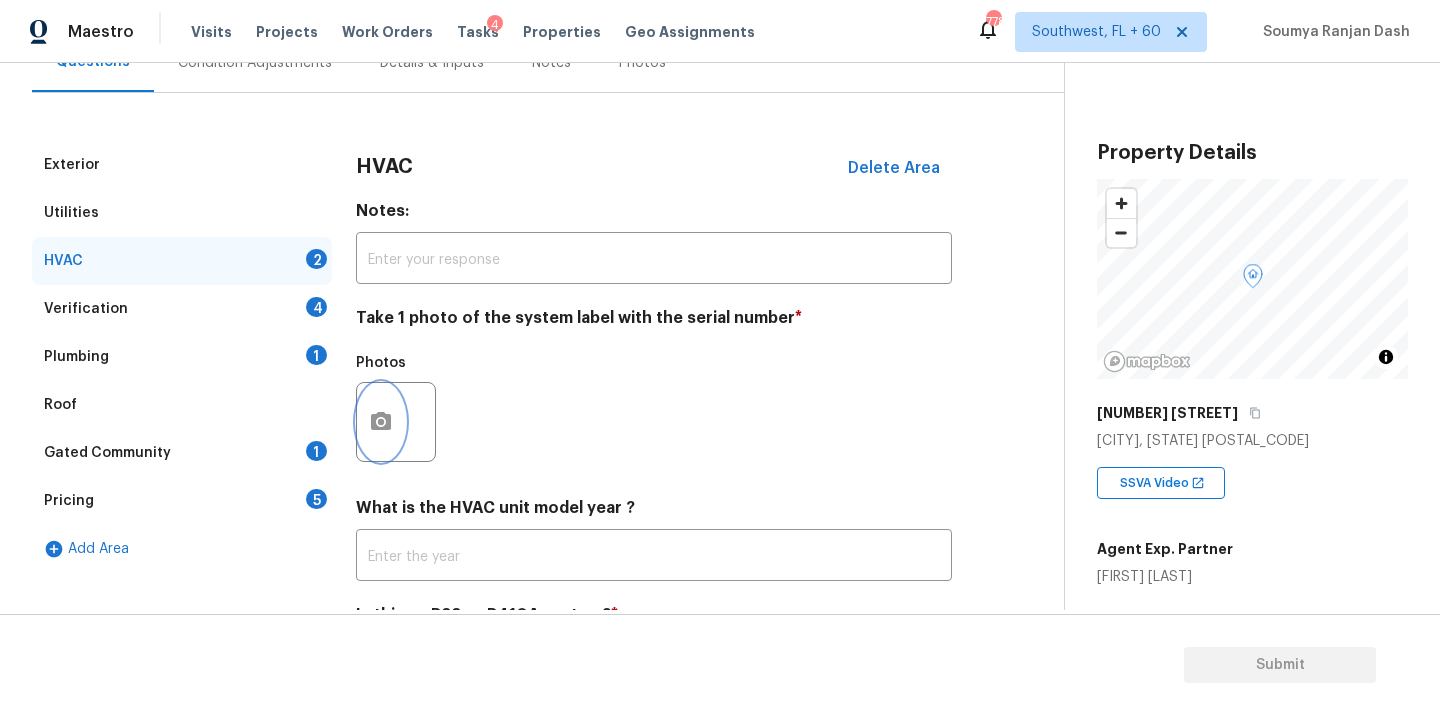 click at bounding box center [381, 422] 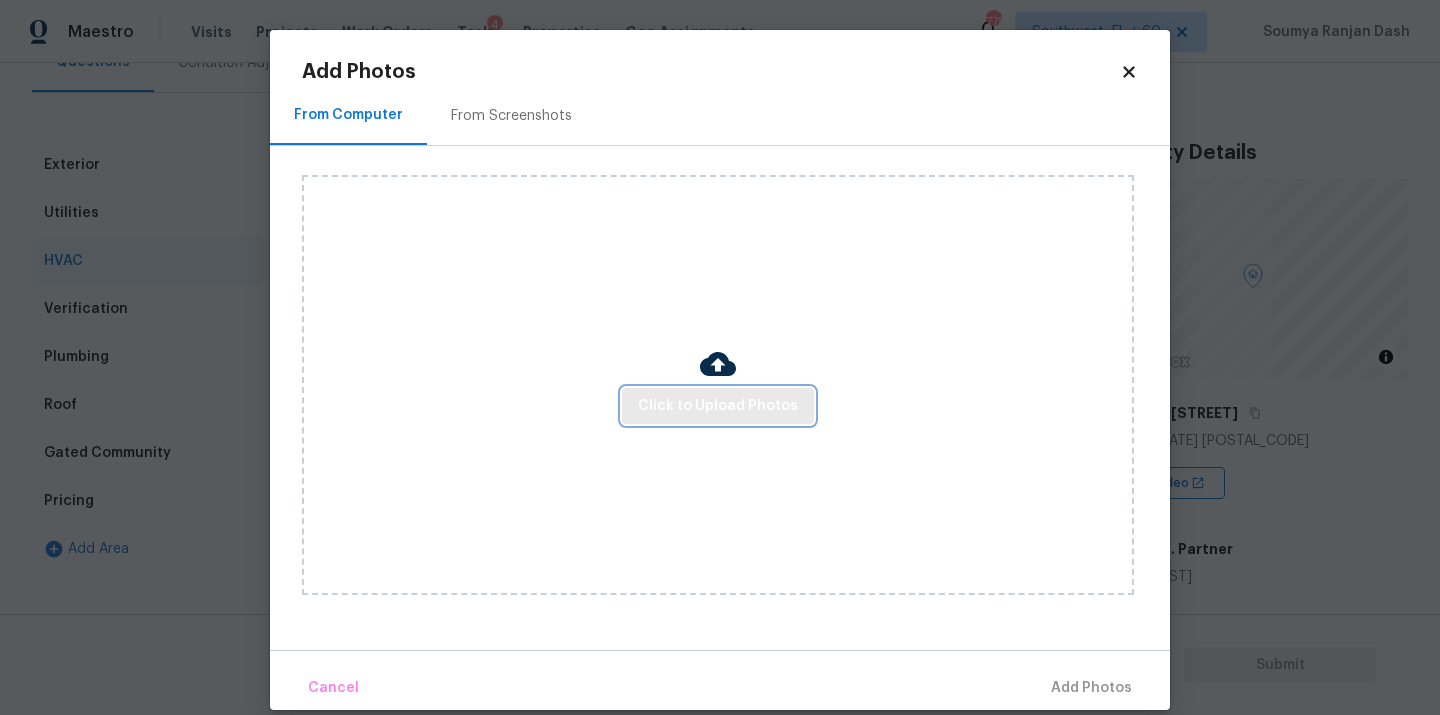 click on "Click to Upload Photos" at bounding box center [718, 406] 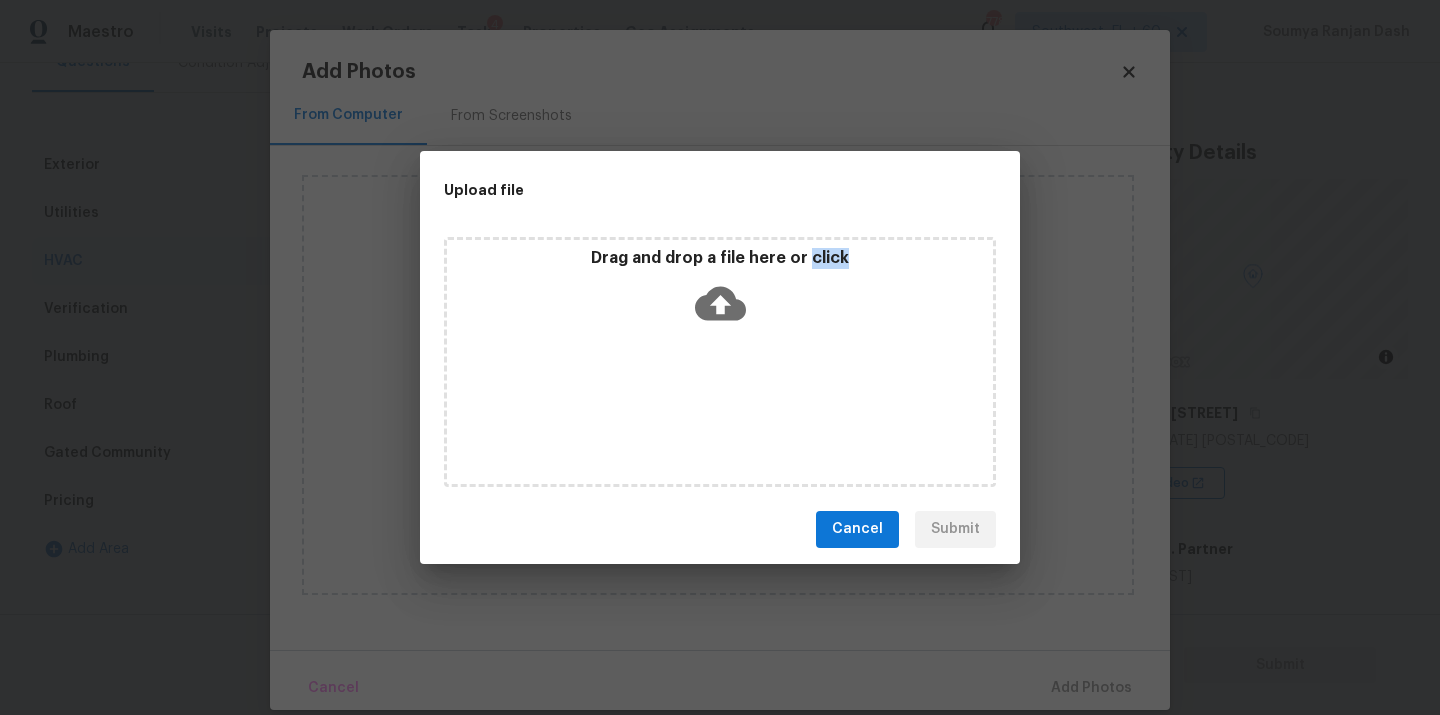 click on "Drag and drop a file here or click" at bounding box center [720, 362] 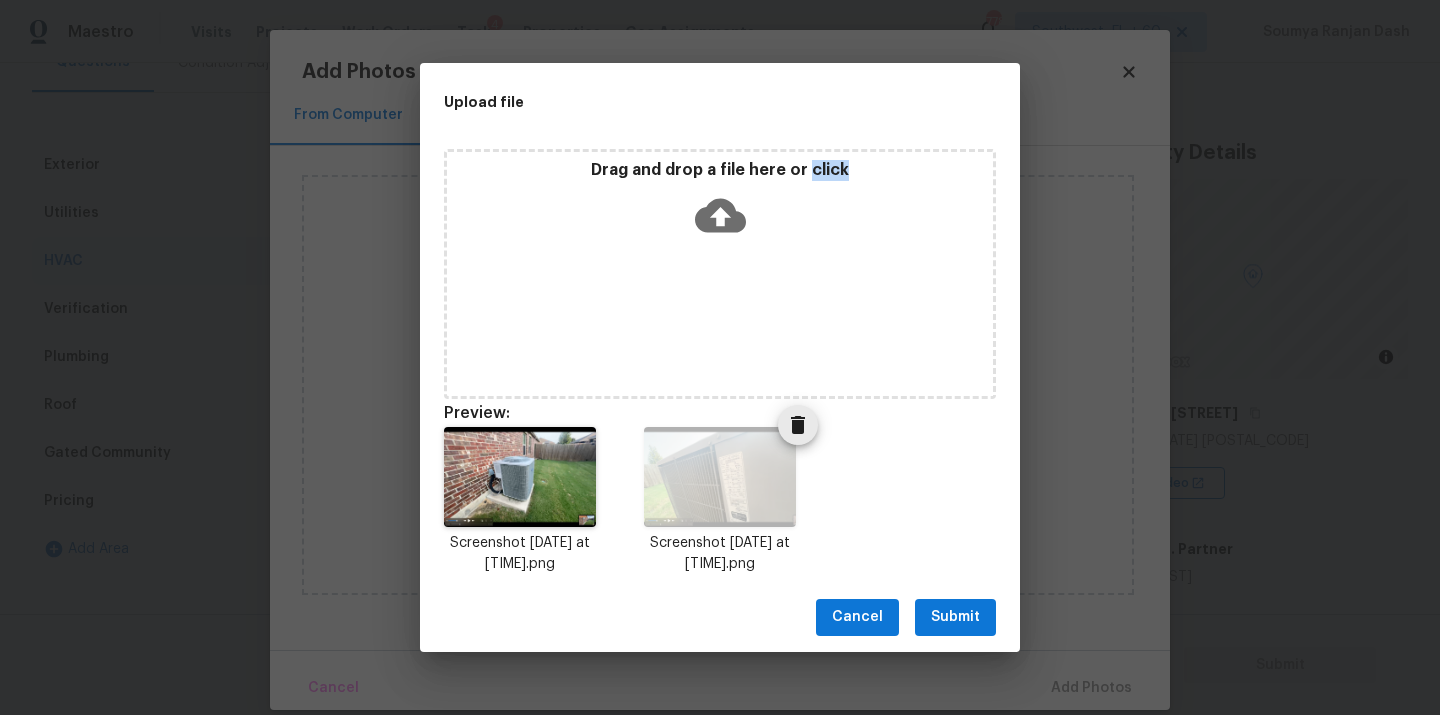 click at bounding box center (720, 477) 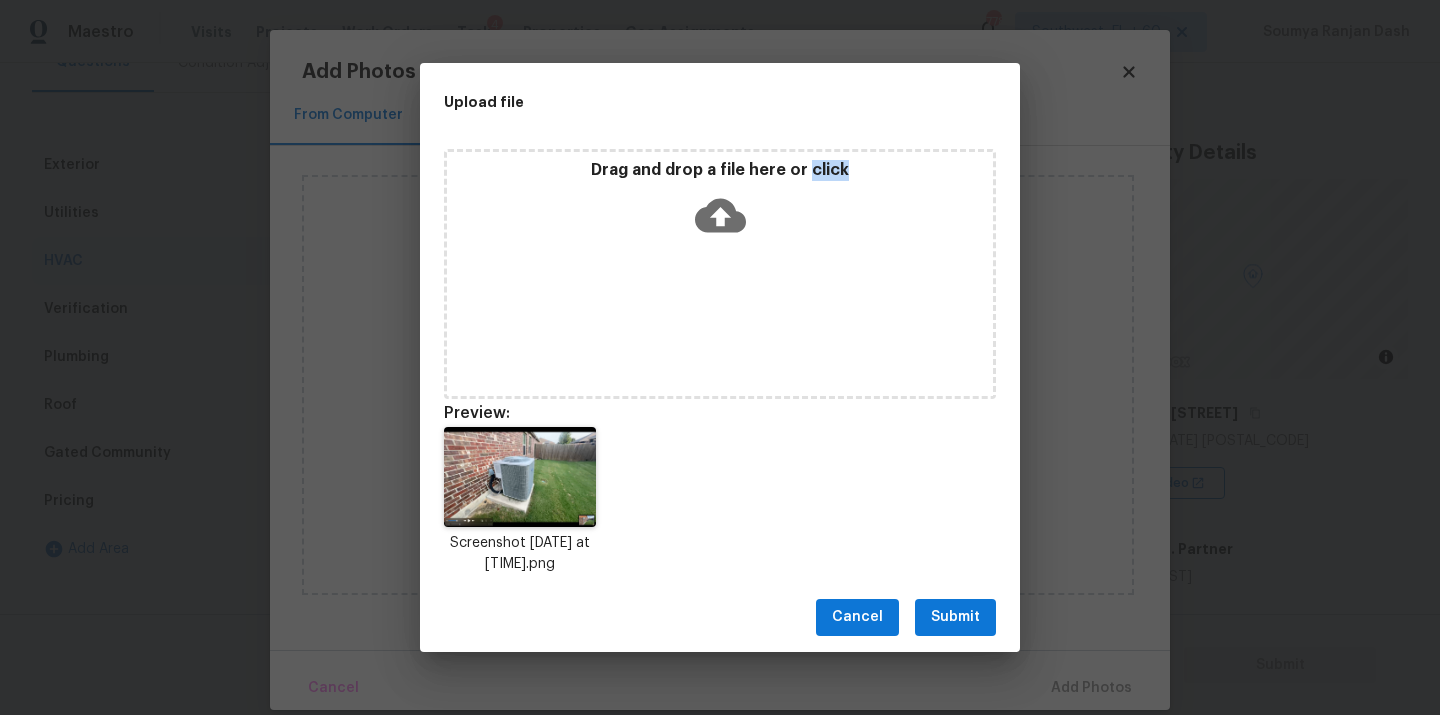 click 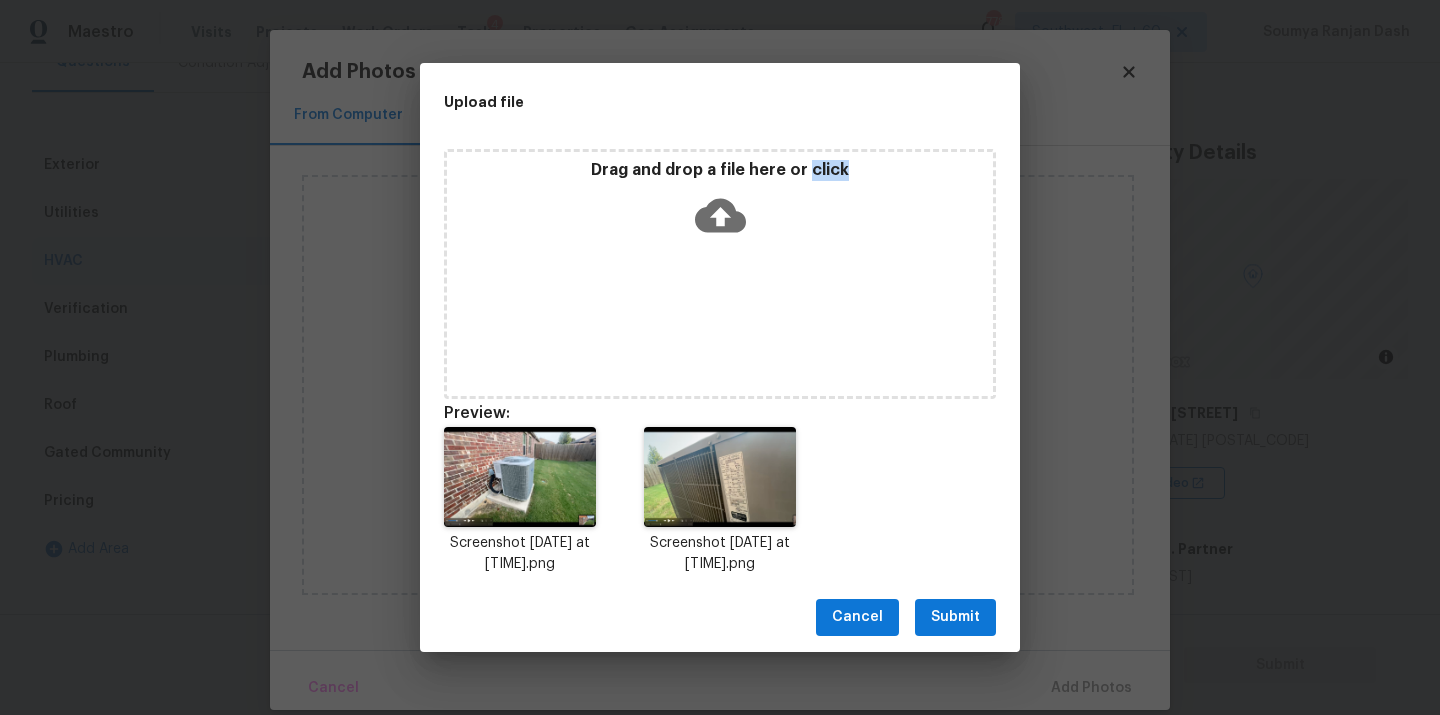 click on "Submit" at bounding box center (955, 617) 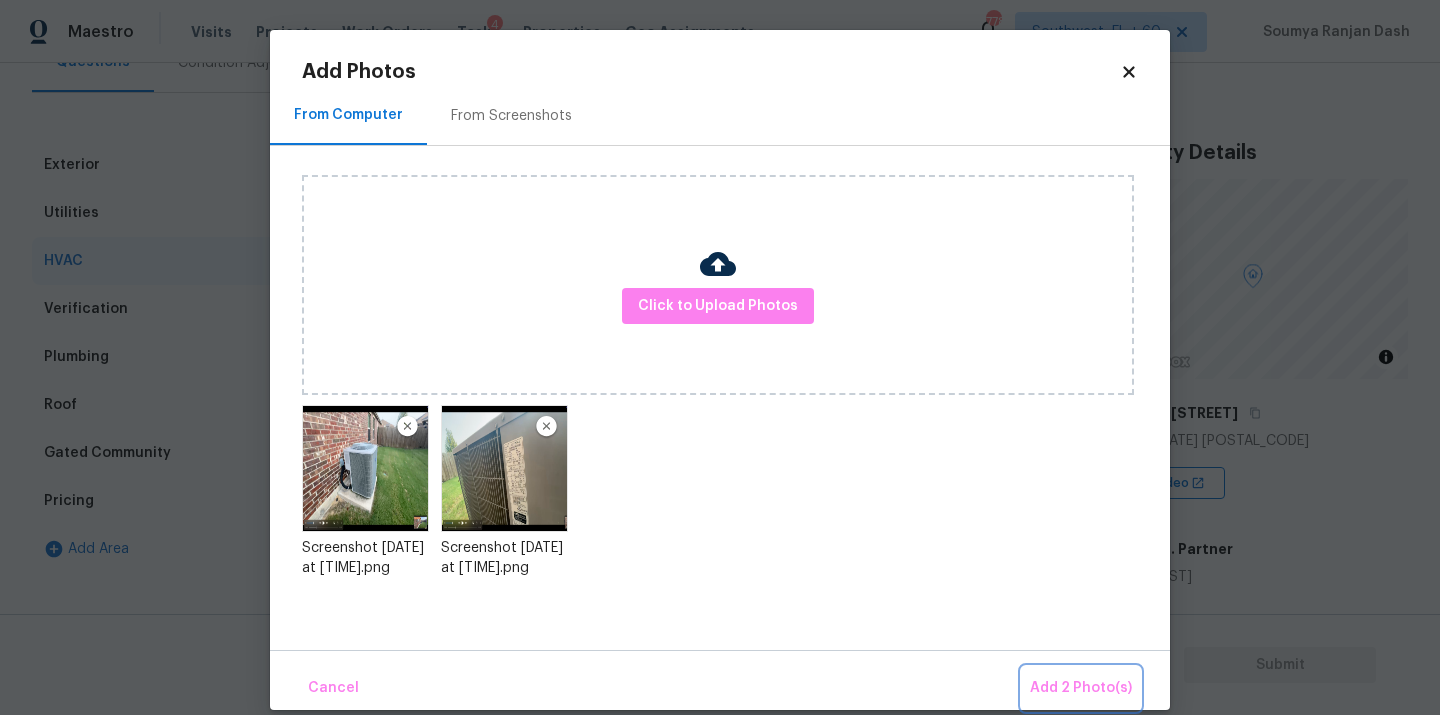 click on "Add 2 Photo(s)" at bounding box center [1081, 688] 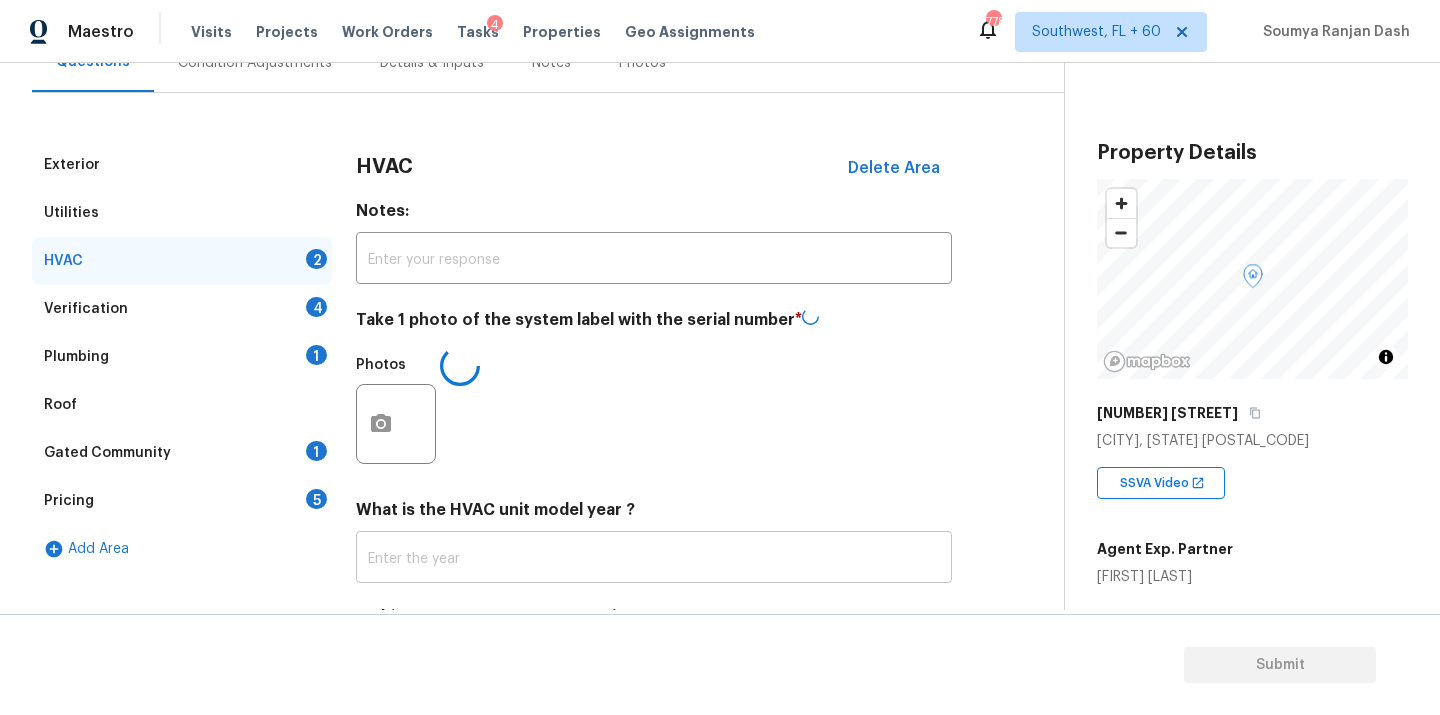 click at bounding box center (654, 559) 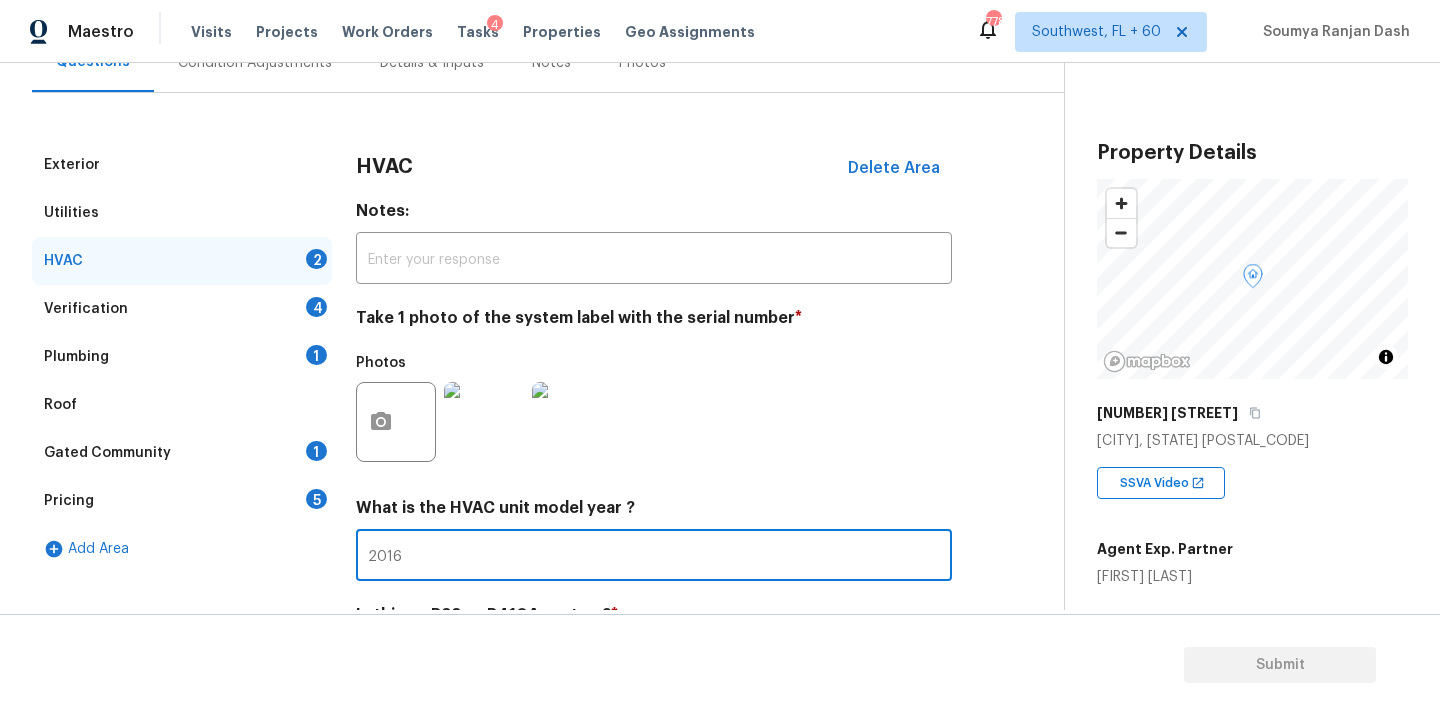 scroll, scrollTop: 314, scrollLeft: 0, axis: vertical 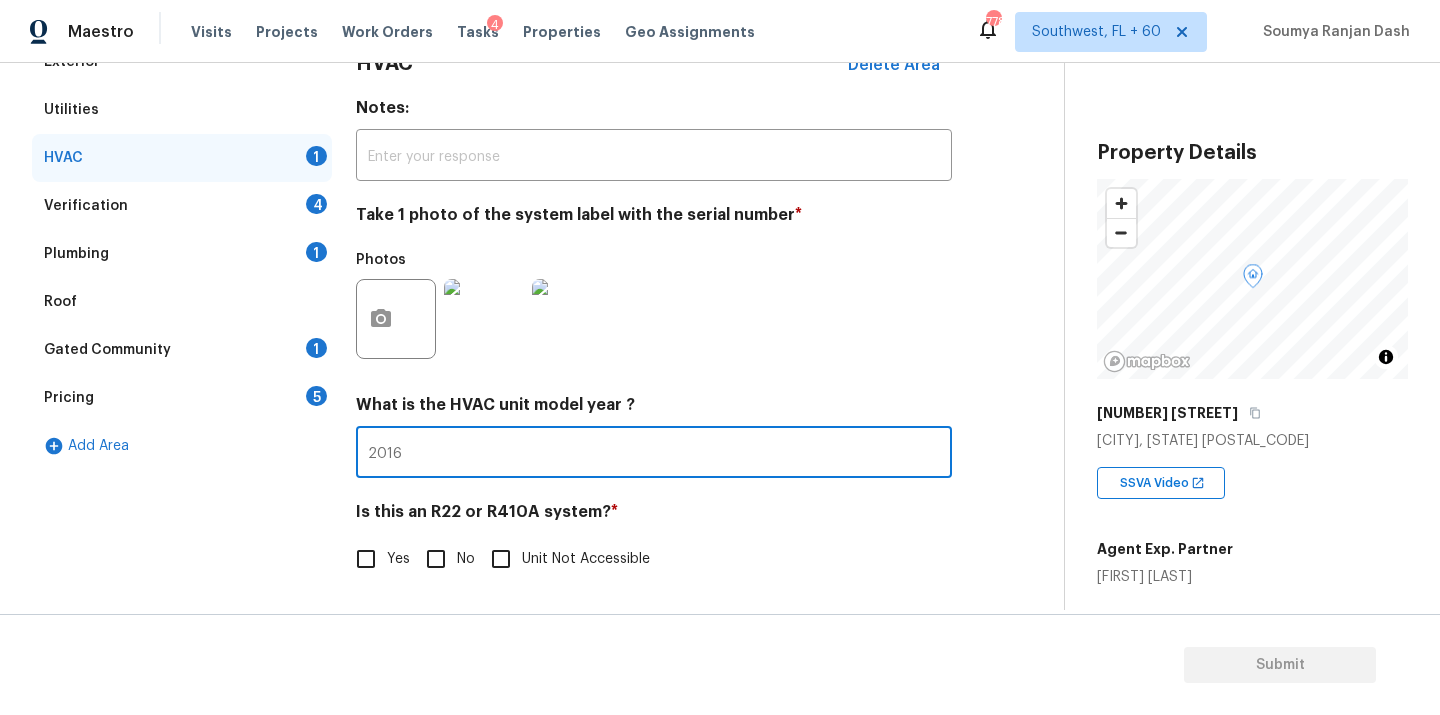 type on "2016" 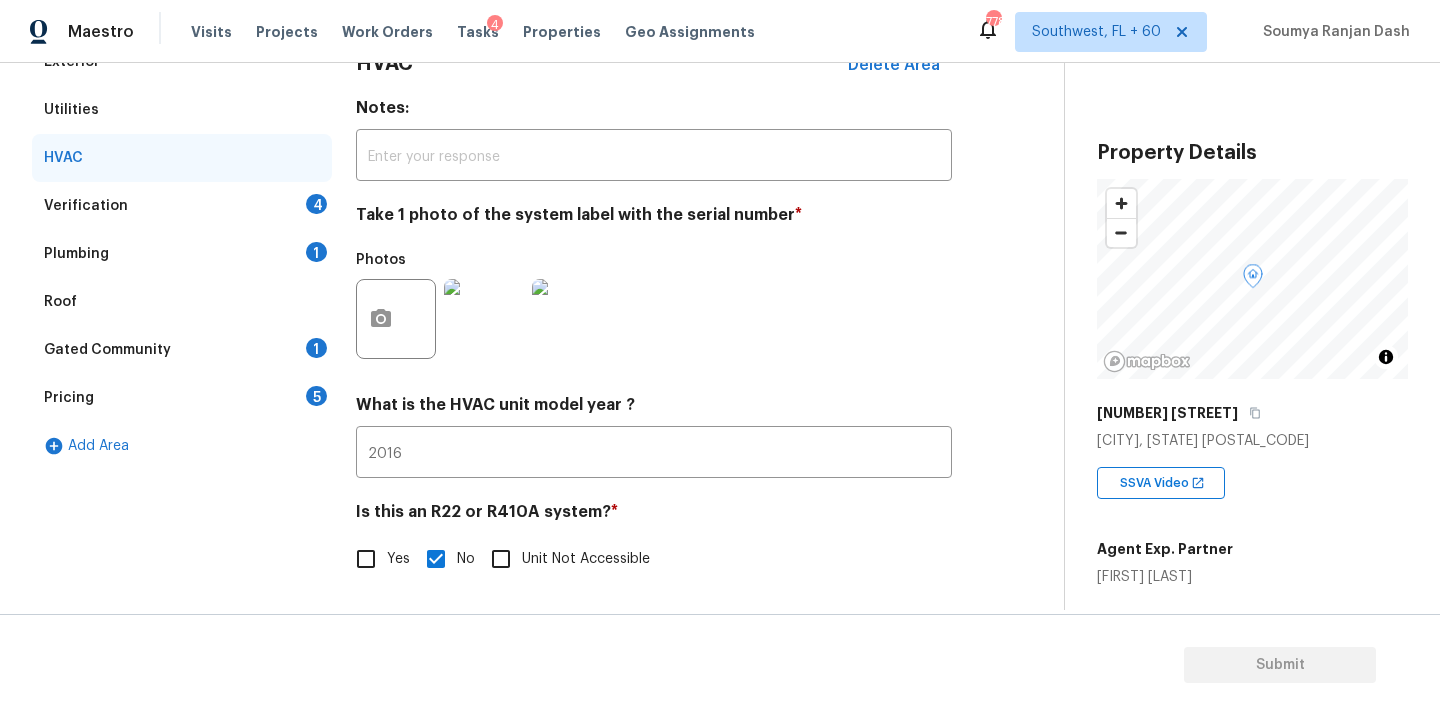 click on "Verification 4" at bounding box center (182, 206) 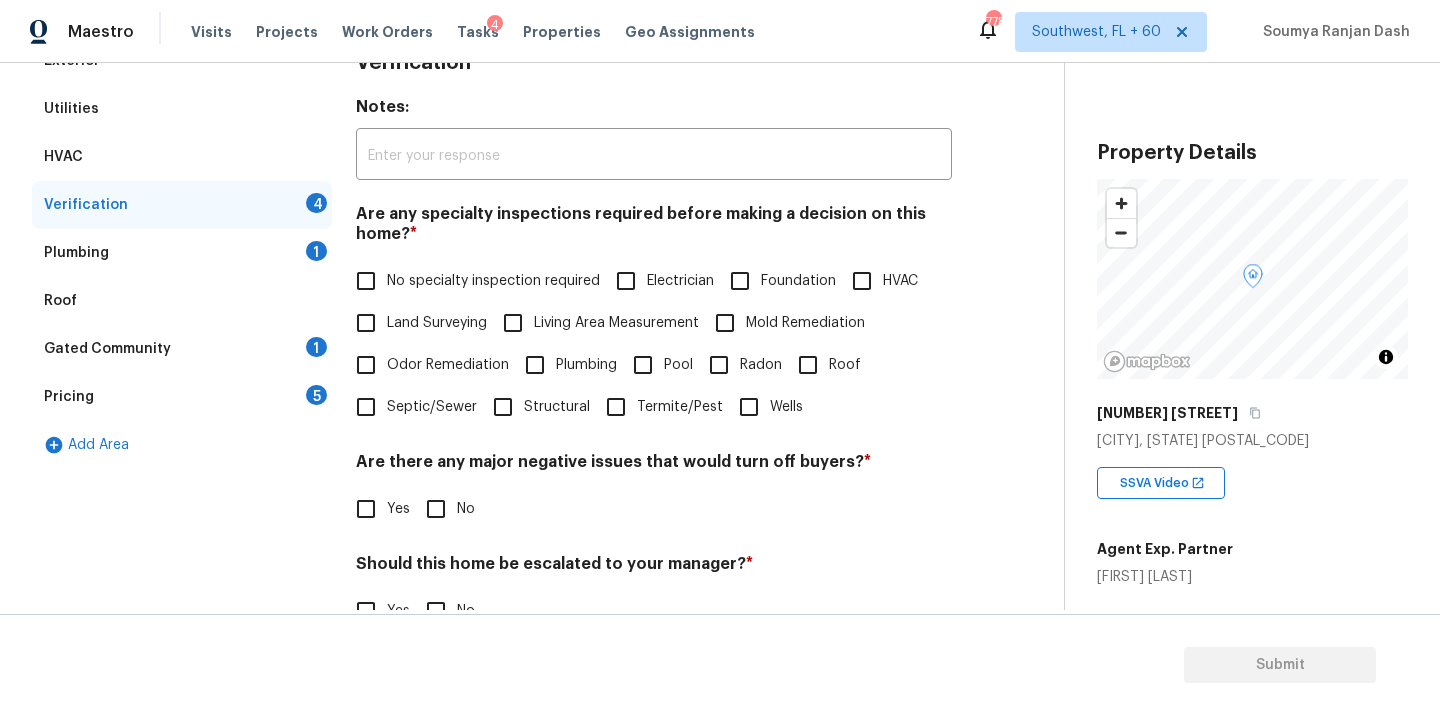 click on "No specialty inspection required" at bounding box center [493, 281] 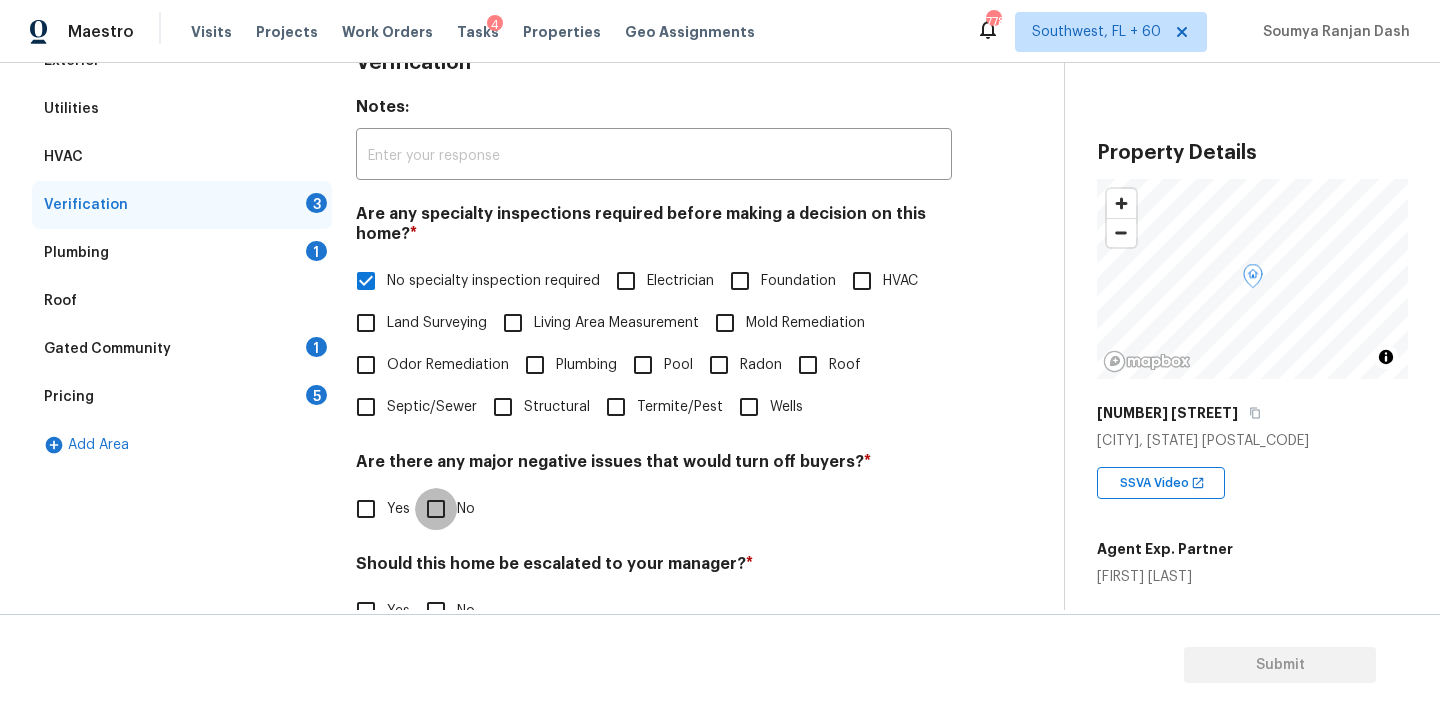 click on "No" at bounding box center [436, 509] 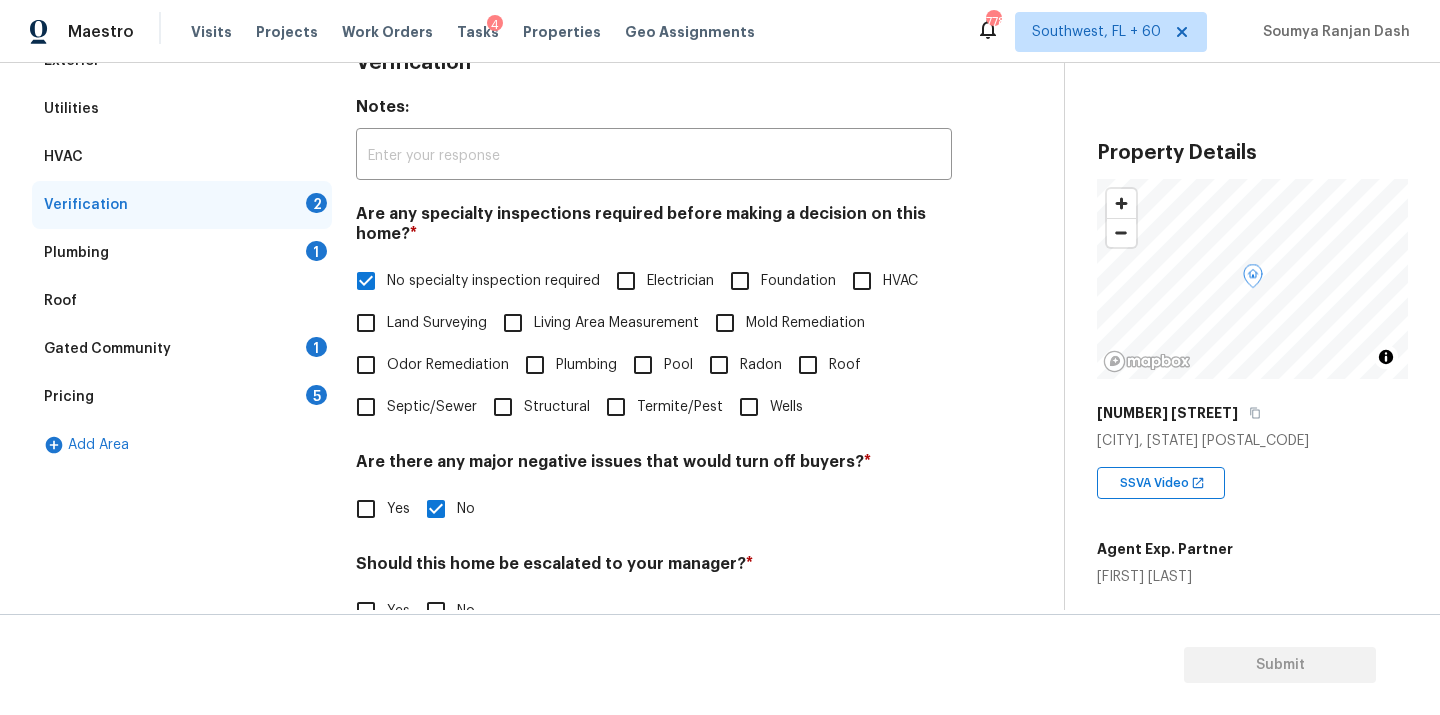 click on "No" at bounding box center [436, 611] 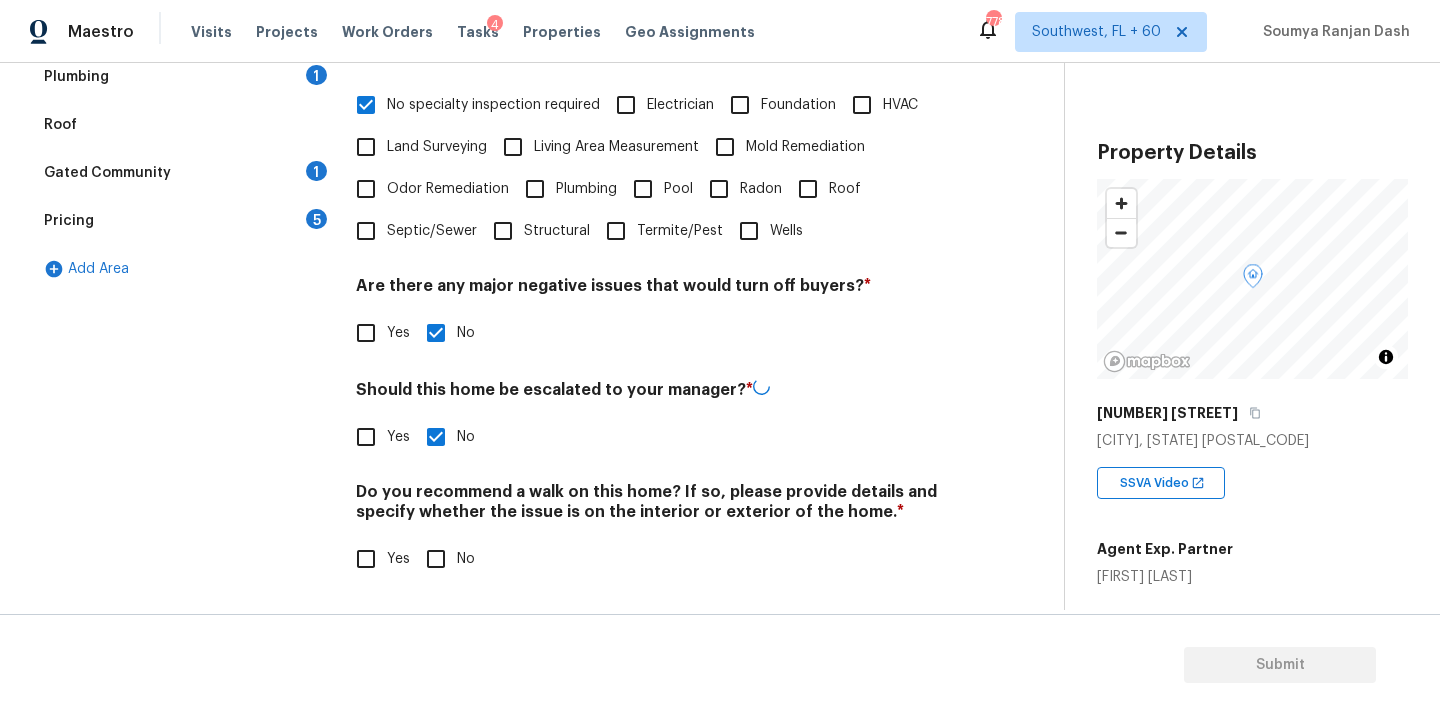 scroll, scrollTop: 488, scrollLeft: 0, axis: vertical 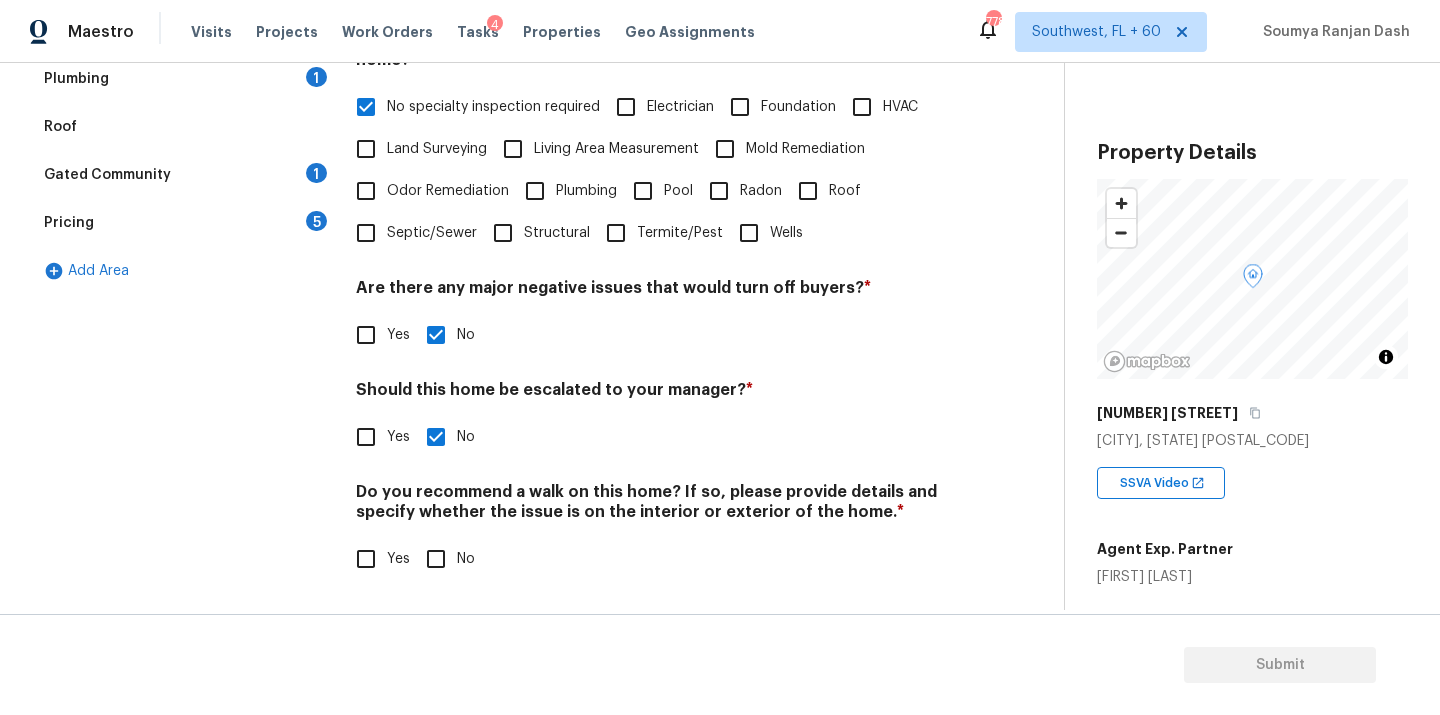 click on "No" at bounding box center (436, 559) 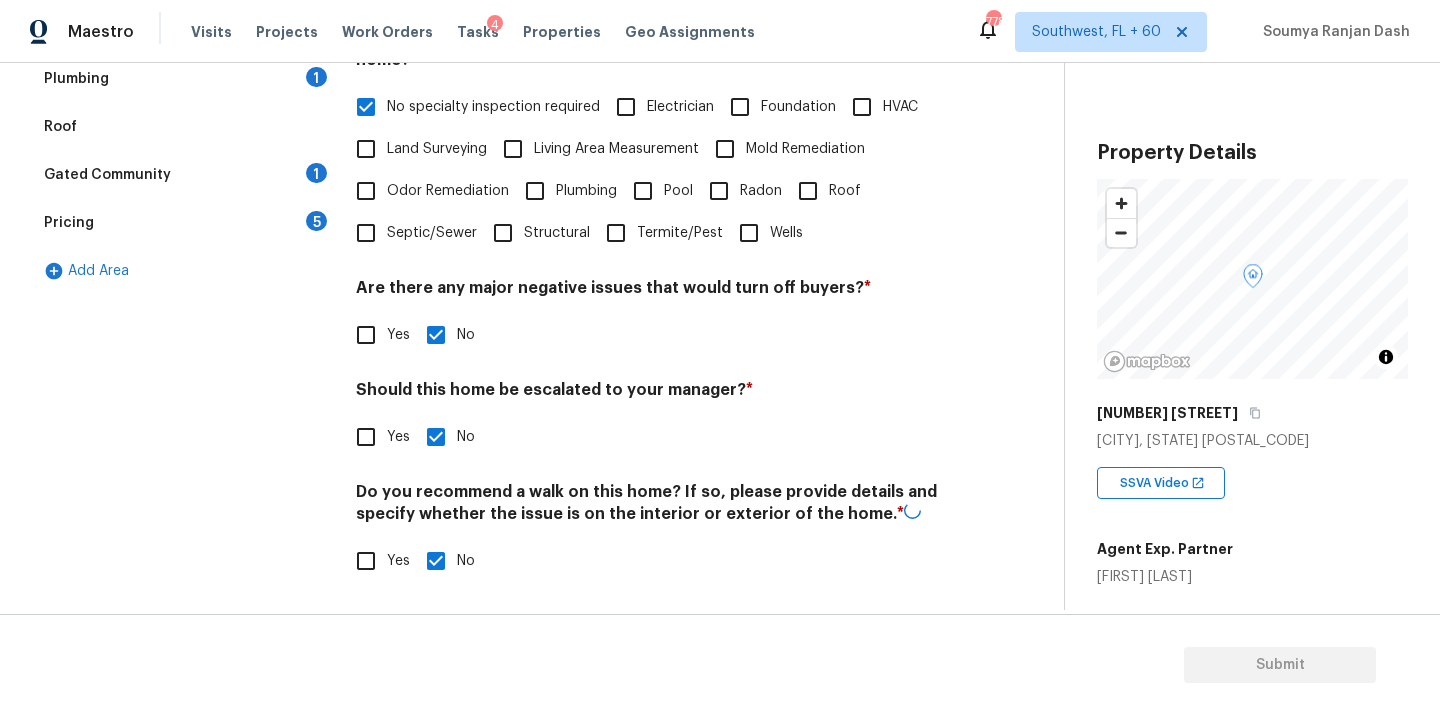 click on "Exterior Utilities HVAC Verification Plumbing 1 Roof Gated Community 1 Pricing 5 Add Area" at bounding box center (182, 234) 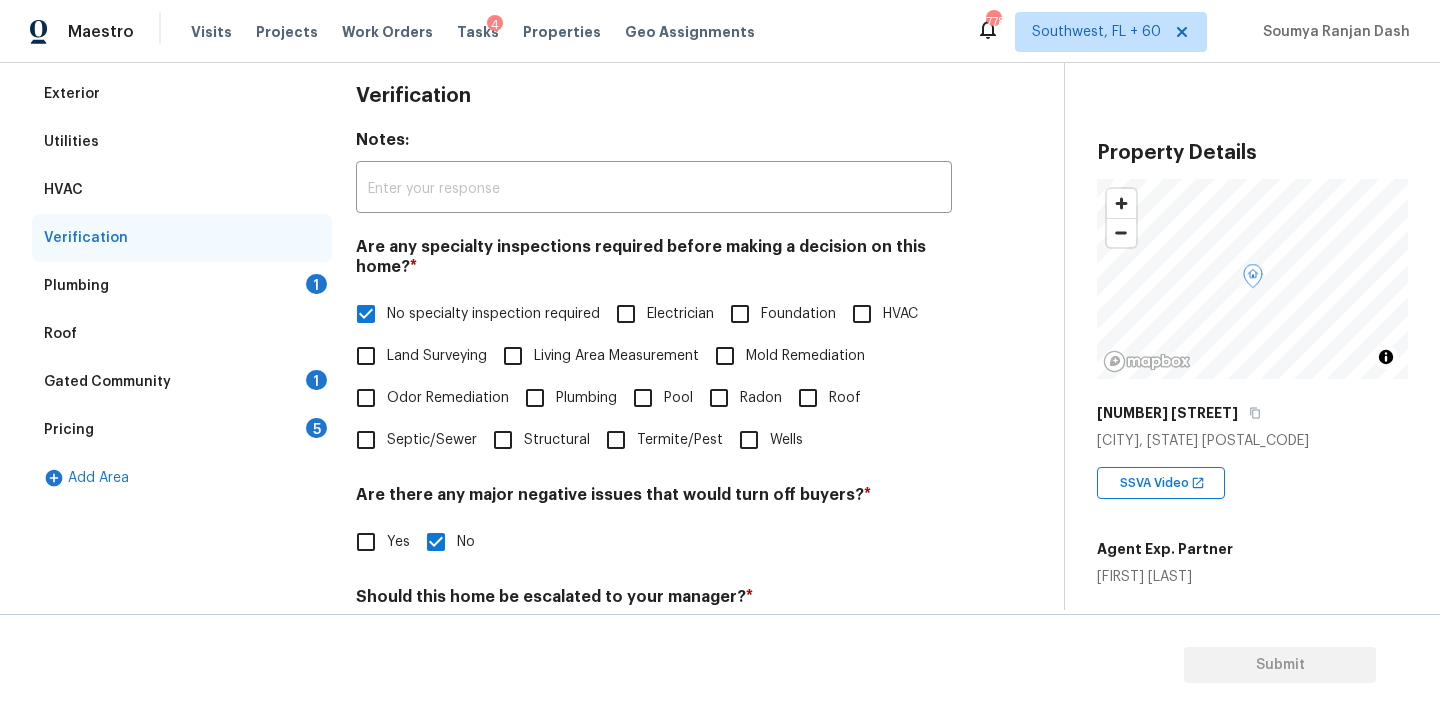 scroll, scrollTop: 406, scrollLeft: 0, axis: vertical 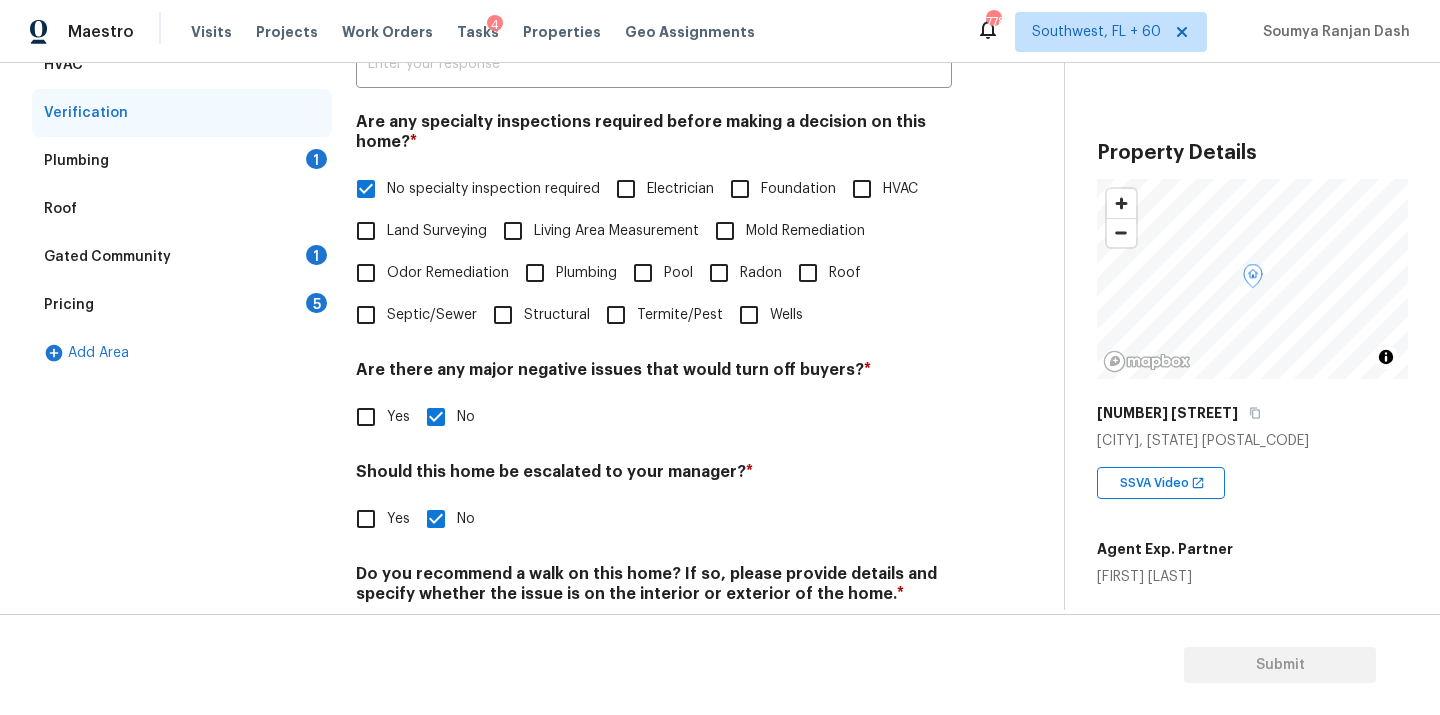 click on "Yes" at bounding box center (366, 519) 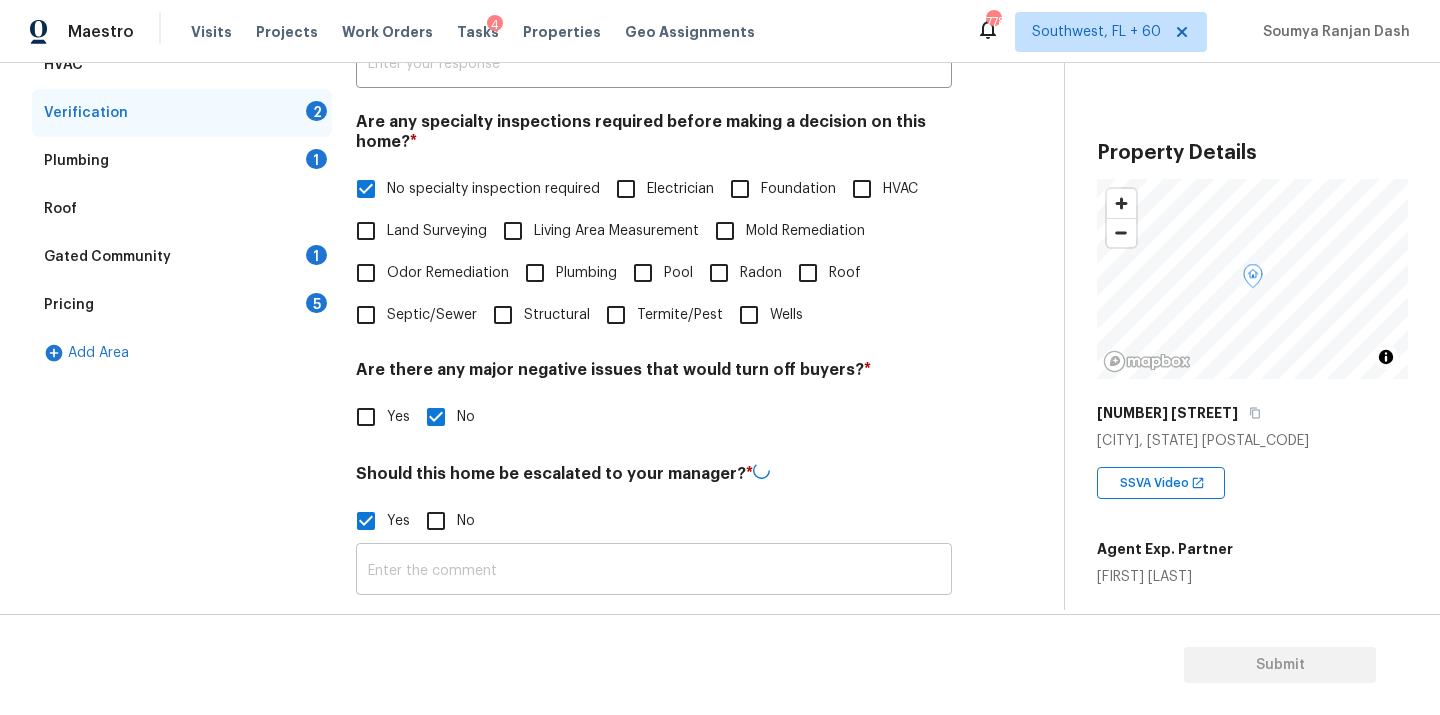 click at bounding box center (654, 571) 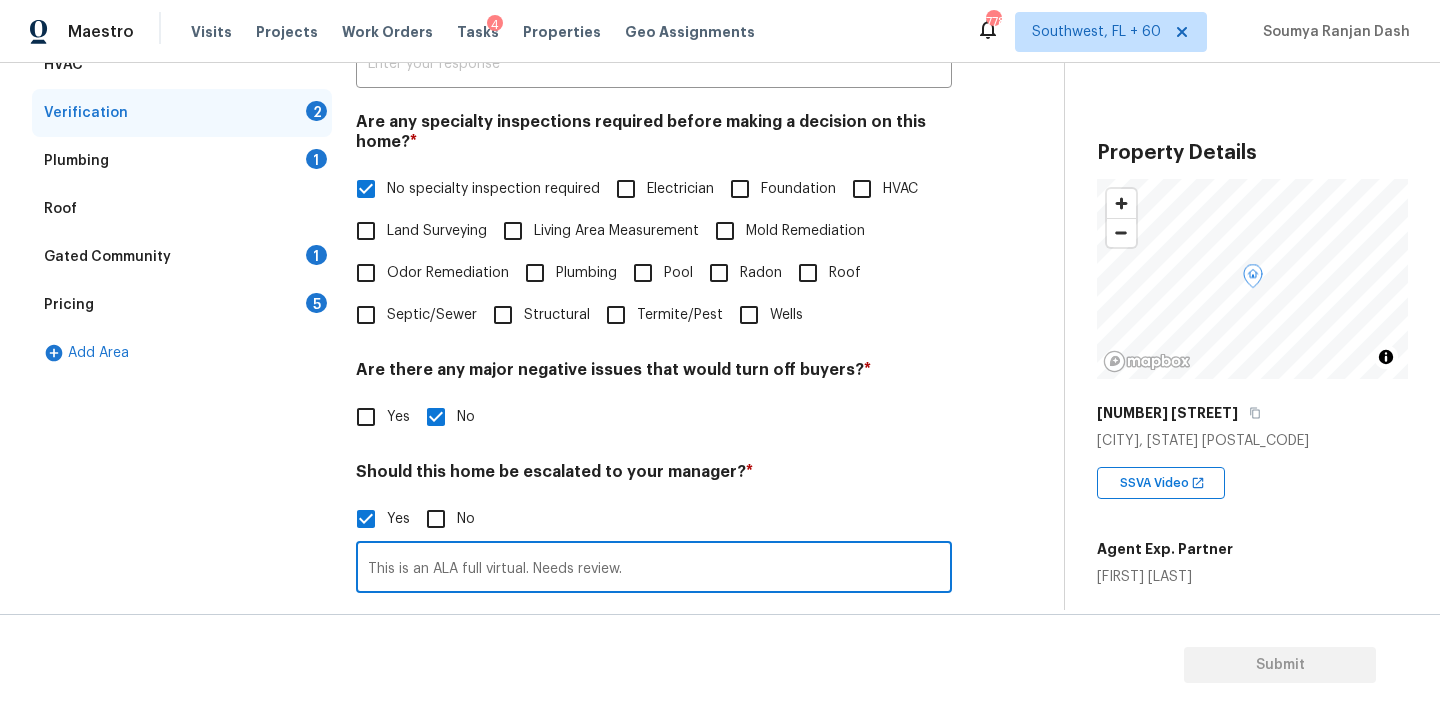 scroll, scrollTop: 550, scrollLeft: 0, axis: vertical 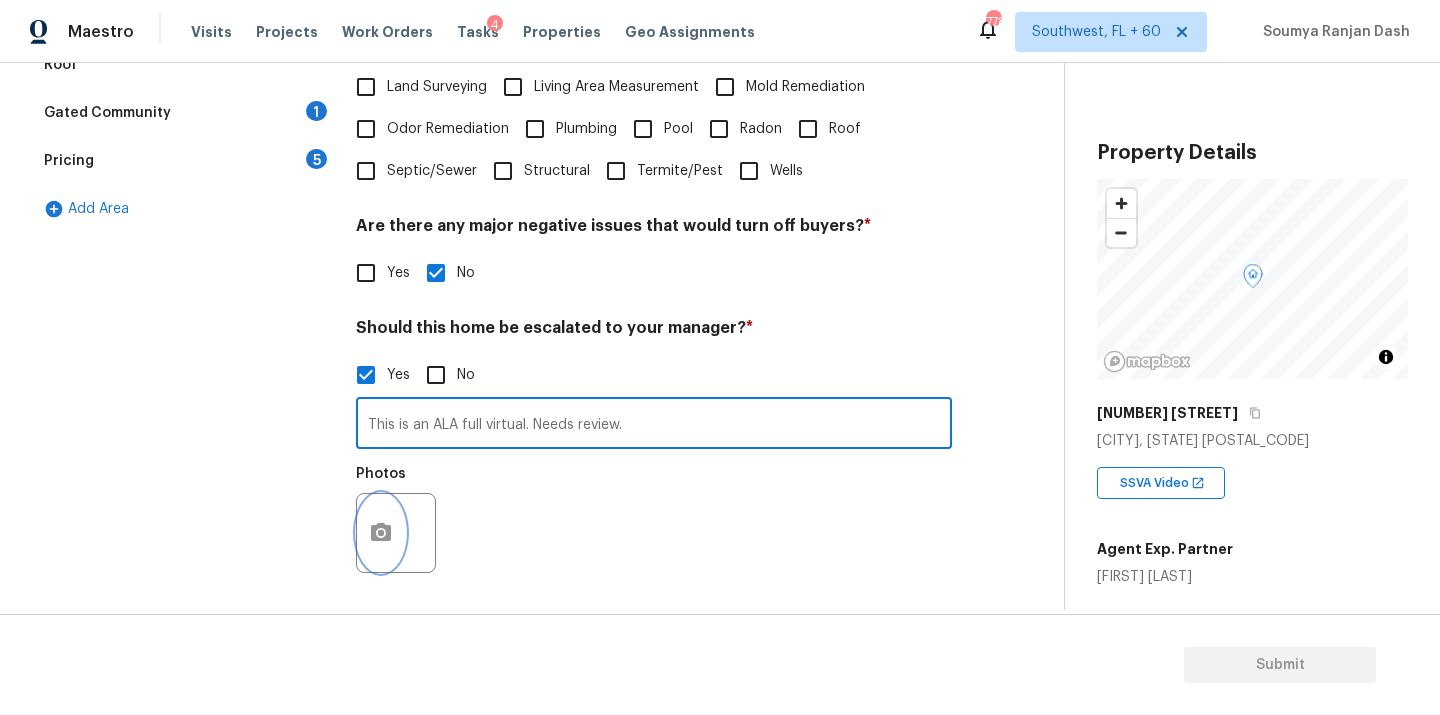 click 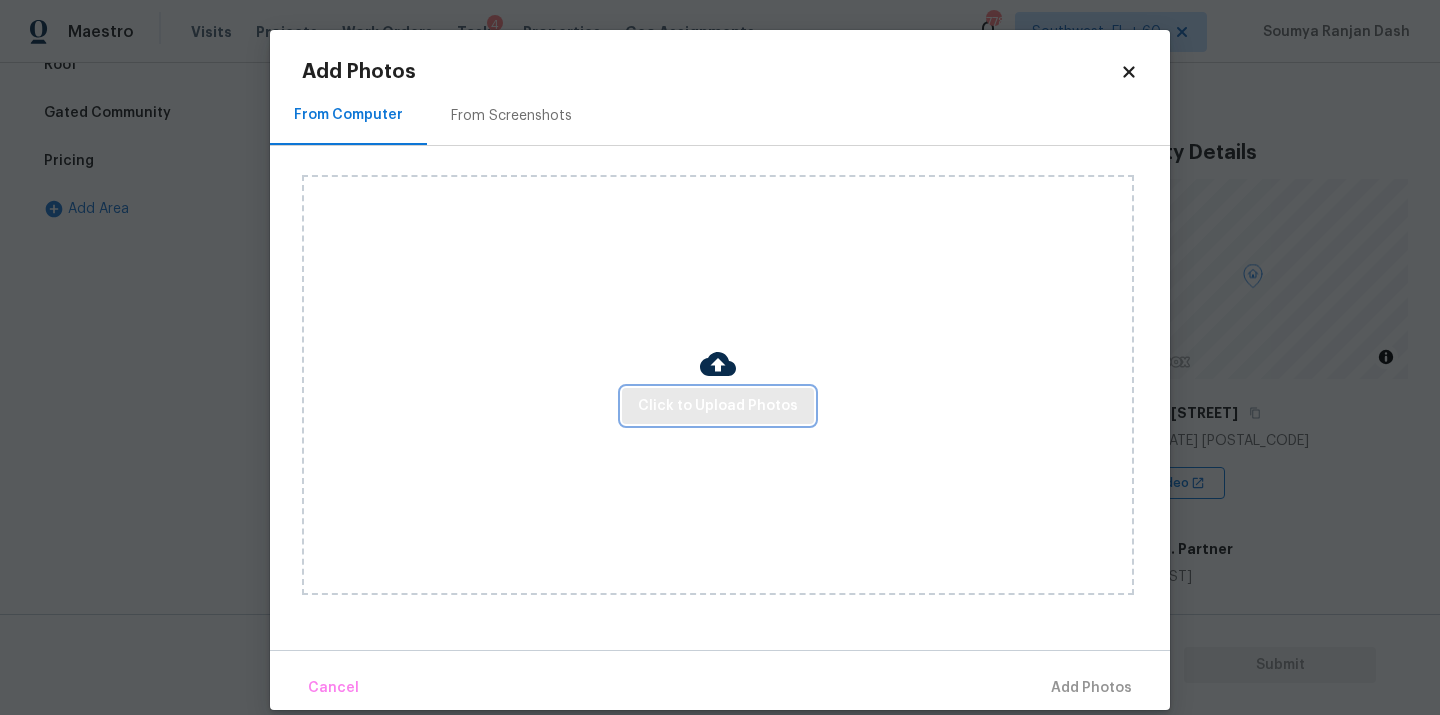 click on "Click to Upload Photos" at bounding box center (718, 406) 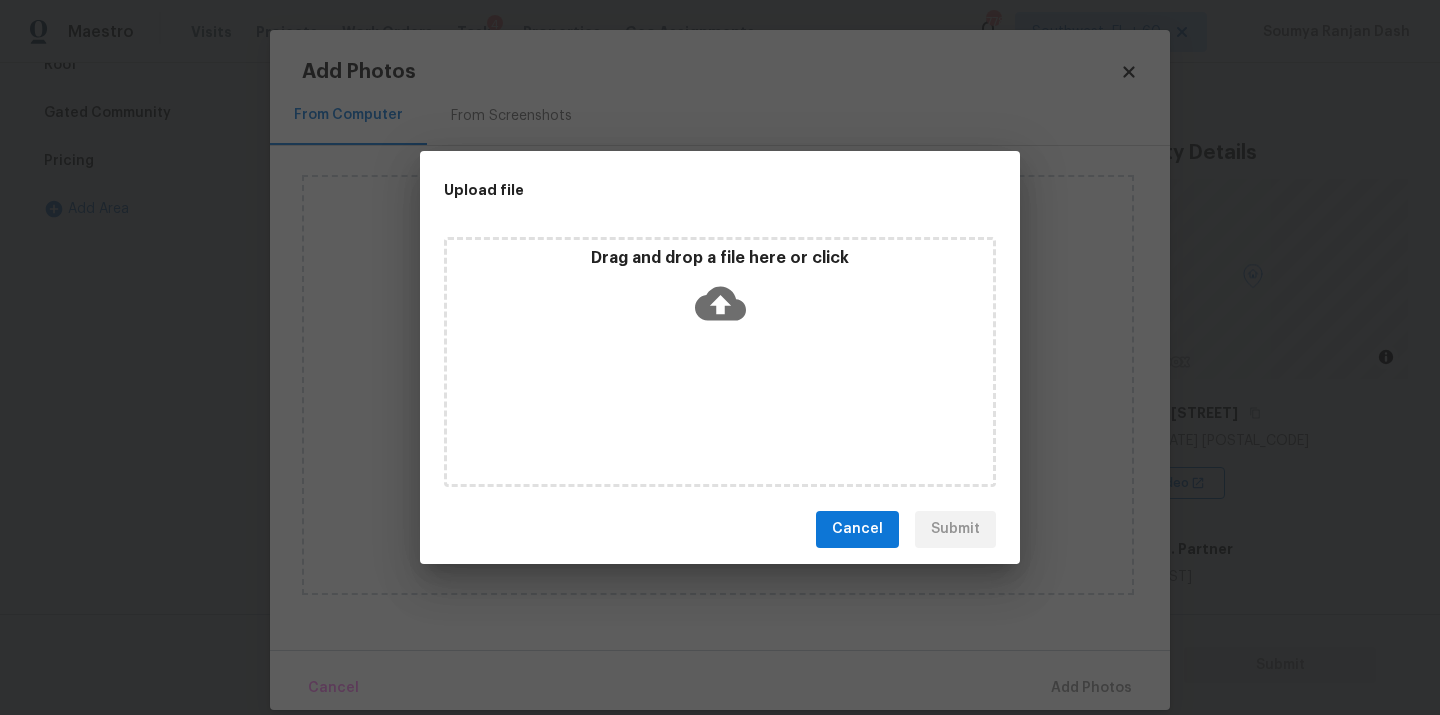 click on "Drag and drop a file here or click" at bounding box center [720, 362] 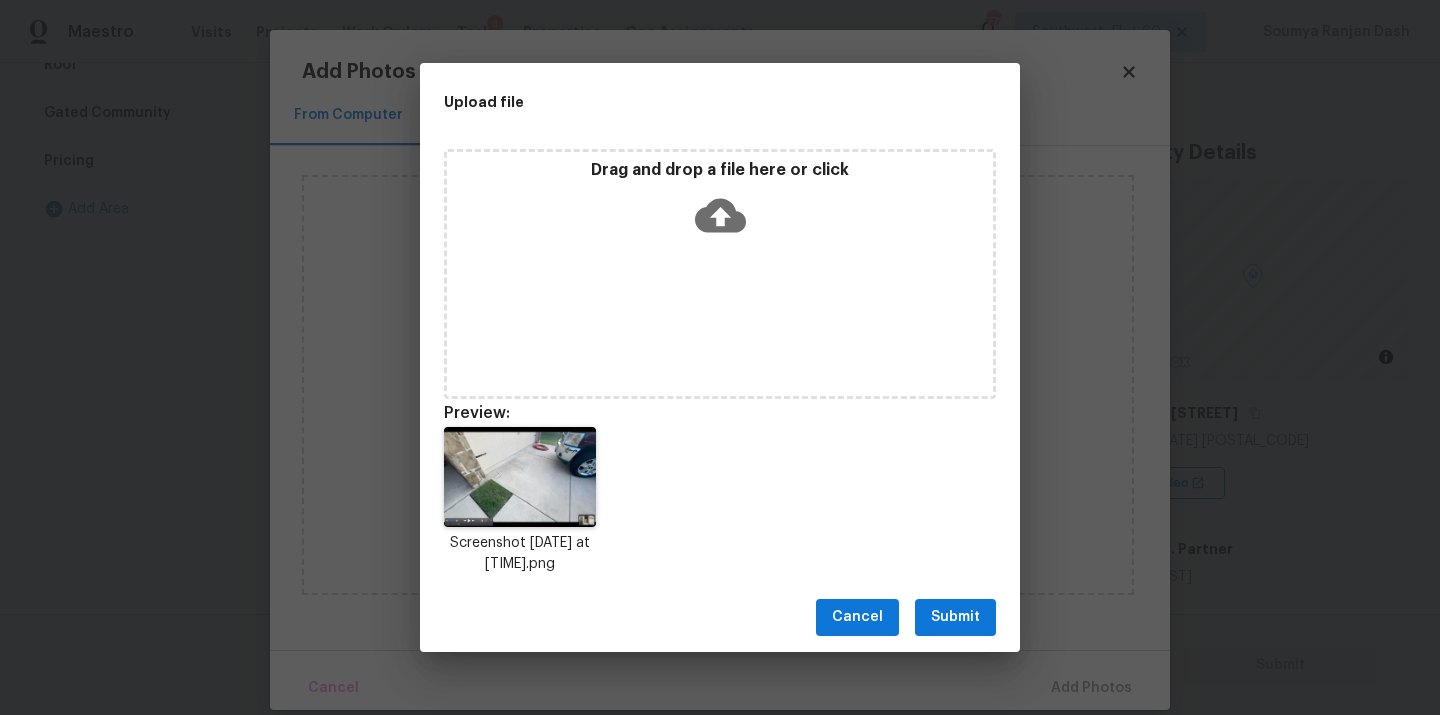 click on "Cancel Submit" at bounding box center (720, 617) 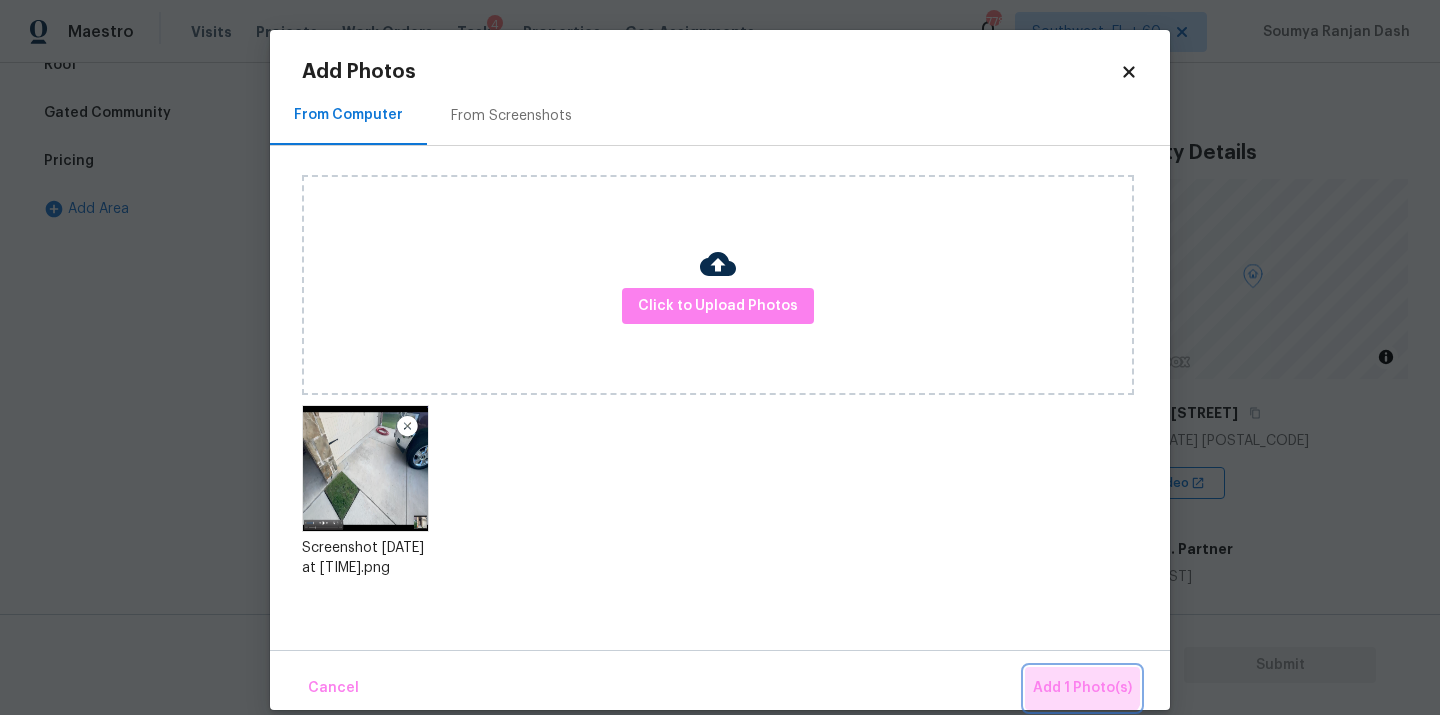click on "Add 1 Photo(s)" at bounding box center [1082, 688] 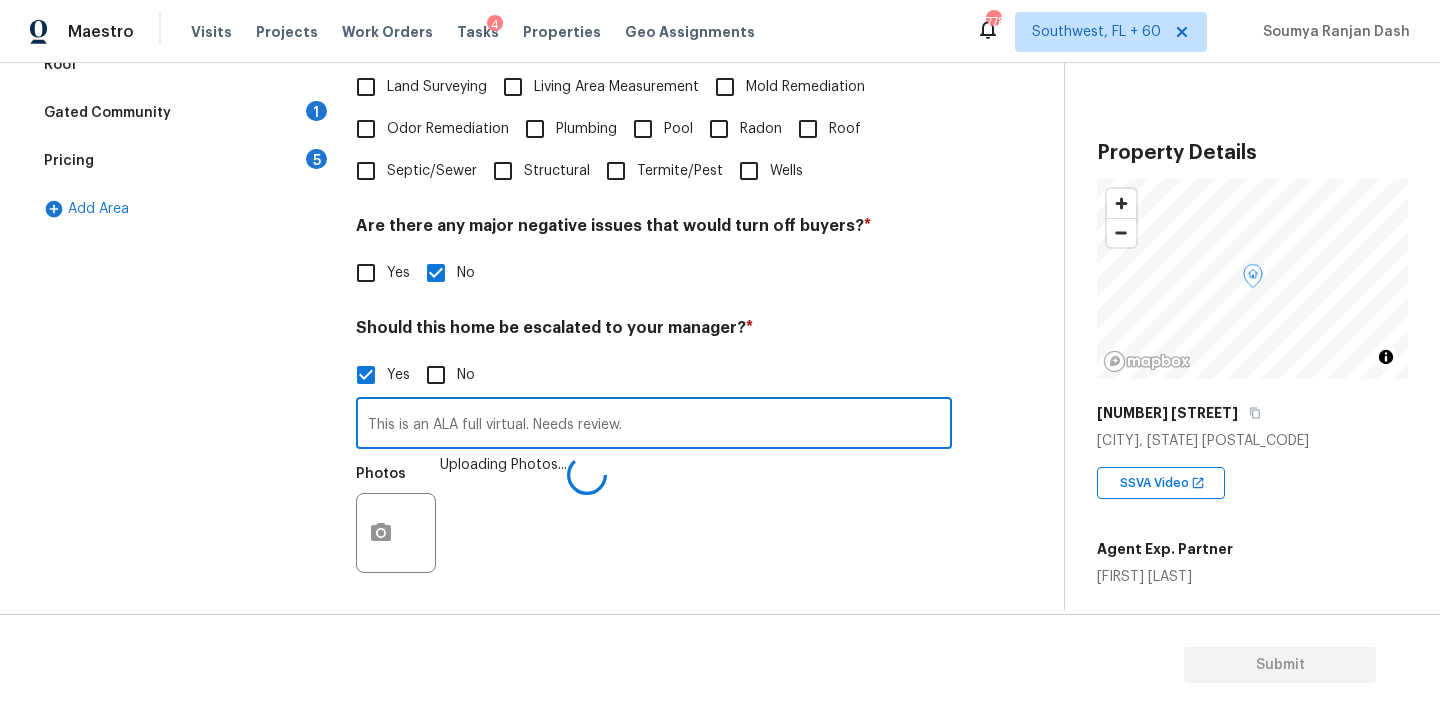 click on "This is an ALA full virtual. Needs review." at bounding box center (654, 425) 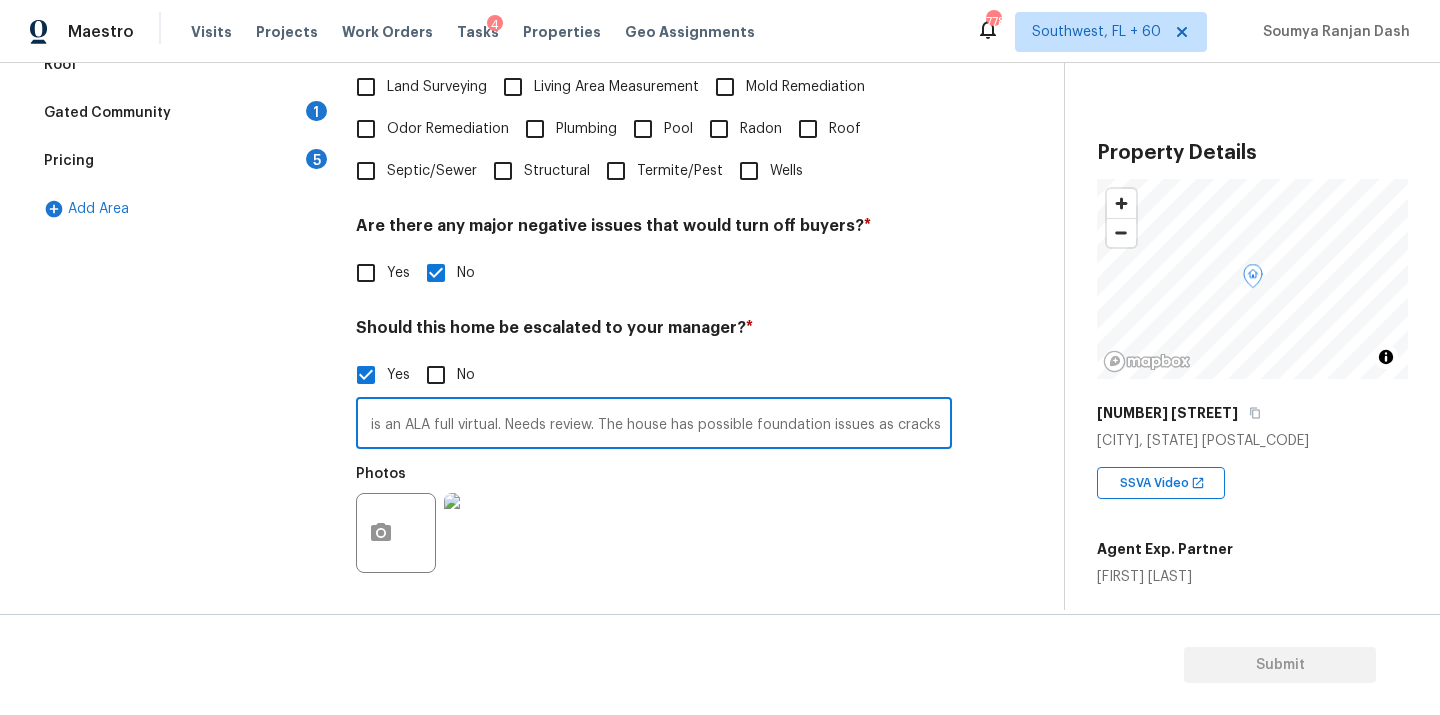 scroll, scrollTop: 0, scrollLeft: 45, axis: horizontal 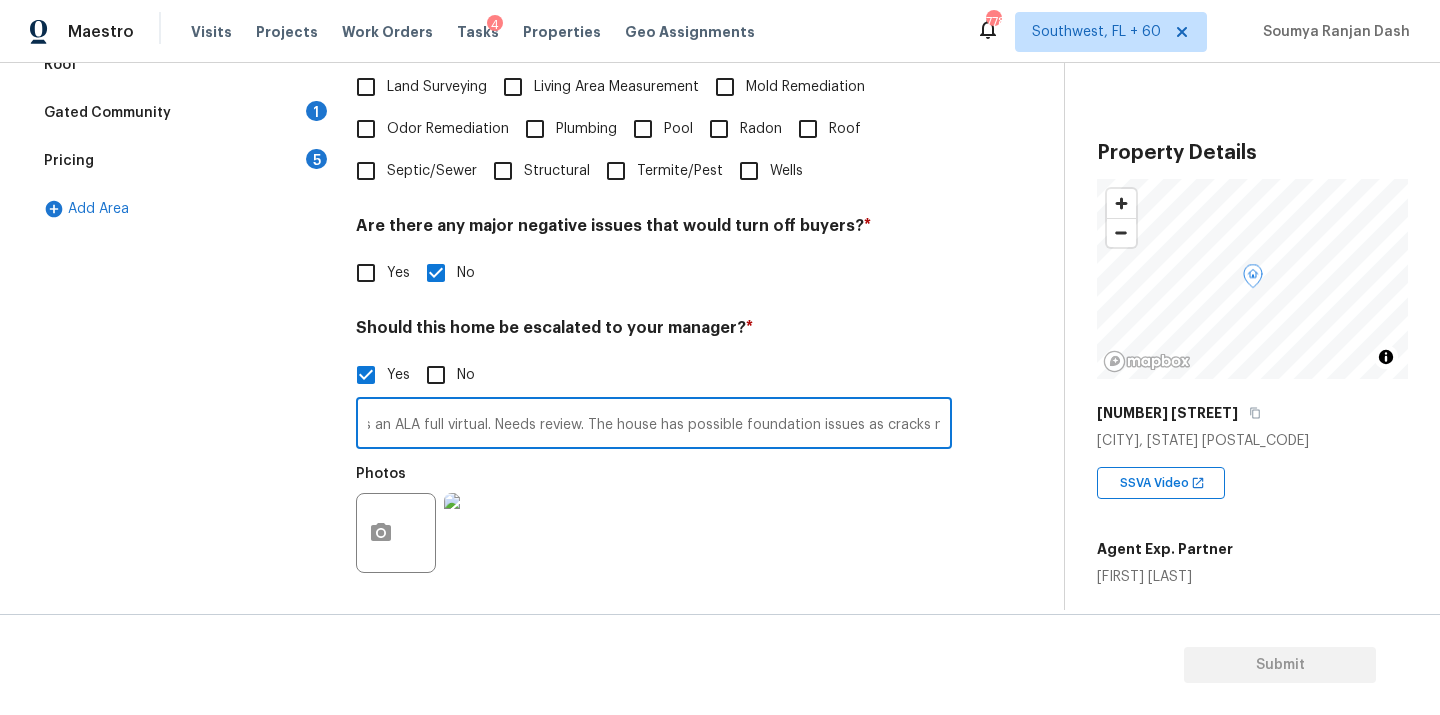 type on "This is an ALA full virtual. Needs review. The house has possible foundation issues as cracks no" 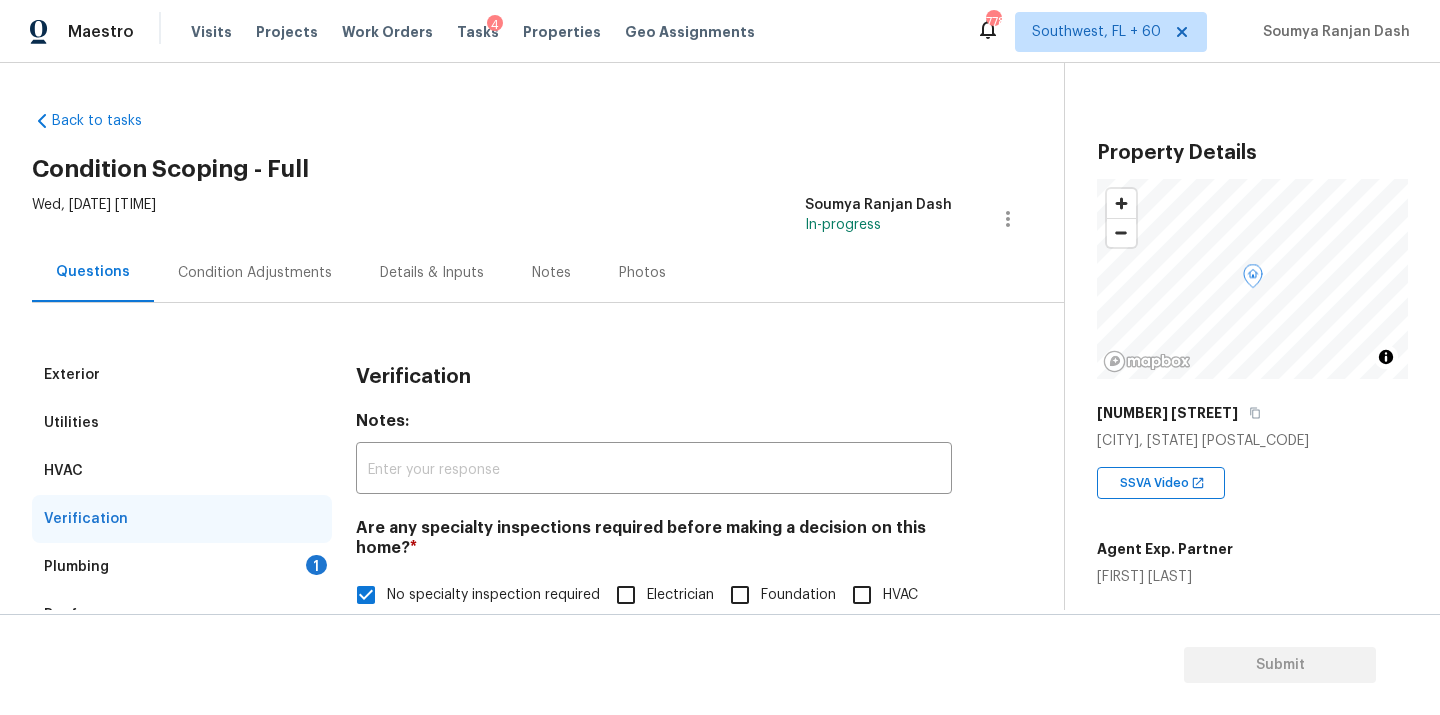 scroll, scrollTop: 0, scrollLeft: 0, axis: both 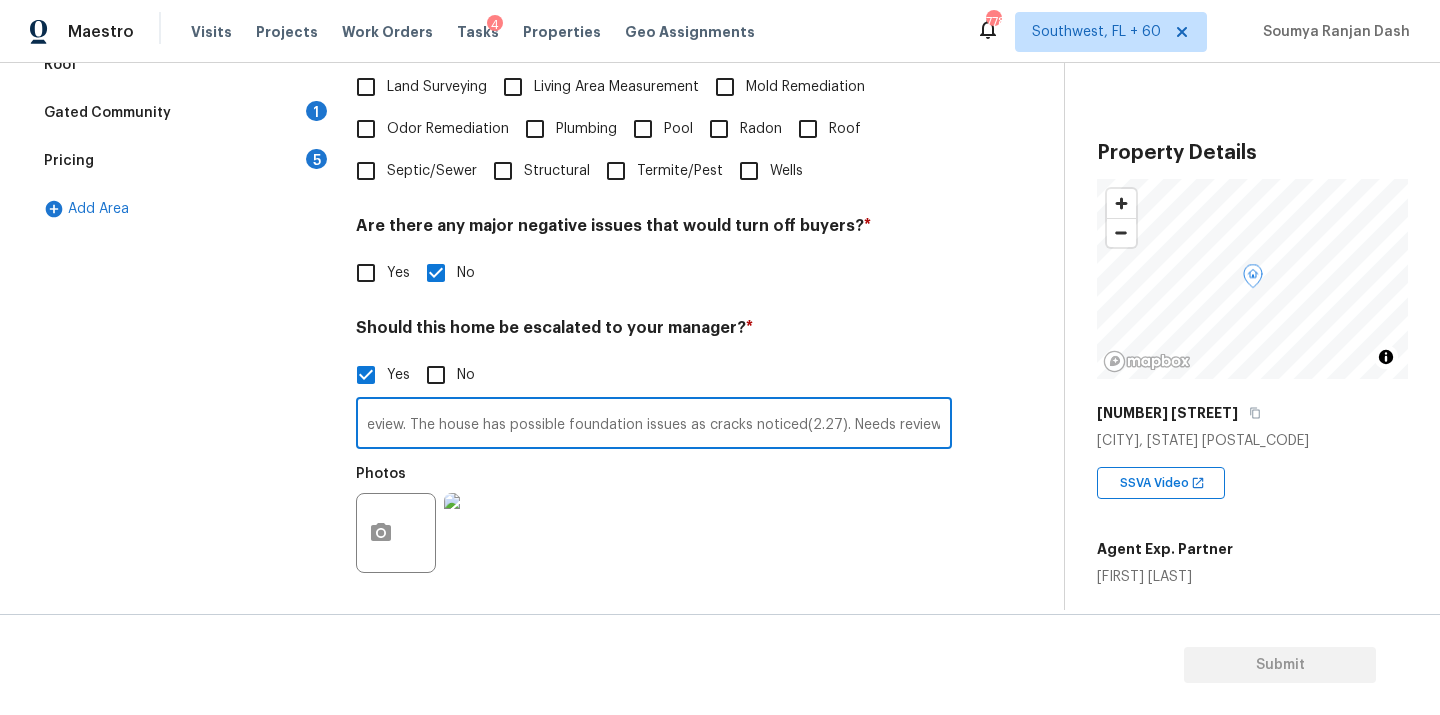type on "This is an ALA full virtual. Needs review. The house has possible foundation issues as cracks noticed(2.27). Needs review." 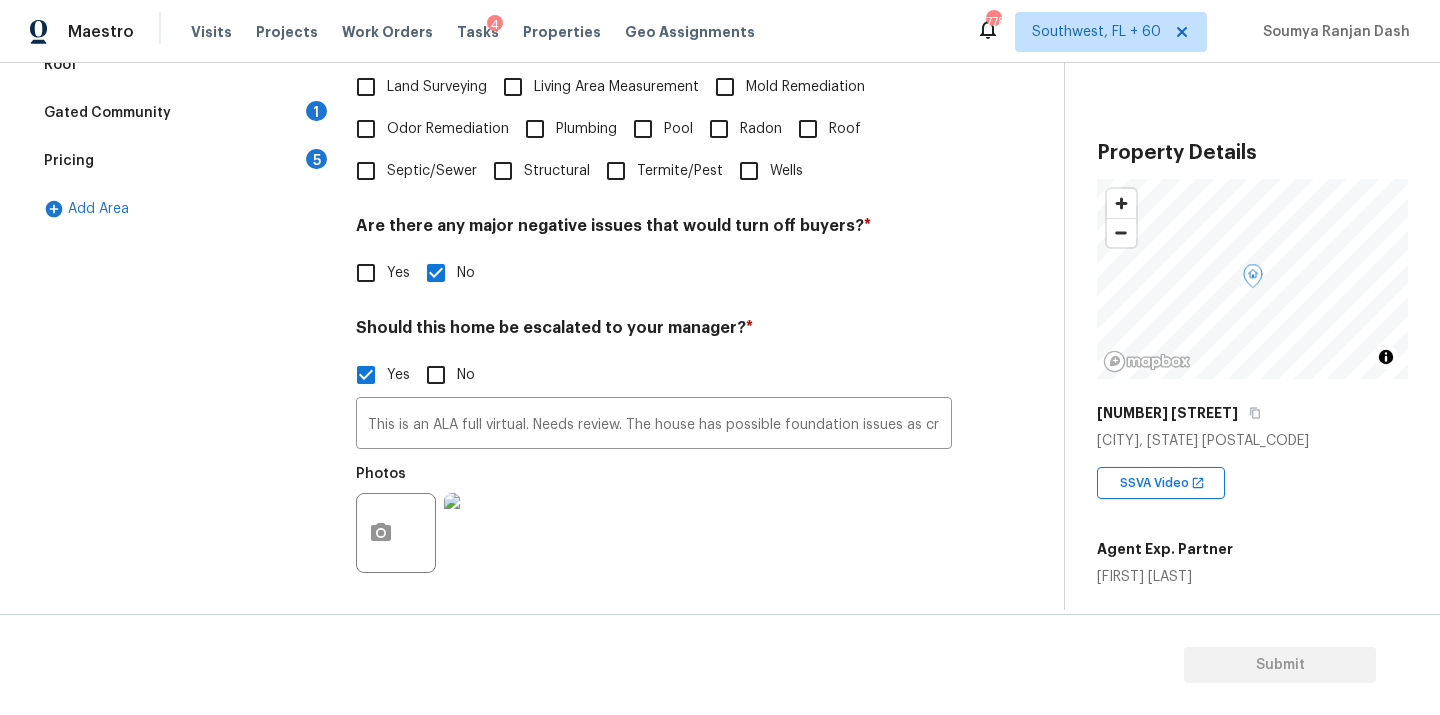 click on "Exterior Utilities HVAC Verification Plumbing 1 Roof Gated Community 1 Pricing 5 Add Area" at bounding box center [182, 266] 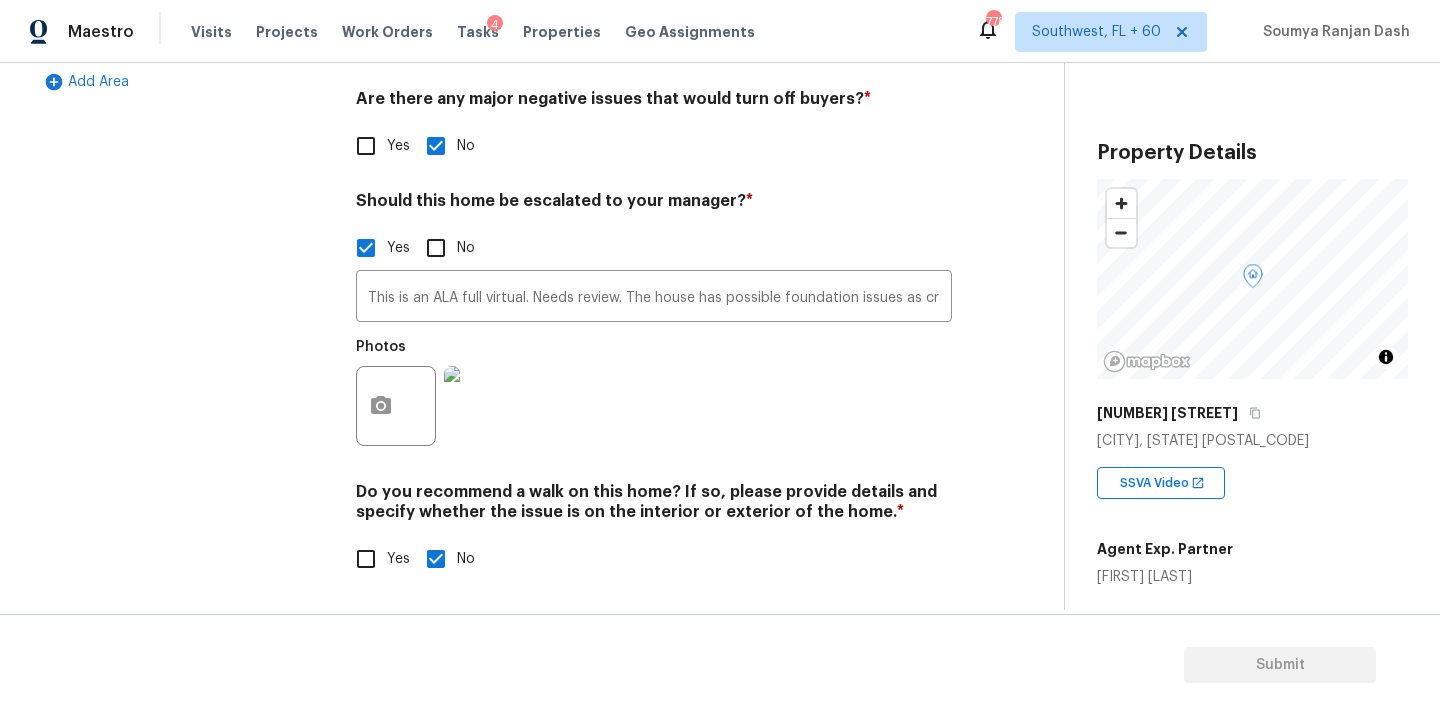 scroll, scrollTop: 338, scrollLeft: 0, axis: vertical 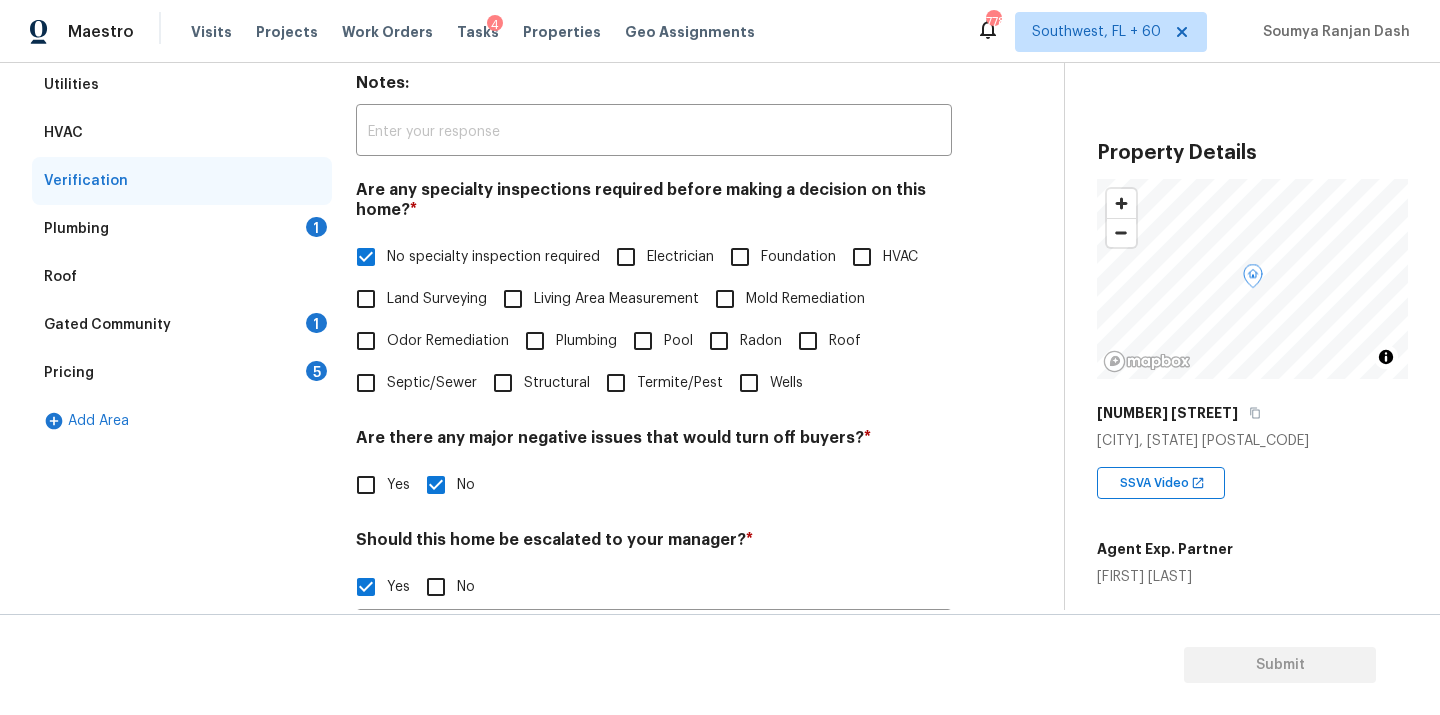 click on "Plumbing 1" at bounding box center (182, 229) 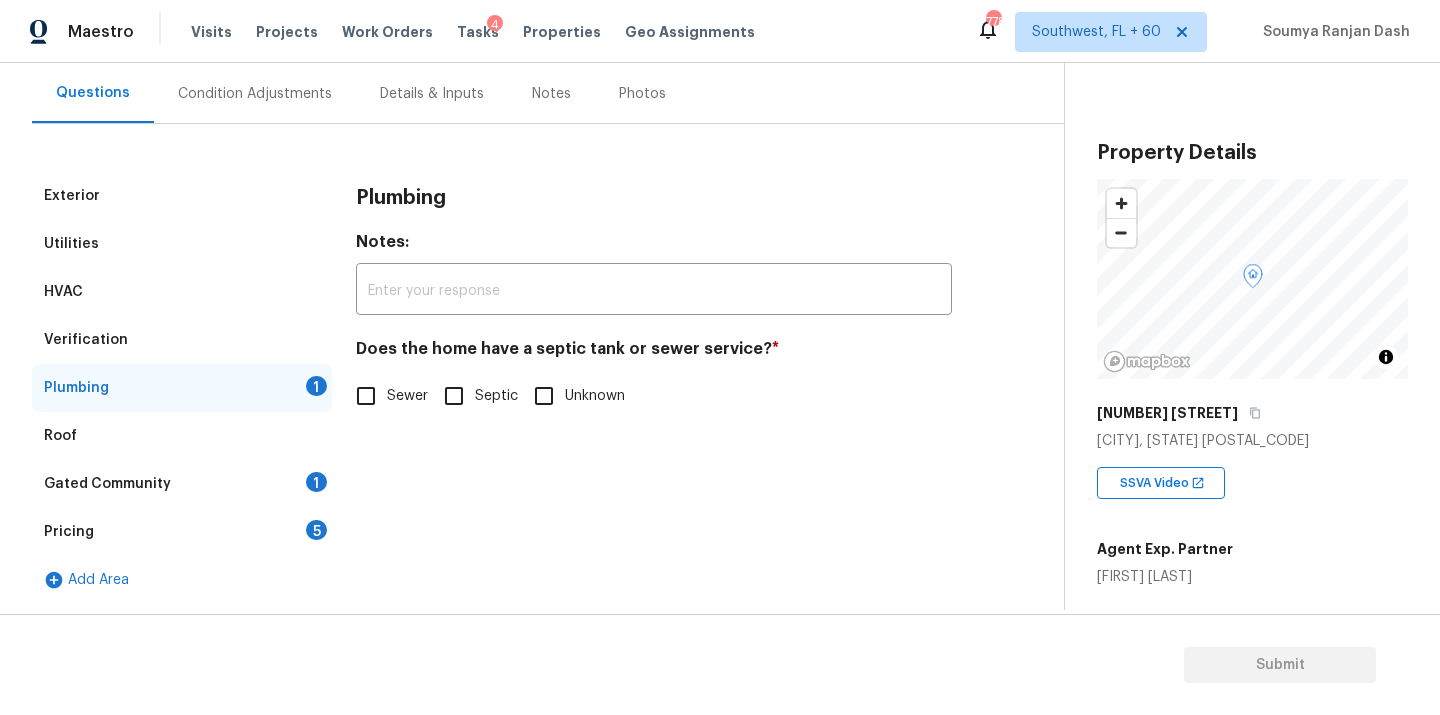 click on "Sewer" at bounding box center (407, 396) 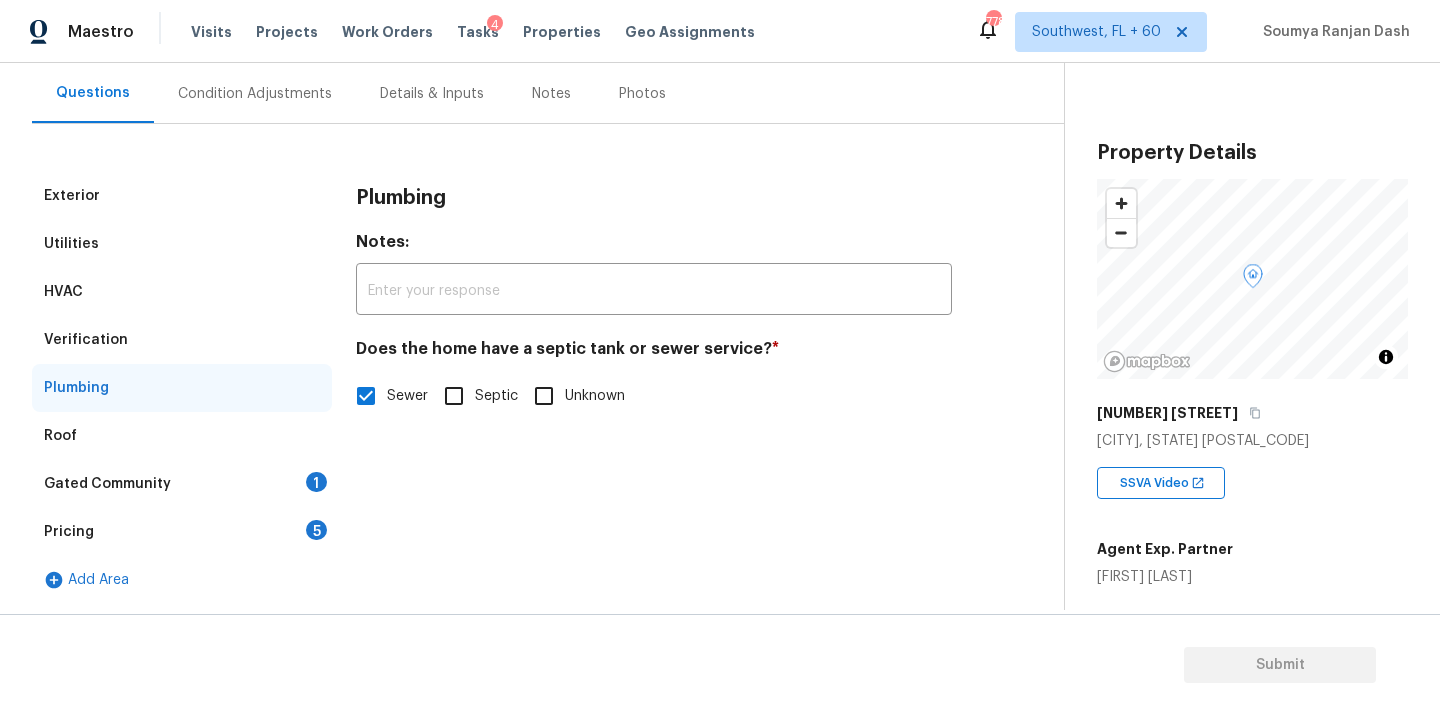 click on "Gated Community 1" at bounding box center [182, 484] 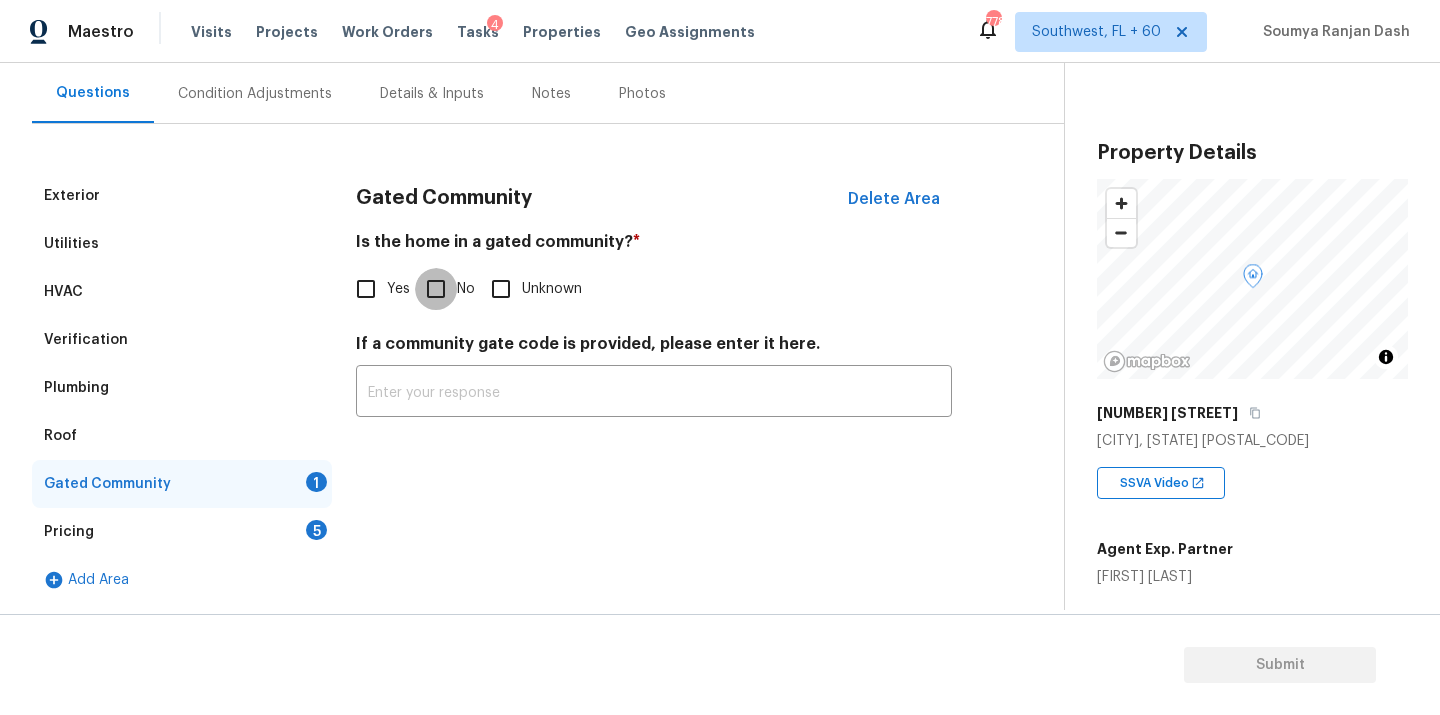 click on "No" at bounding box center [436, 289] 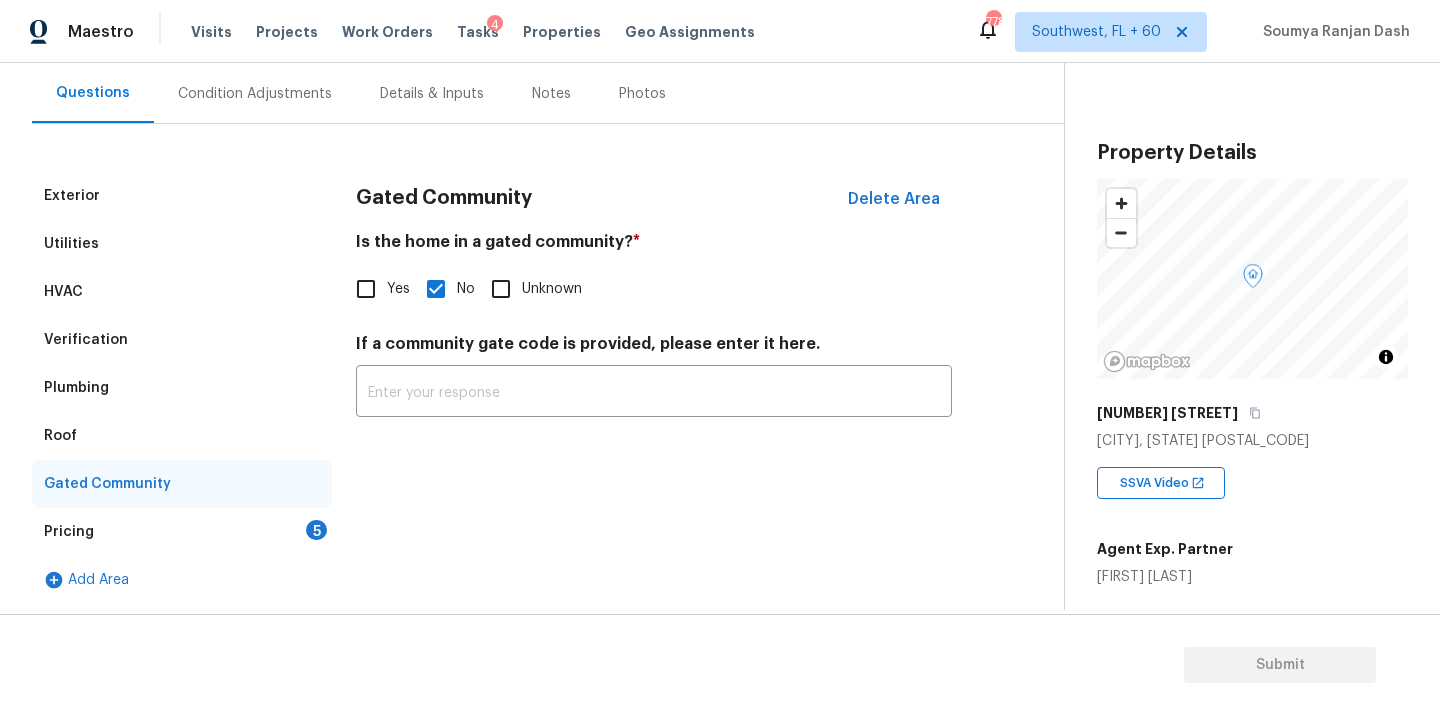 click on "Pricing 5" at bounding box center [182, 532] 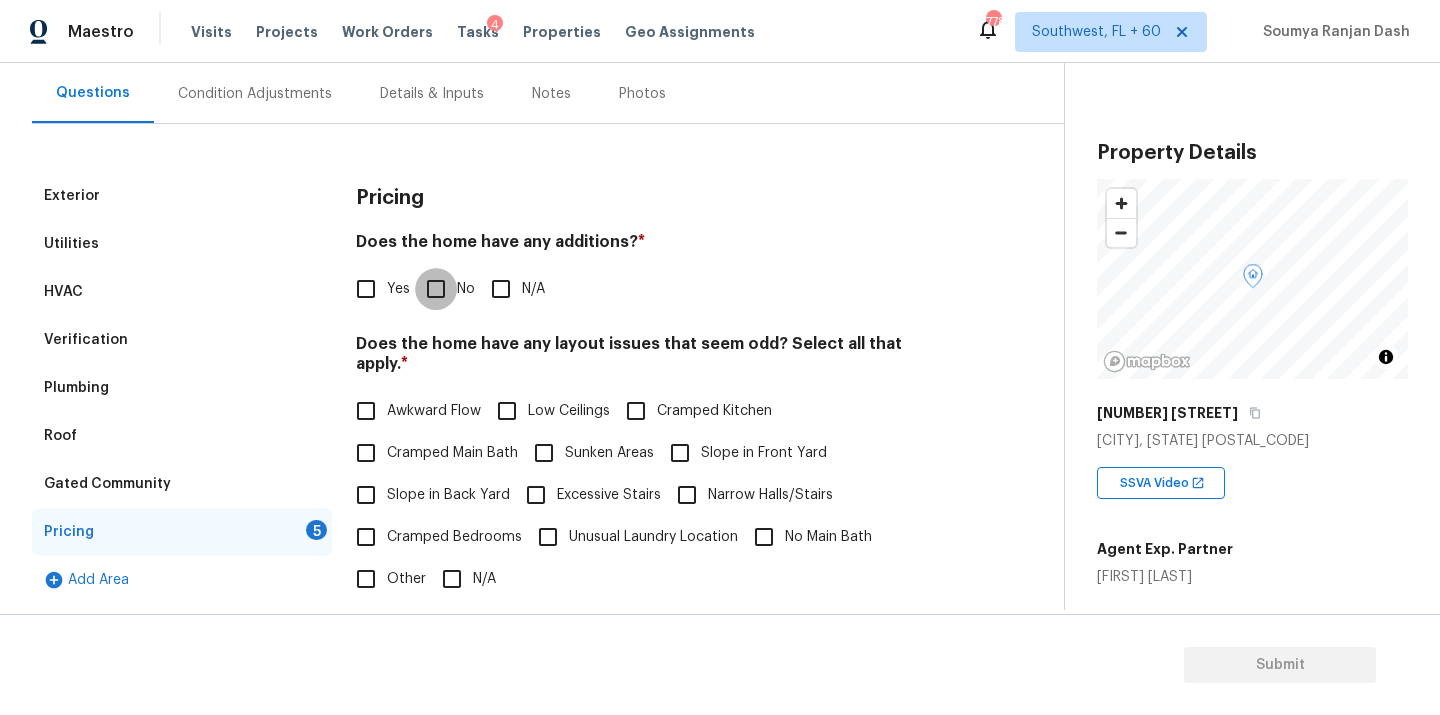 click on "No" at bounding box center (436, 289) 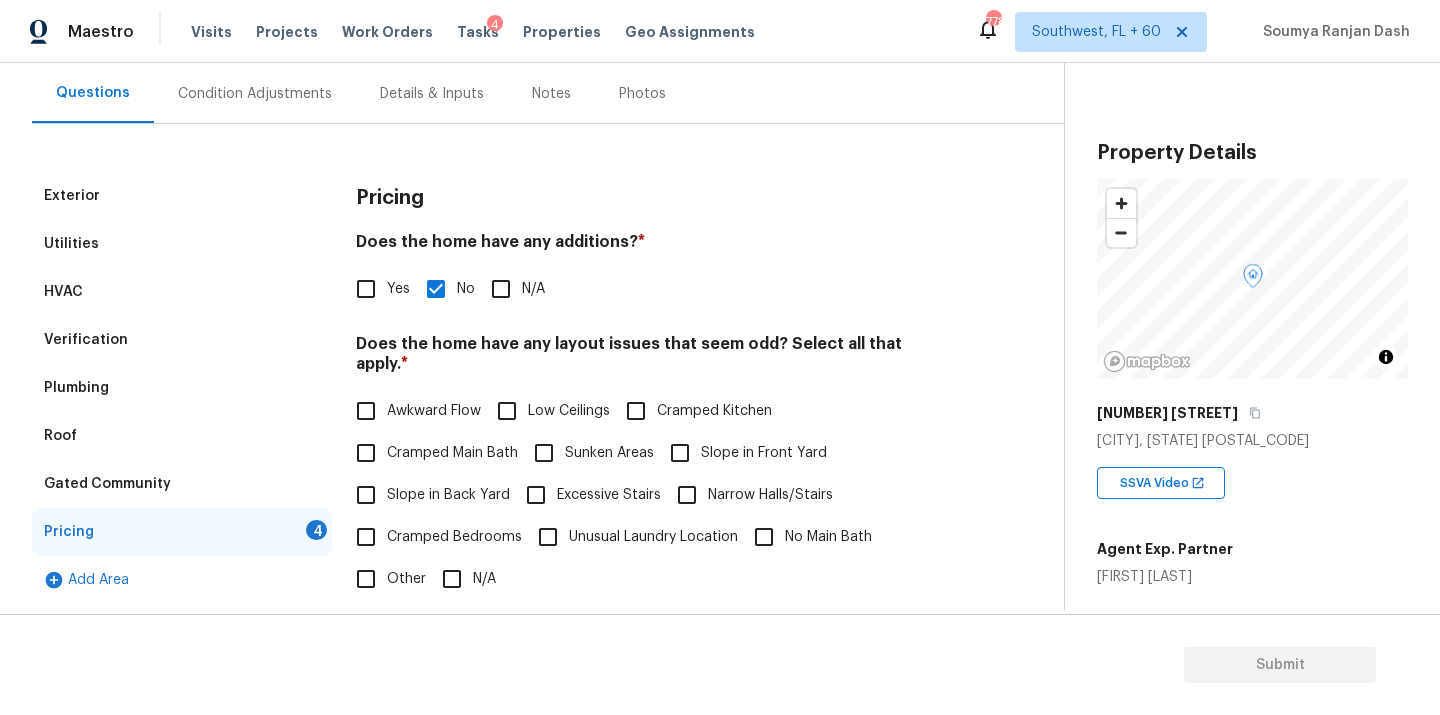 click on "N/A" at bounding box center (452, 579) 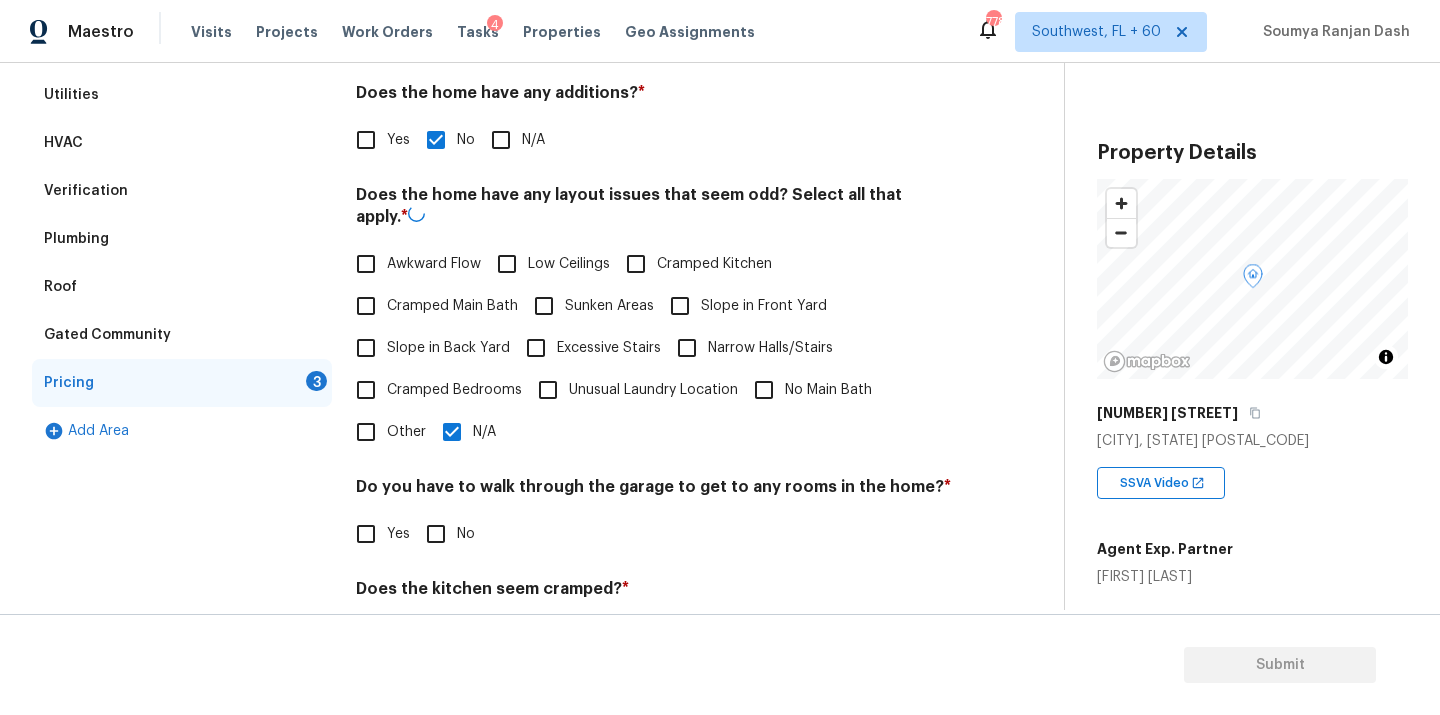 scroll, scrollTop: 485, scrollLeft: 0, axis: vertical 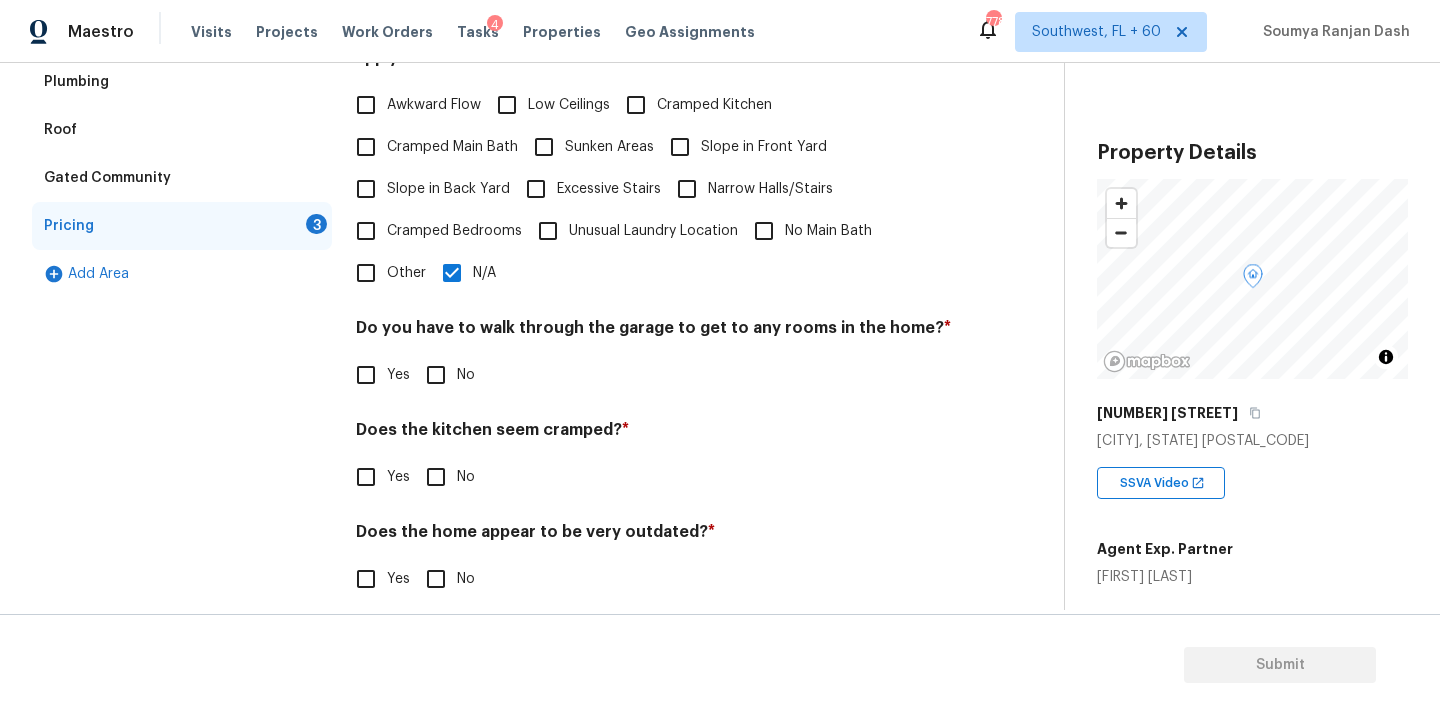 click on "No" at bounding box center [436, 375] 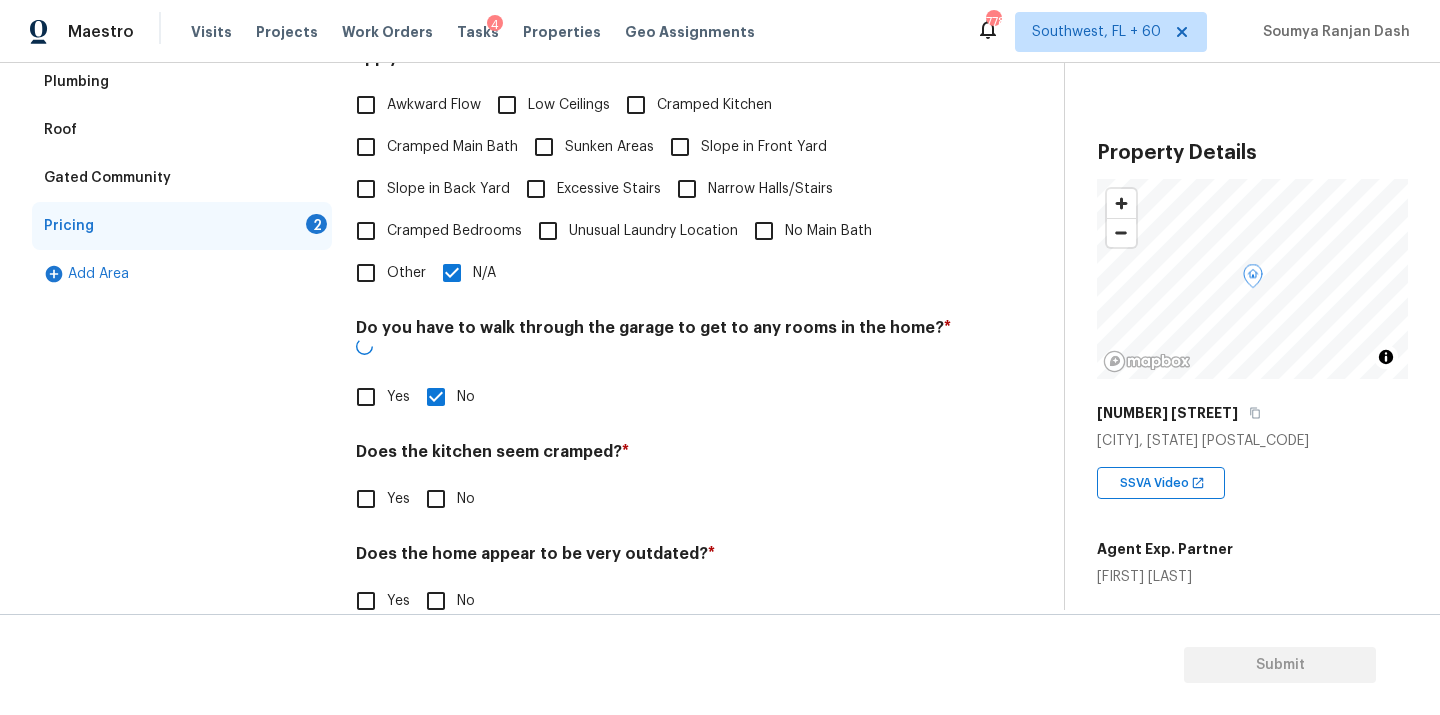 click on "No" at bounding box center [436, 499] 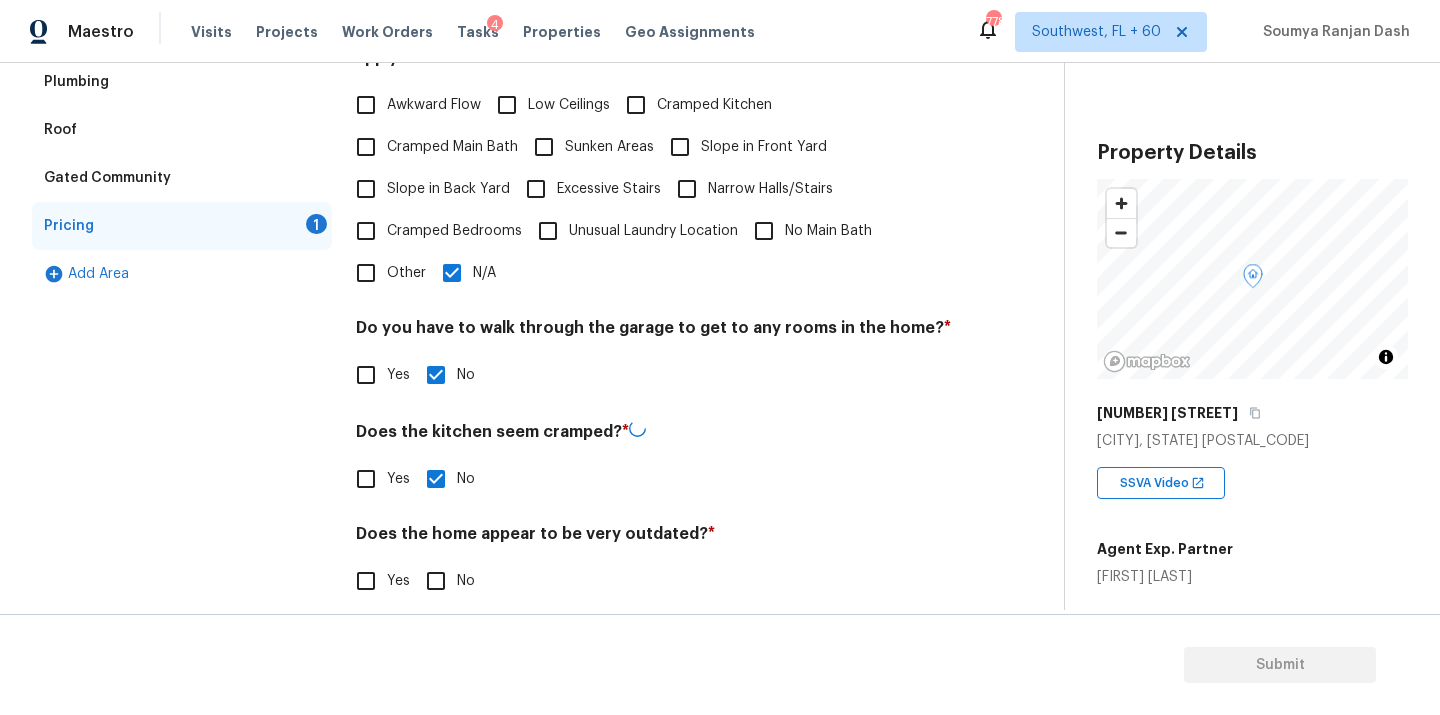 click on "Pricing Does the home have any additions?  * Yes No N/A Does the home have any layout issues that seem odd? Select all that apply.  * Awkward Flow Low Ceilings Cramped Kitchen Cramped Main Bath Sunken Areas Slope in Front Yard Slope in Back Yard Excessive Stairs Narrow Halls/Stairs Cramped Bedrooms Unusual Laundry Location No Main Bath Other N/A Do you have to walk through the garage to get to any rooms in the home?  * Yes No Does the kitchen seem cramped?  * Yes No Does the home appear to be very outdated?  * Yes No" at bounding box center [654, 246] 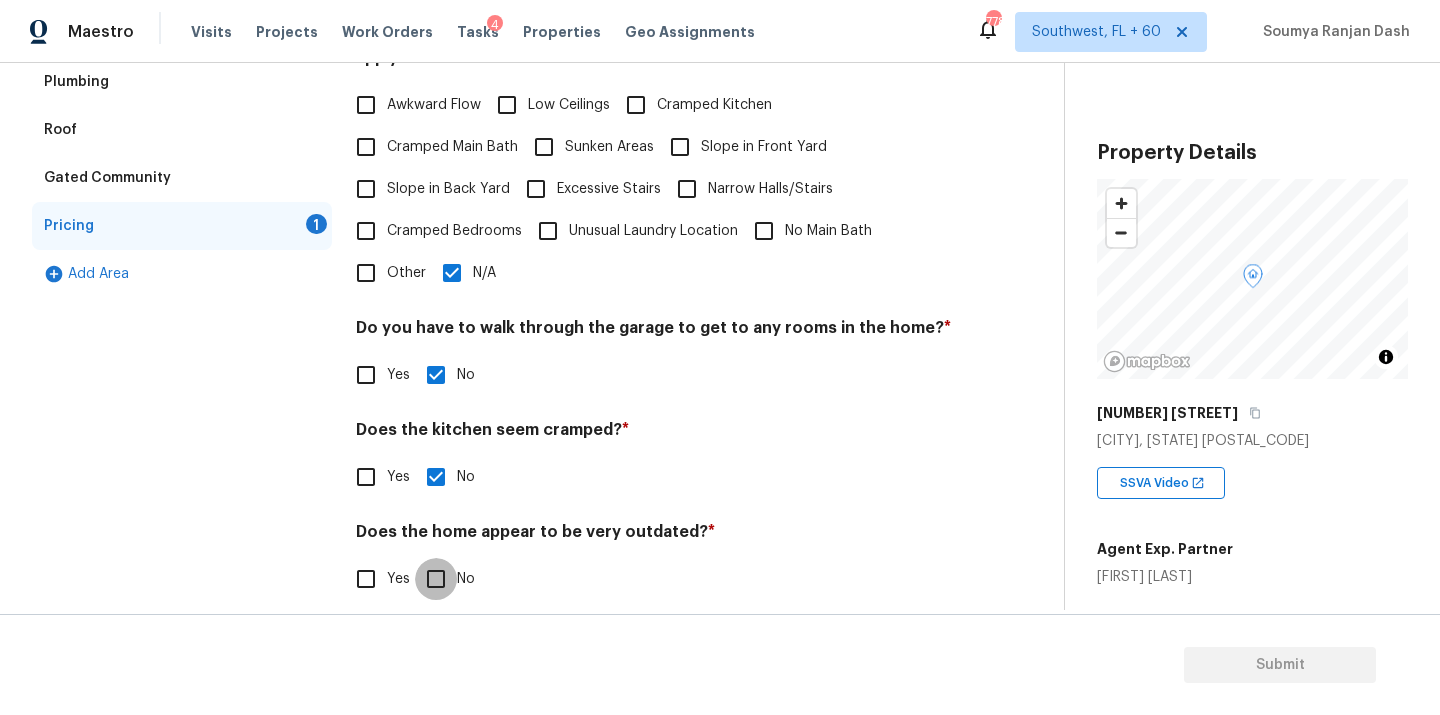 click on "No" at bounding box center [436, 579] 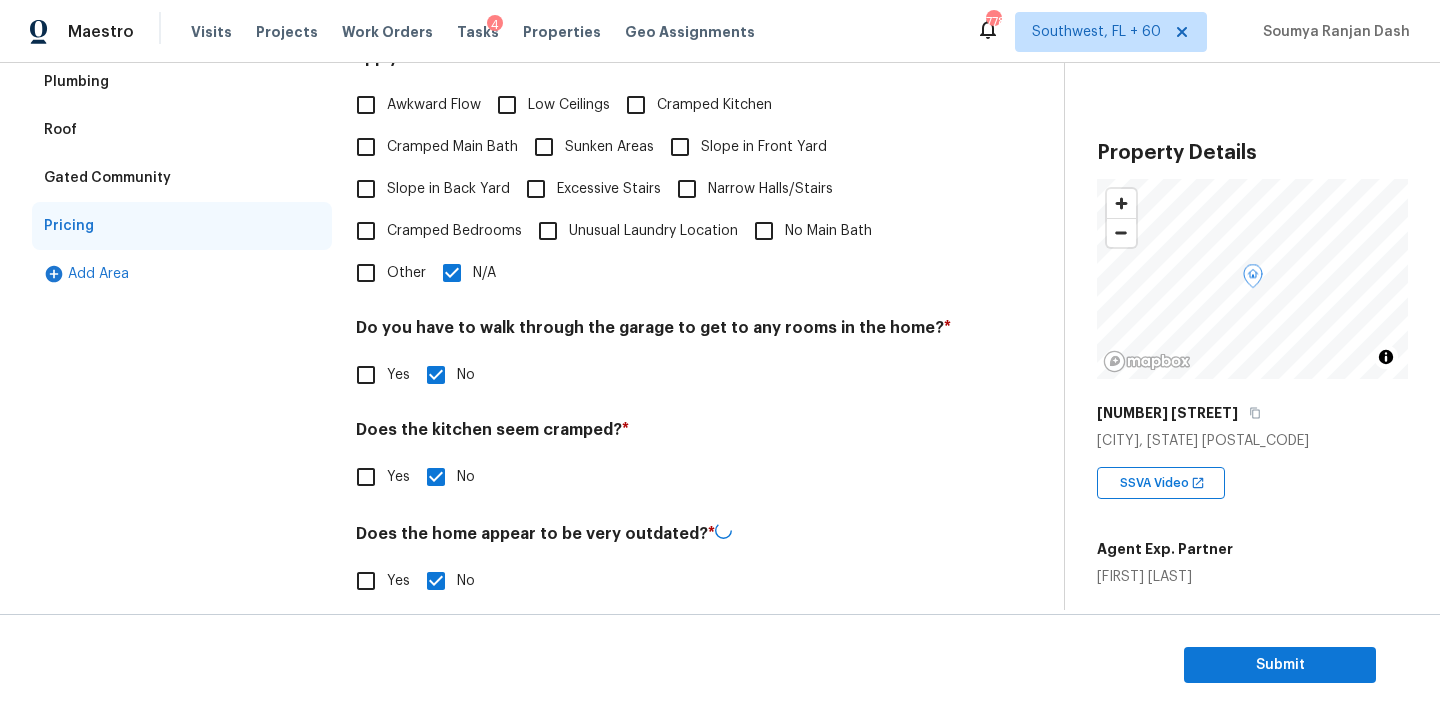 click on "Exterior Utilities HVAC Verification Plumbing Roof Gated Community Pricing Add Area" at bounding box center [182, 246] 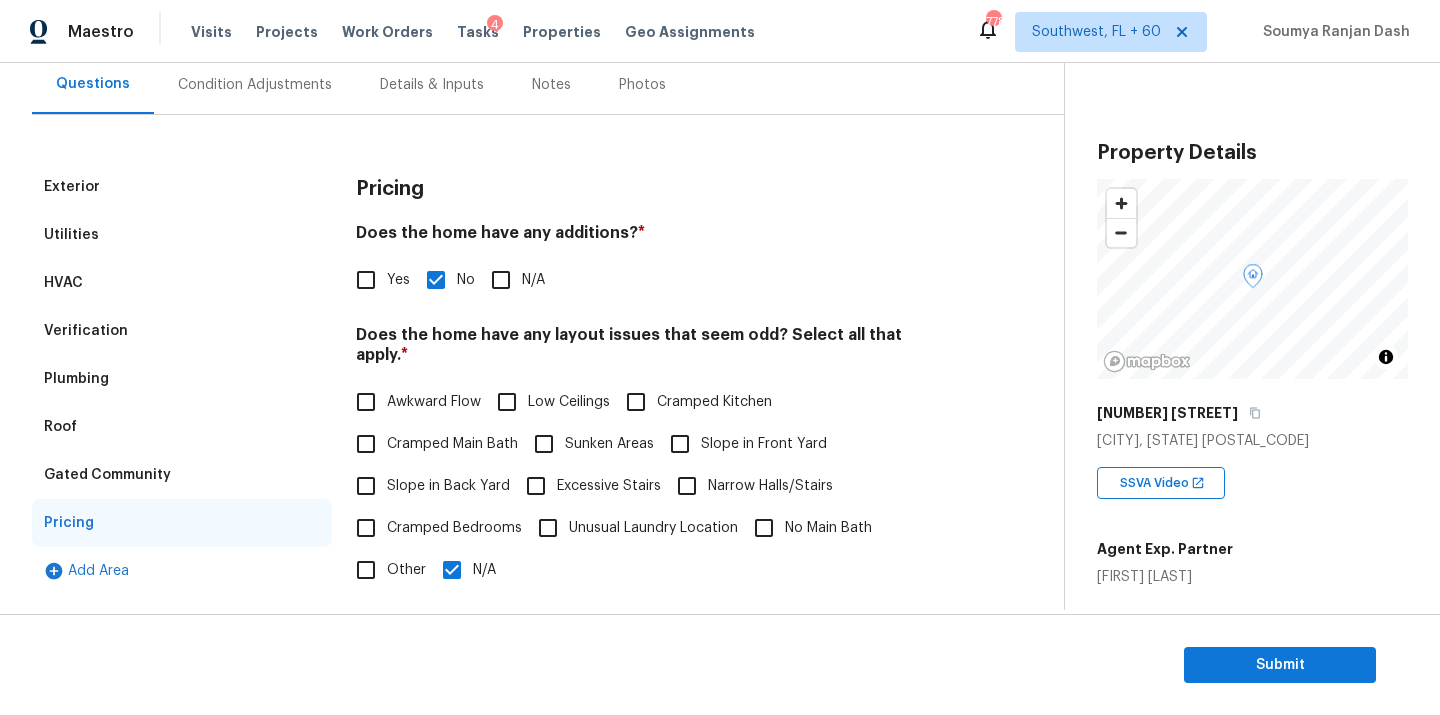 scroll, scrollTop: 87, scrollLeft: 0, axis: vertical 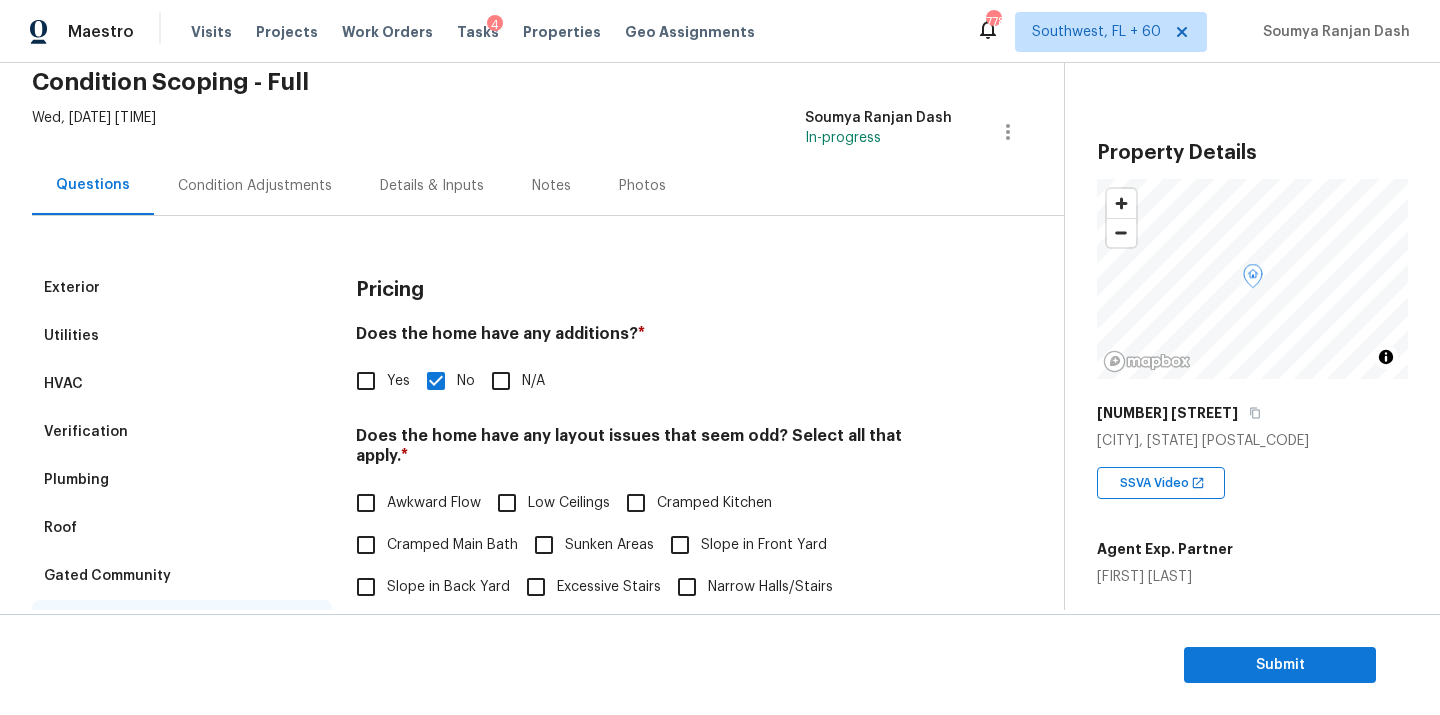 click on "Condition Adjustments" at bounding box center (255, 186) 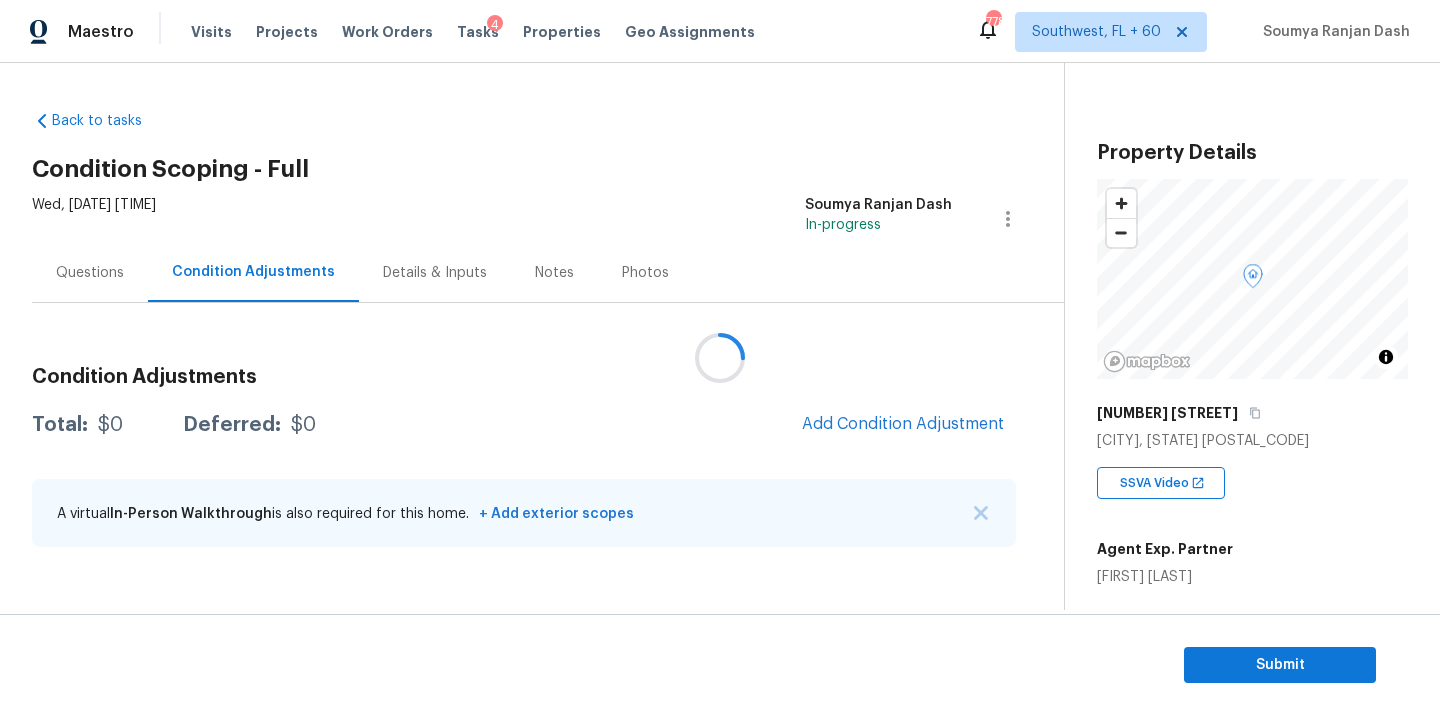 scroll, scrollTop: 0, scrollLeft: 0, axis: both 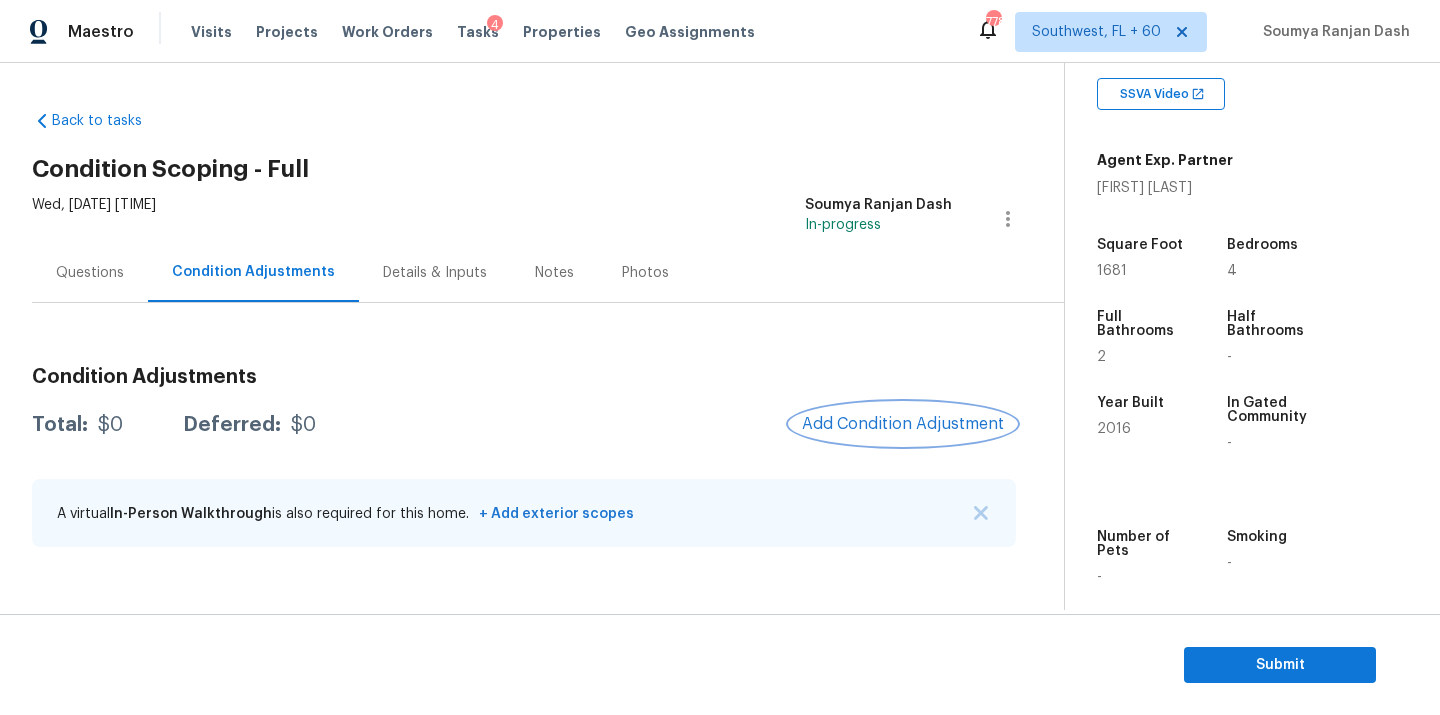 click on "Add Condition Adjustment" at bounding box center (903, 424) 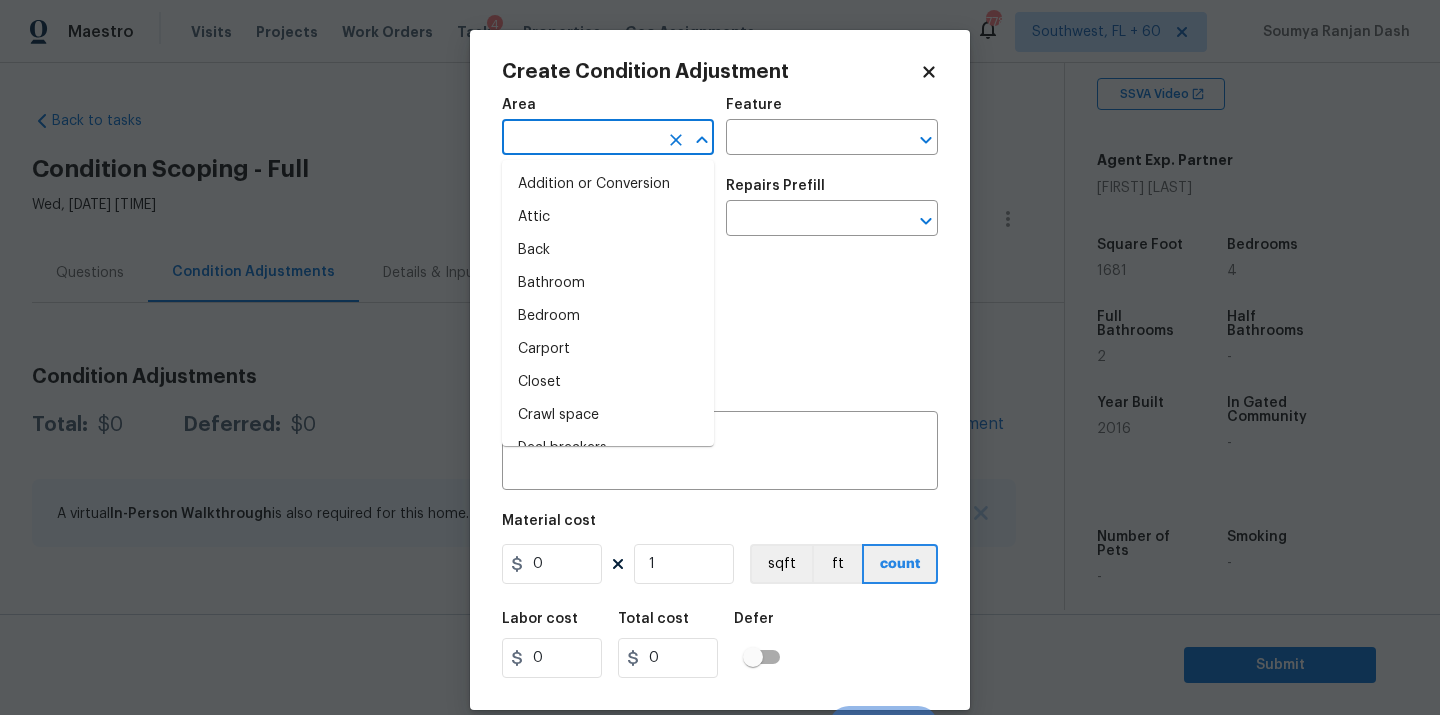 click at bounding box center (580, 139) 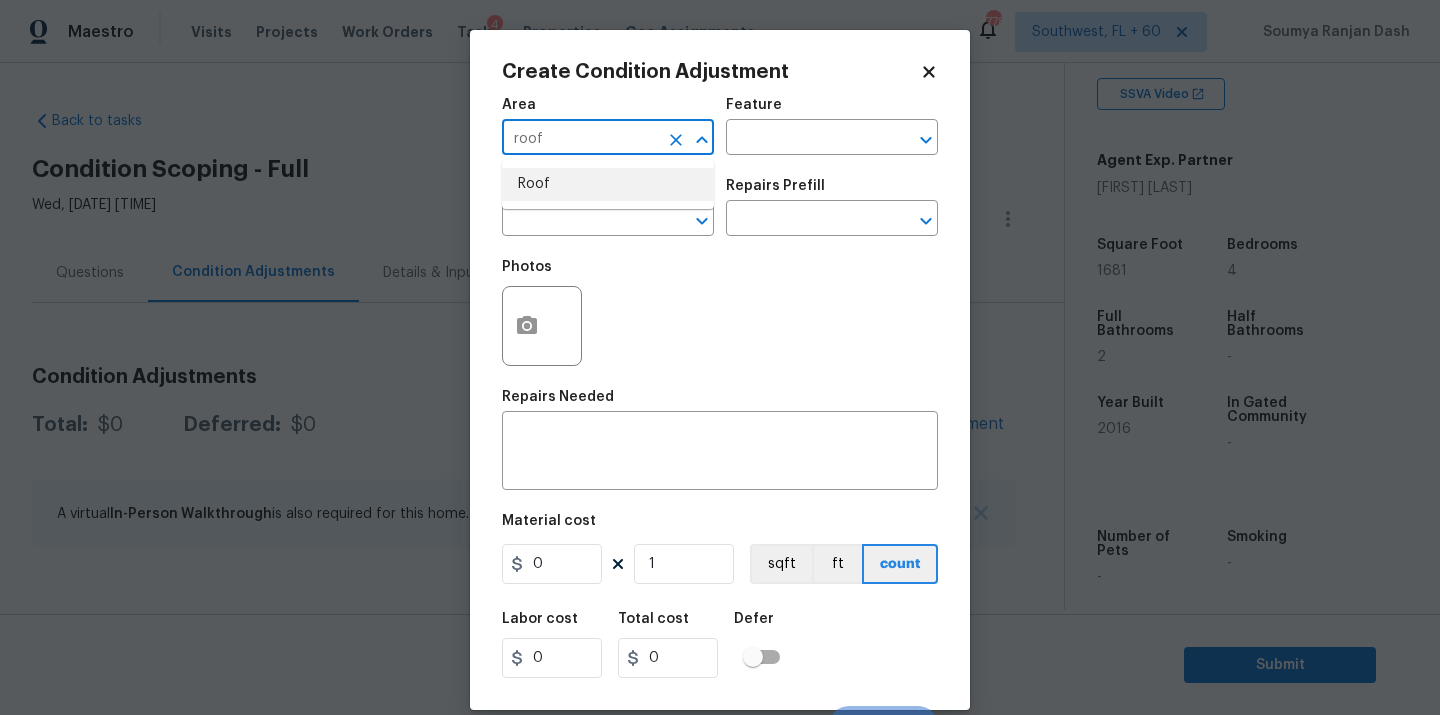 click on "Roof" at bounding box center (608, 184) 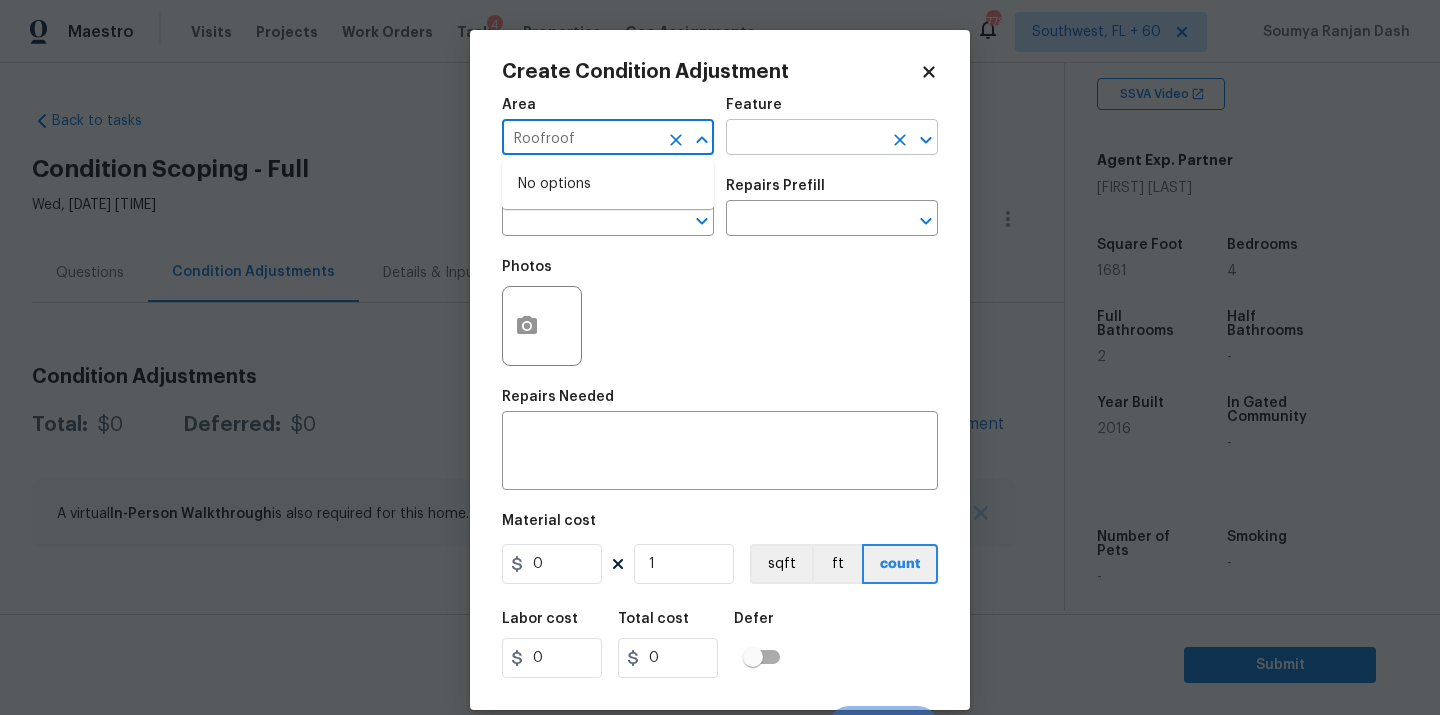 type on "Roof" 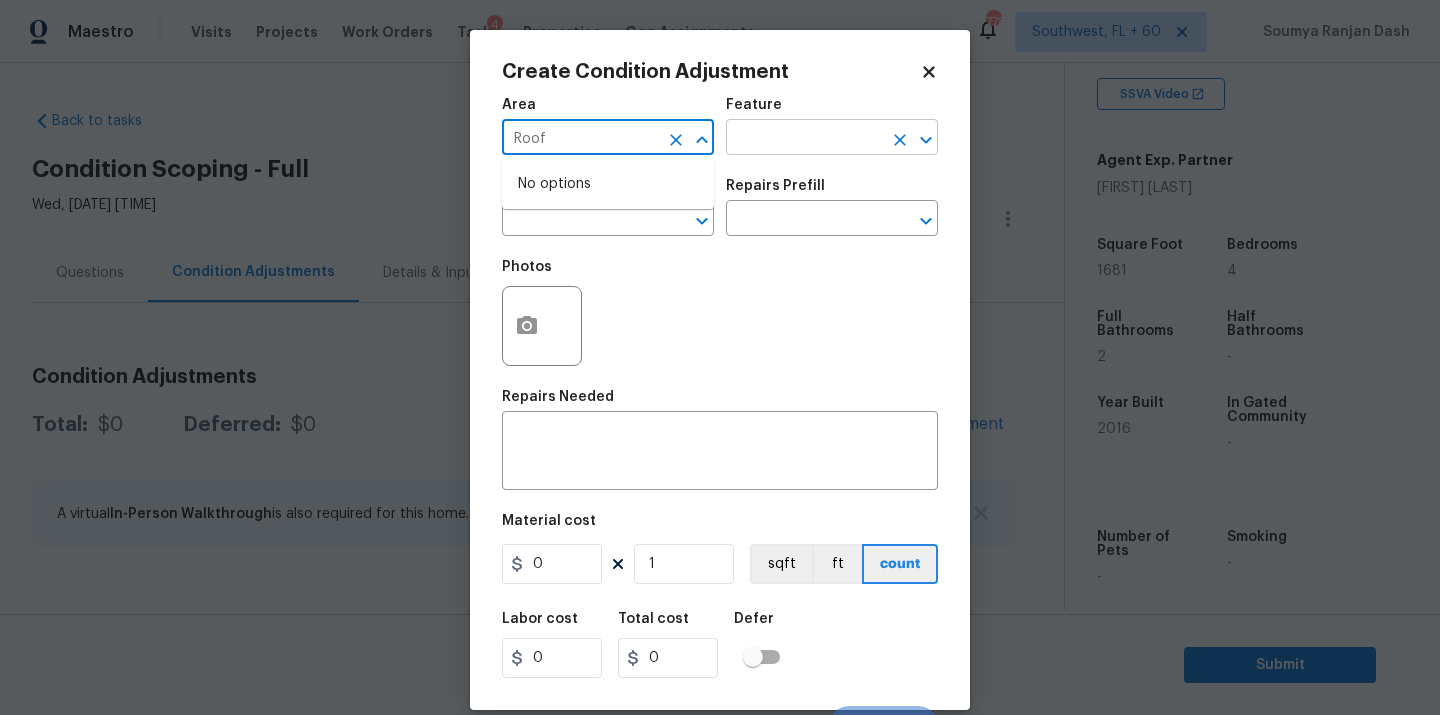 click at bounding box center (804, 139) 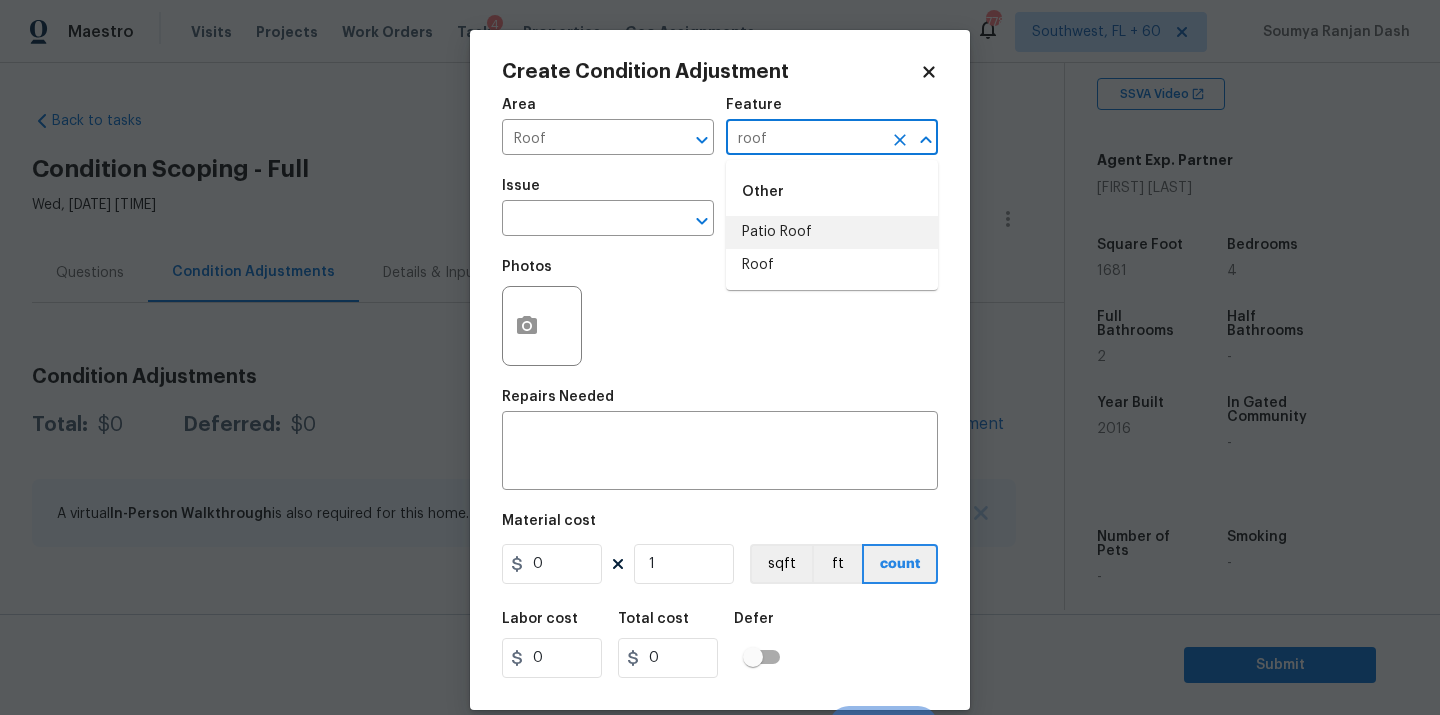 click on "Patio Roof" at bounding box center [832, 232] 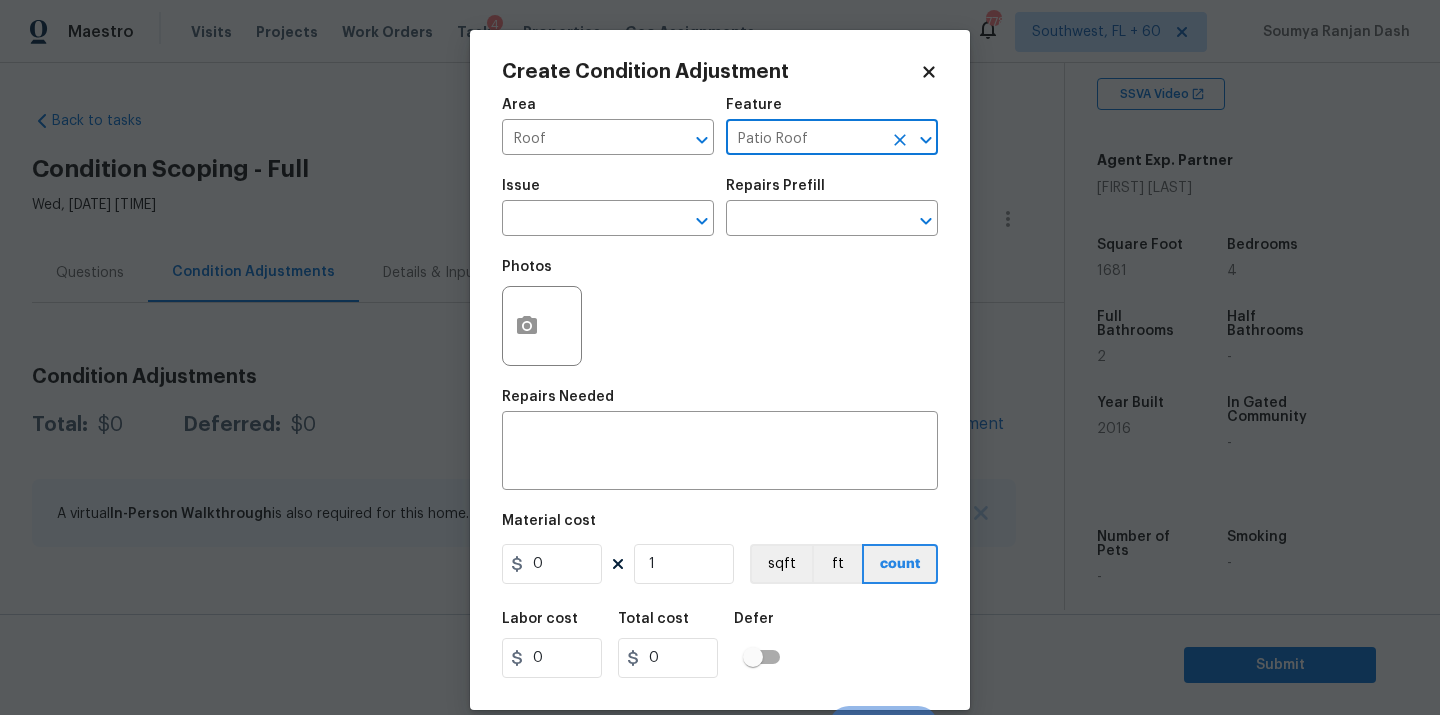 click 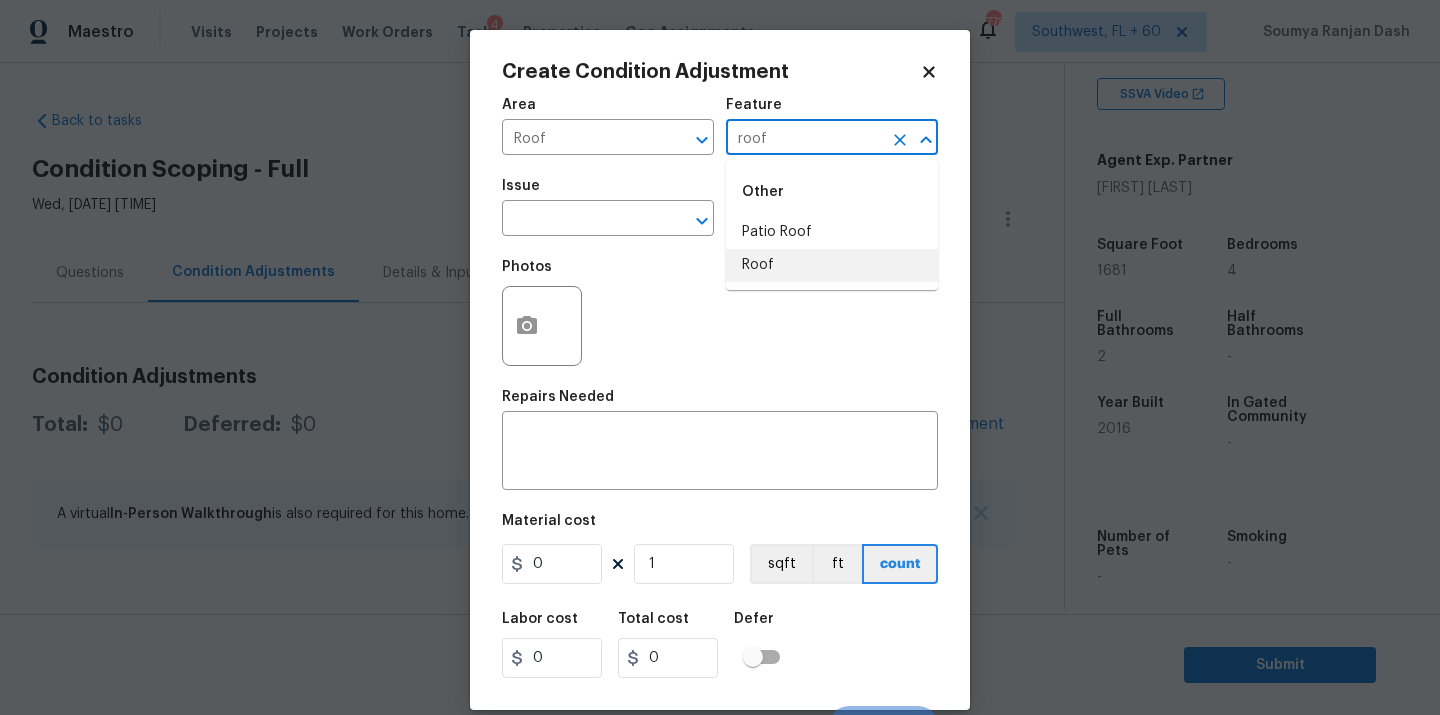 click on "Roof" at bounding box center (832, 265) 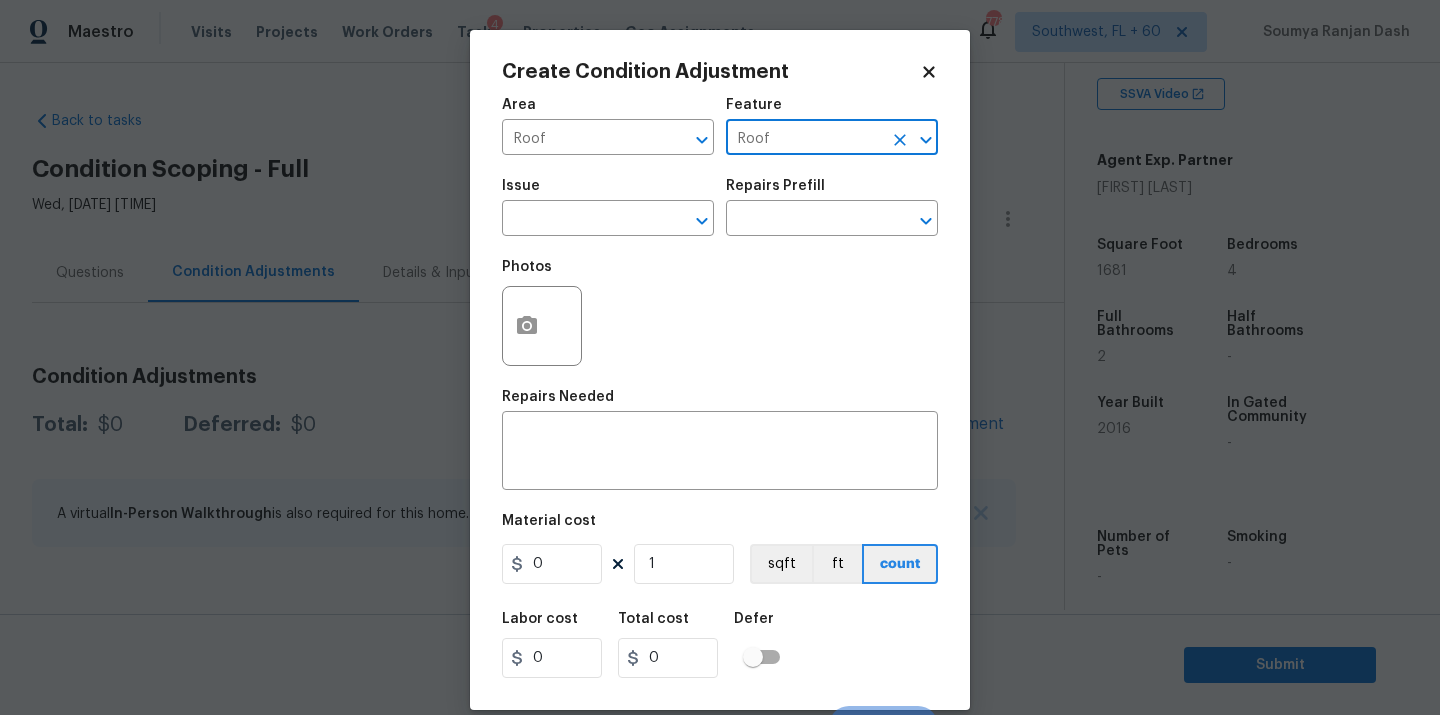 type on "Roof" 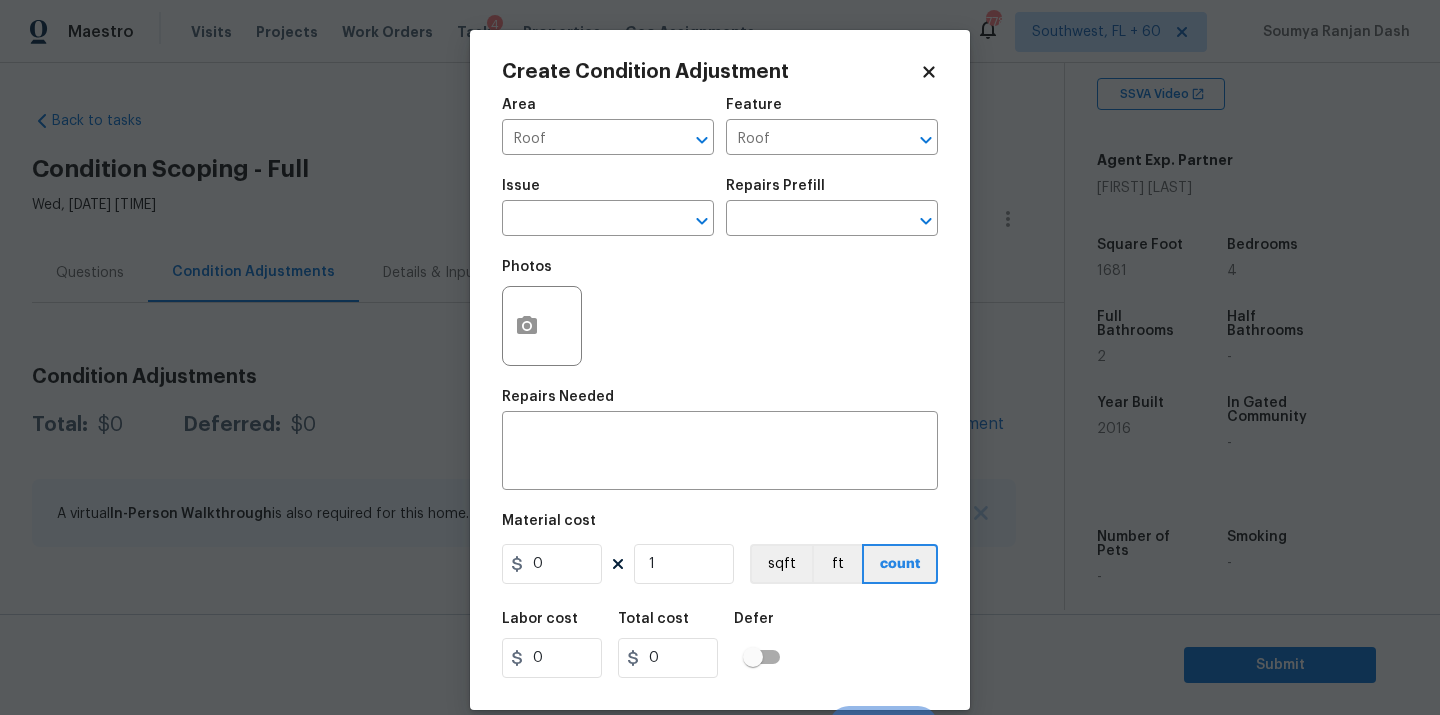 click on "Photos" at bounding box center (720, 313) 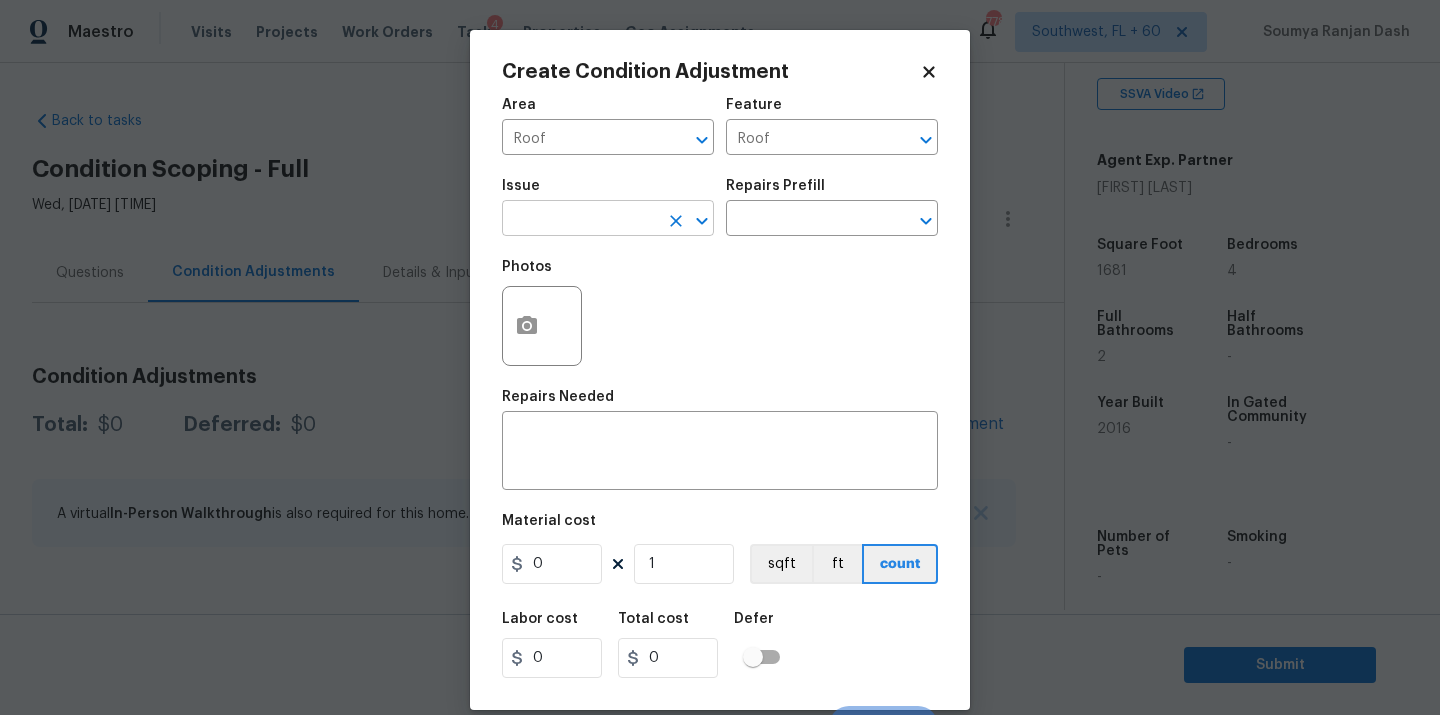 click at bounding box center (580, 220) 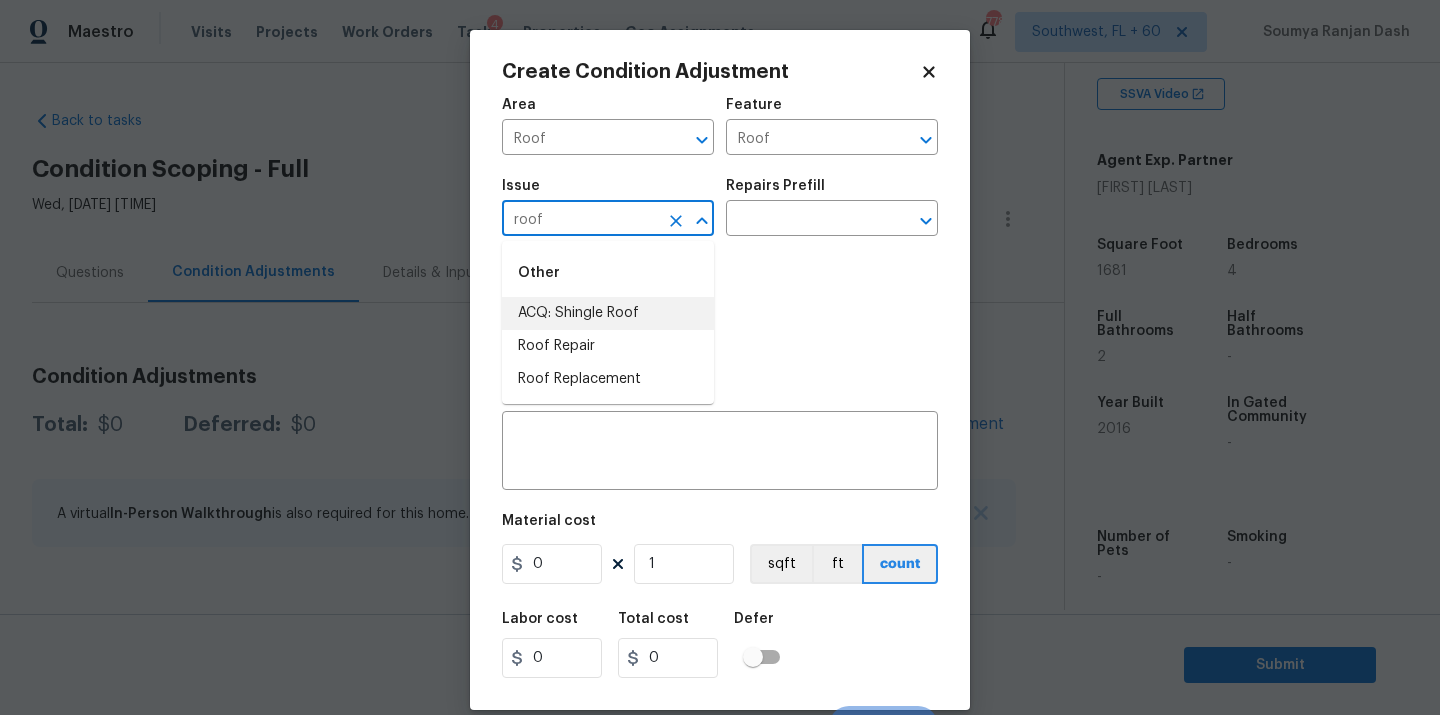 click on "ACQ: Shingle Roof" at bounding box center (608, 313) 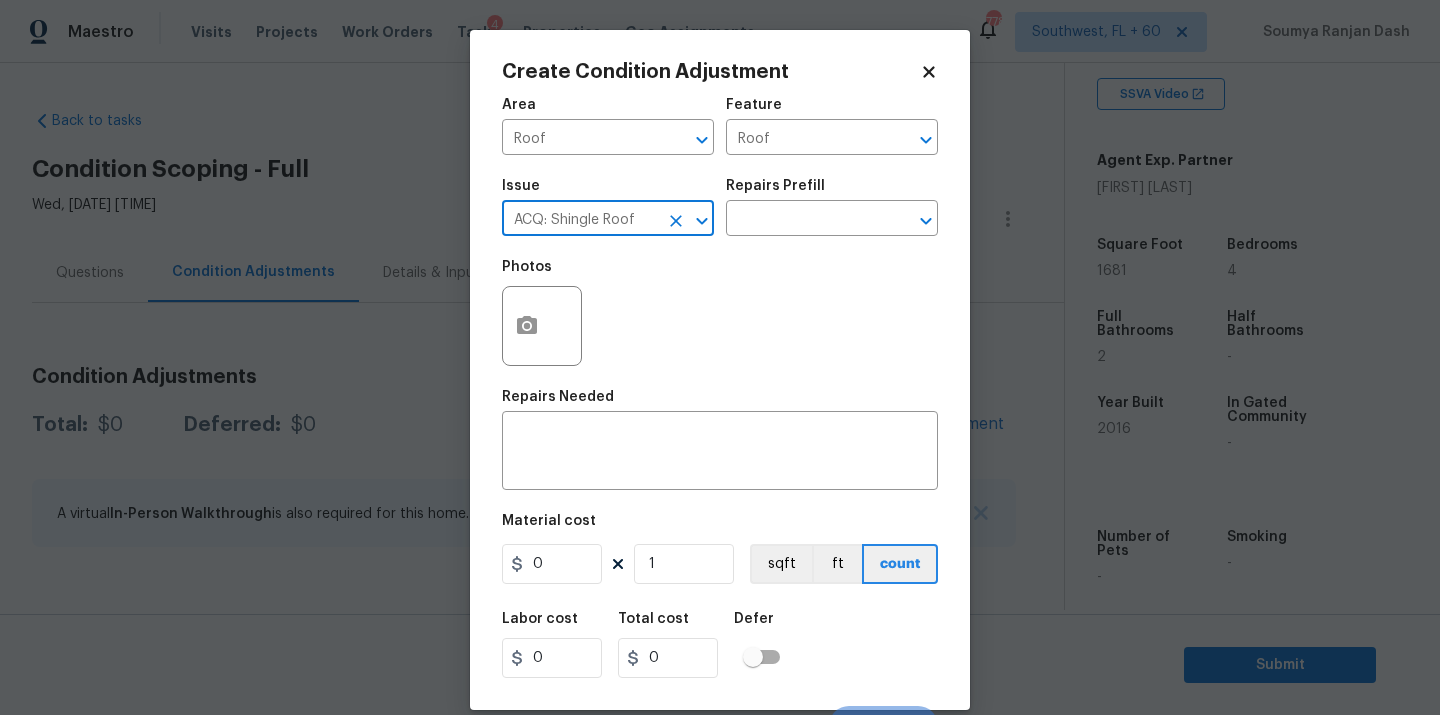 type on "ACQ: Shingle Roof" 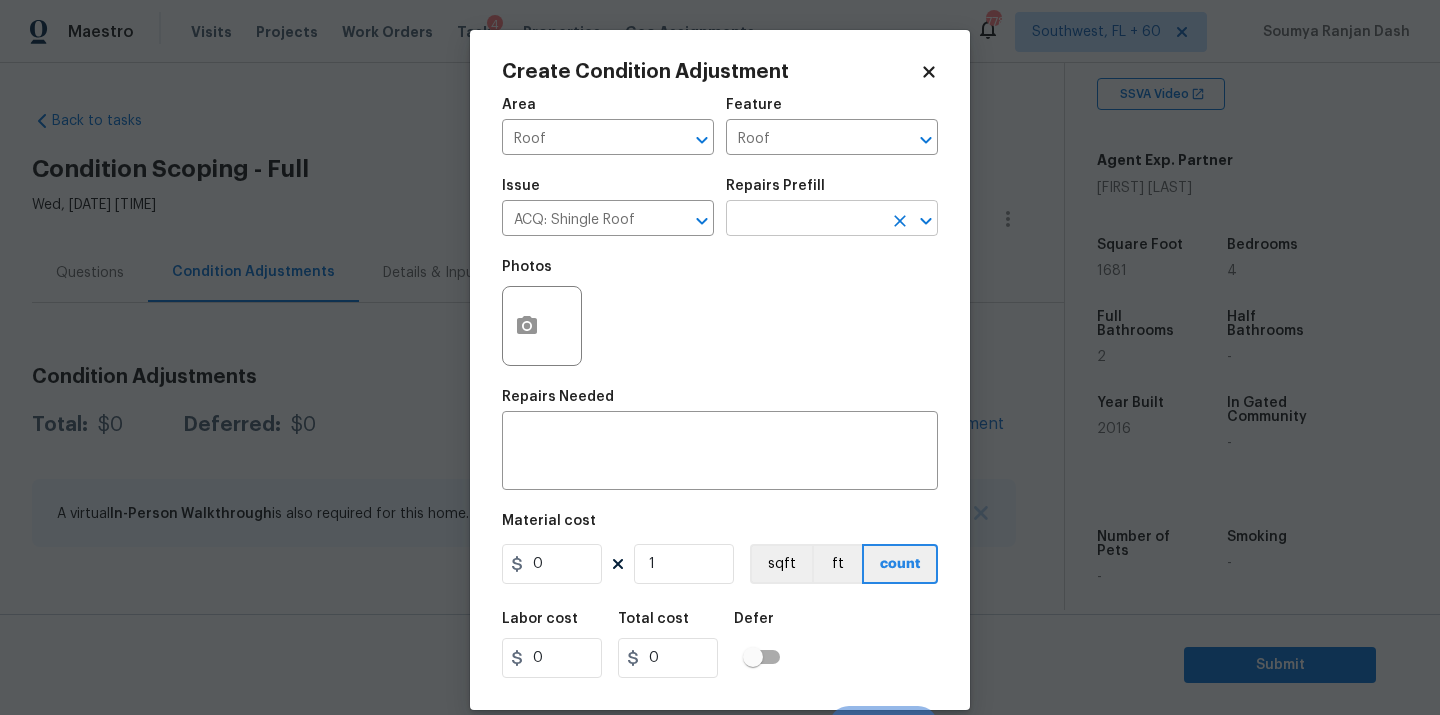 click at bounding box center [804, 220] 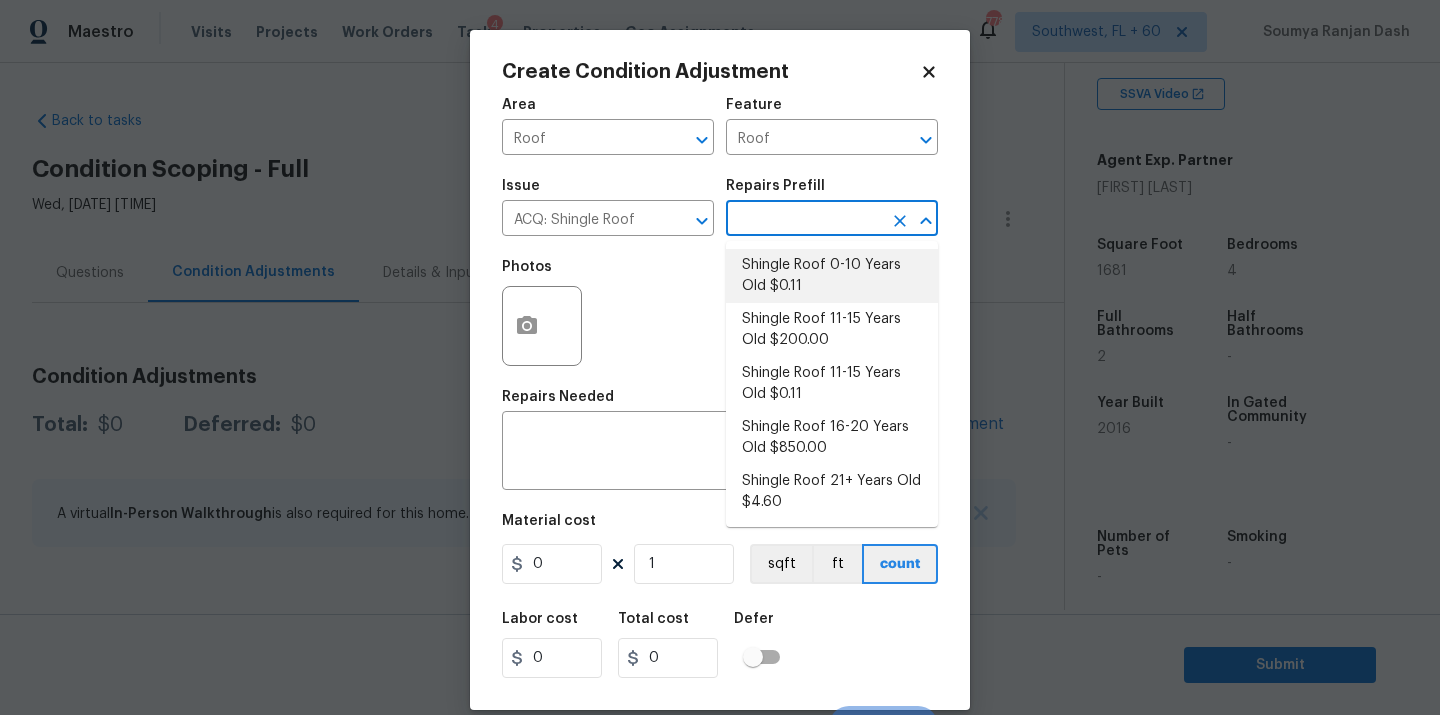 click on "Shingle Roof 0-10 Years Old $0.11" at bounding box center (832, 276) 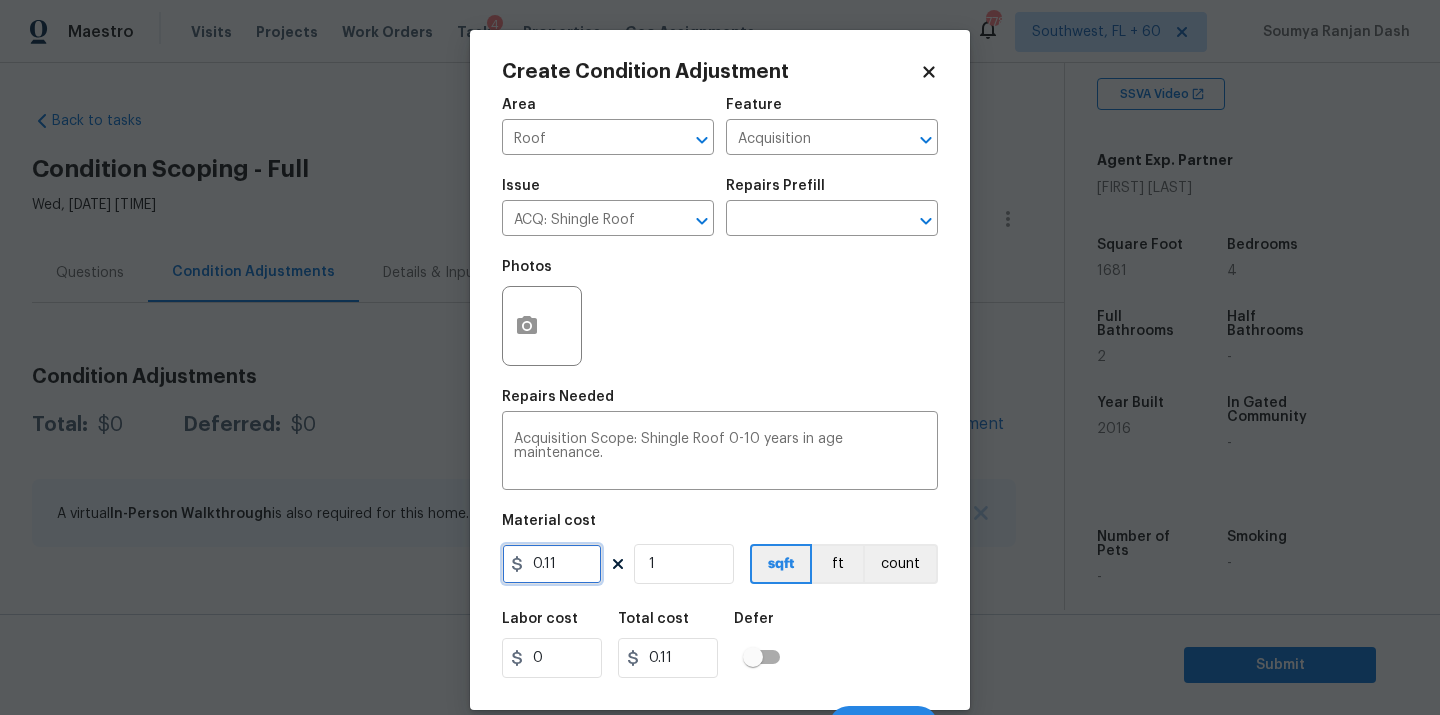 click on "0.11" at bounding box center (552, 564) 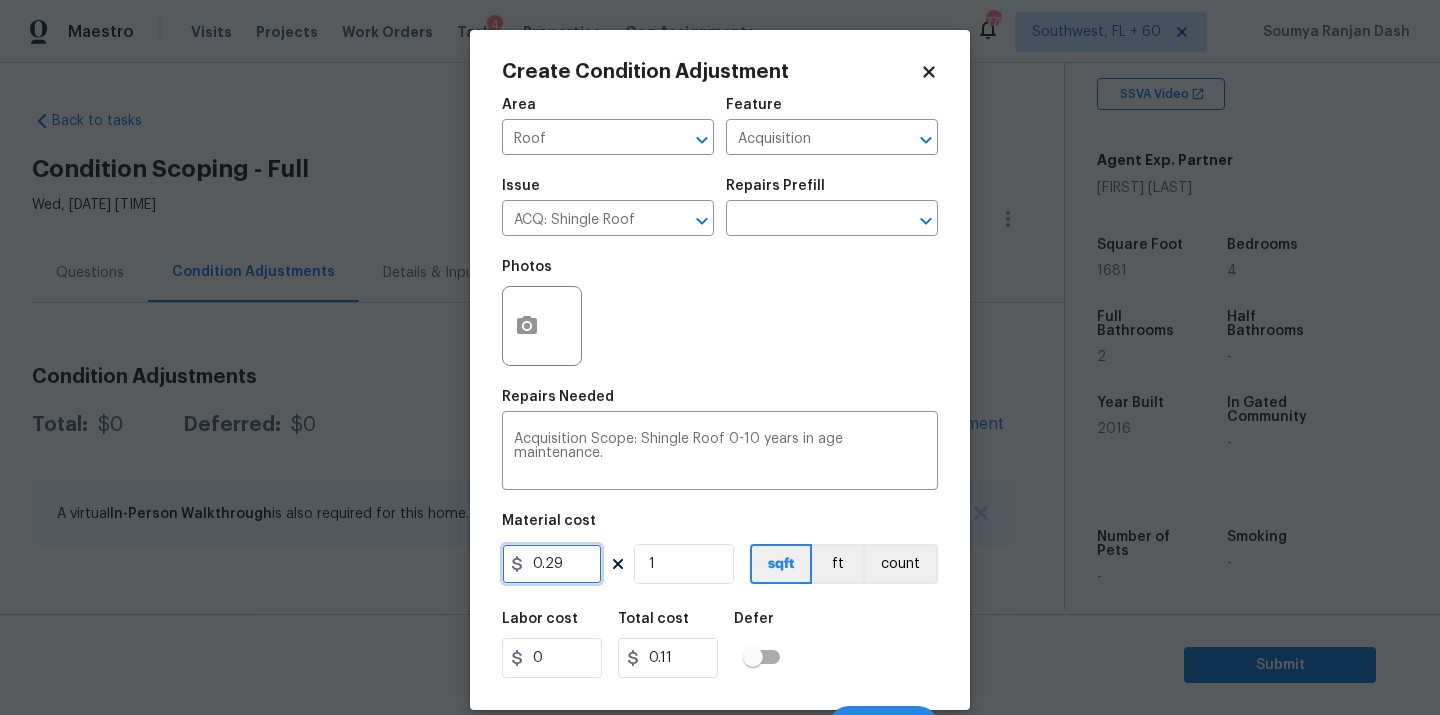 type on "0.29" 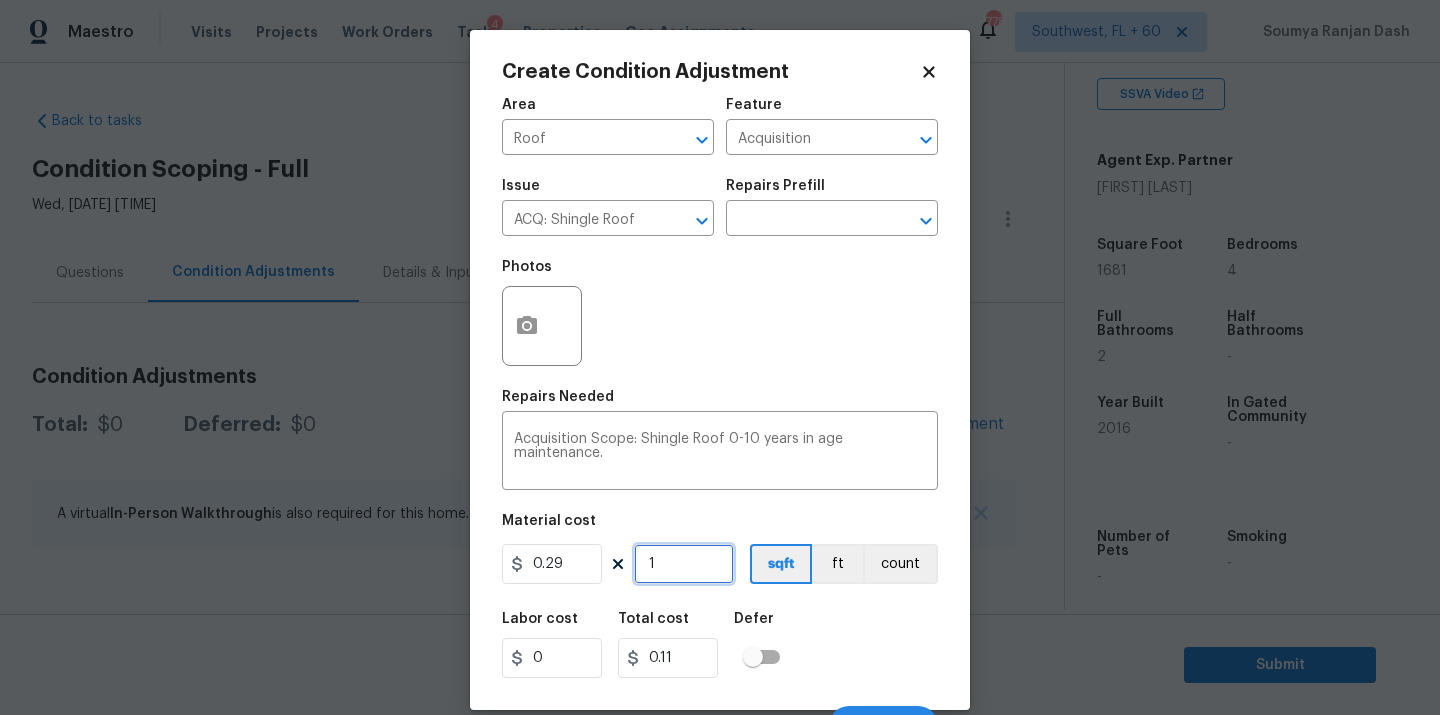 type on "0.29" 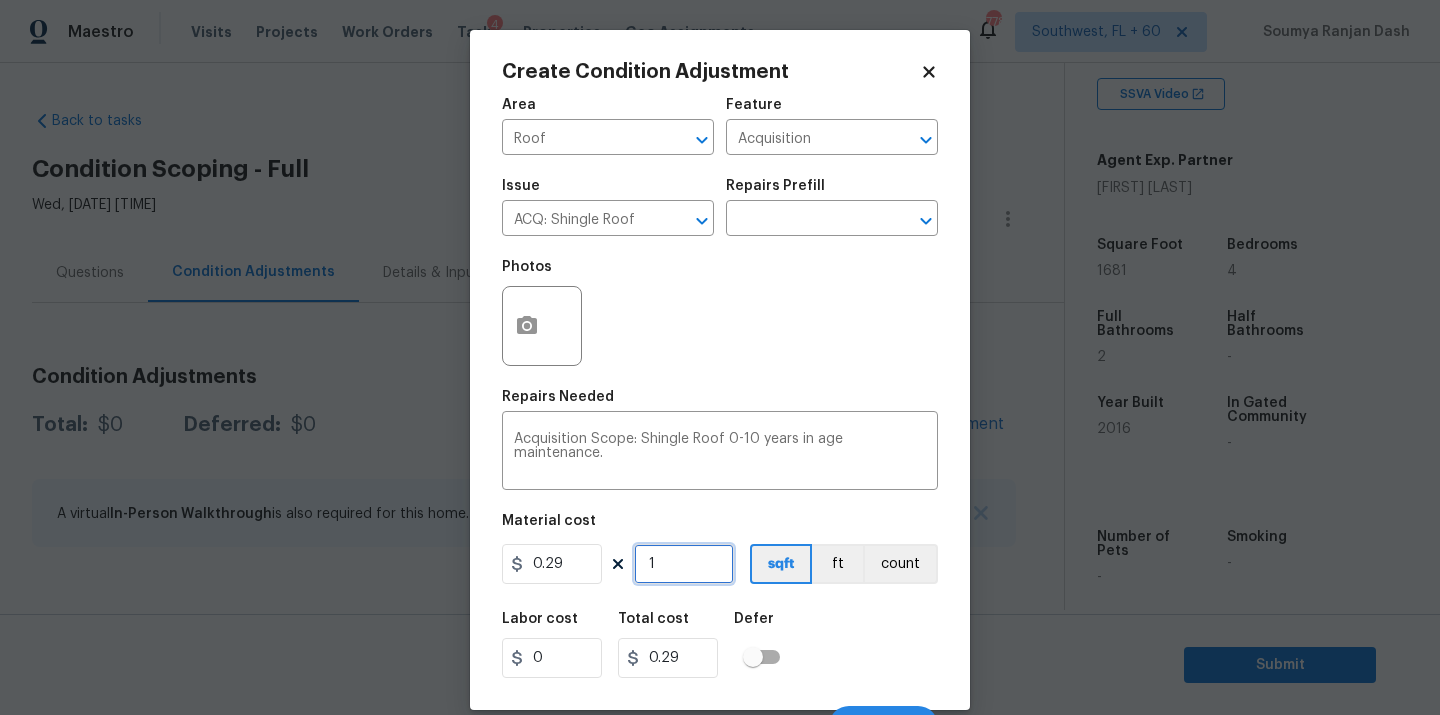 click on "1" at bounding box center [684, 564] 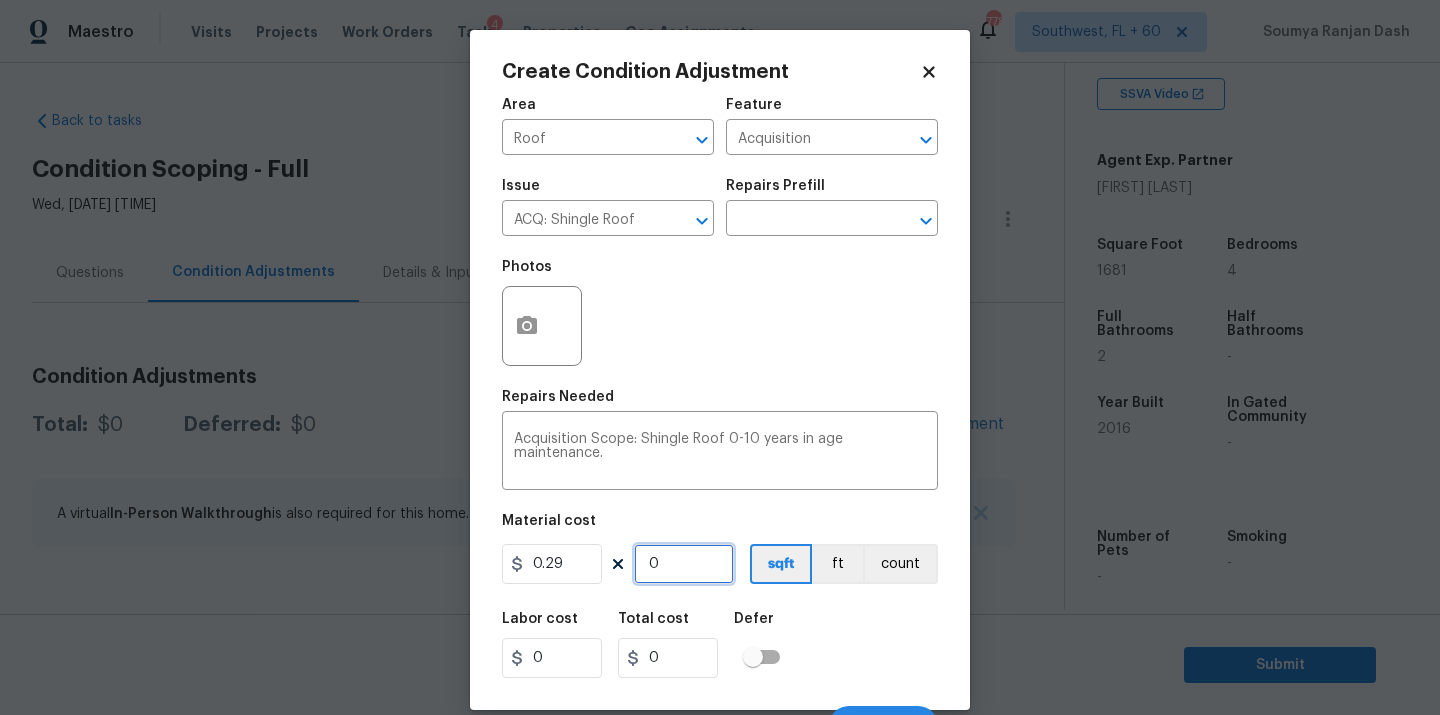 type on "1" 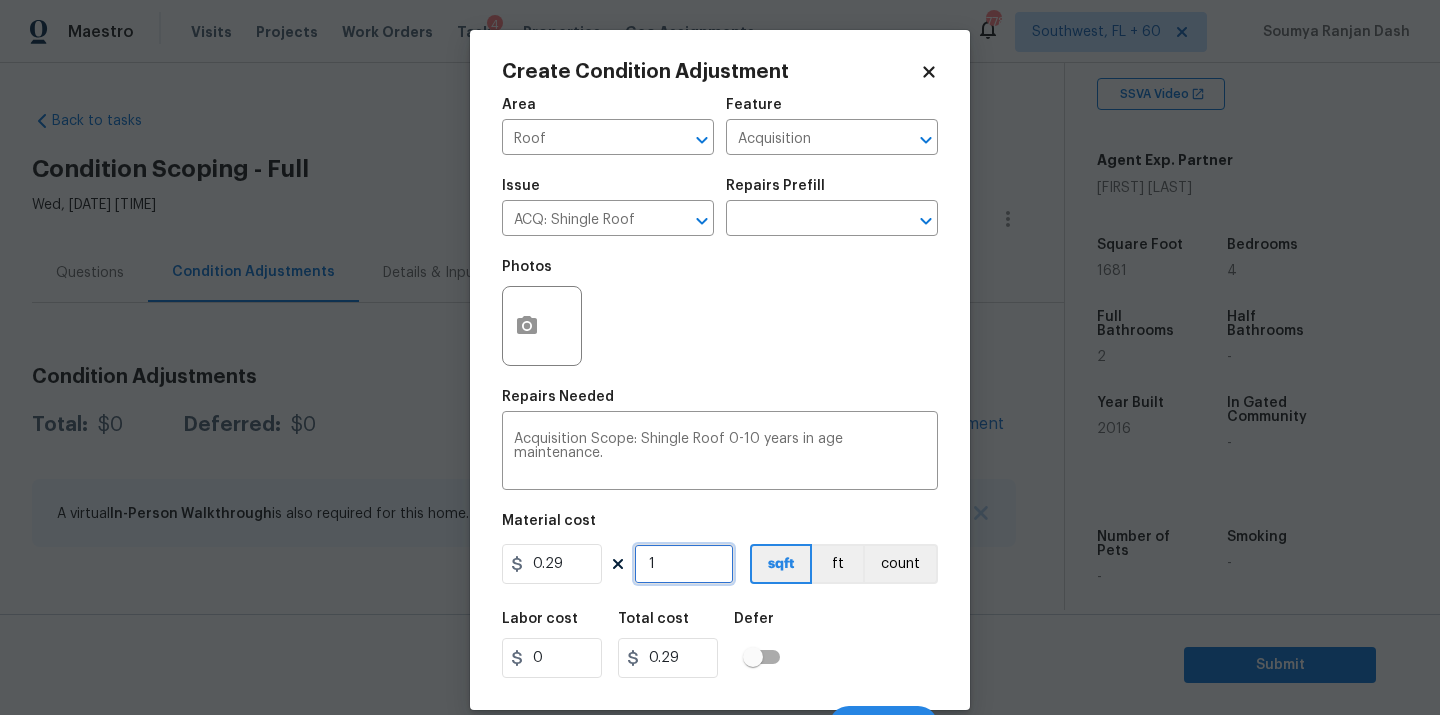 type on "16" 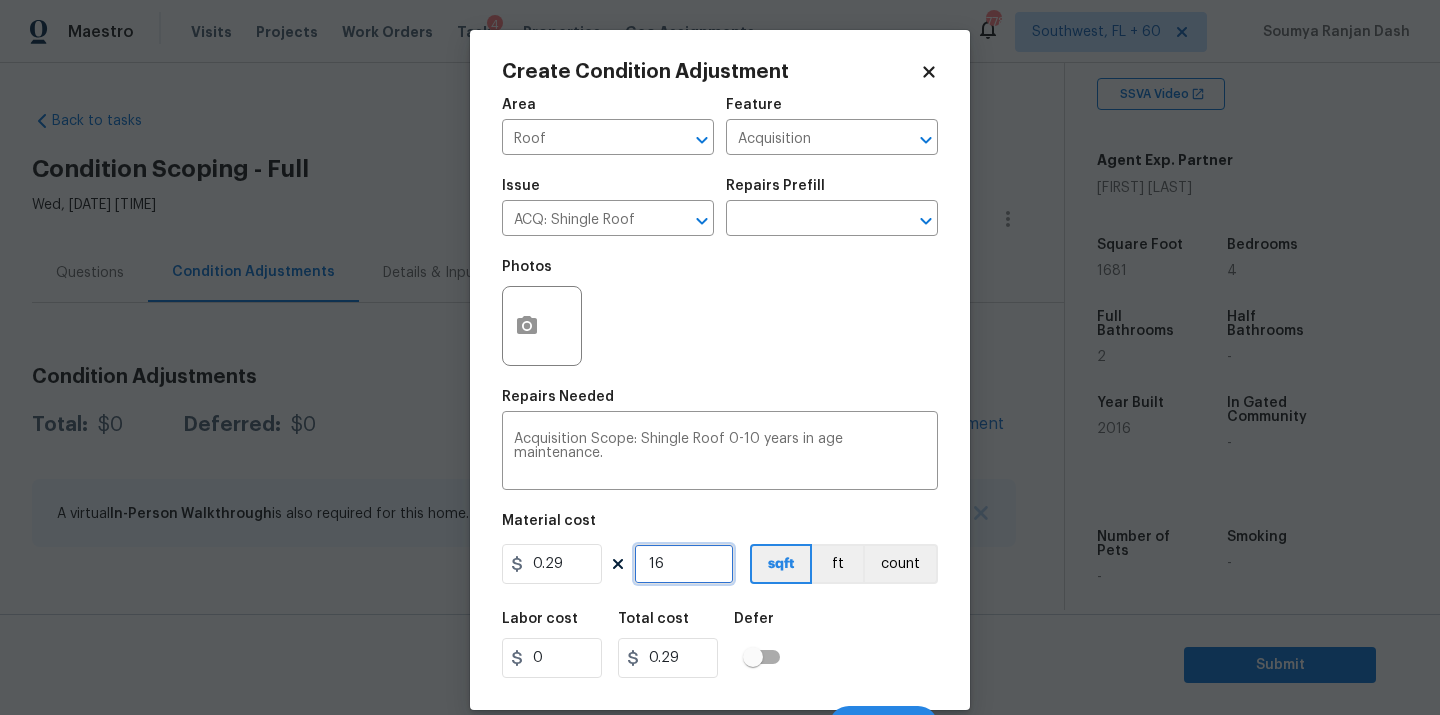 type on "4.64" 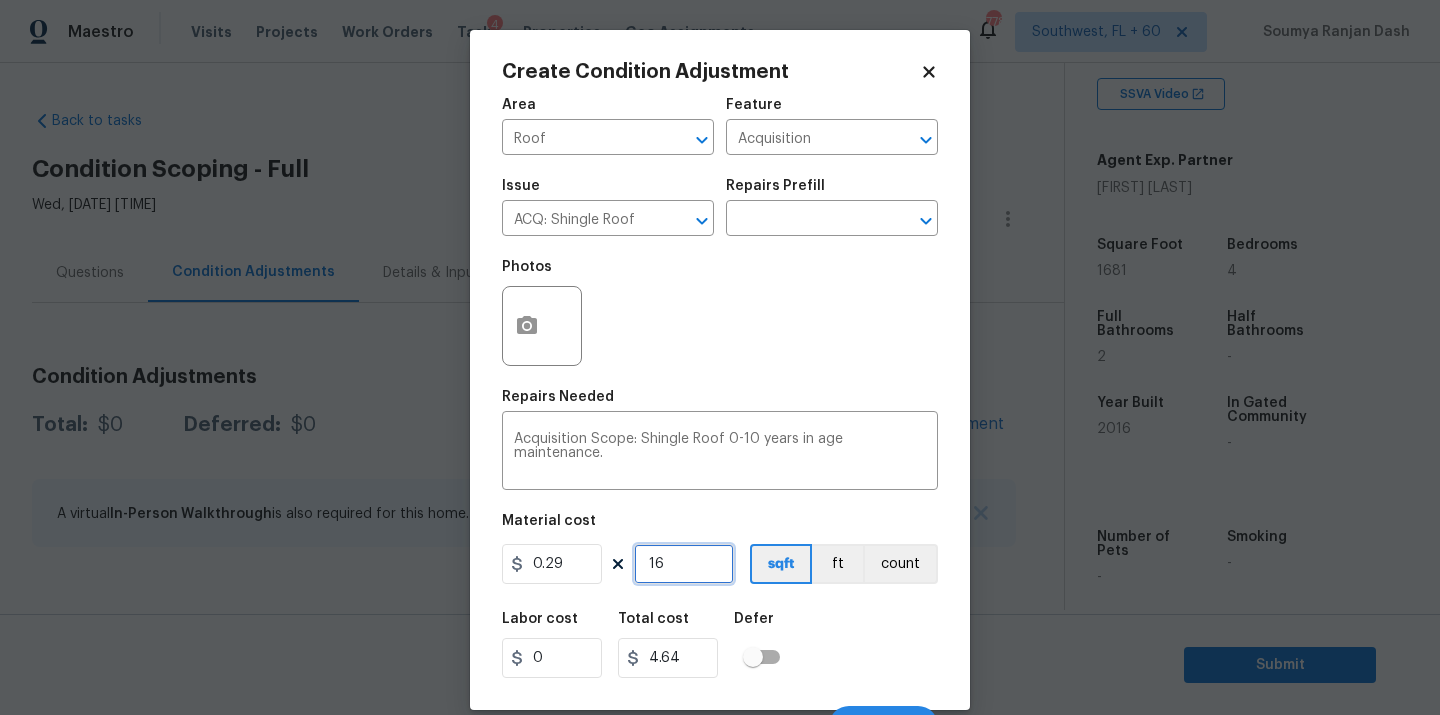type on "168" 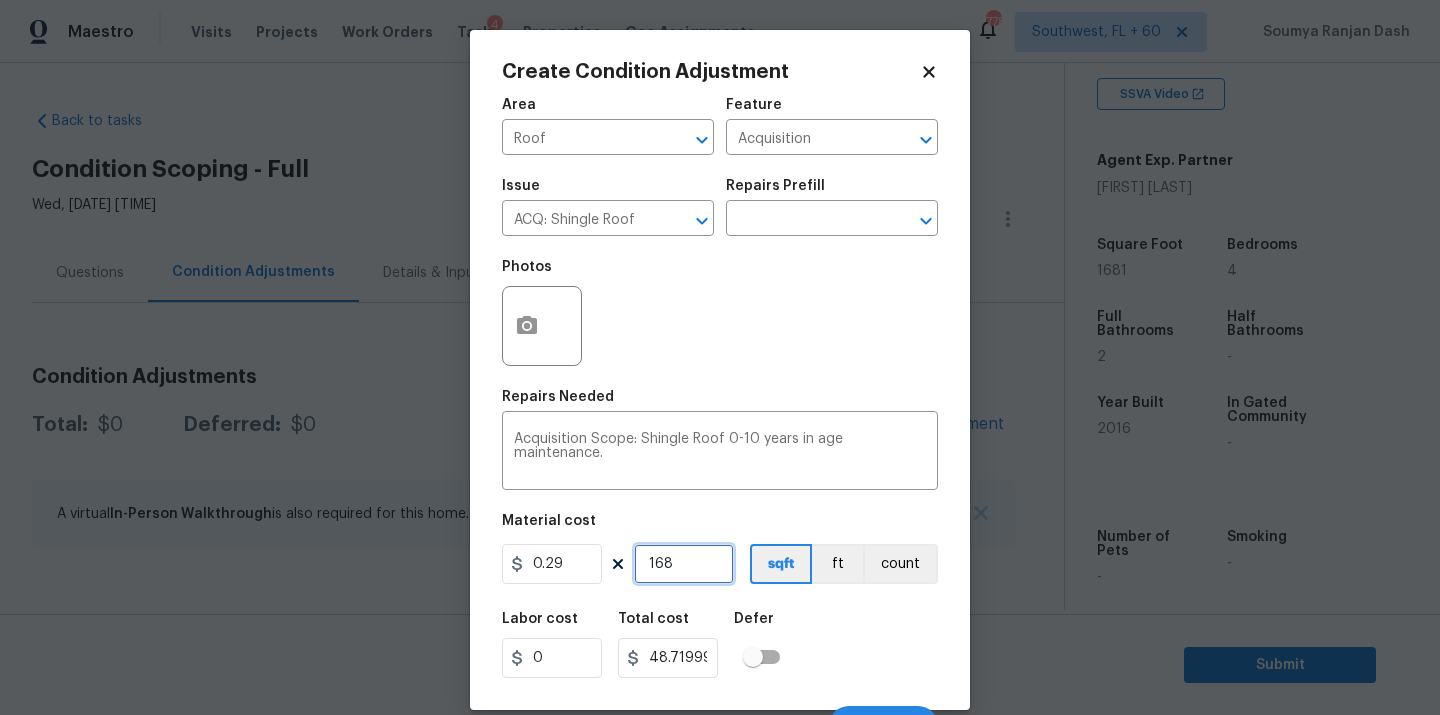 type on "1681" 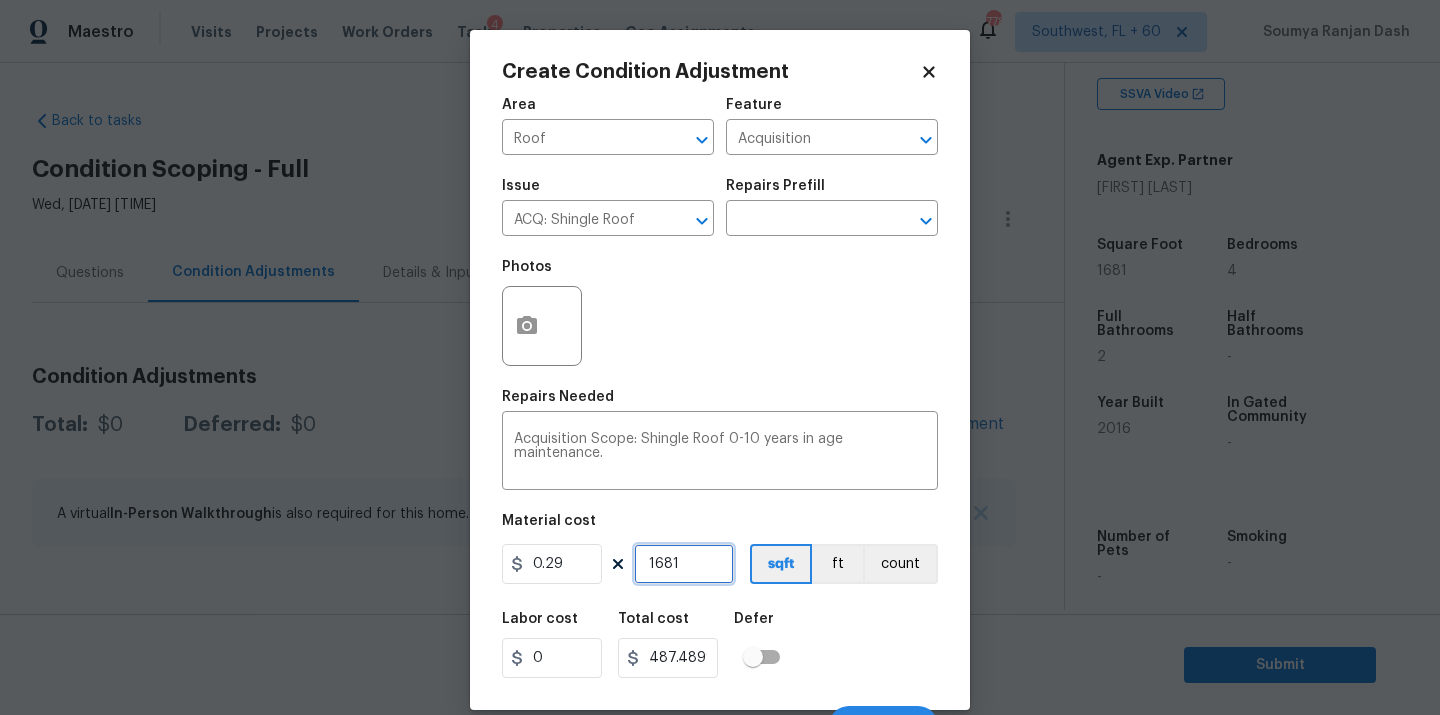 type on "1681" 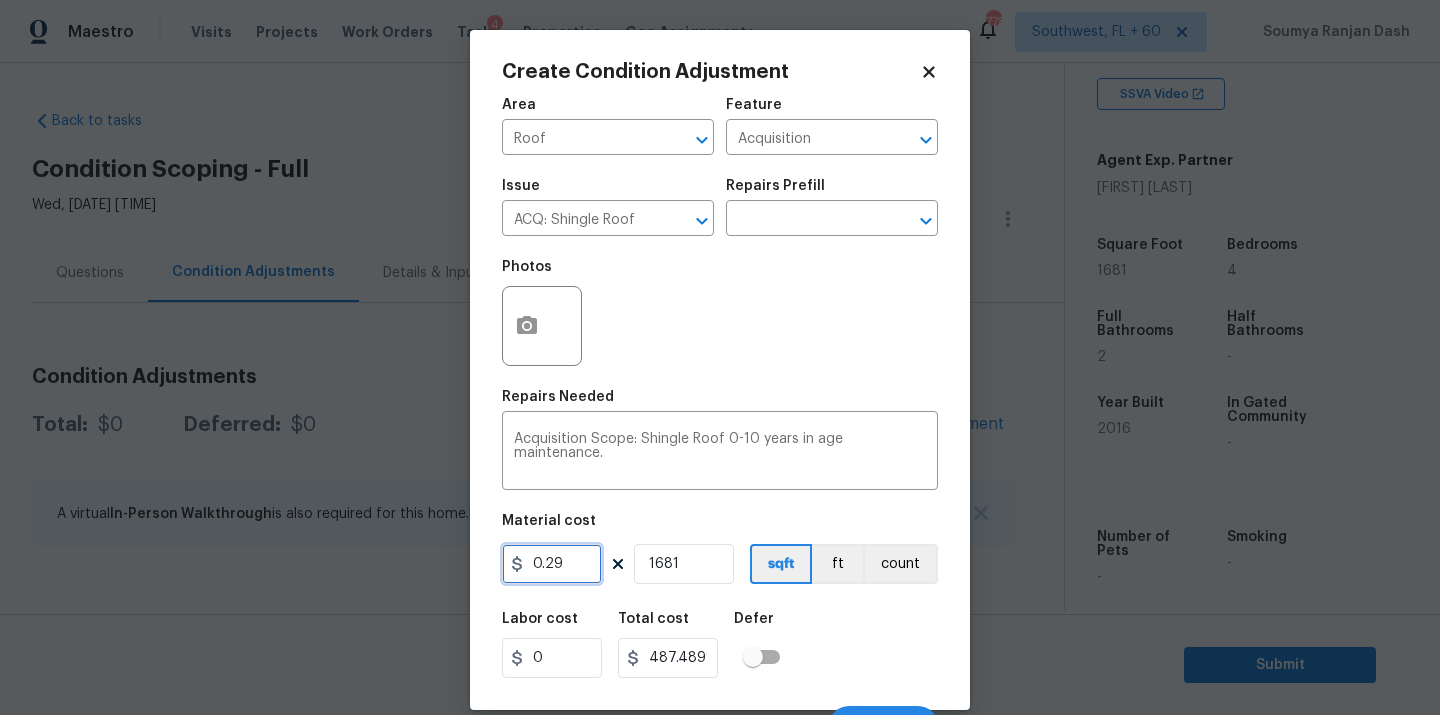 click on "0.29" at bounding box center [552, 564] 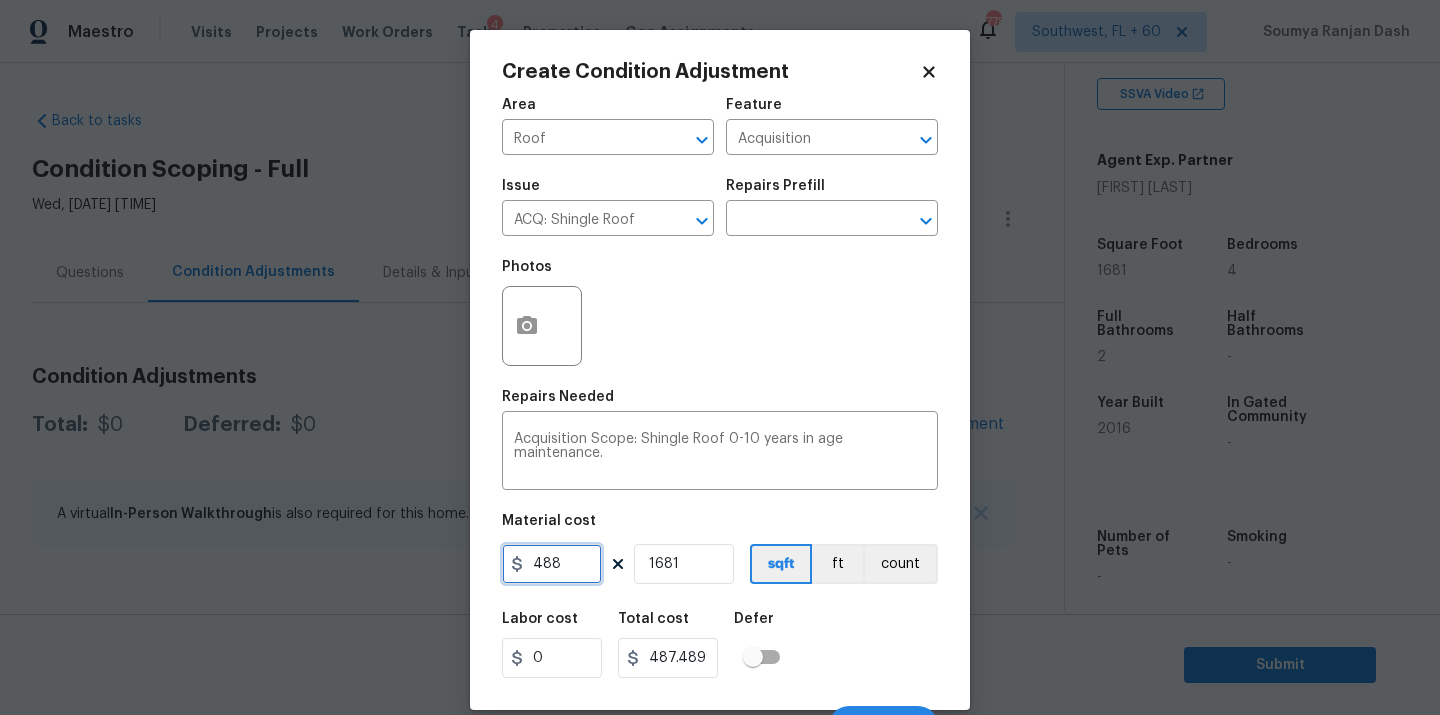 type on "488" 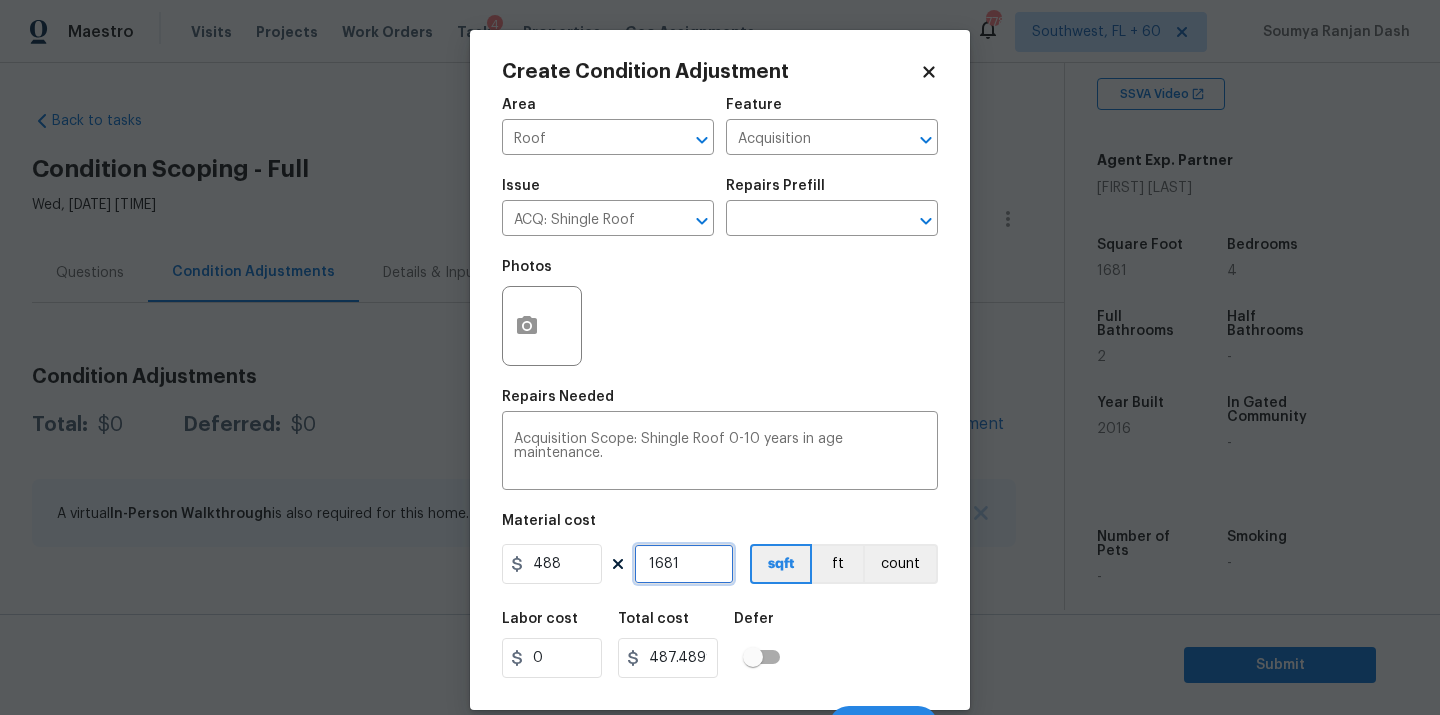 type on "820328" 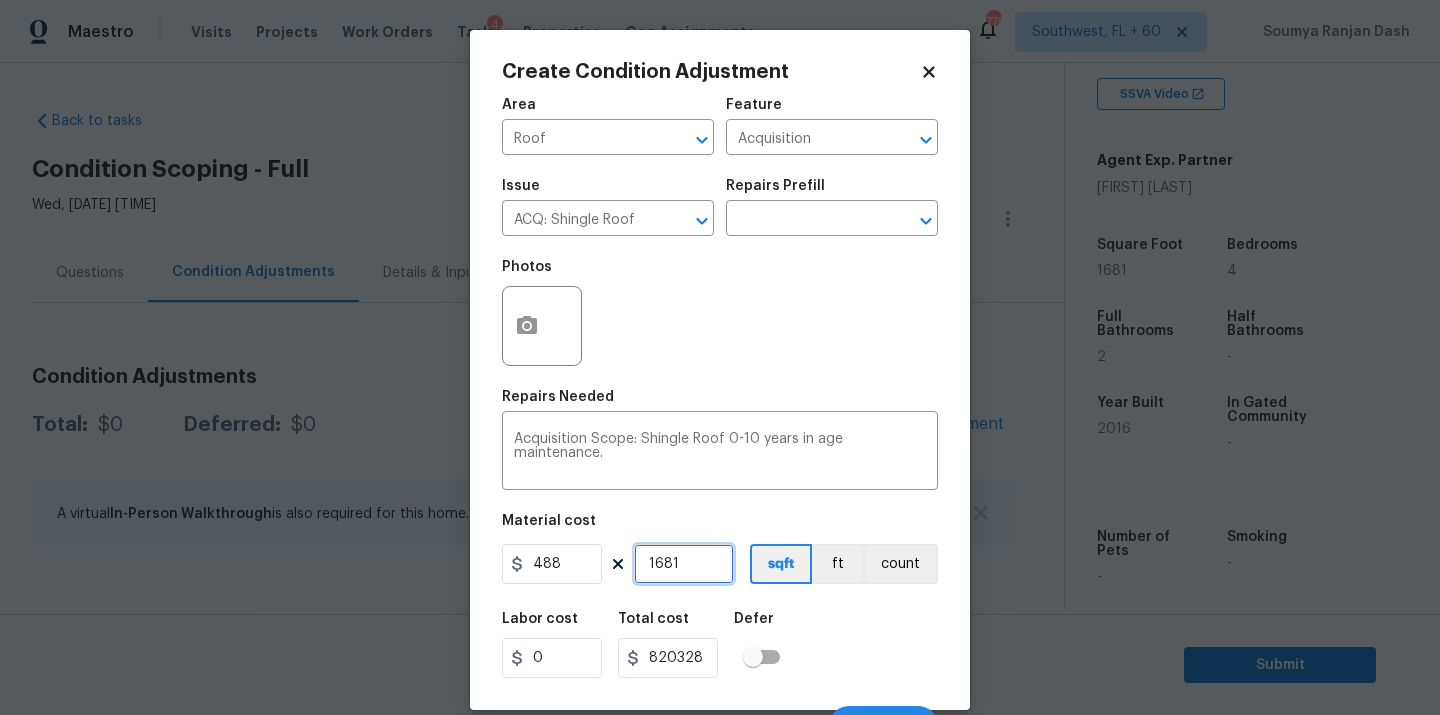 click on "1681" at bounding box center [684, 564] 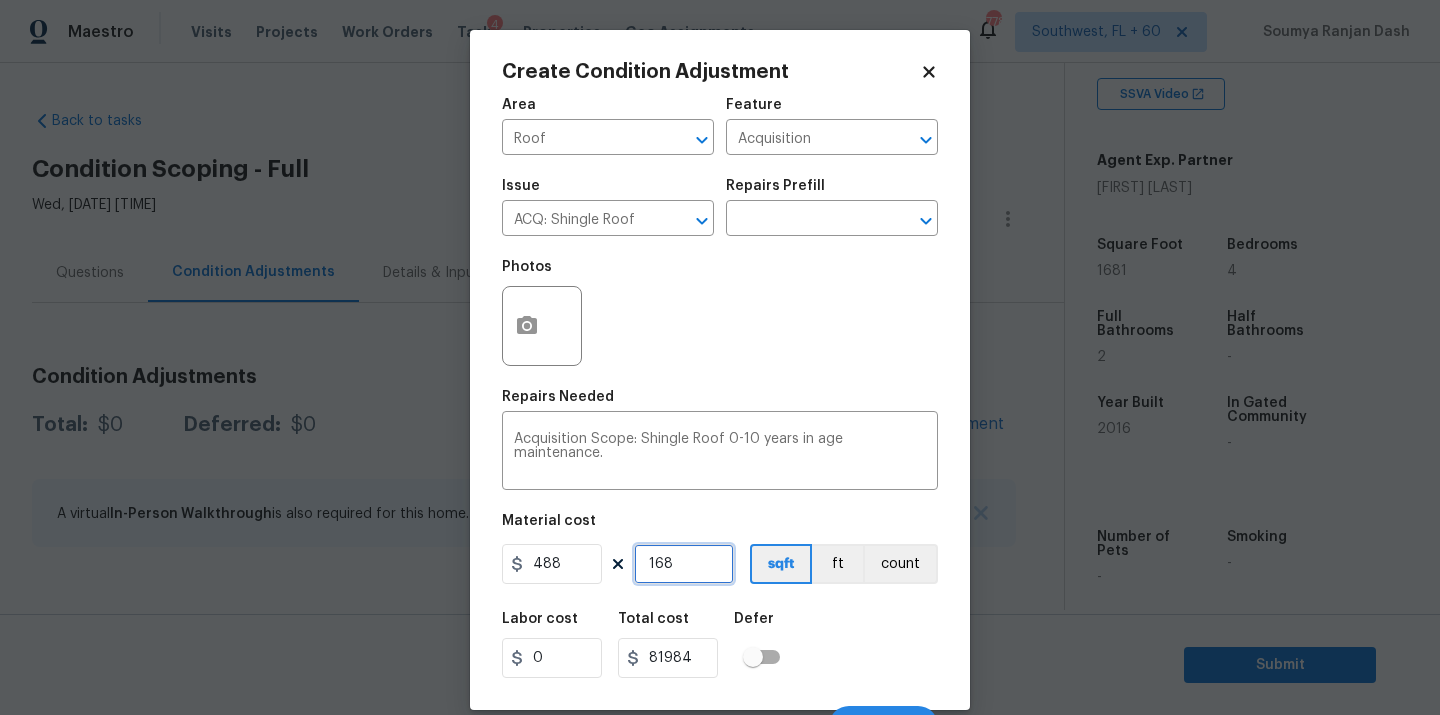 type on "16" 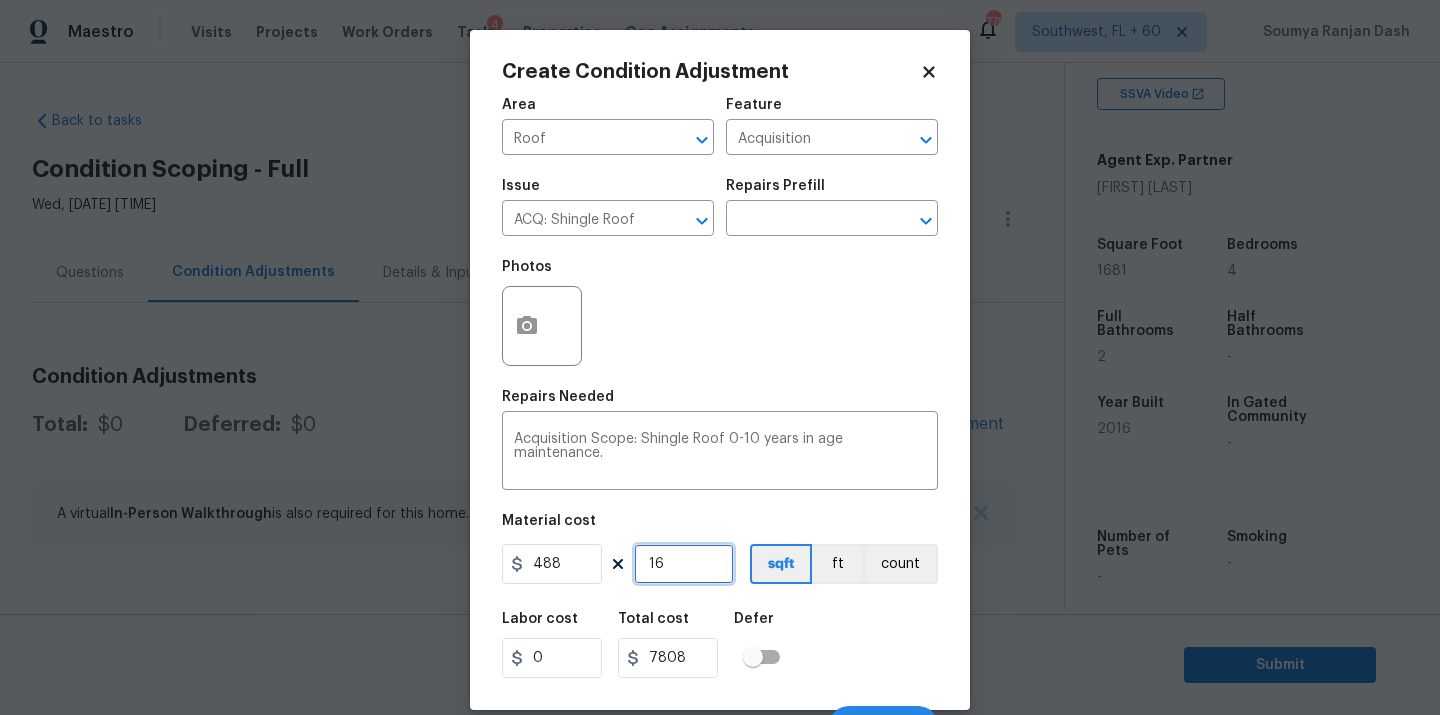 type on "1" 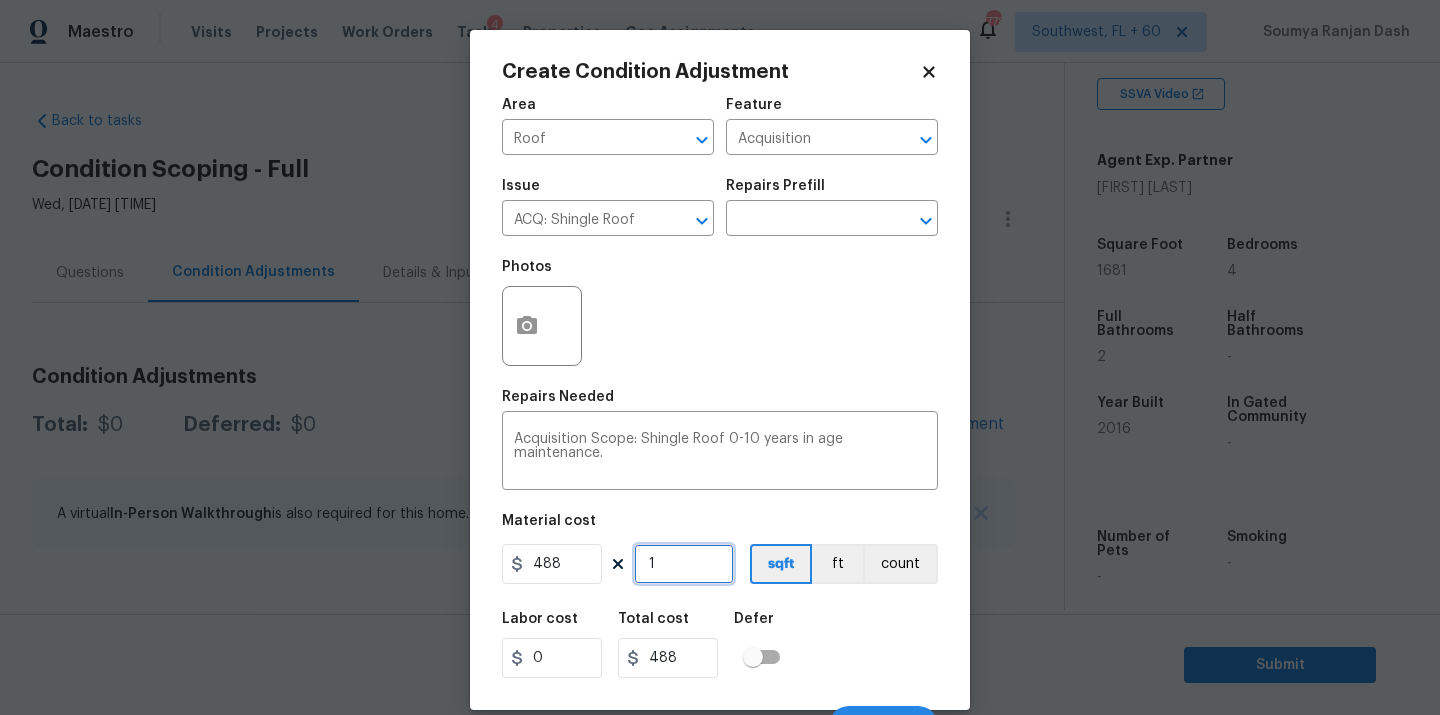 type on "1" 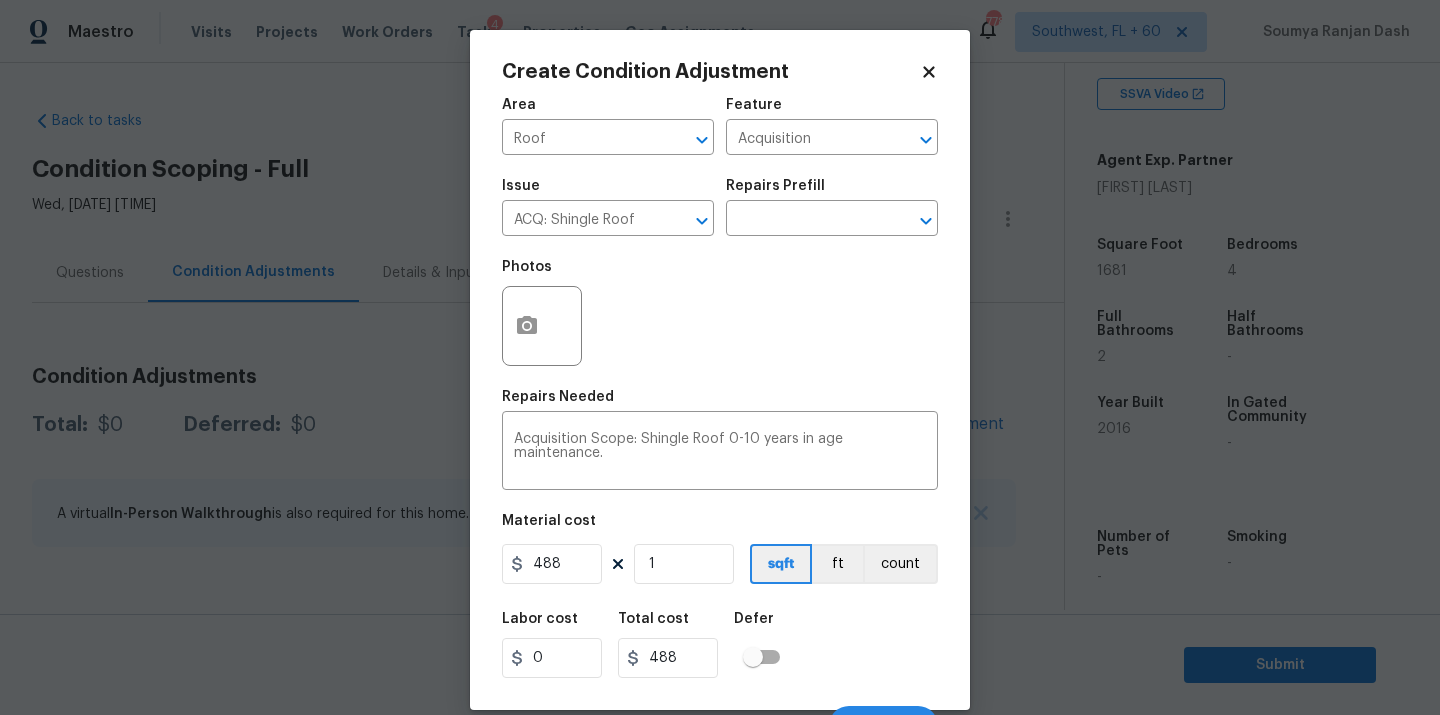 click on "Area Roof ​ Feature Acquisition ​ Issue ACQ: Shingle Roof ​ Repairs Prefill ​ Photos Repairs Needed Acquisition Scope: Shingle Roof 0-10 years in age maintenance. x ​ Material cost 488 1 sqft ft count Labor cost 0 Total cost 488 Defer Cancel Create" at bounding box center (720, 416) 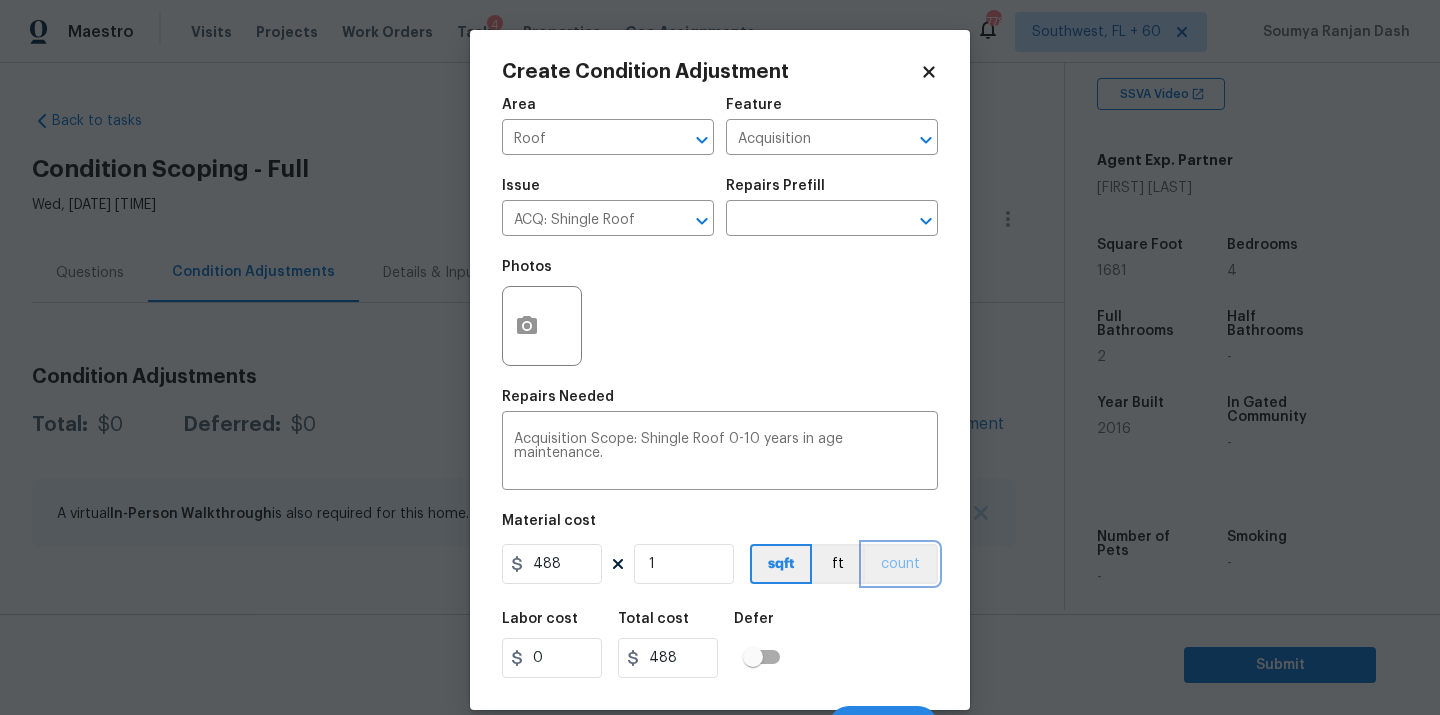 click on "count" at bounding box center (900, 564) 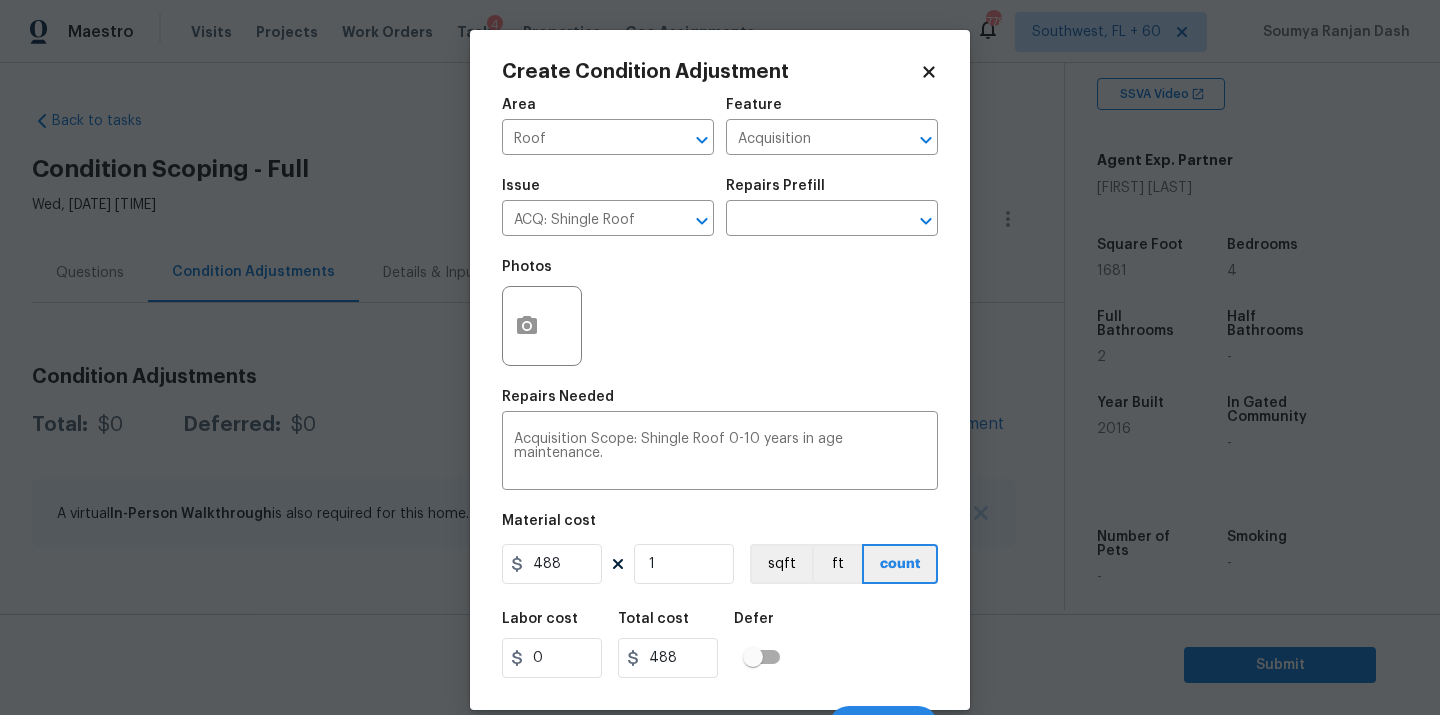 click on "Labor cost 0 Total cost 488 Defer" at bounding box center (720, 645) 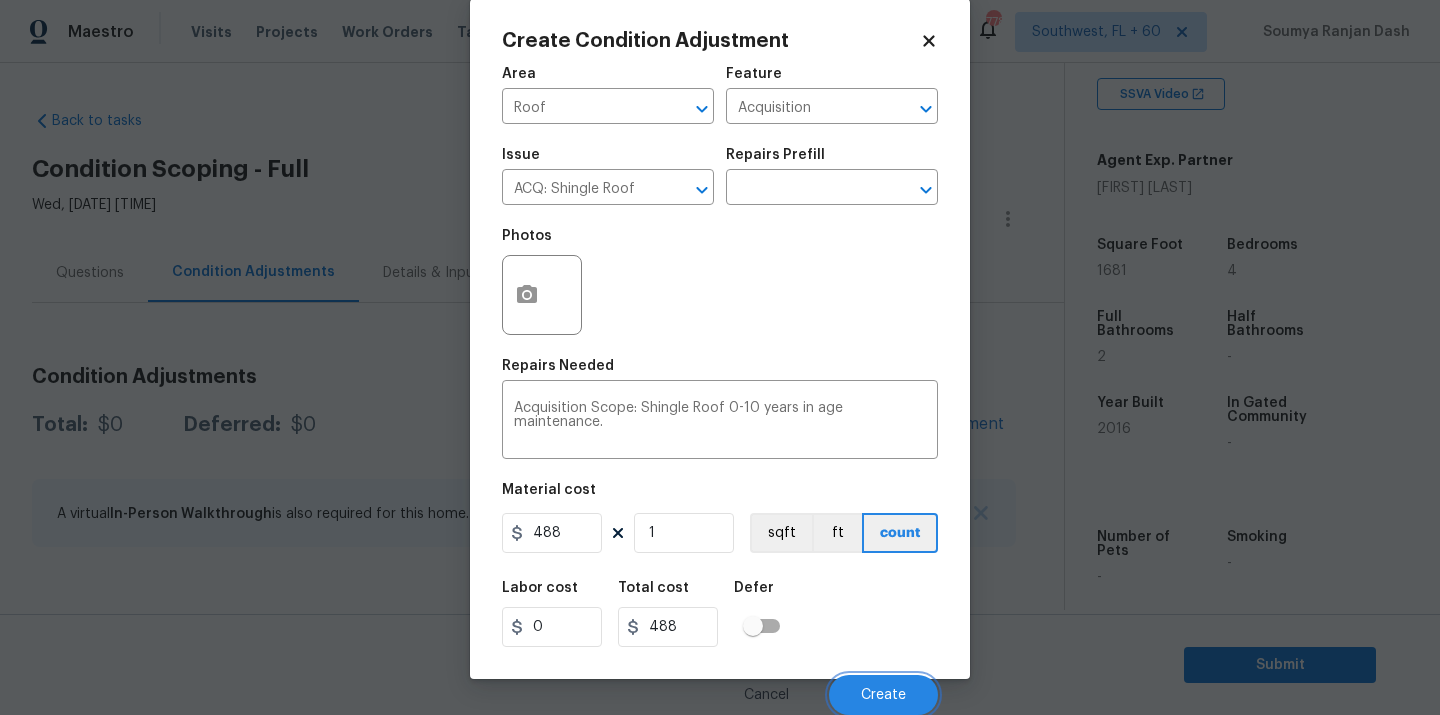 click on "Create" at bounding box center (883, 695) 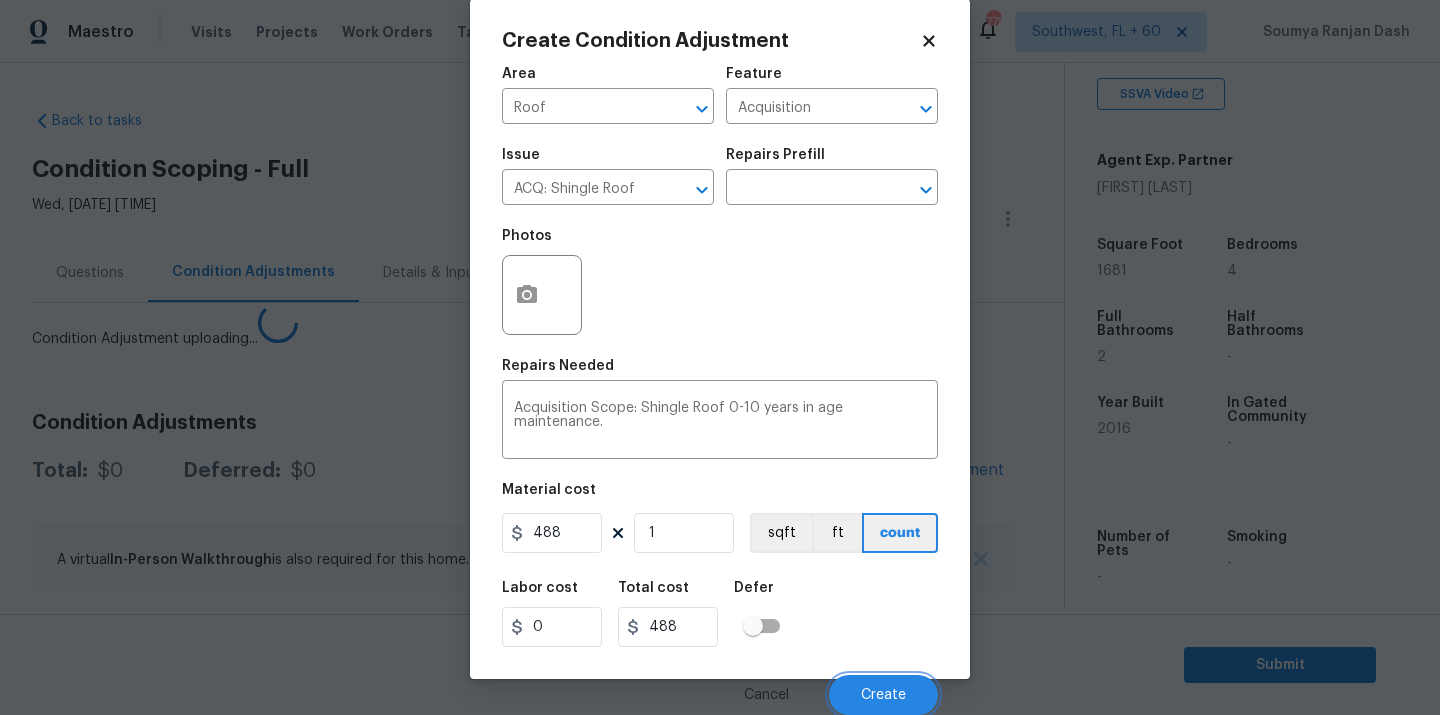 scroll, scrollTop: 25, scrollLeft: 0, axis: vertical 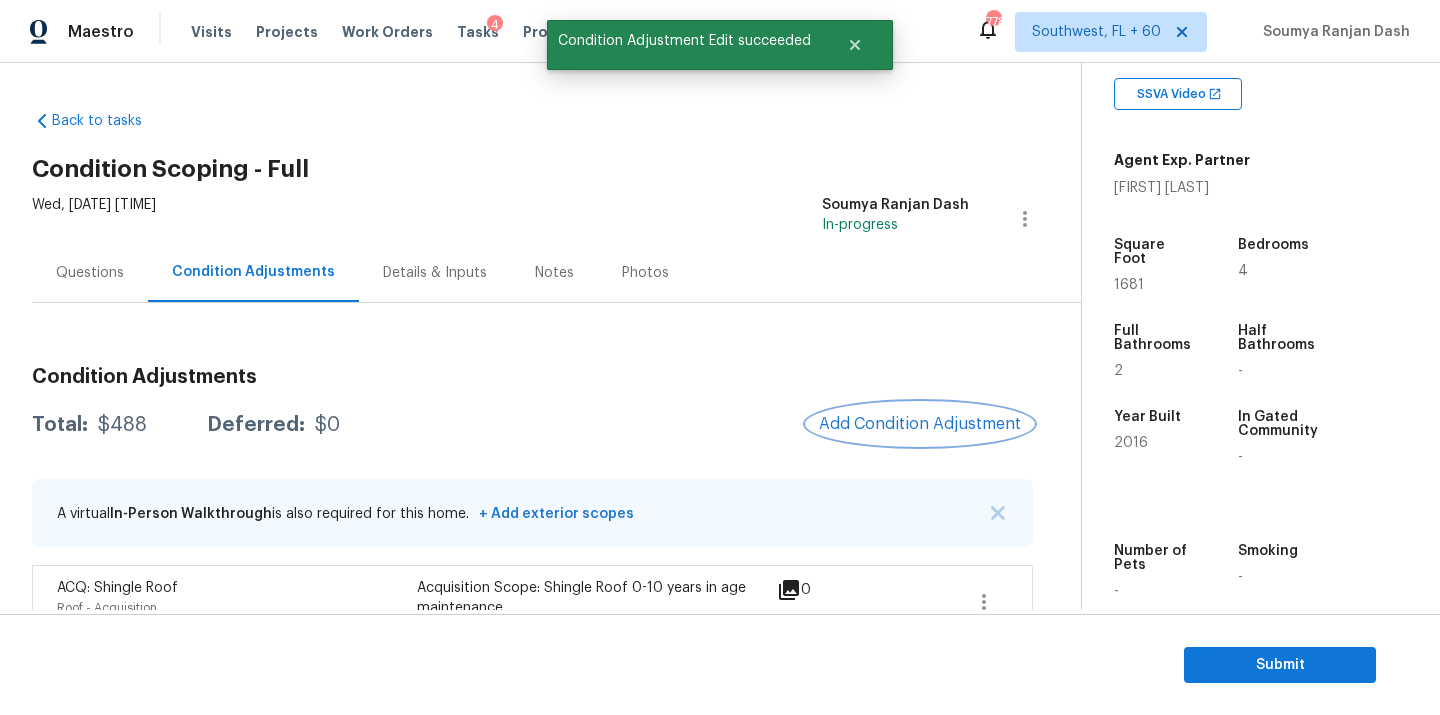 click on "Add Condition Adjustment" at bounding box center (920, 424) 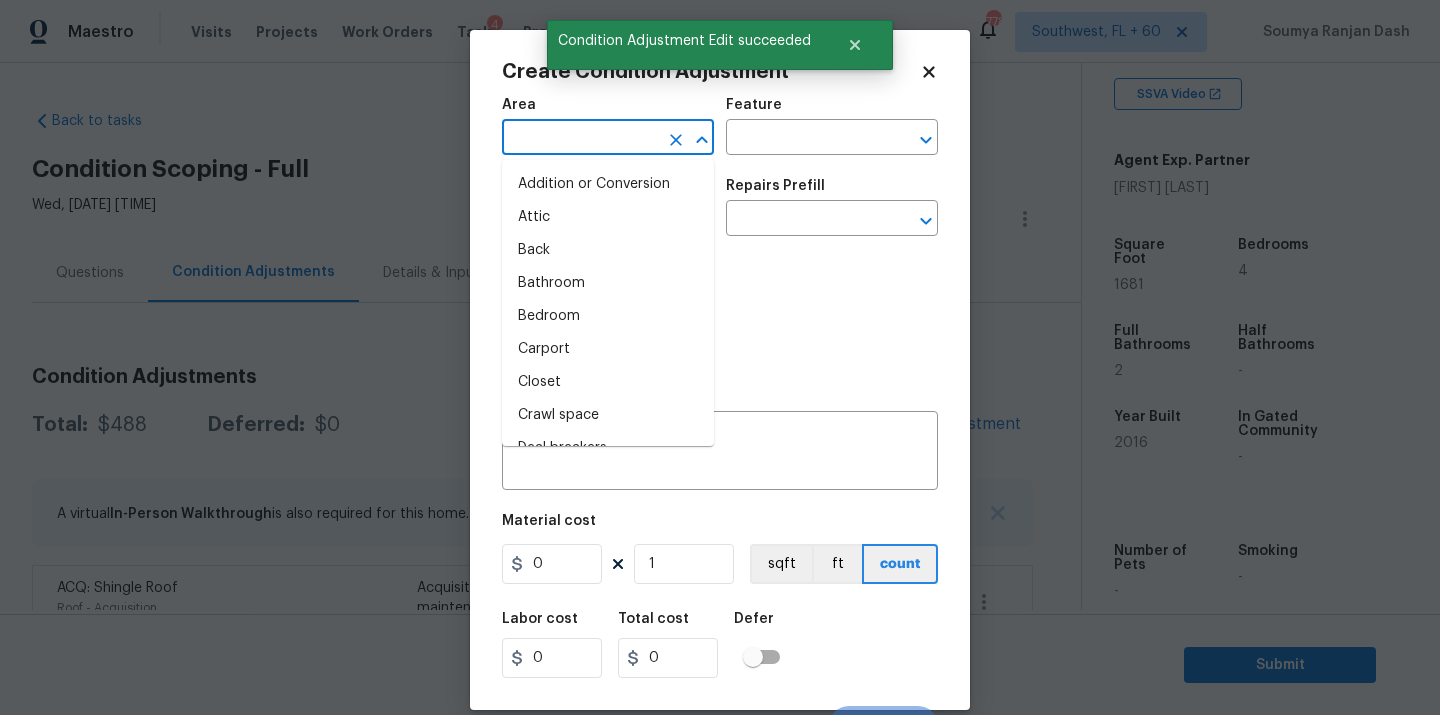 click at bounding box center (580, 139) 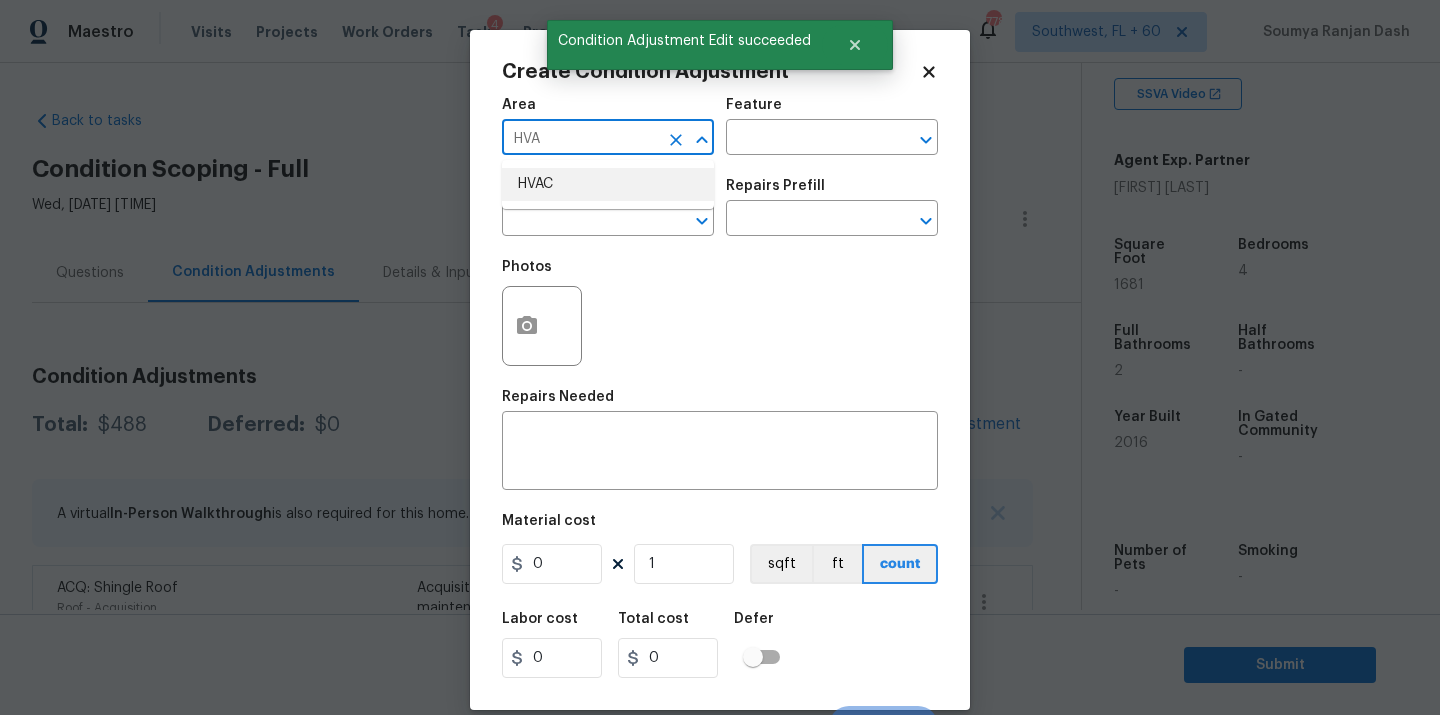 click on "HVAC" at bounding box center [608, 184] 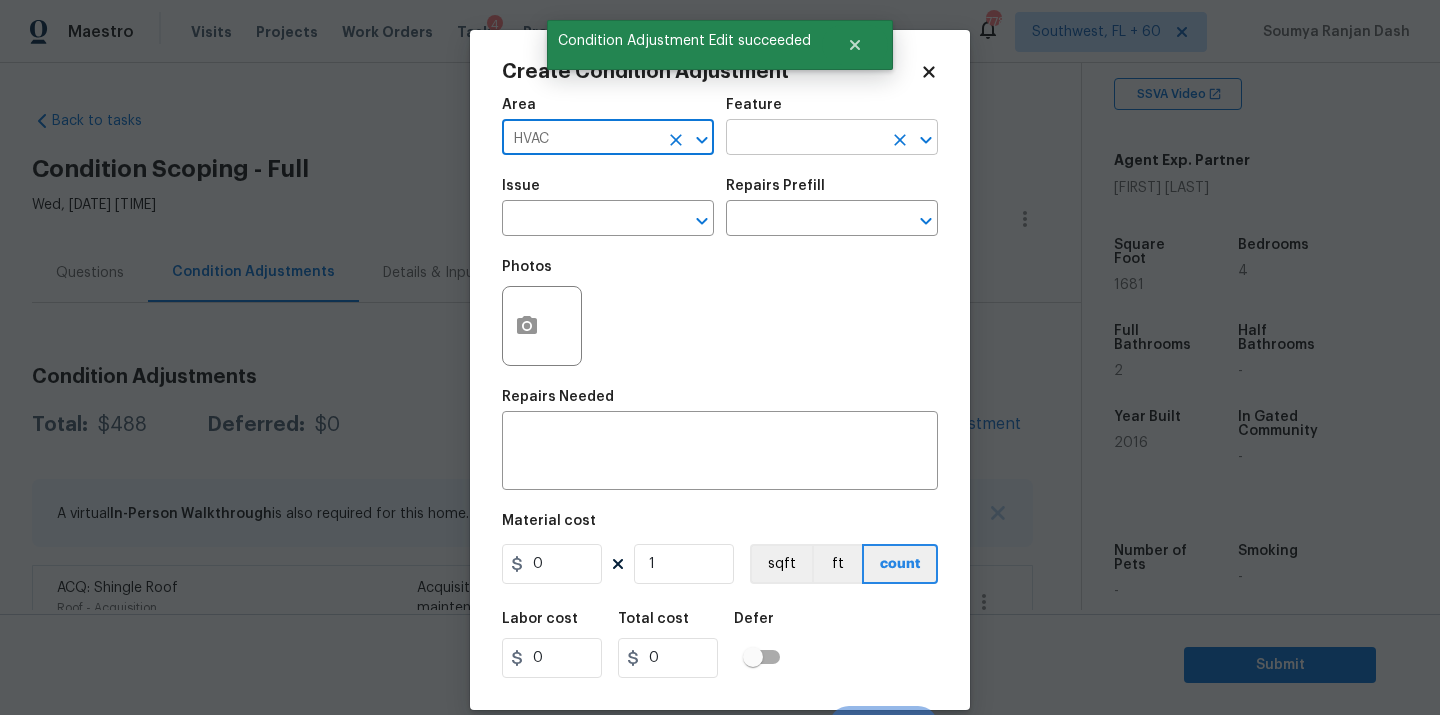 type on "HVAC" 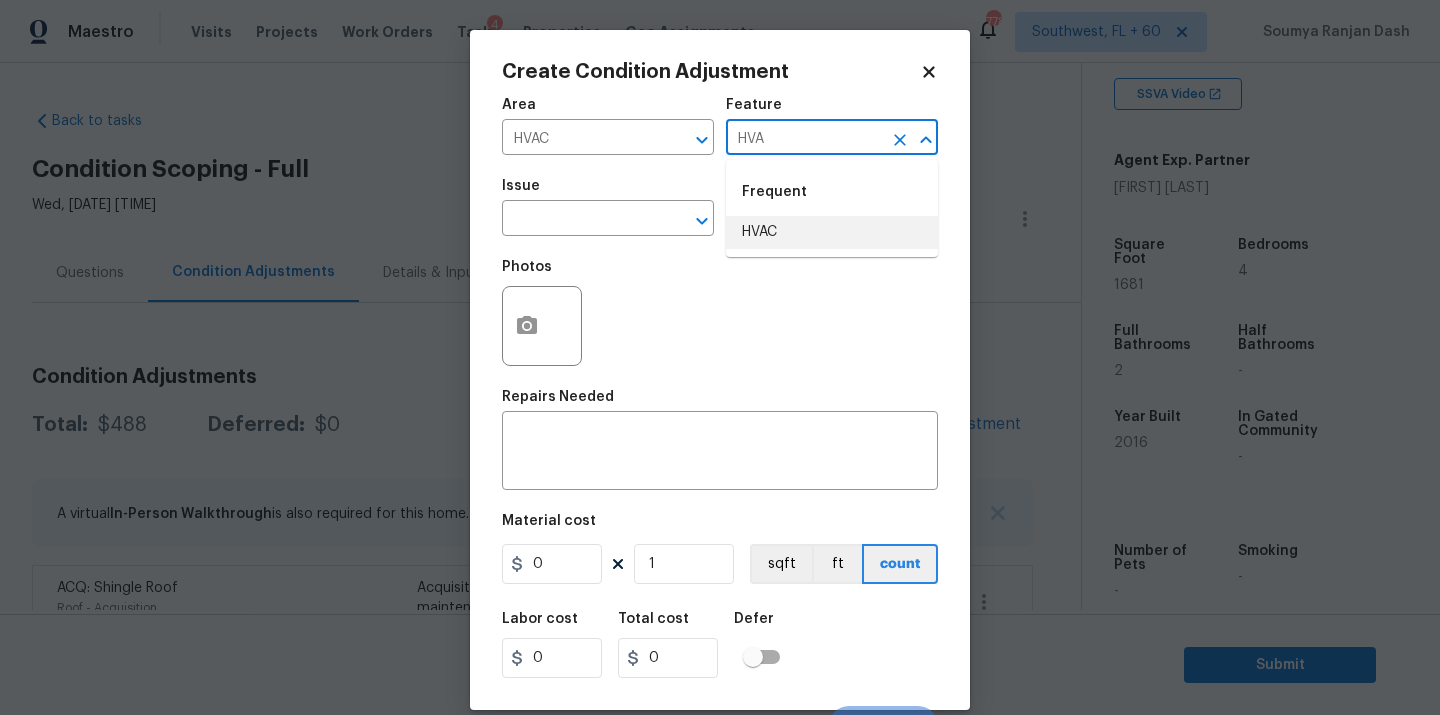 click on "HVAC" at bounding box center (832, 232) 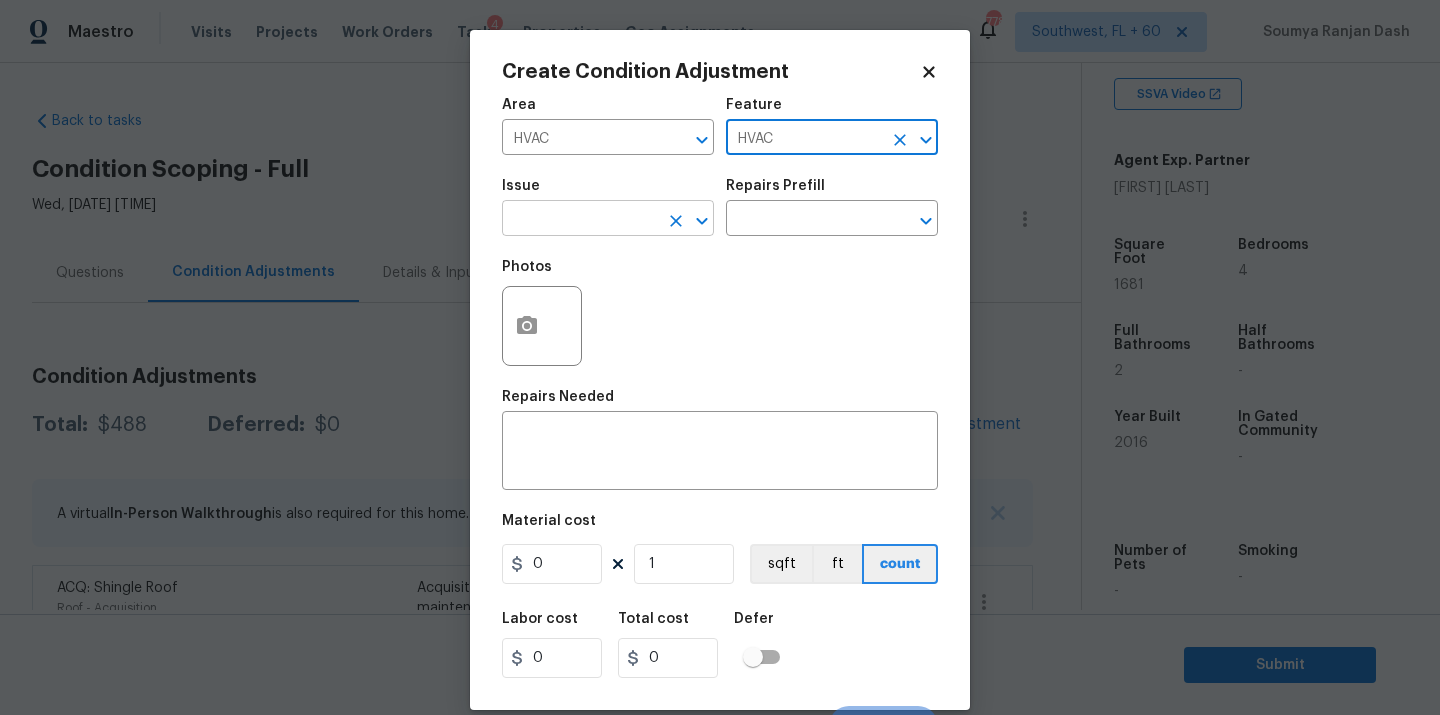 type on "HVAC" 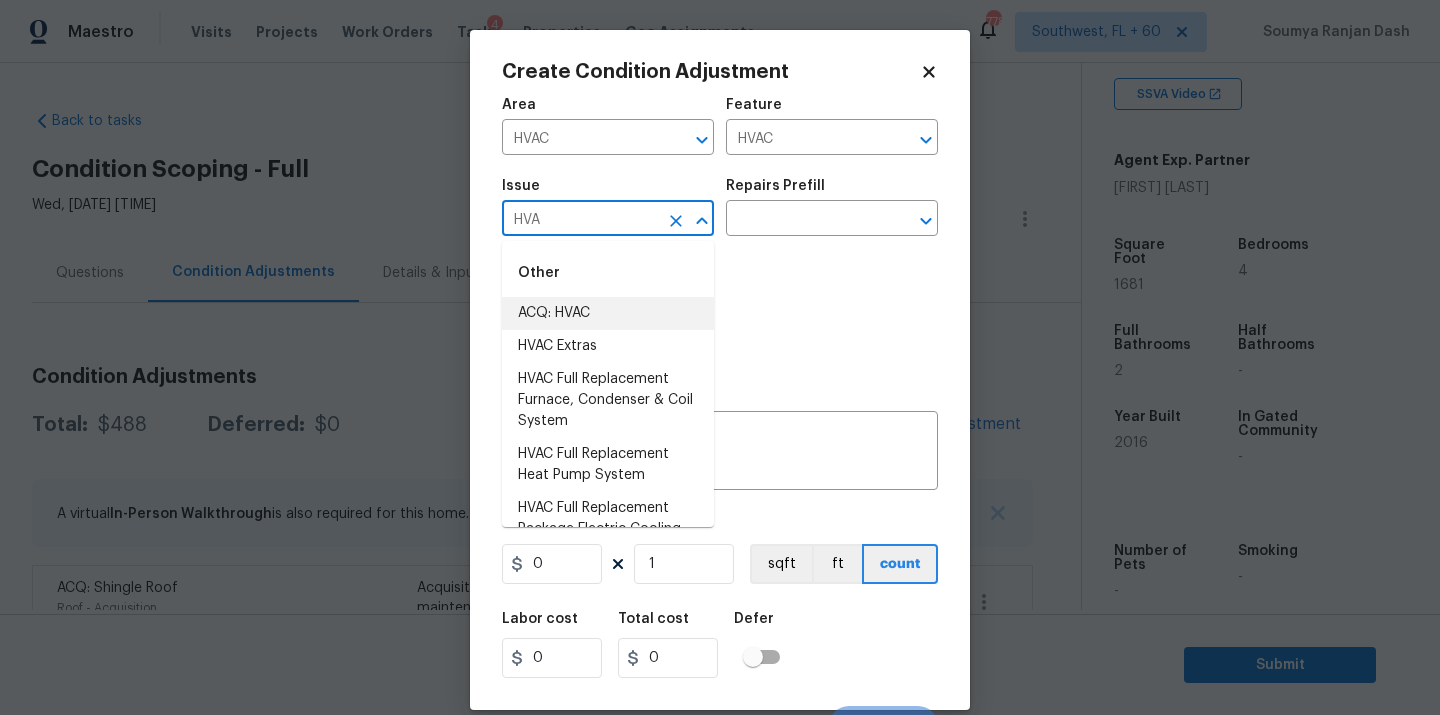 click on "ACQ: HVAC" at bounding box center (608, 313) 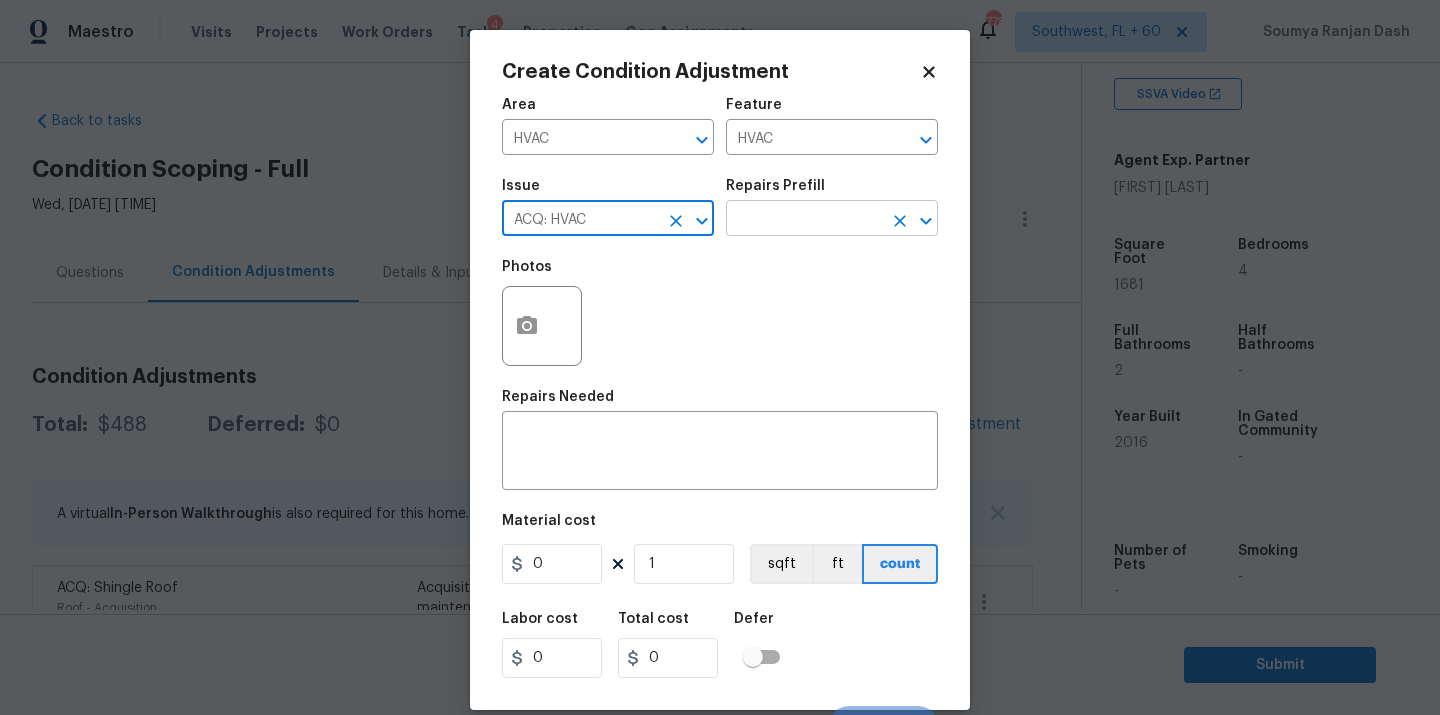type on "ACQ: HVAC" 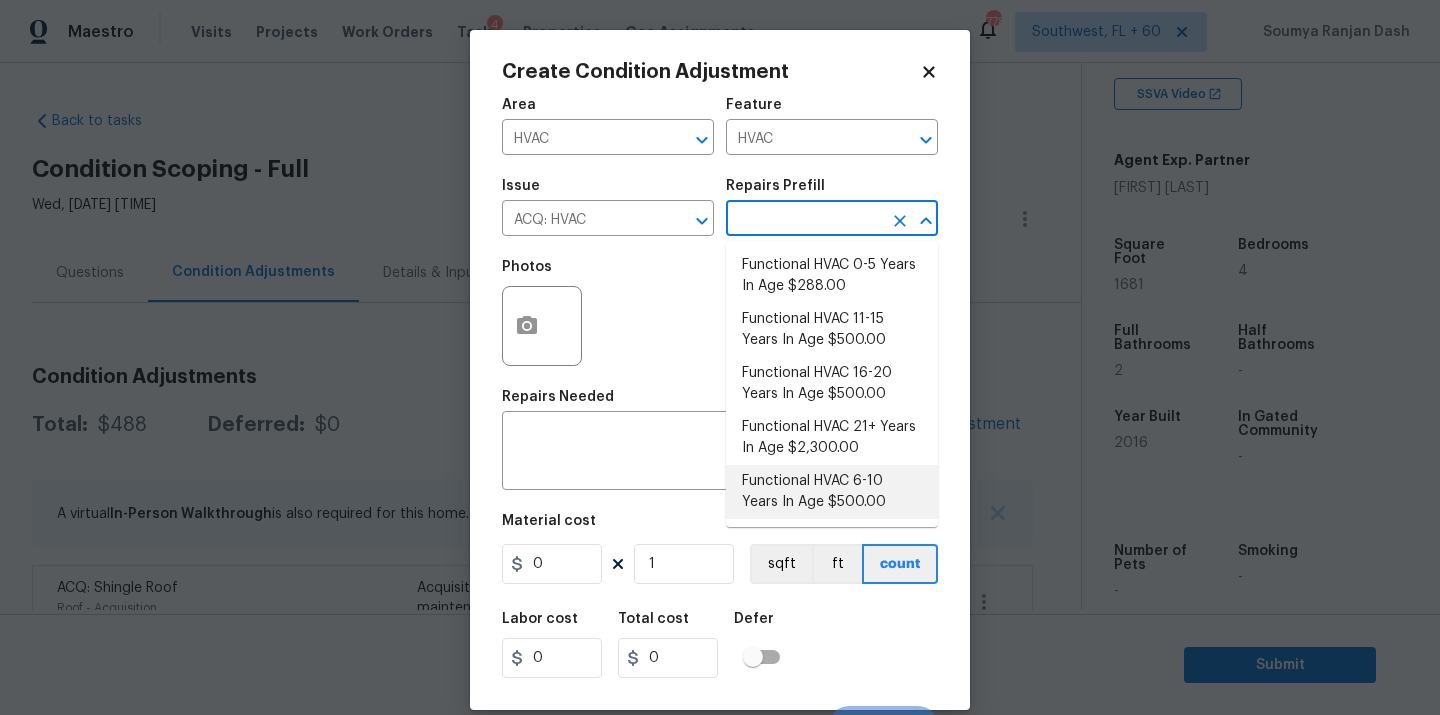 click on "Functional HVAC 6-10 Years In Age $500.00" at bounding box center (832, 492) 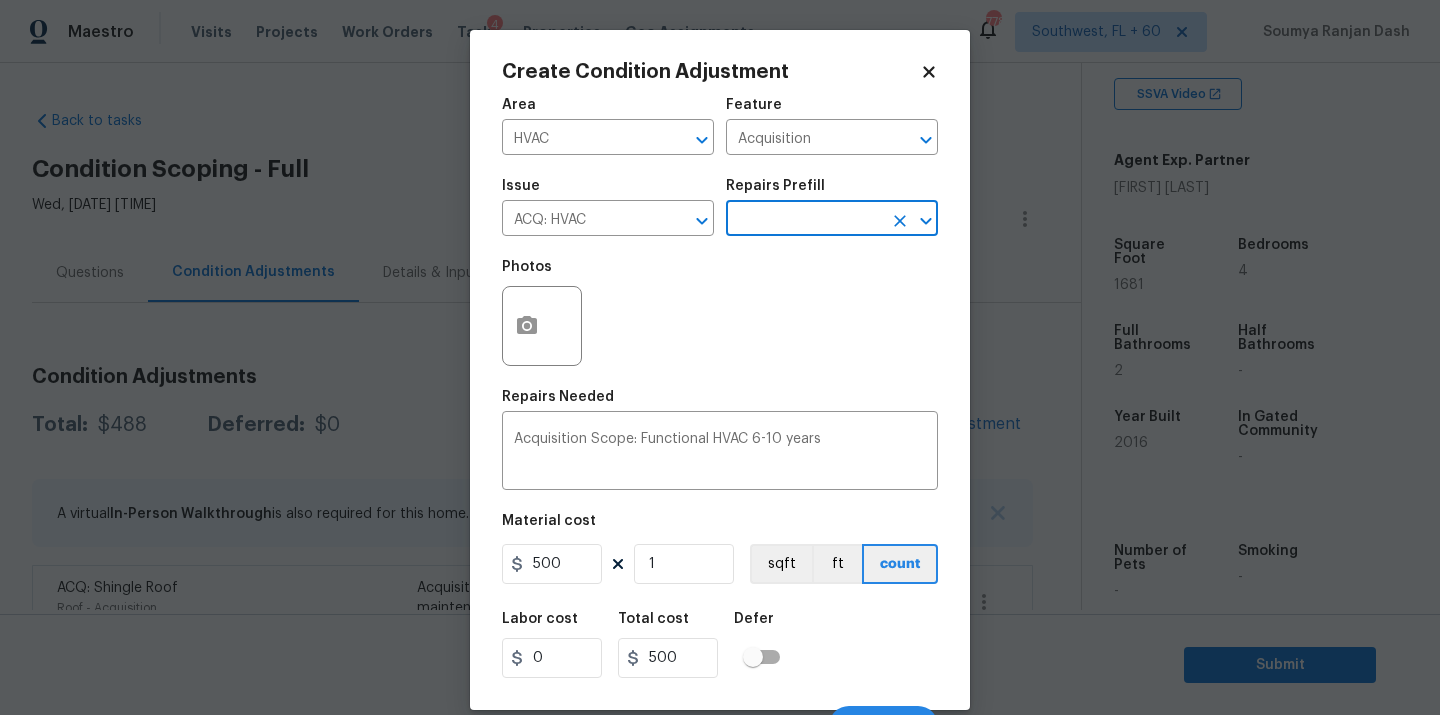 scroll, scrollTop: 32, scrollLeft: 0, axis: vertical 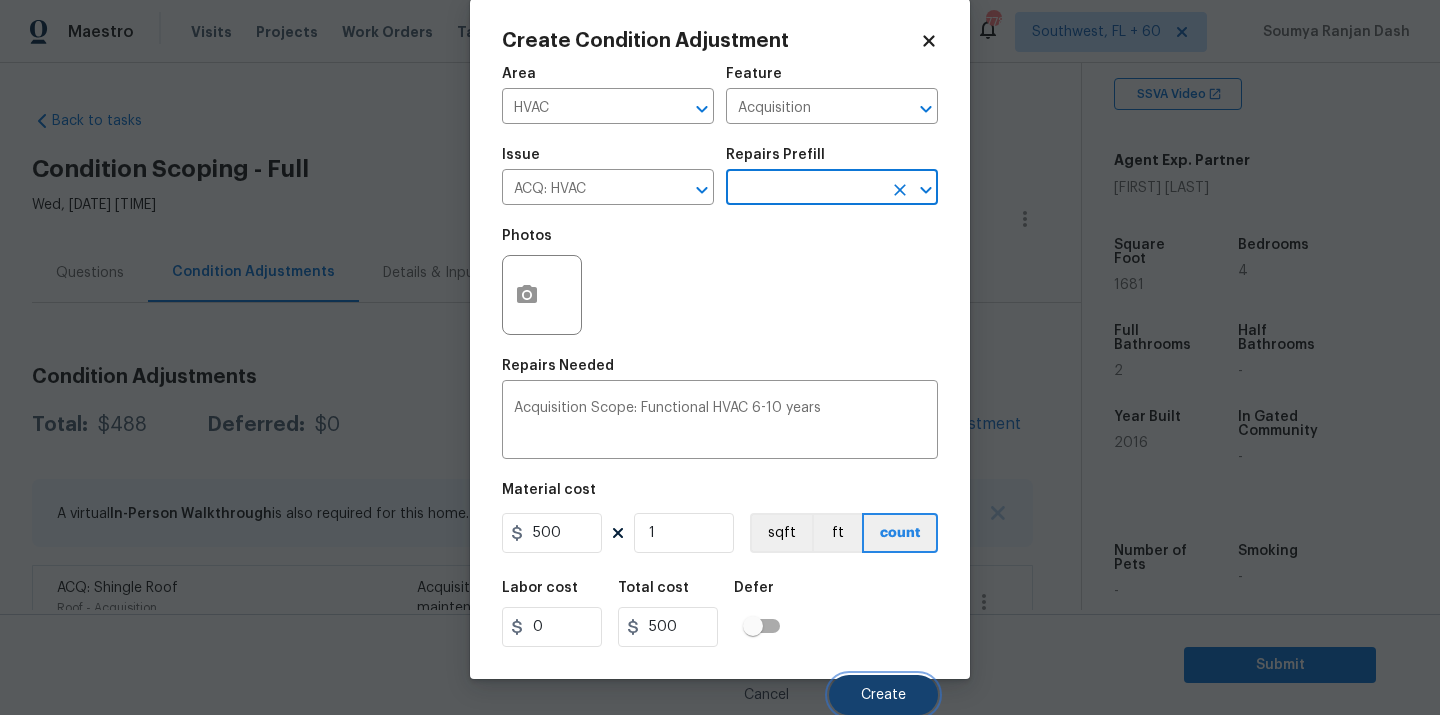 click on "Create" at bounding box center [883, 695] 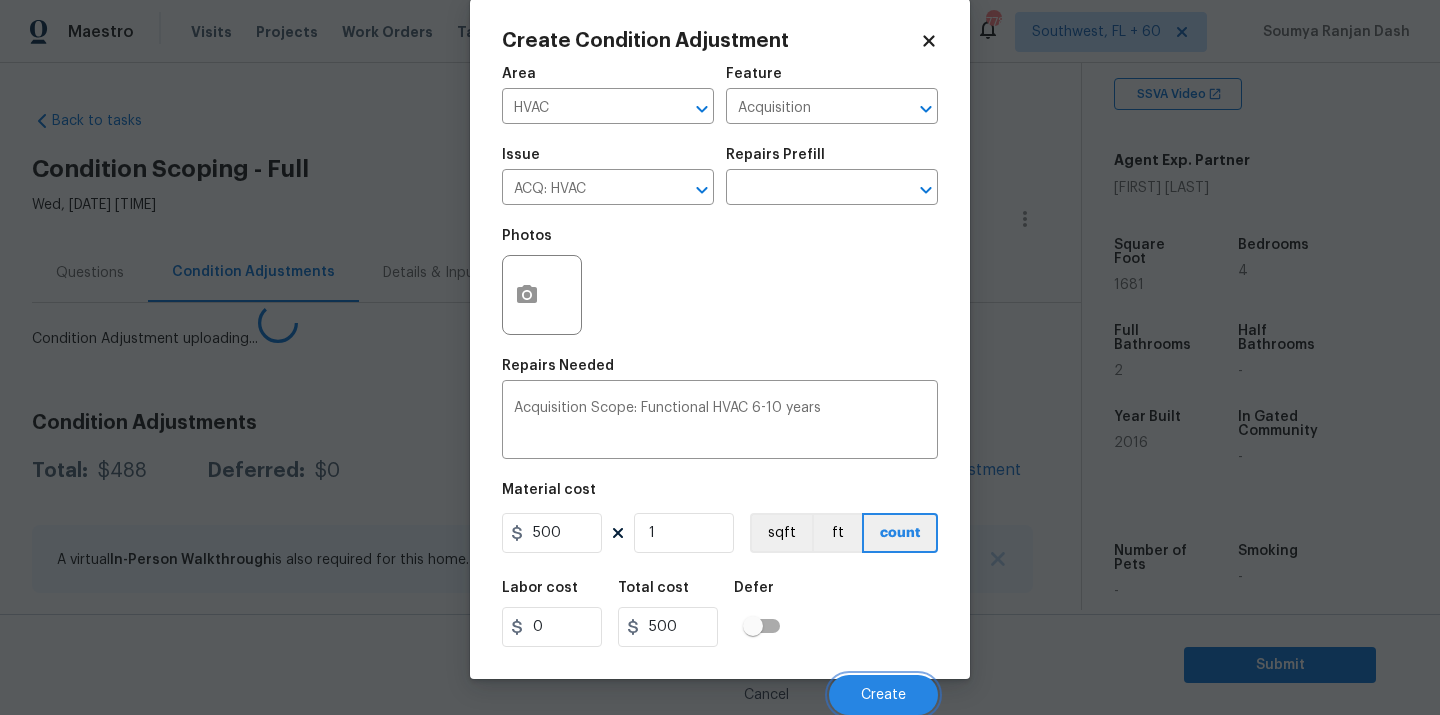 scroll, scrollTop: 25, scrollLeft: 0, axis: vertical 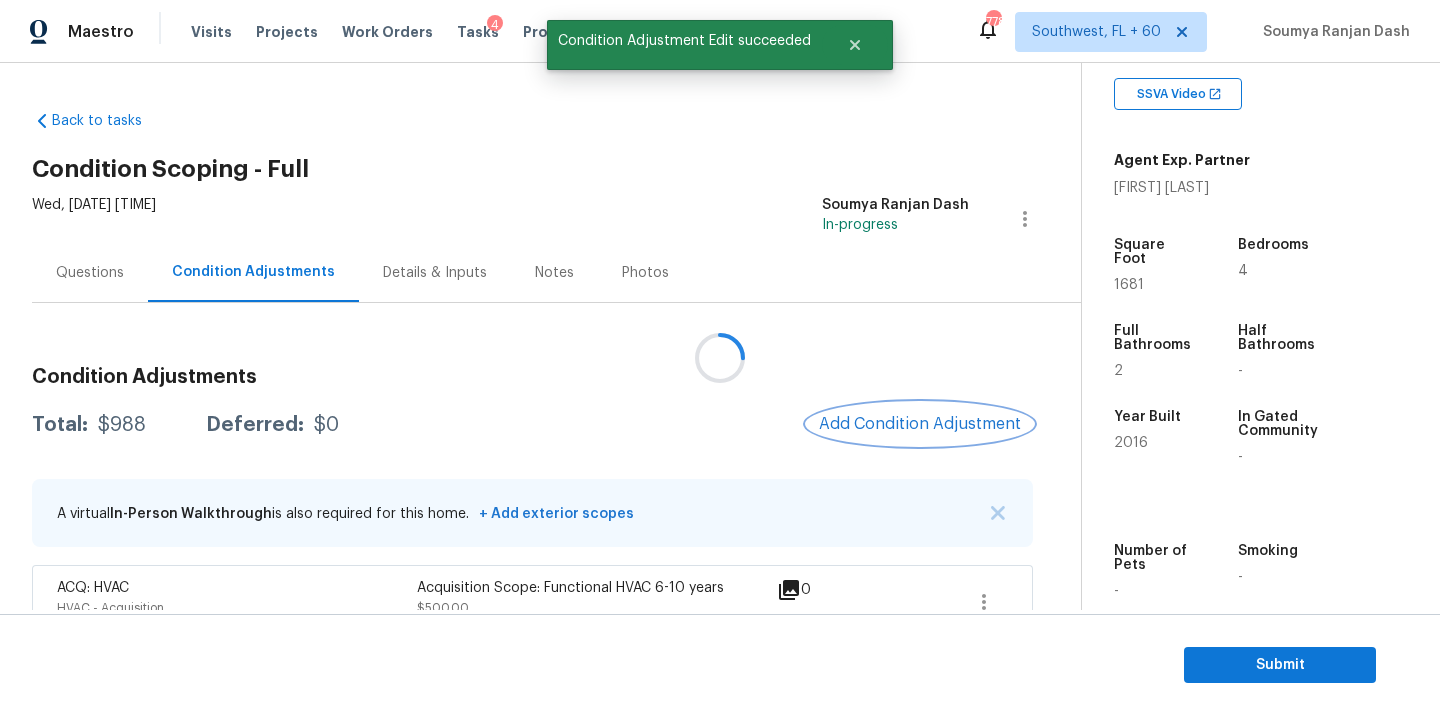 click on "Add Condition Adjustment" at bounding box center [920, 424] 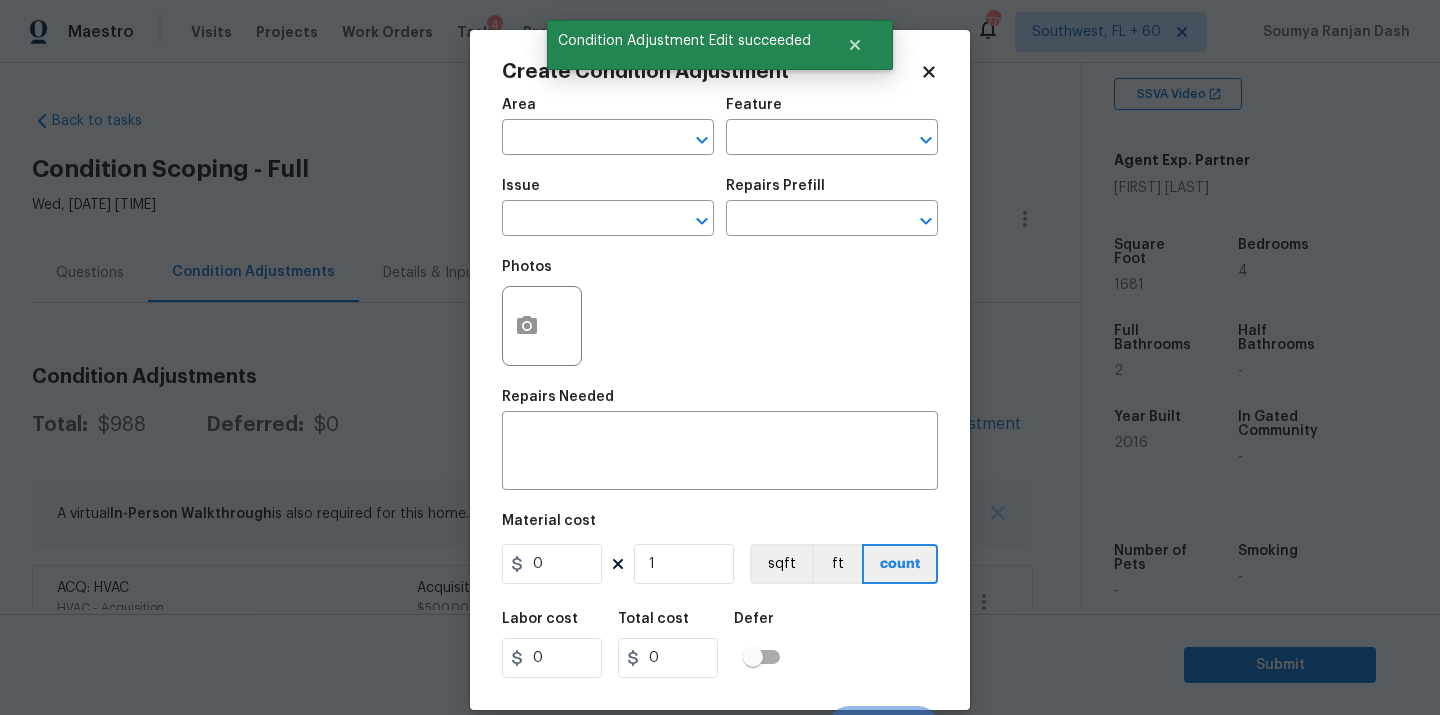 click on "Area ​" at bounding box center [608, 126] 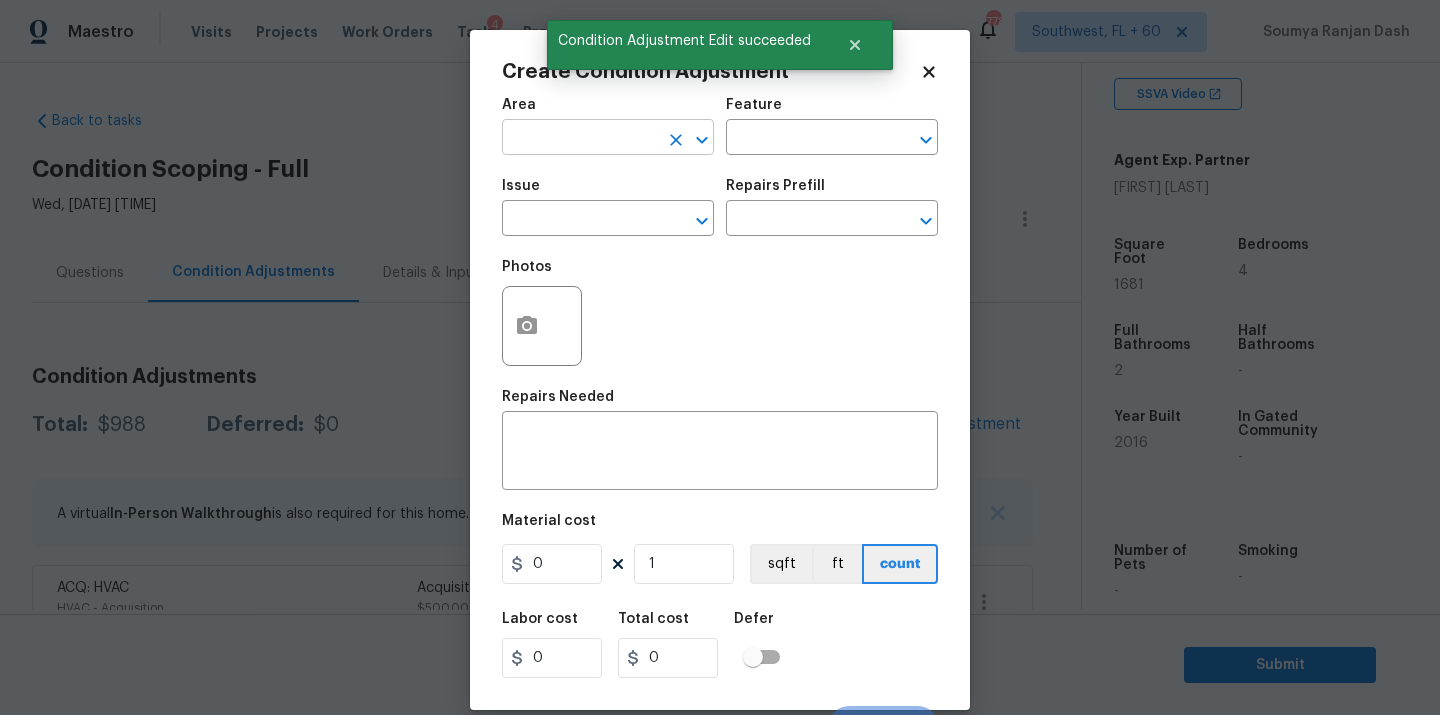 click at bounding box center (580, 139) 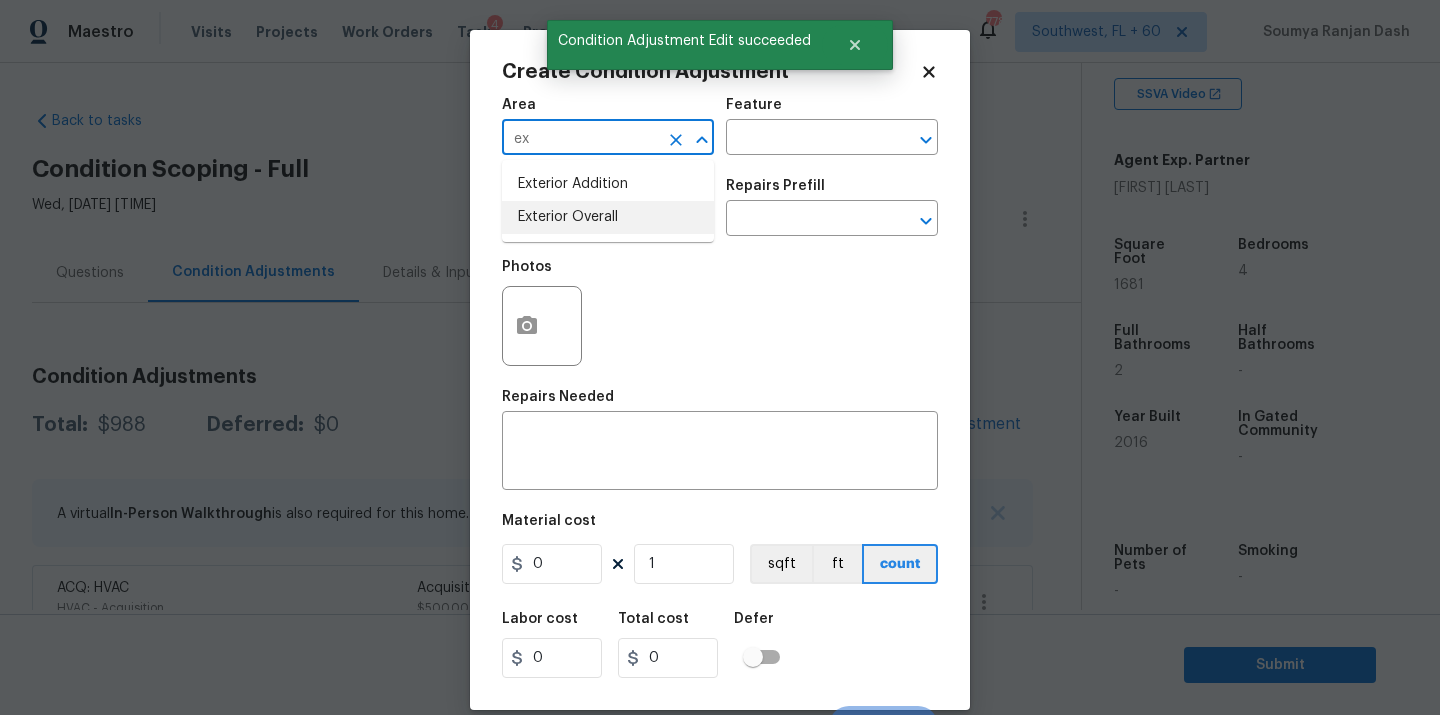 click on "Exterior Overall" at bounding box center [608, 217] 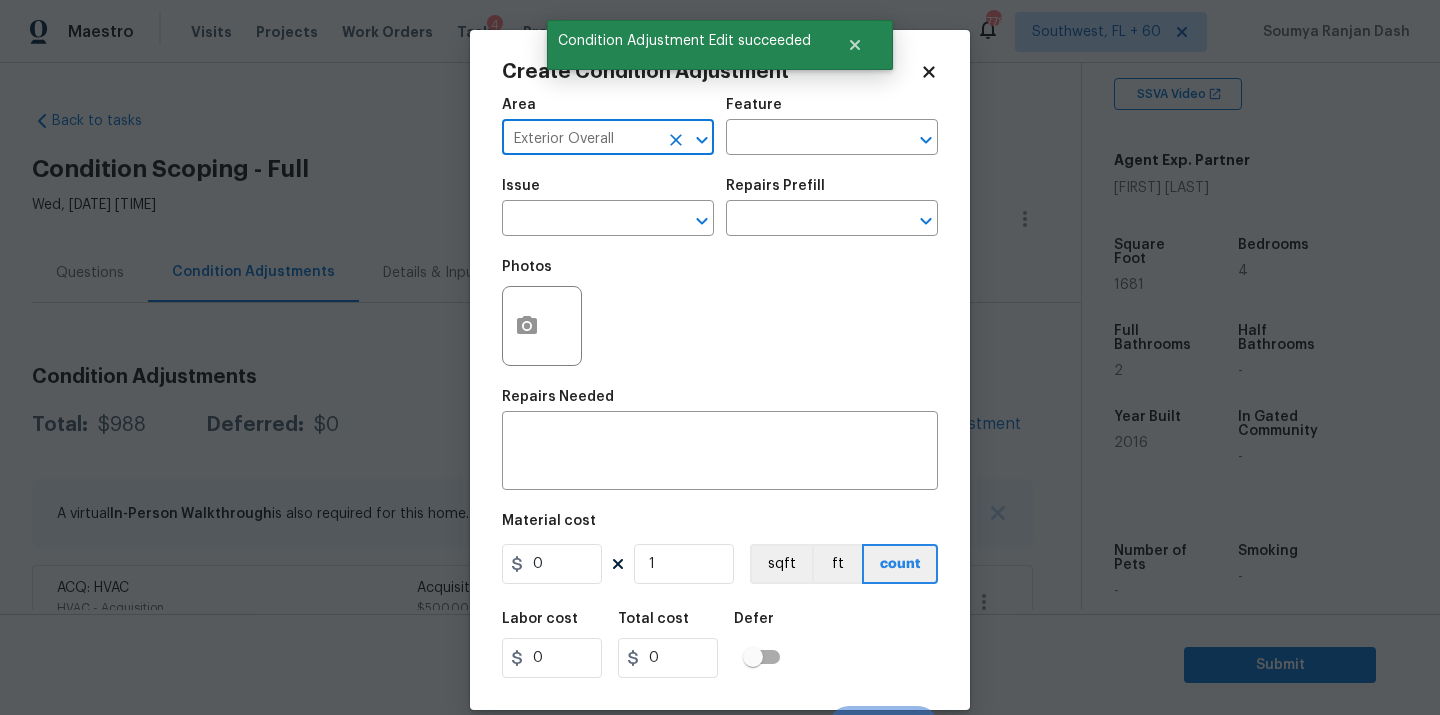 type on "Exterior Overall" 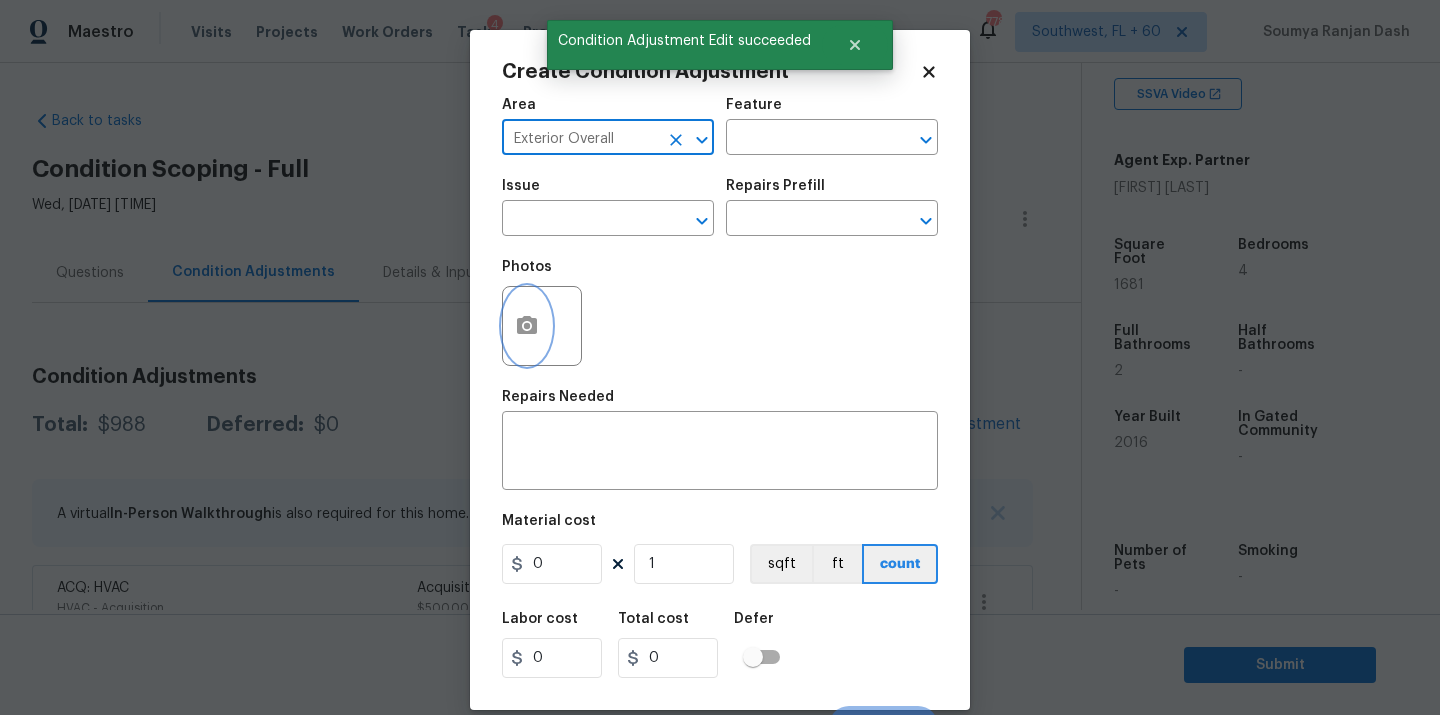click at bounding box center [527, 326] 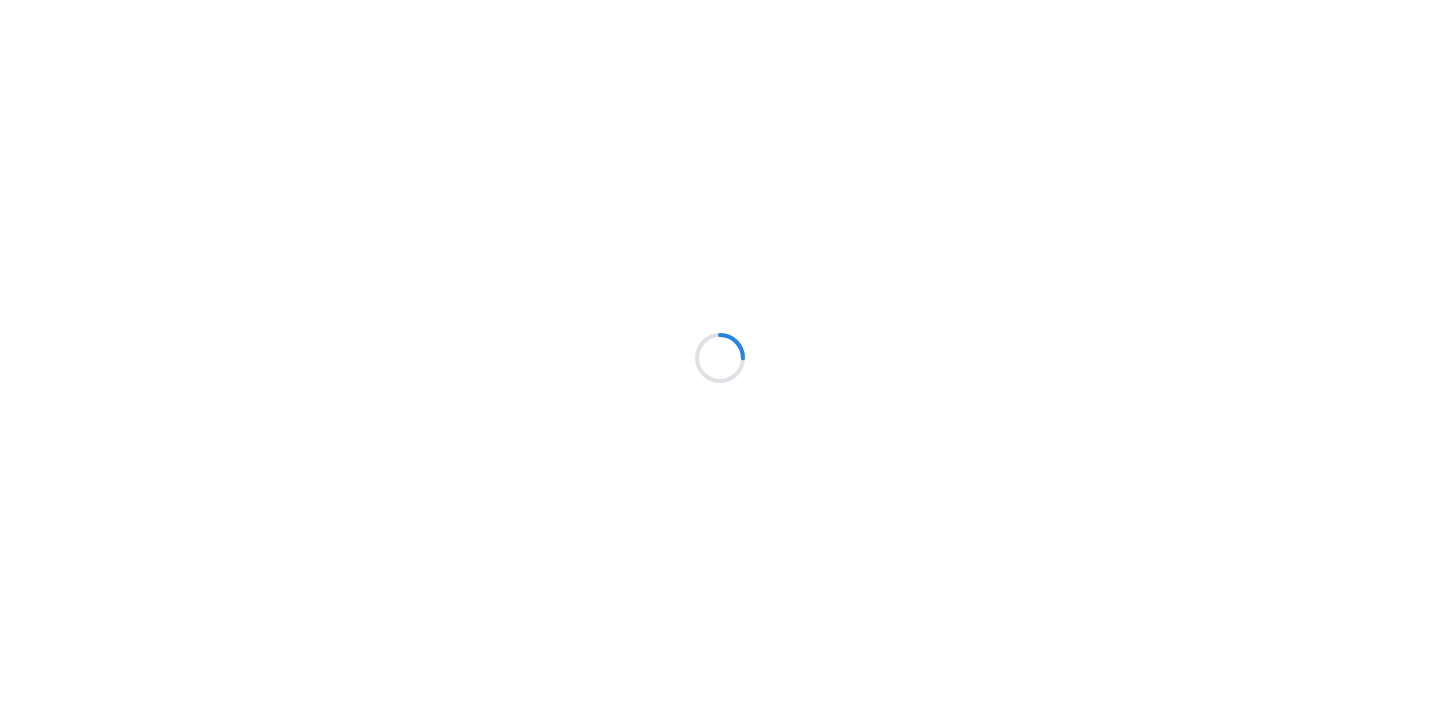 scroll, scrollTop: 0, scrollLeft: 0, axis: both 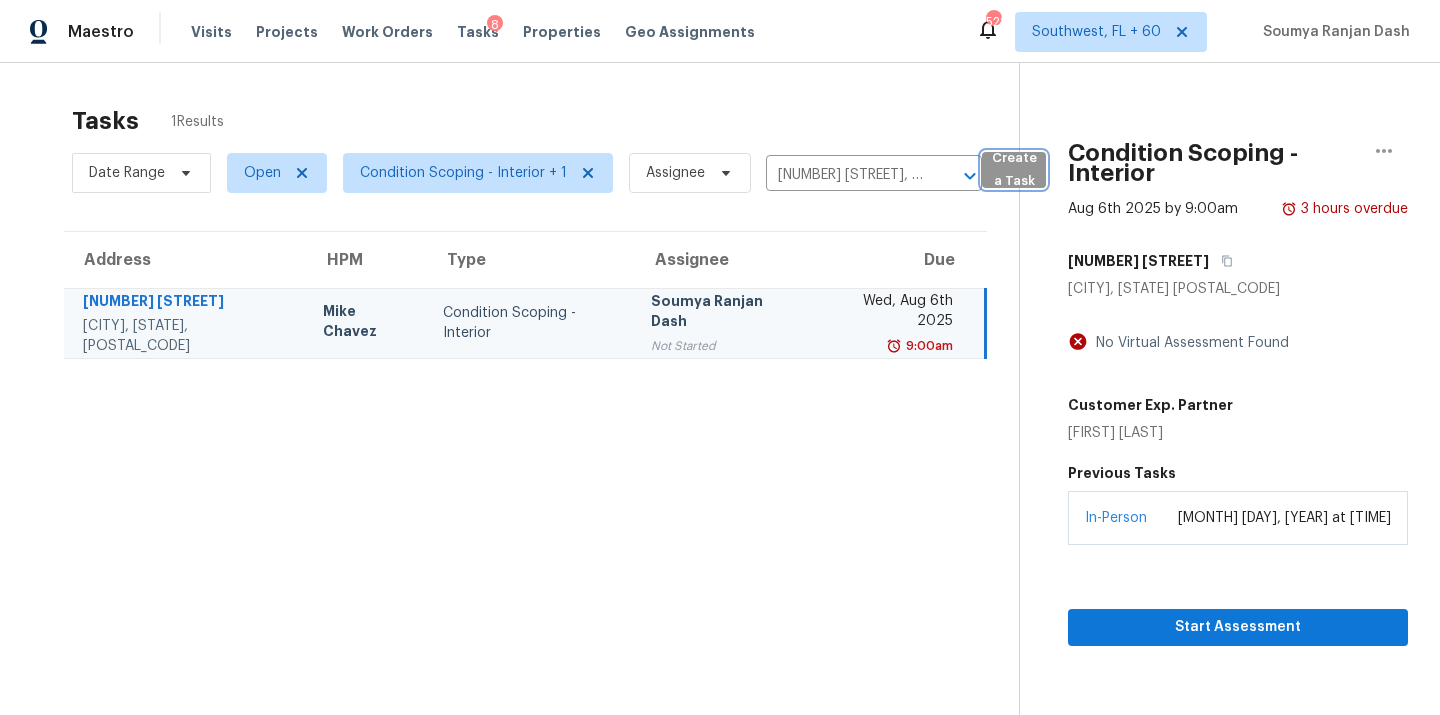 click on "Create a Task" at bounding box center [1014, 170] 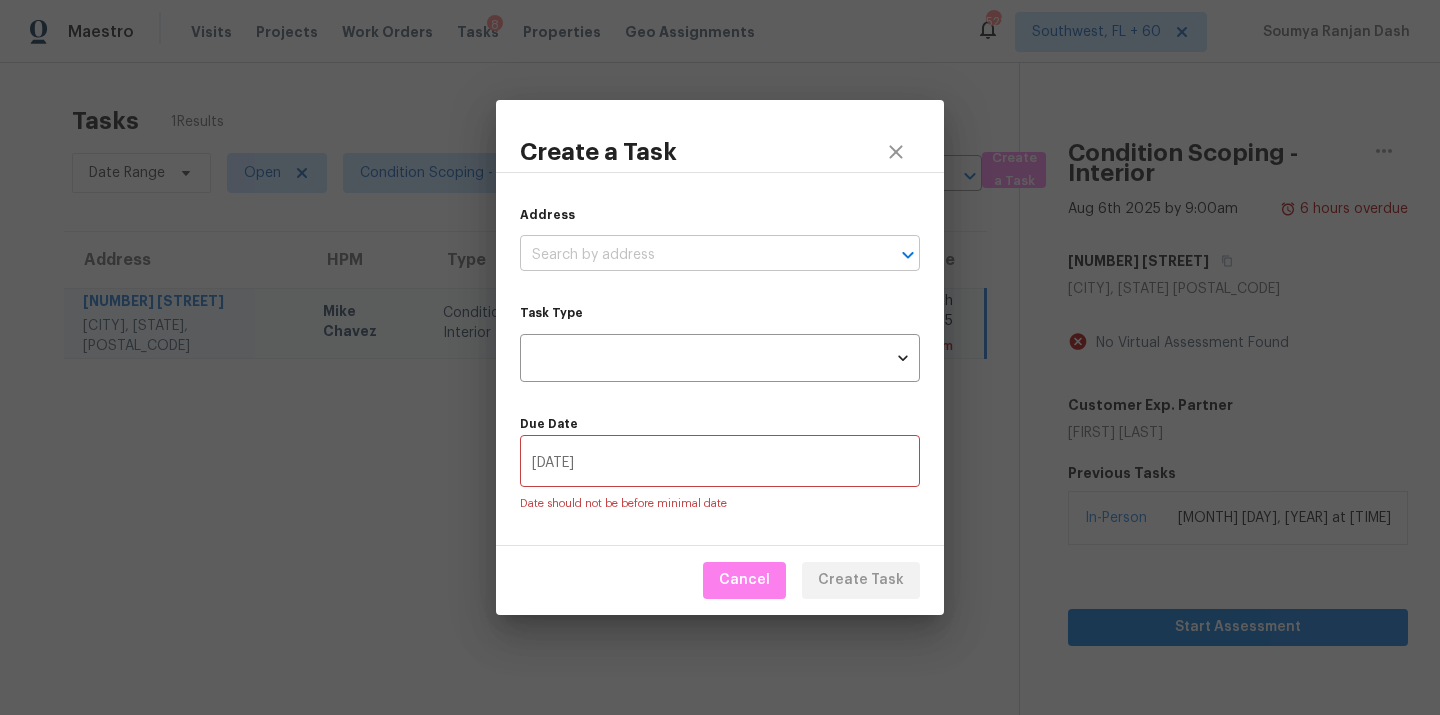 click at bounding box center (692, 255) 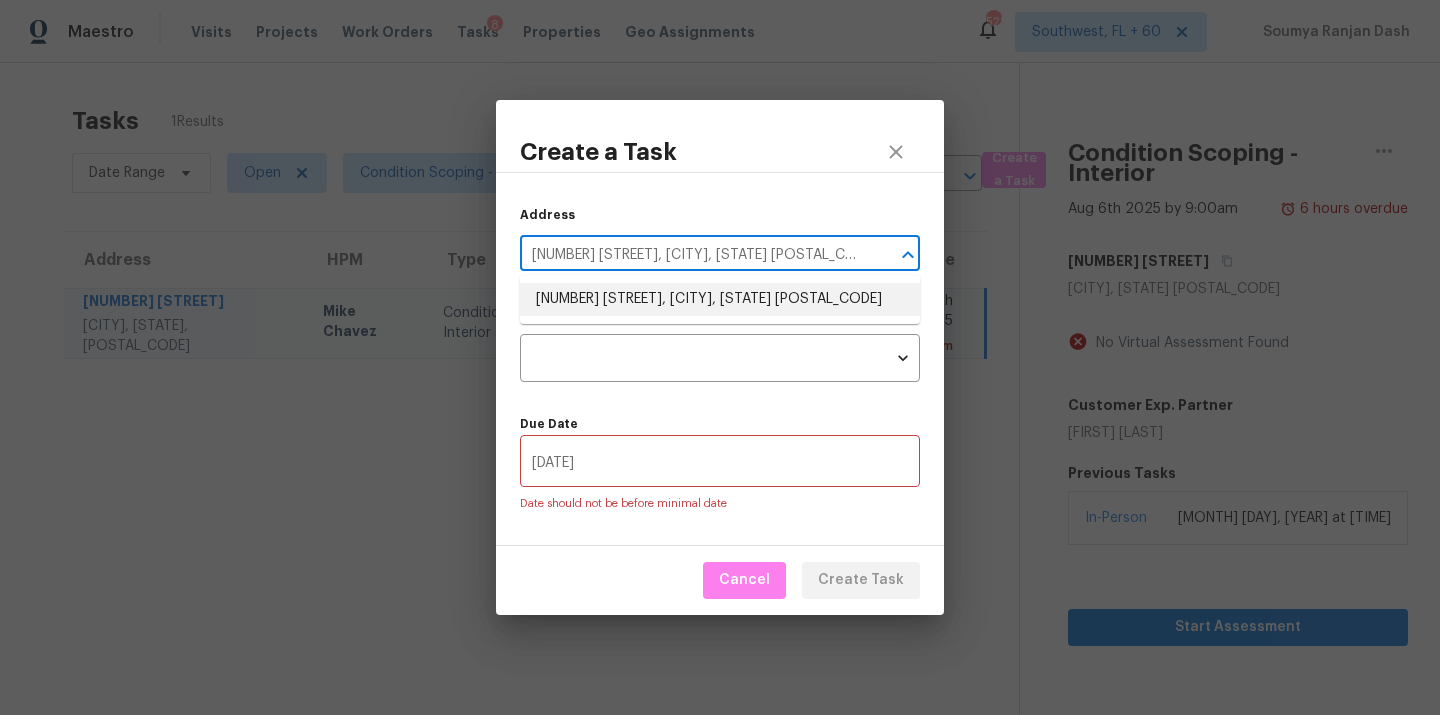 click on "[NUMBER] [STREET], [CITY], [STATE] [POSTAL_CODE]" at bounding box center (720, 299) 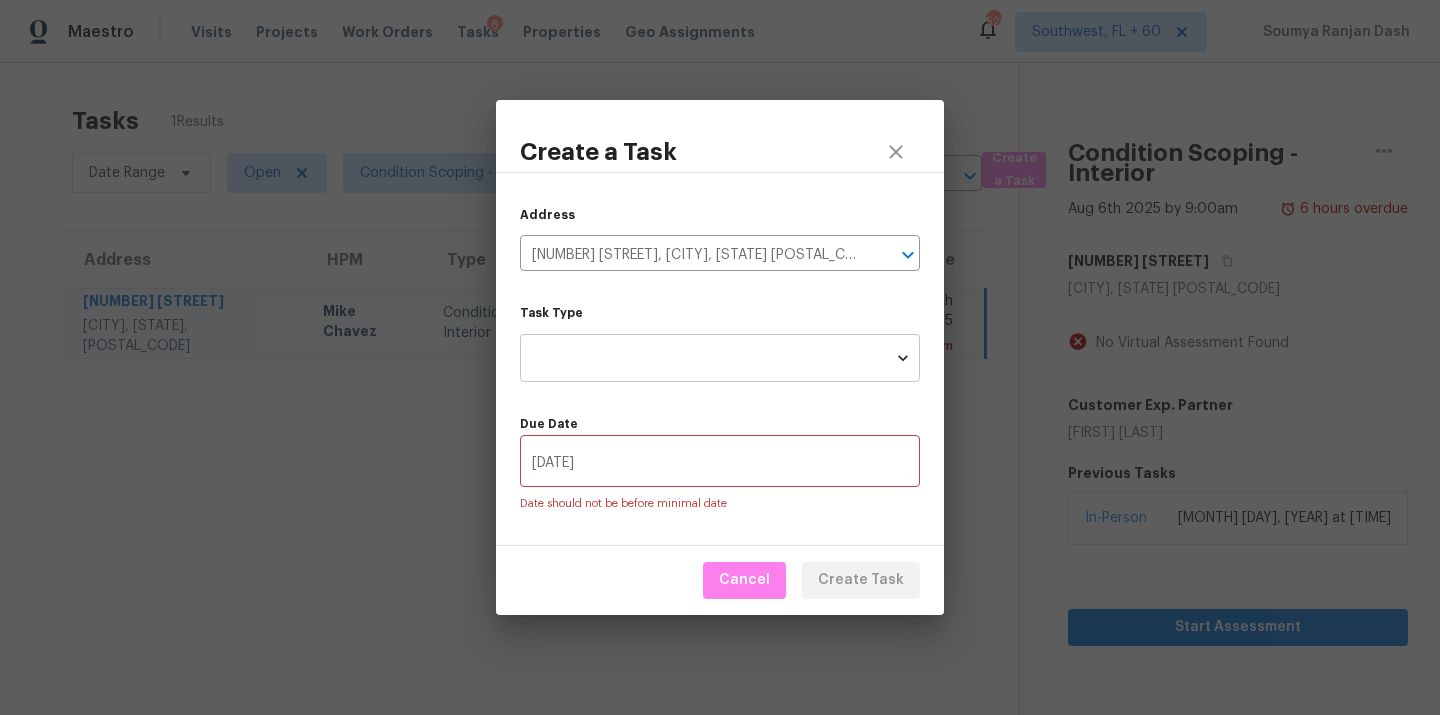 click on "Maestro Visits Projects Work Orders Tasks 8 Properties Geo Assignments 528 Southwest, [STATE] + 60 [FIRST] [LAST] Tasks 1  Results Date Range Open Condition Scoping - Interior + 1 Assignee [NUMBER] [STREET], [CITY], [STATE] [POSTAL_CODE] ​ Create a Task Address HPM Type Assignee Due [NUMBER] [STREET]   [CITY], [STATE], [POSTAL_CODE] [FIRST] [LAST] Condition Scoping - Interior [FIRST] [LAST] Not Started [DAY_OF_WEEK], [MONTH] [DAY] [YEAR] [TIME] Condition Scoping - Interior [MONTH] [DAY] [YEAR] by [TIME] 6 hours overdue [NUMBER] [STREET] [CITY], [STATE] [POSTAL_CODE] No Virtual Assessment Found Customer Exp. Partner [FIRST] [LAST] Previous Tasks In-Person  [MONTH] [DAY], [YEAR] at [TIME] Start Assessment
Create a Task Address [NUMBER] [STREET], [CITY], [STATE] [POSTAL_CODE] ​ Task Type ​ Task Type Due Date [DATE] ​ Date should not be before minimal date Cancel Create Task" at bounding box center [720, 357] 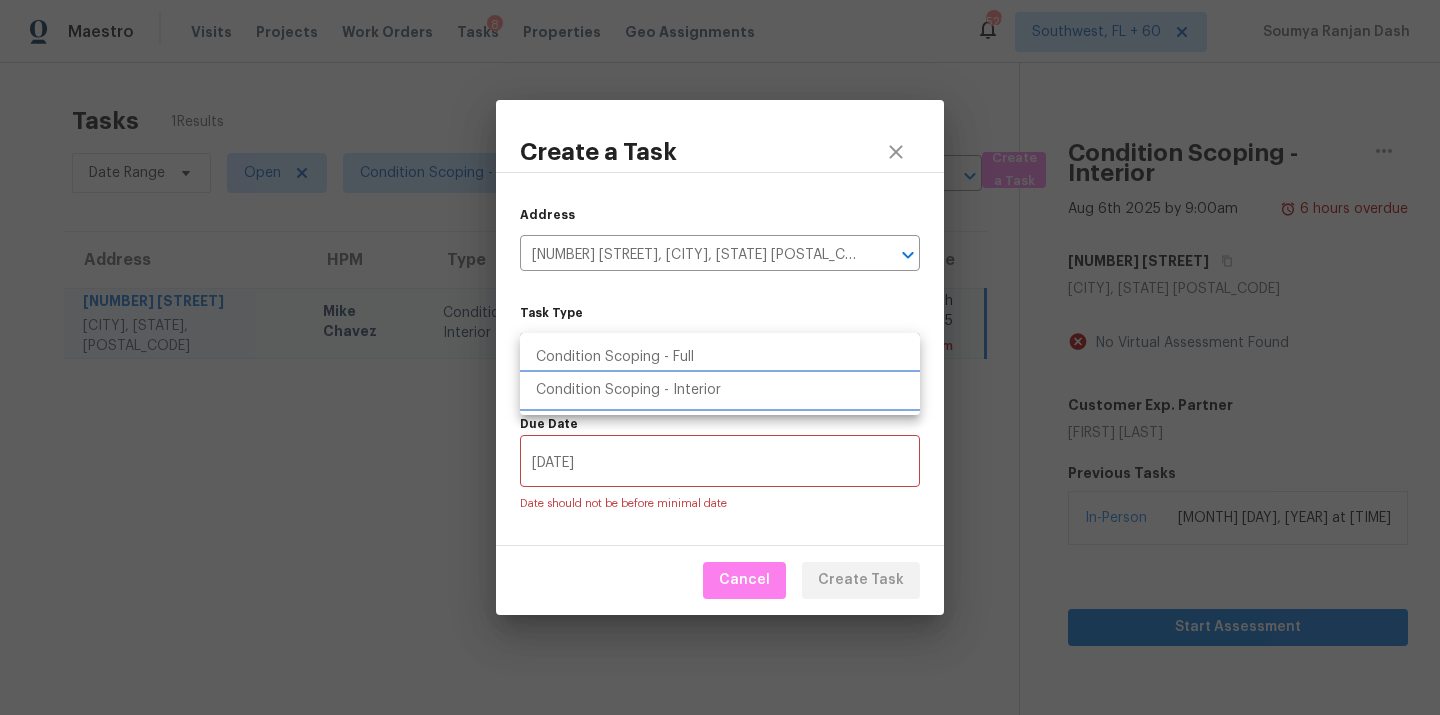 click on "Condition Scoping - Interior" at bounding box center [720, 390] 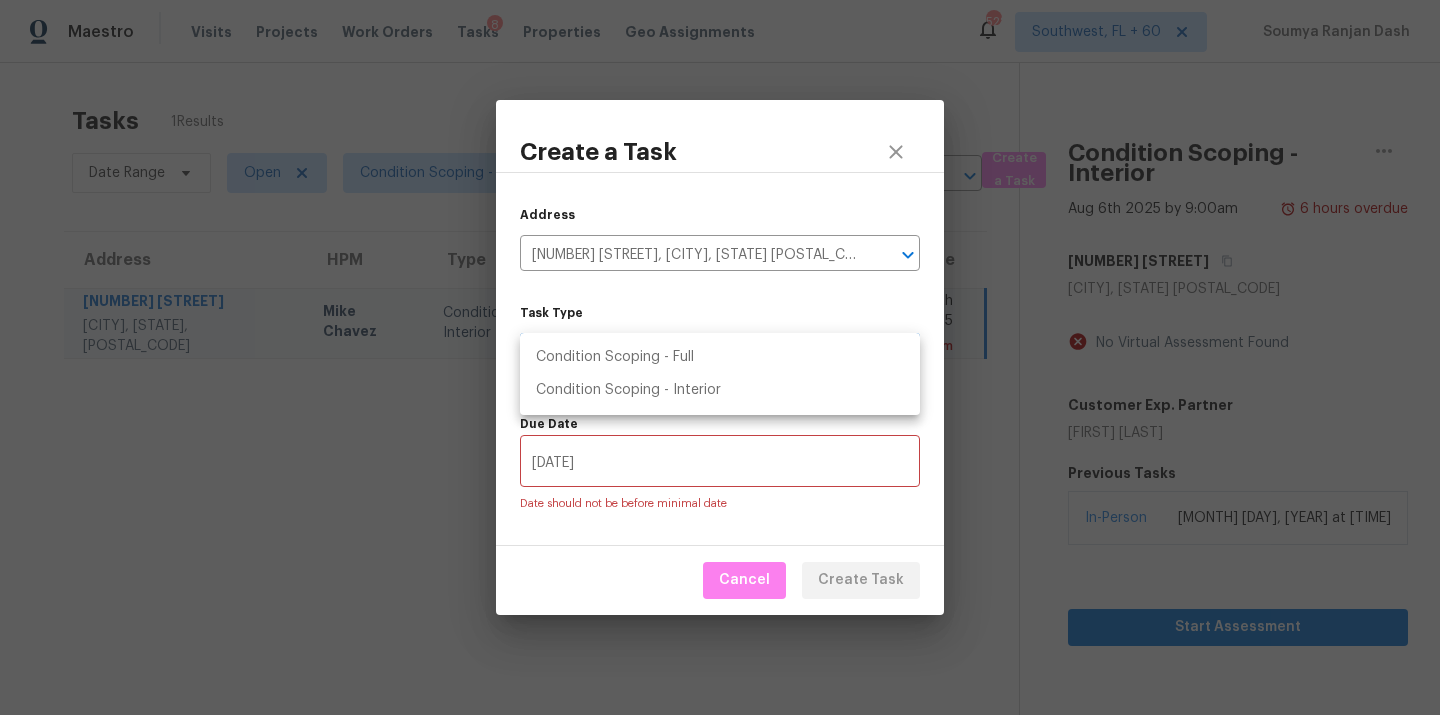 type on "virtual_interior_assessment" 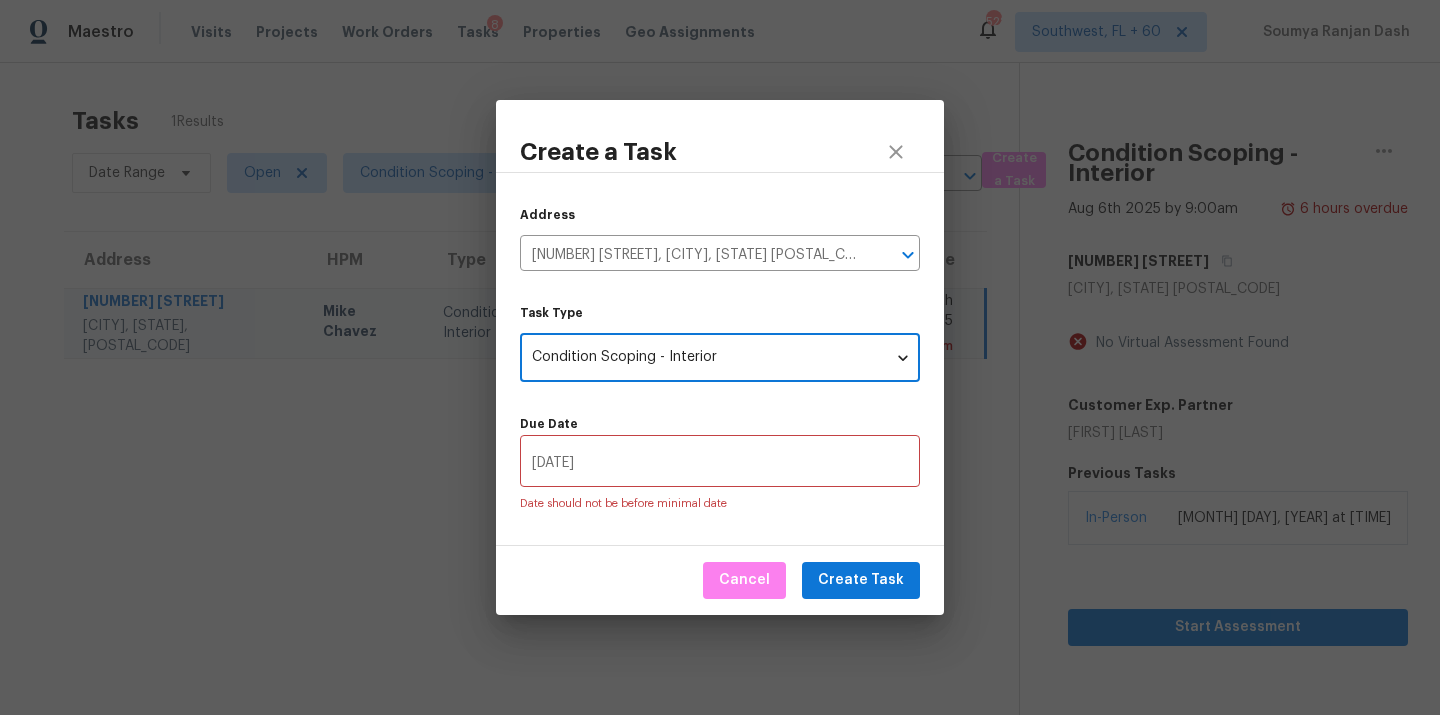 click on "08/05/2025" at bounding box center (720, 463) 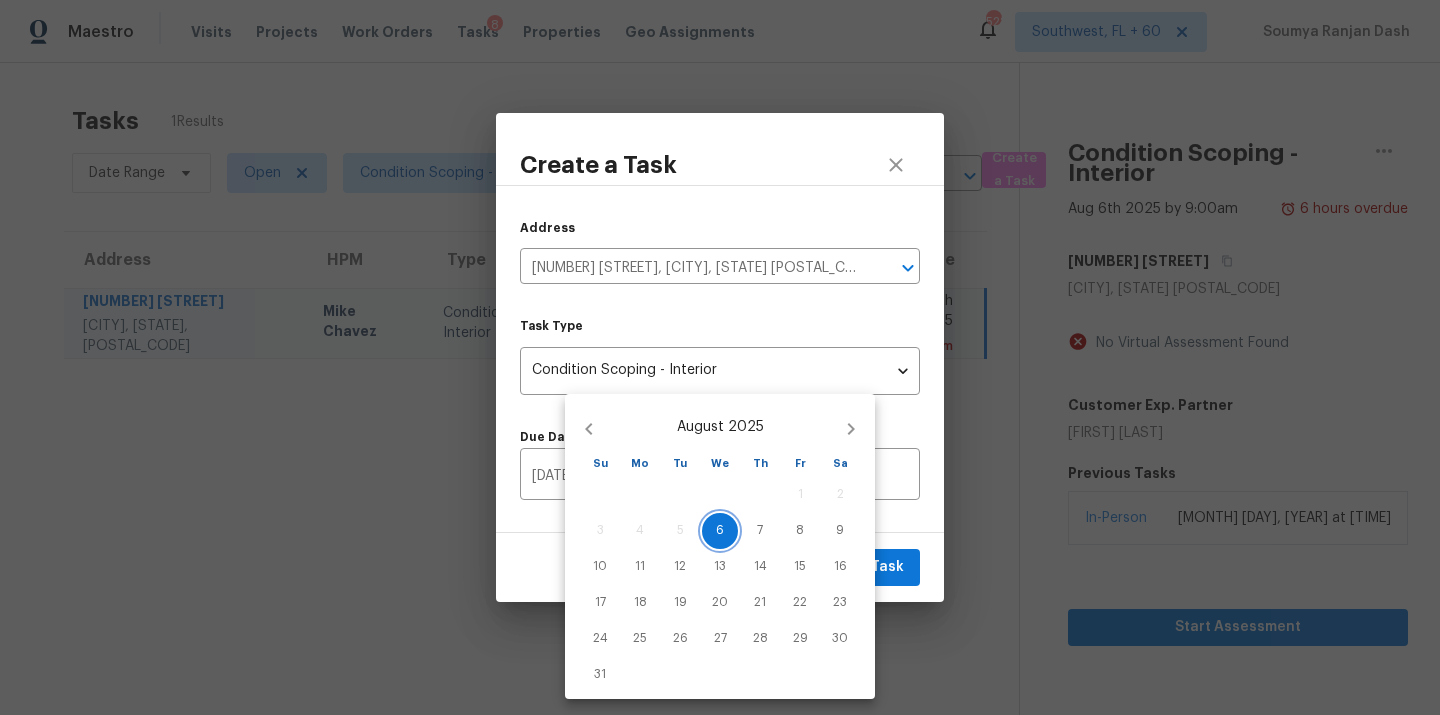 click on "6" at bounding box center (720, 530) 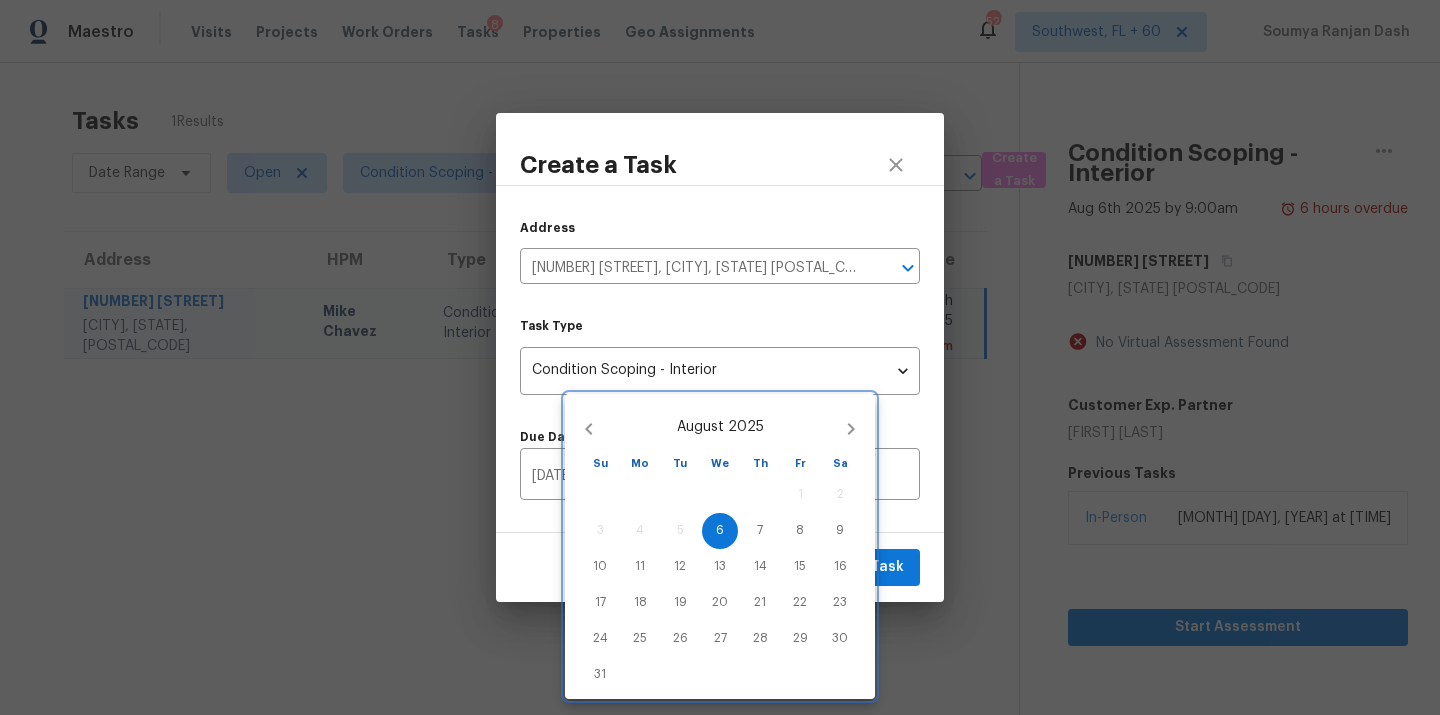 click at bounding box center [720, 357] 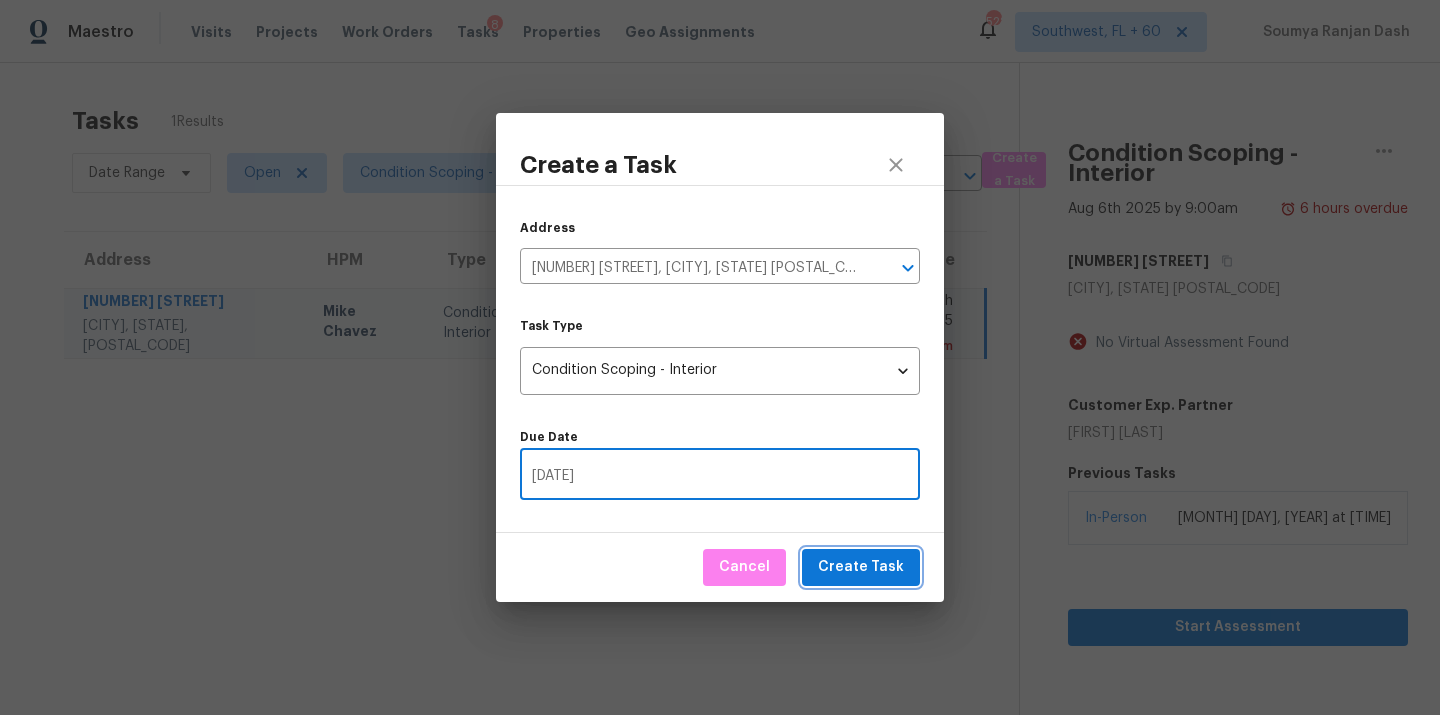 click on "Create Task" at bounding box center [861, 567] 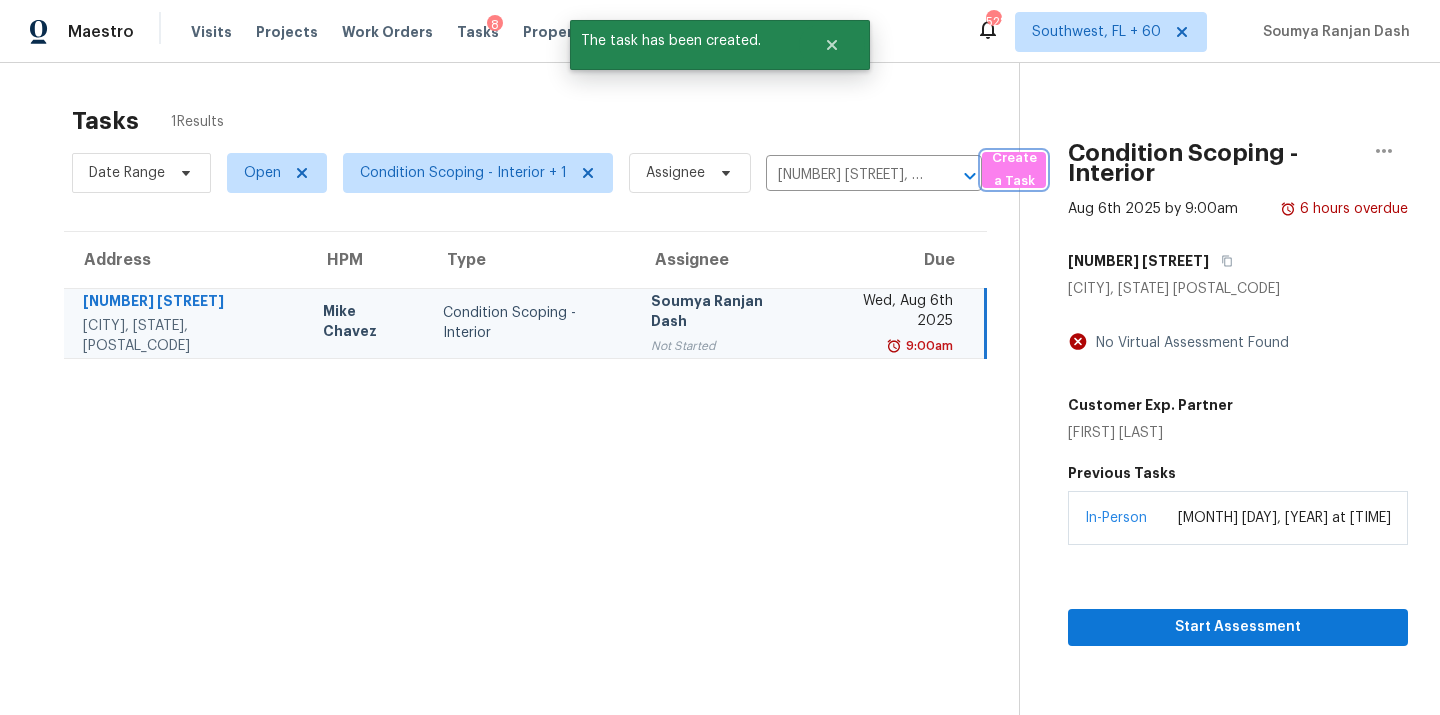 type 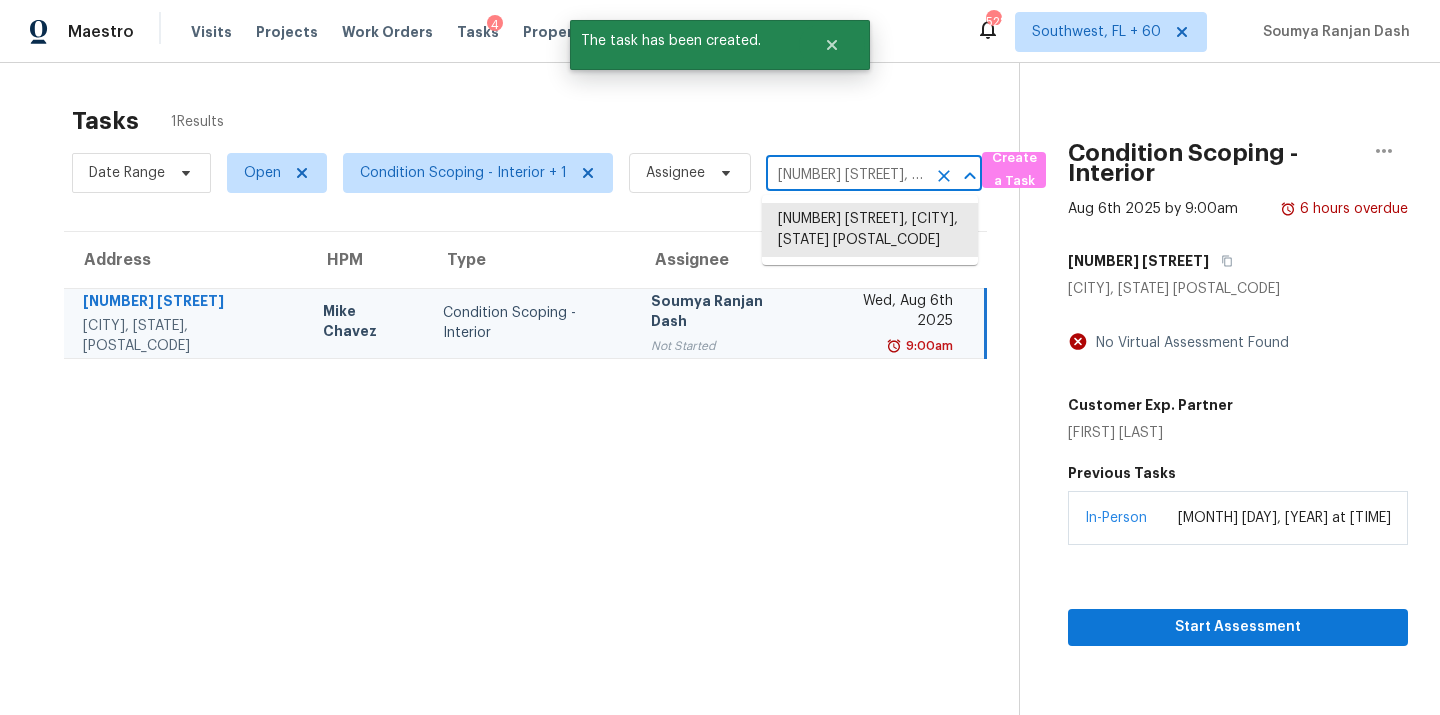 click on "19020 Stoddard Way, Apple Valley, CA 92308" at bounding box center [846, 175] 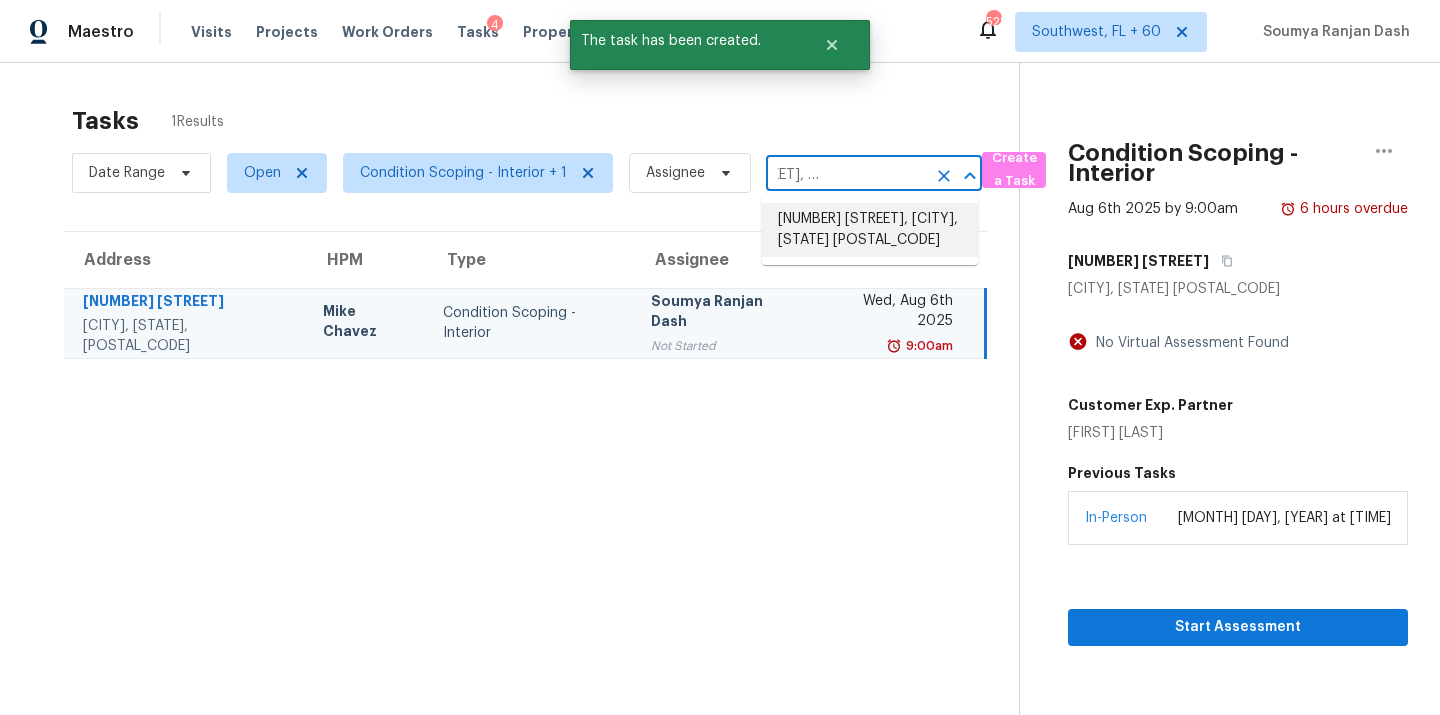 click on "1708 E Morelos St, Chandler, AZ 85225" at bounding box center (870, 230) 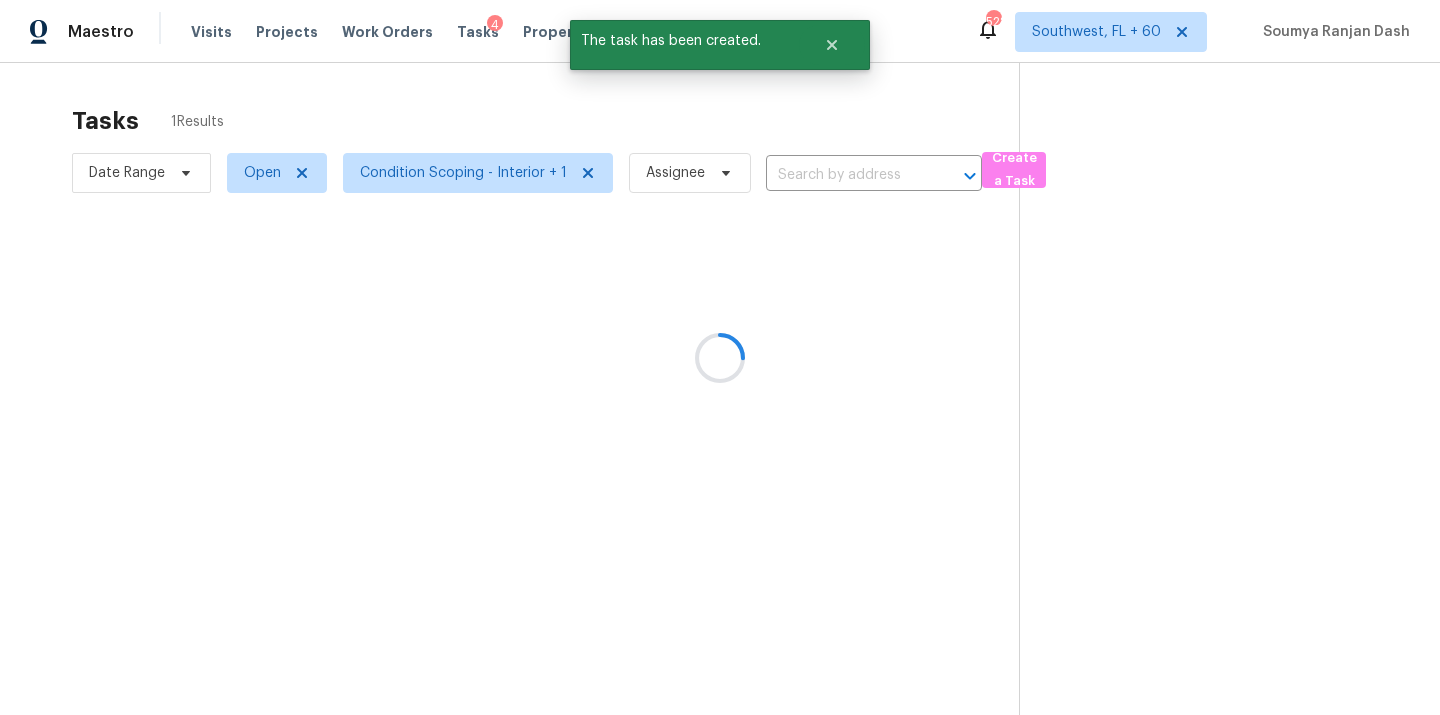 type on "1708 E Morelos St, Chandler, AZ 85225" 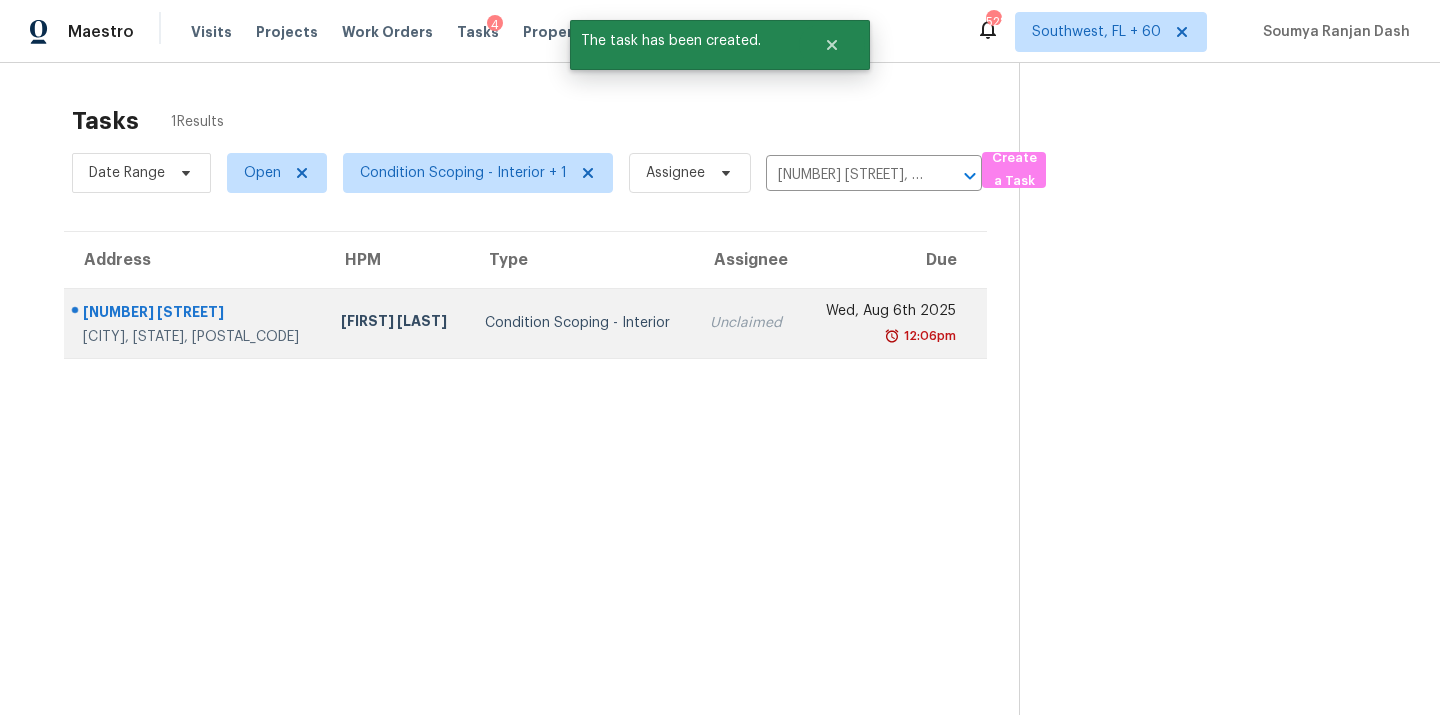 click on "Condition Scoping - Interior" at bounding box center (582, 323) 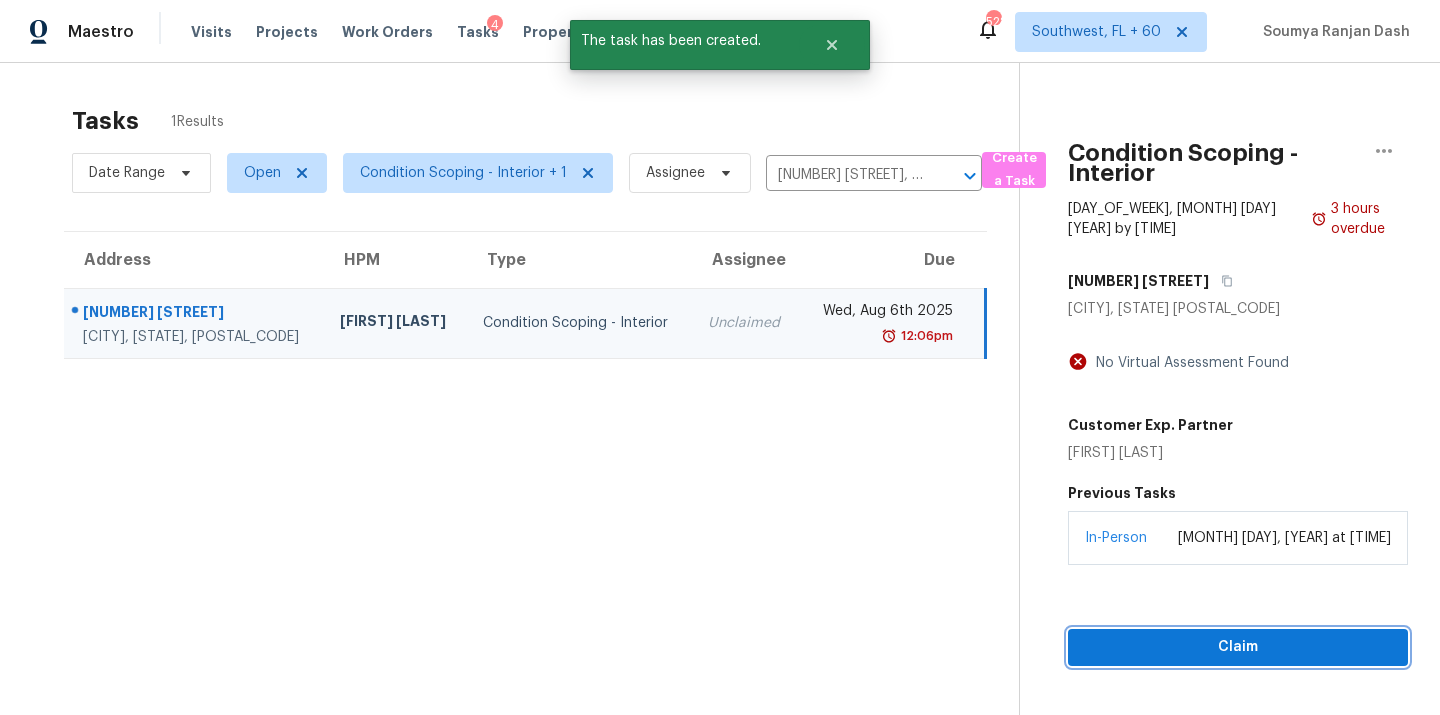 click on "Claim" at bounding box center [1238, 647] 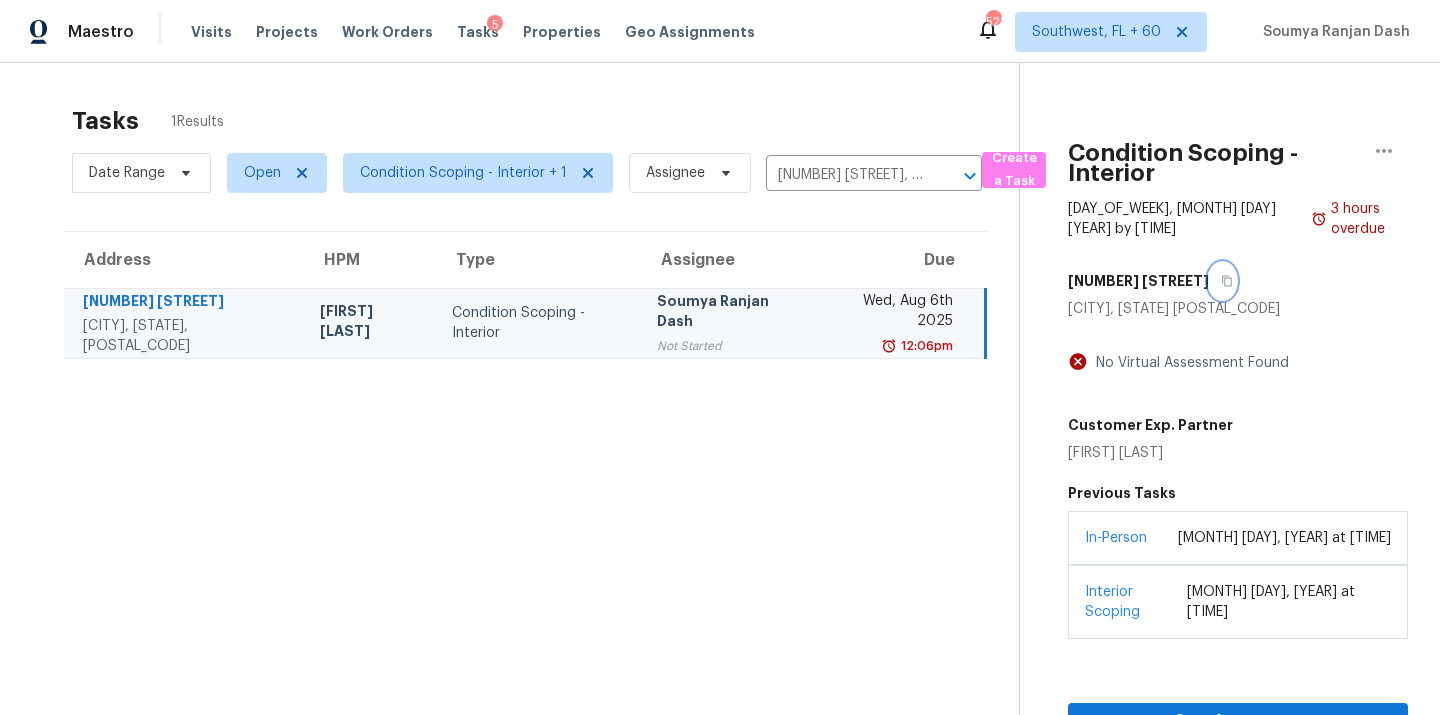 click 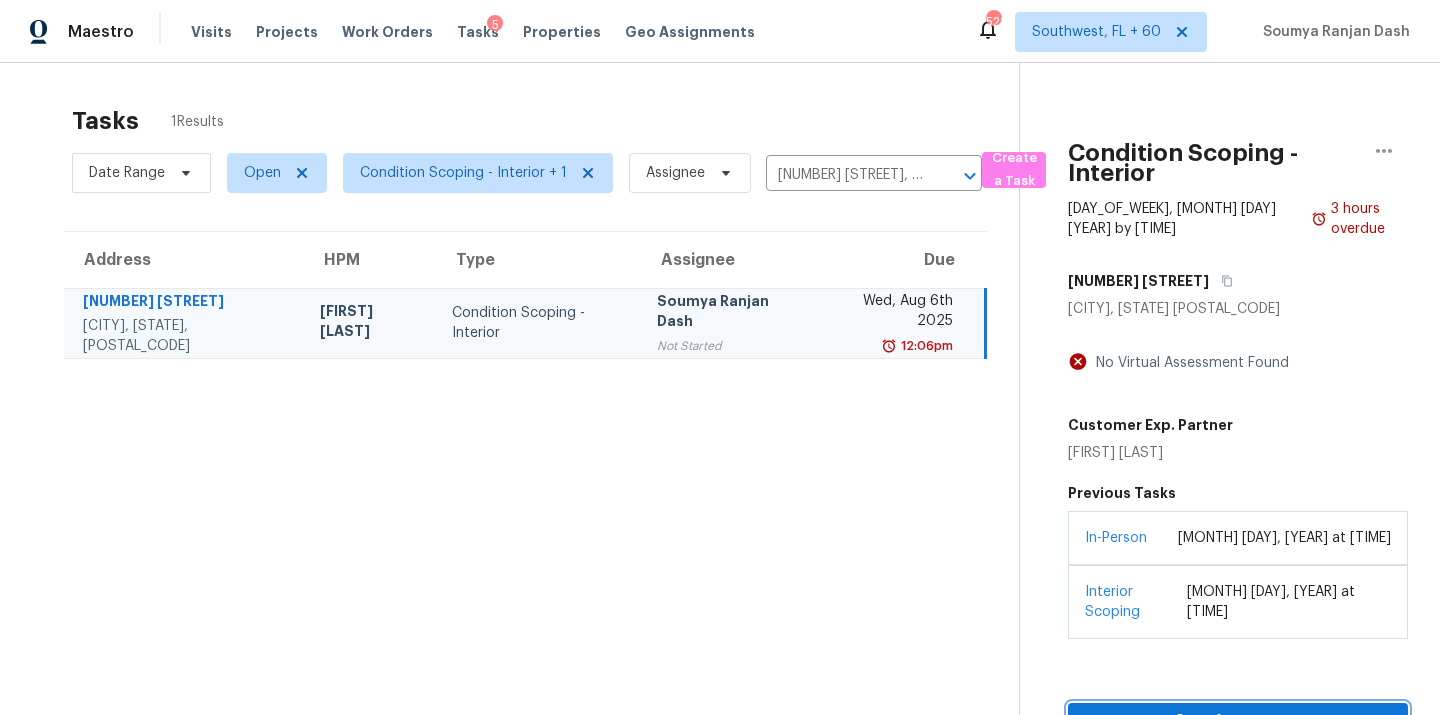 click on "Start Assessment" at bounding box center [1238, 721] 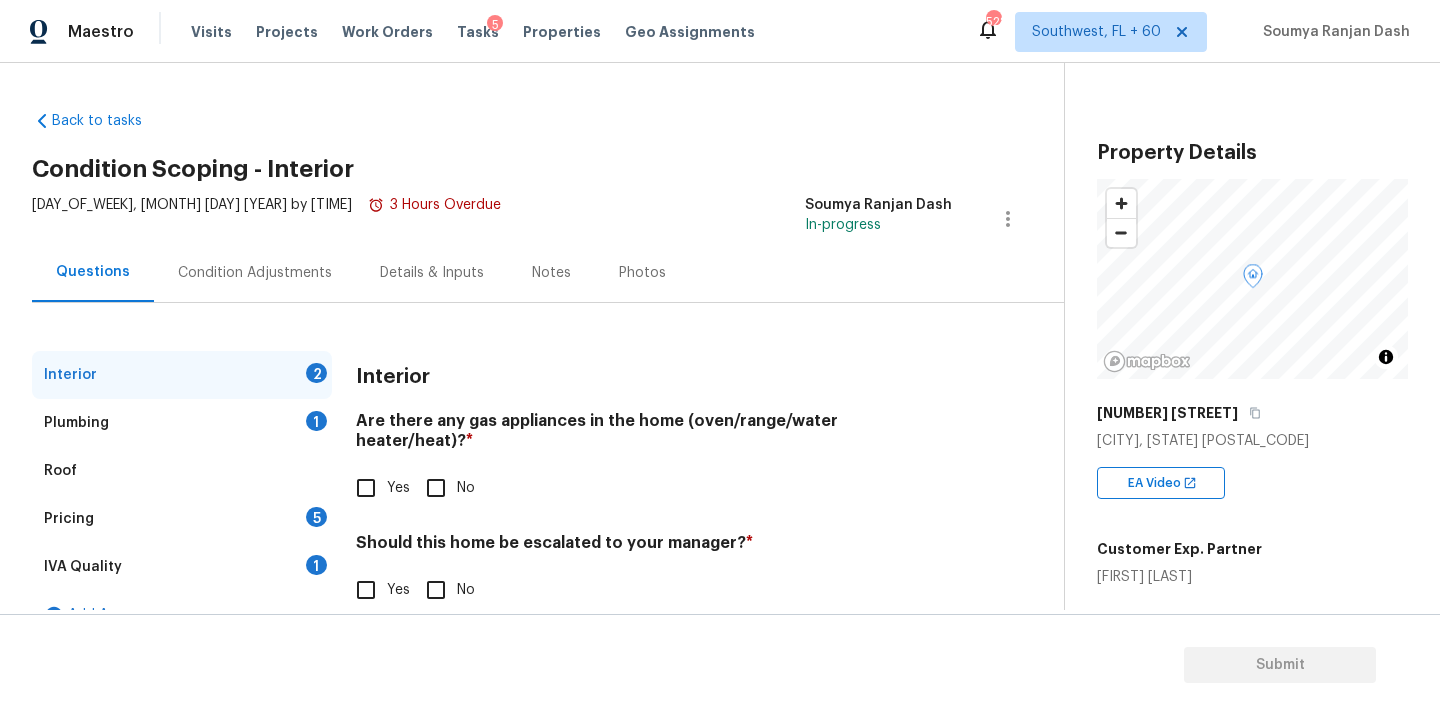 scroll, scrollTop: 35, scrollLeft: 0, axis: vertical 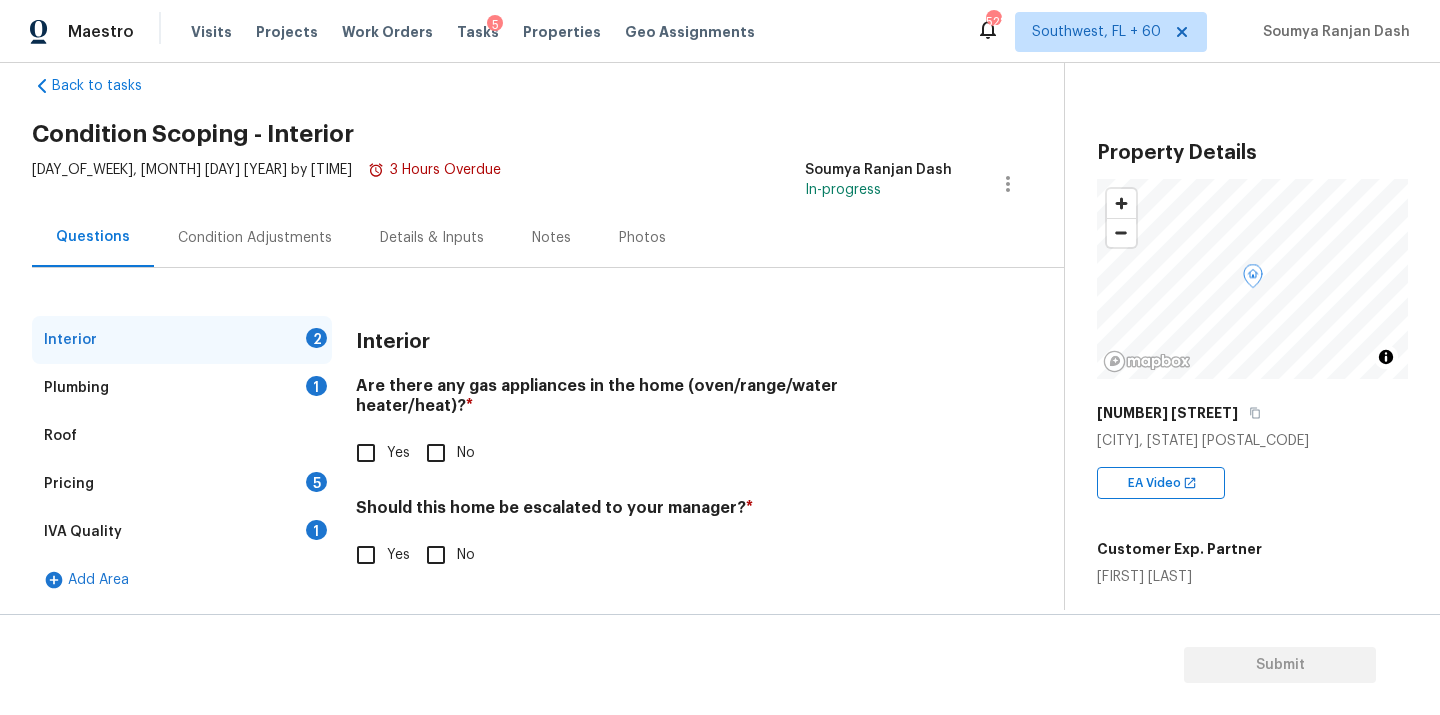 click on "Yes" at bounding box center [366, 555] 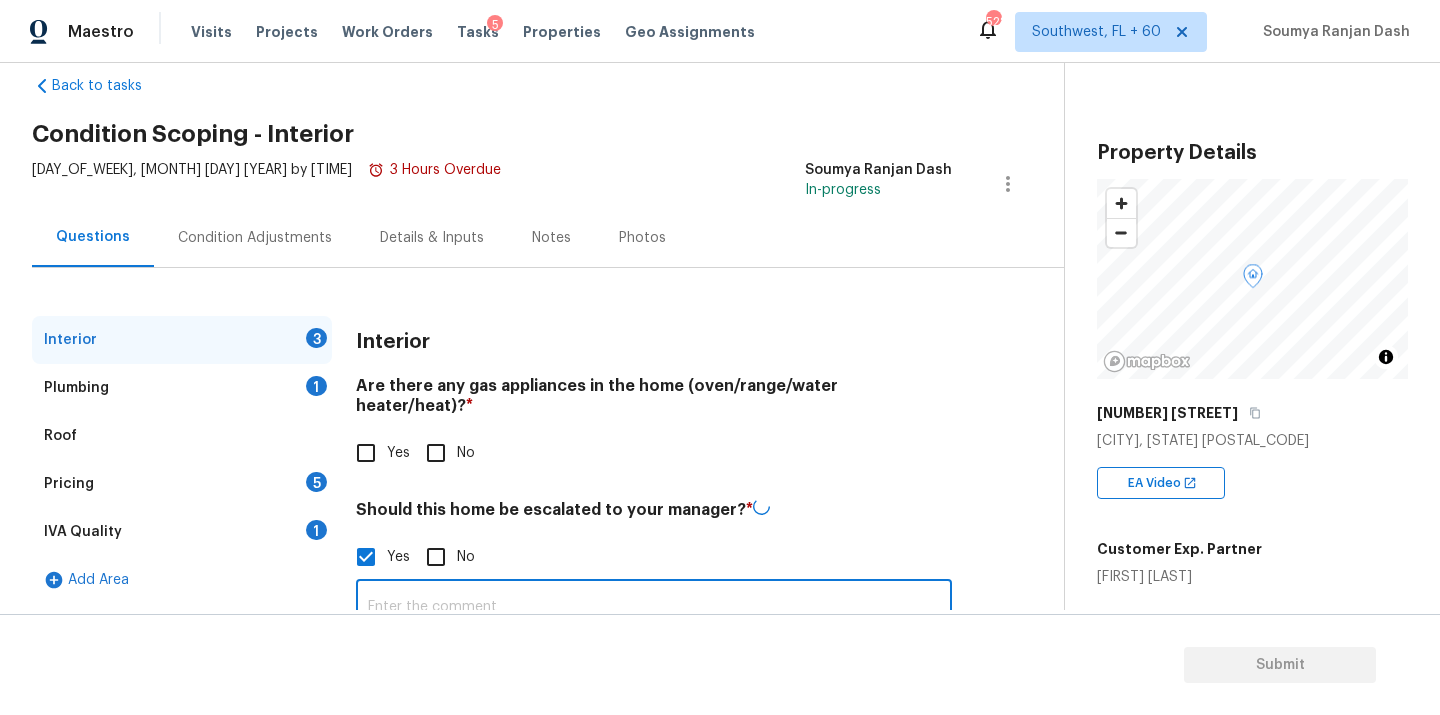 click at bounding box center (654, 607) 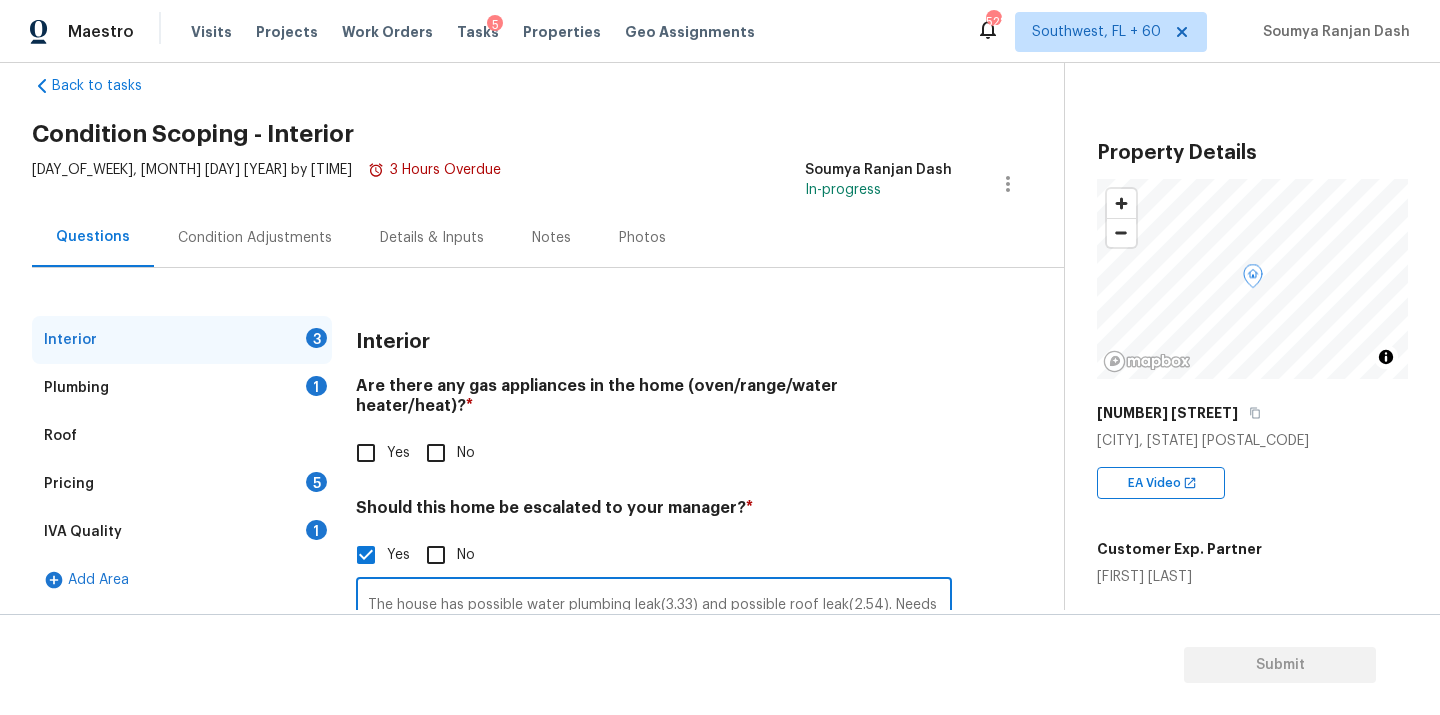 scroll, scrollTop: 0, scrollLeft: 1016, axis: horizontal 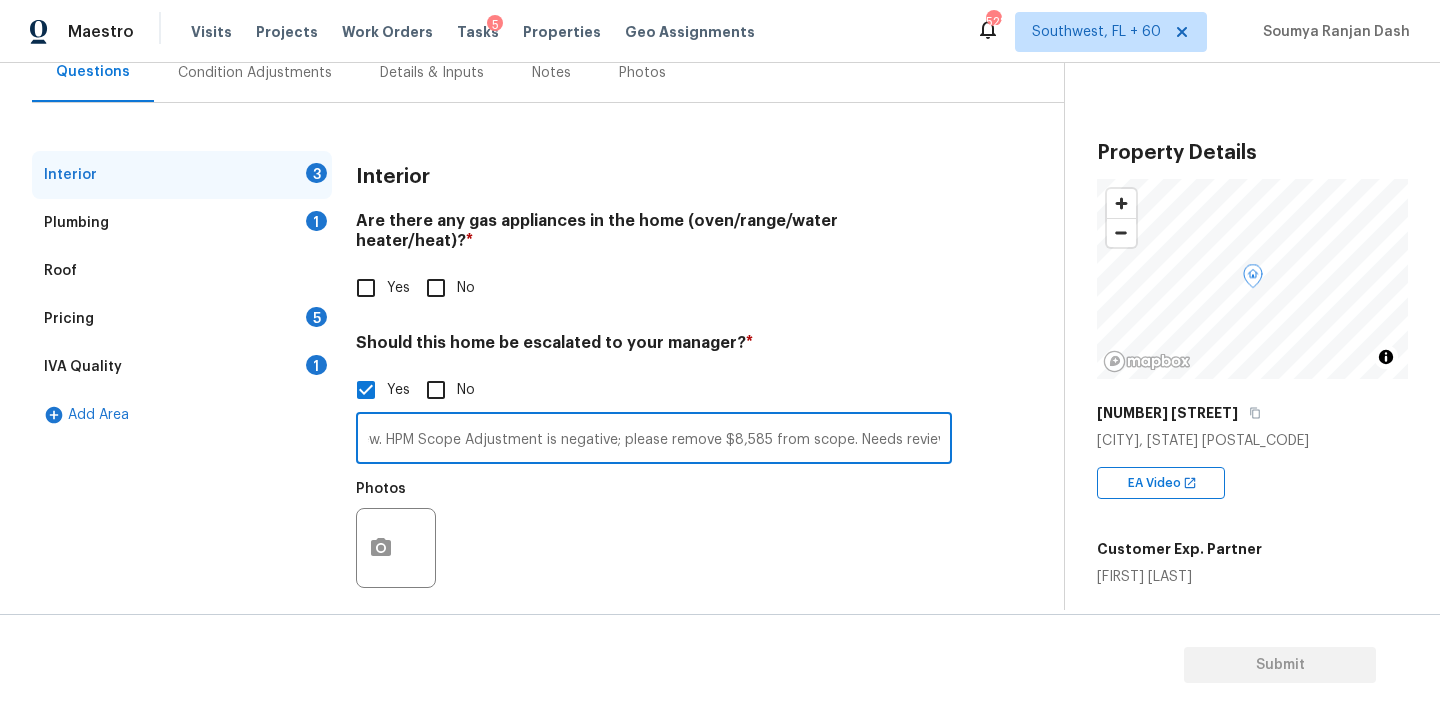 type on "The house has possible water plumbing leak(3.33) and possible roof leak(2.54). Needs review. As per HPM notes the HVAC needs replacement. Needs review. HPM Scope Adjustment is negative; please remove $8,585 from scope. Needs review." 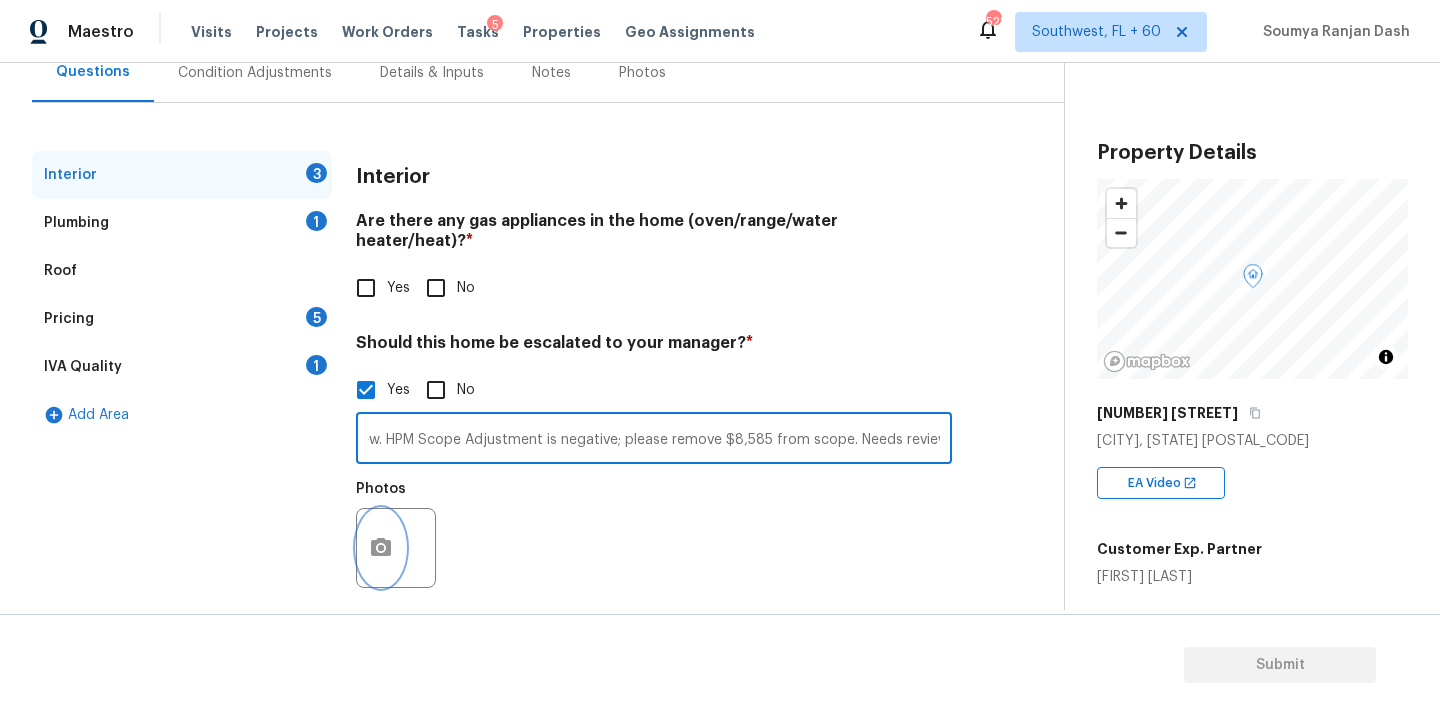 click at bounding box center (381, 548) 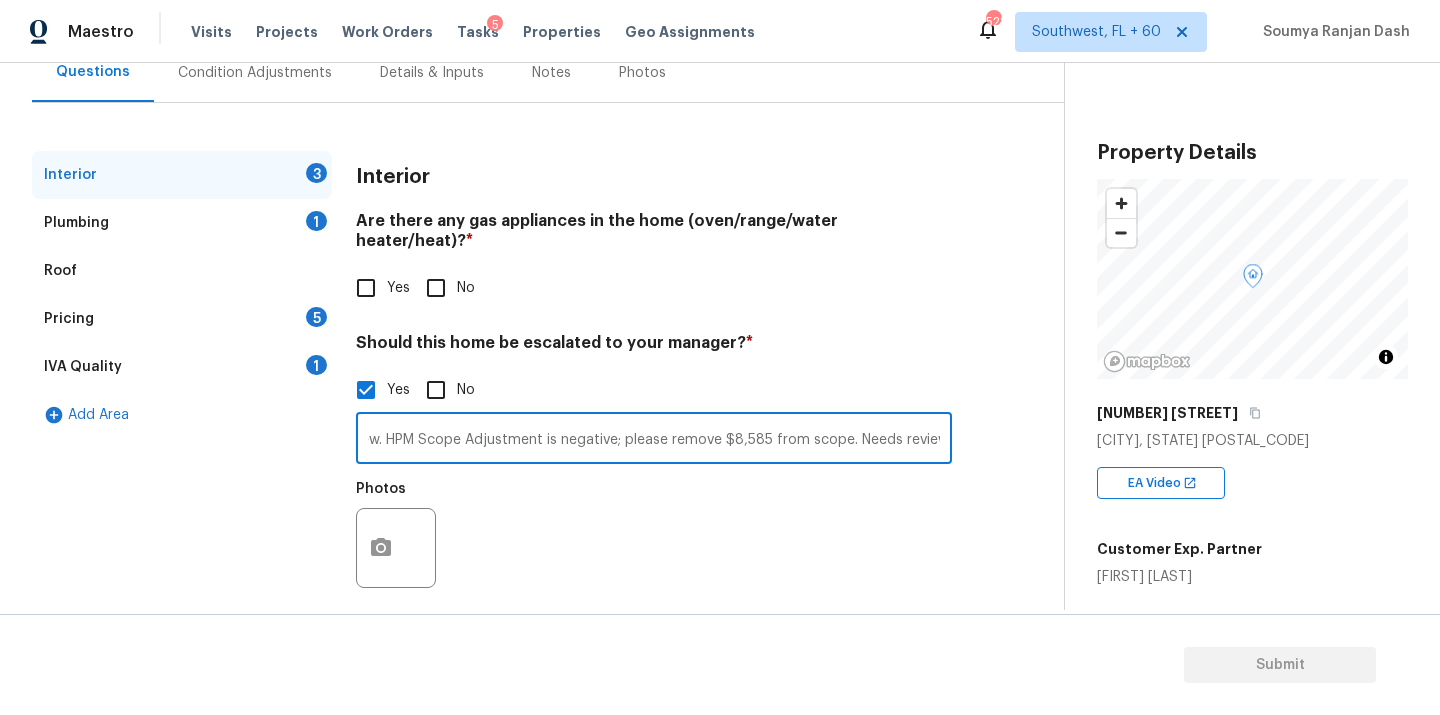 scroll, scrollTop: 0, scrollLeft: 0, axis: both 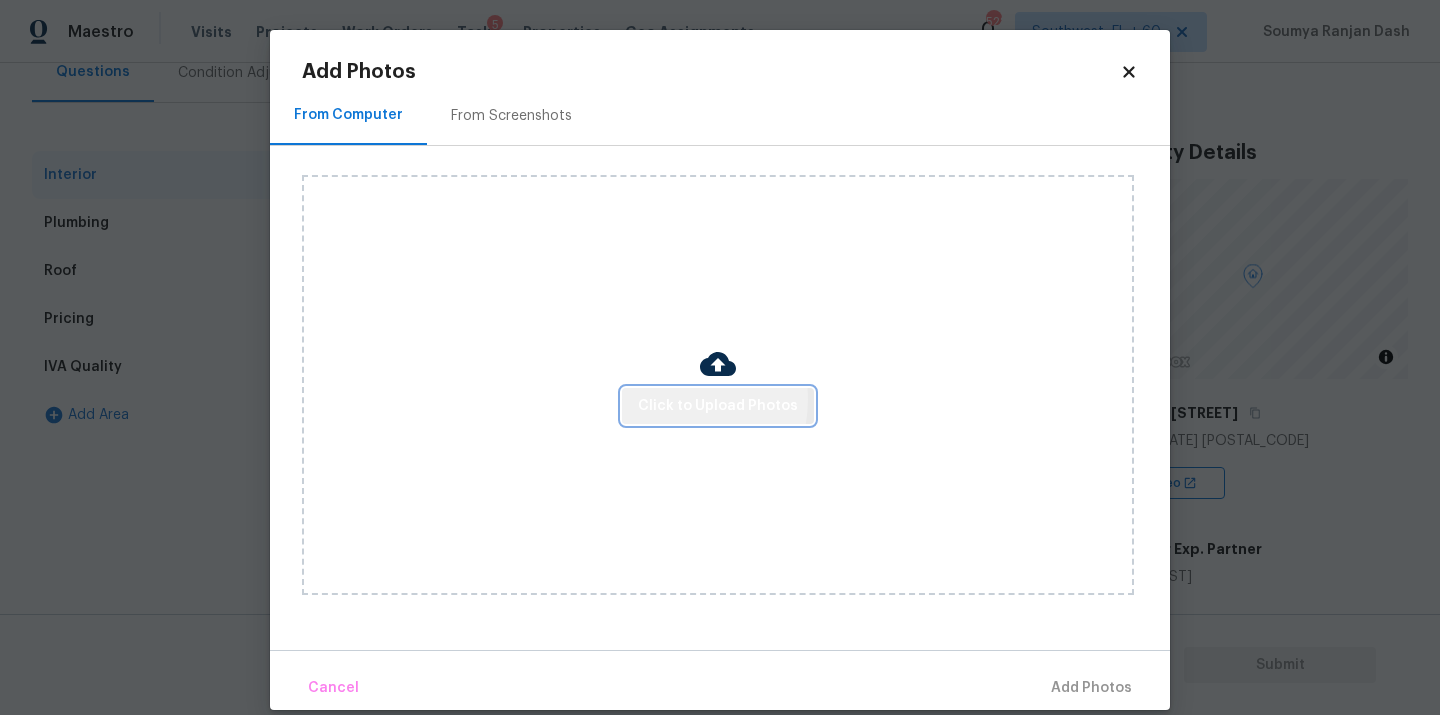 click on "Click to Upload Photos" at bounding box center [718, 406] 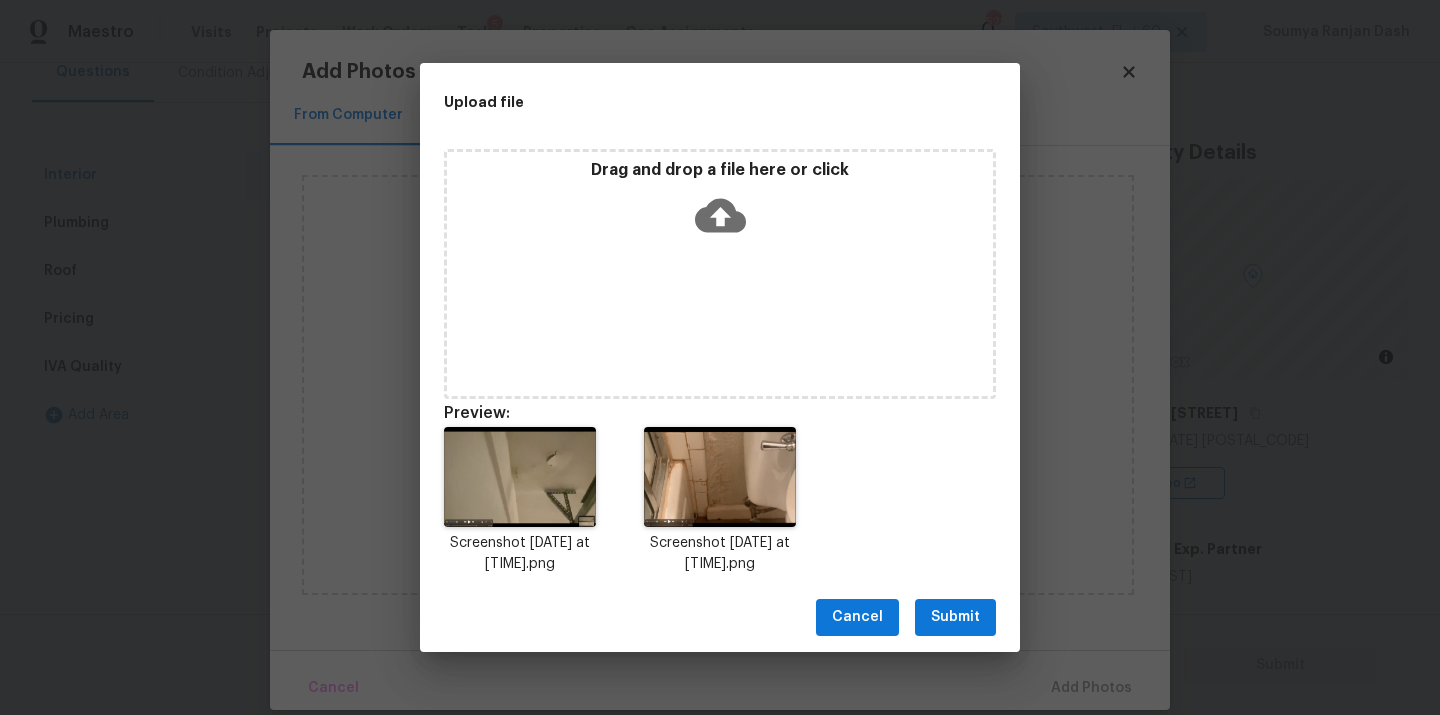 click on "Submit" at bounding box center [955, 617] 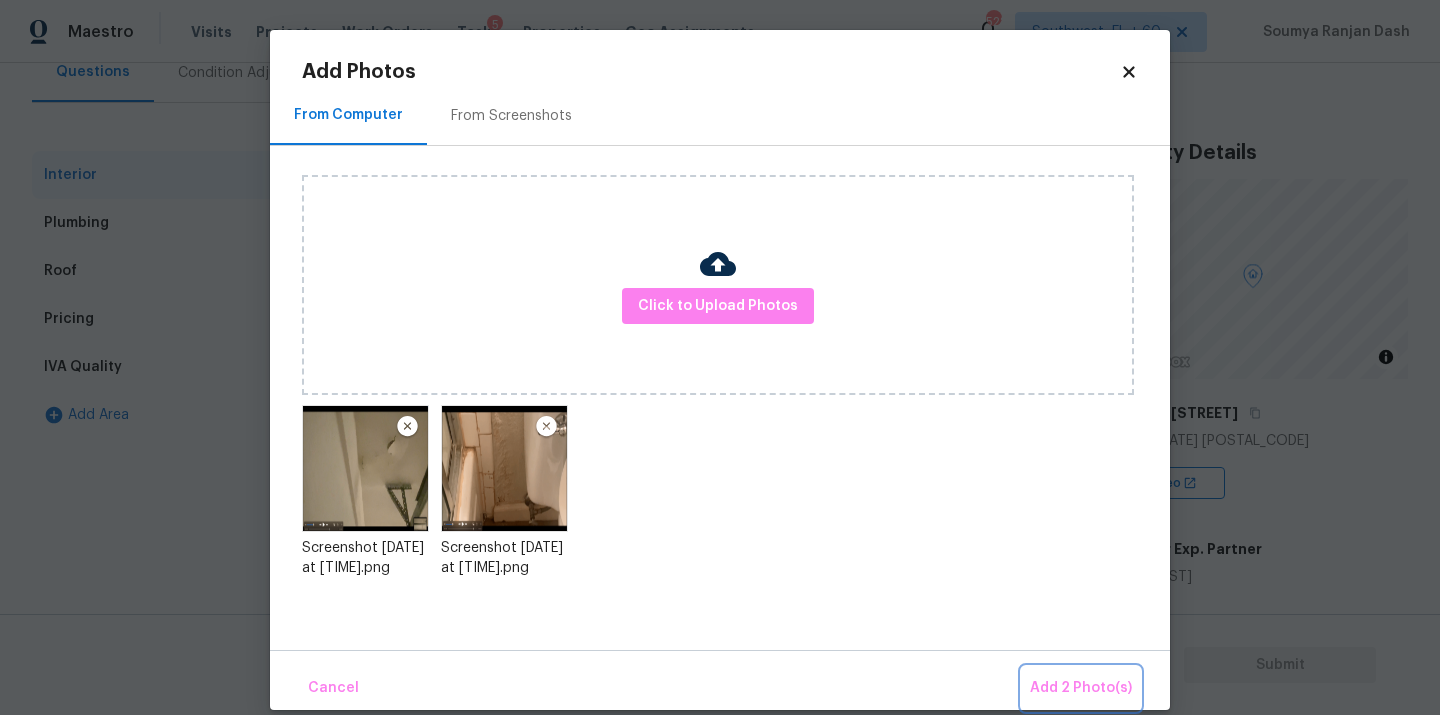 click on "Add 2 Photo(s)" at bounding box center (1081, 688) 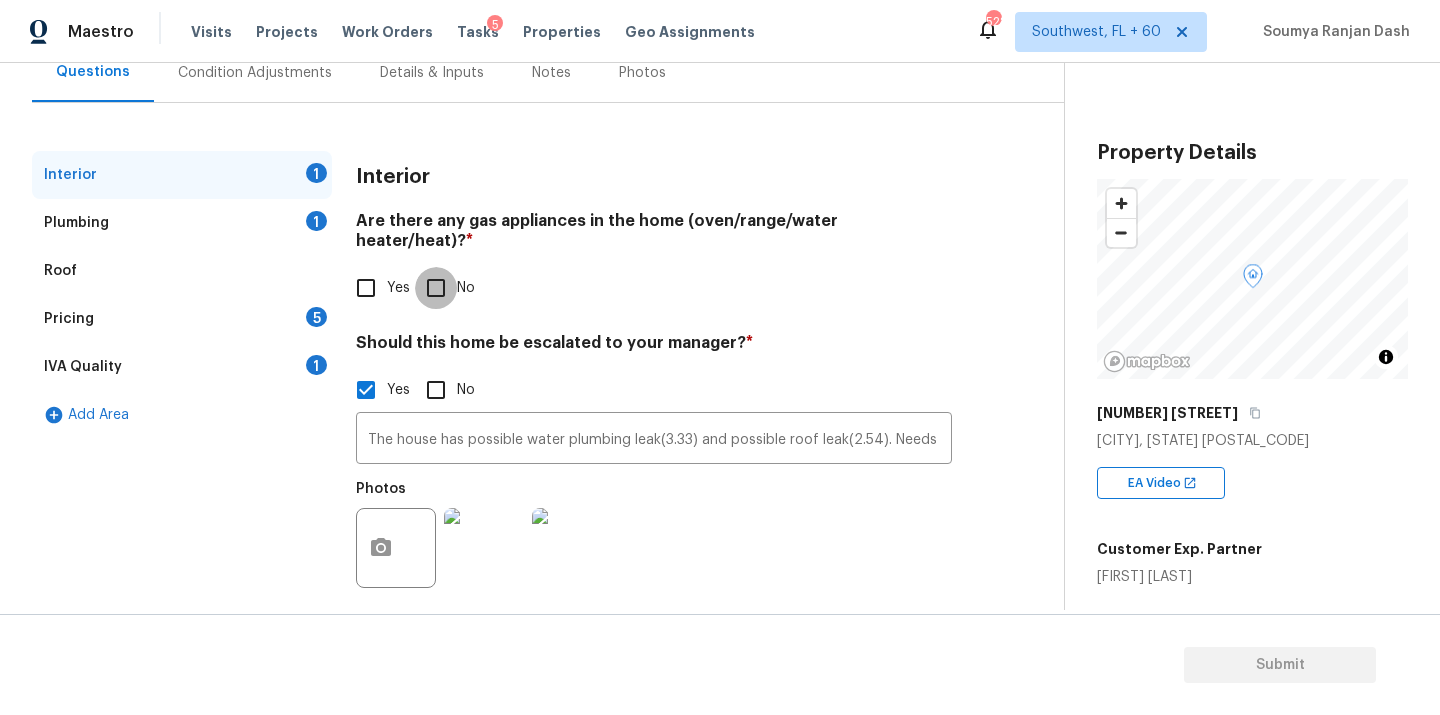 click on "No" at bounding box center [436, 288] 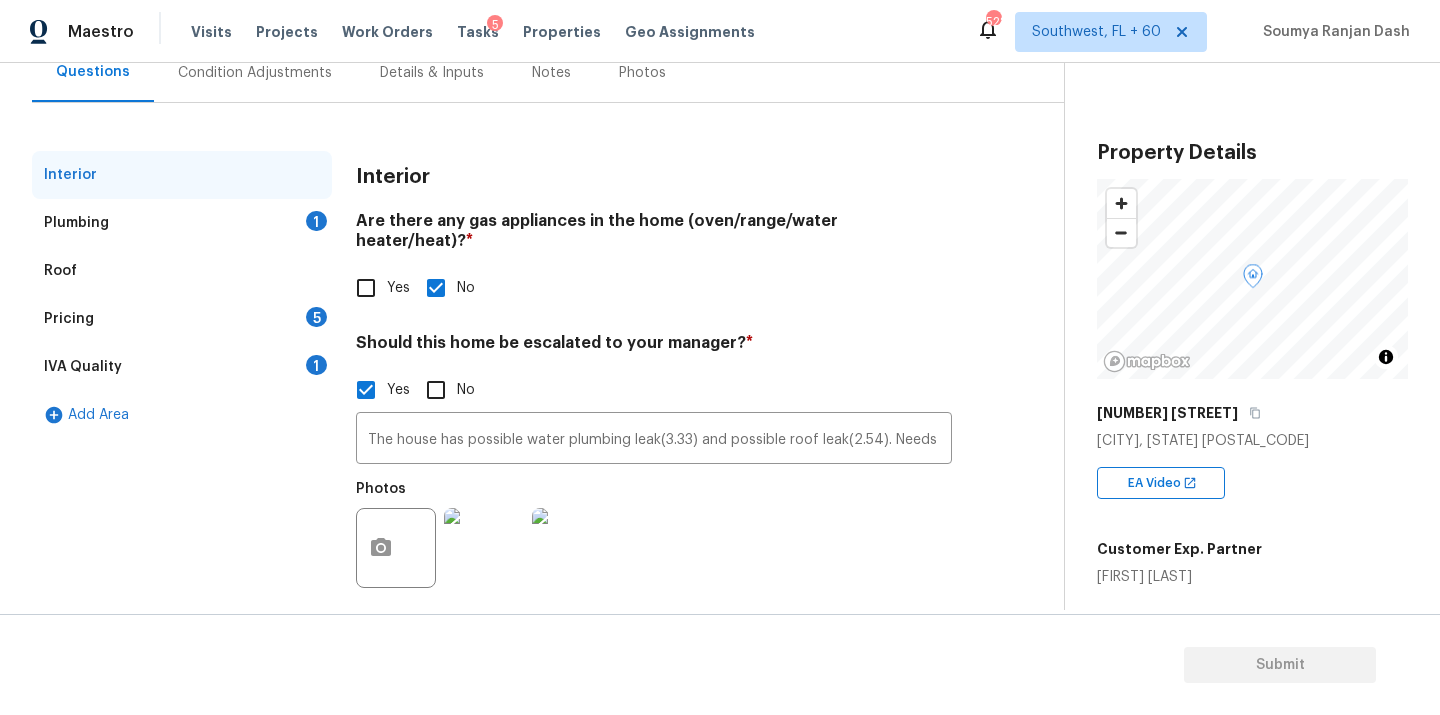 click on "Plumbing 1" at bounding box center (182, 223) 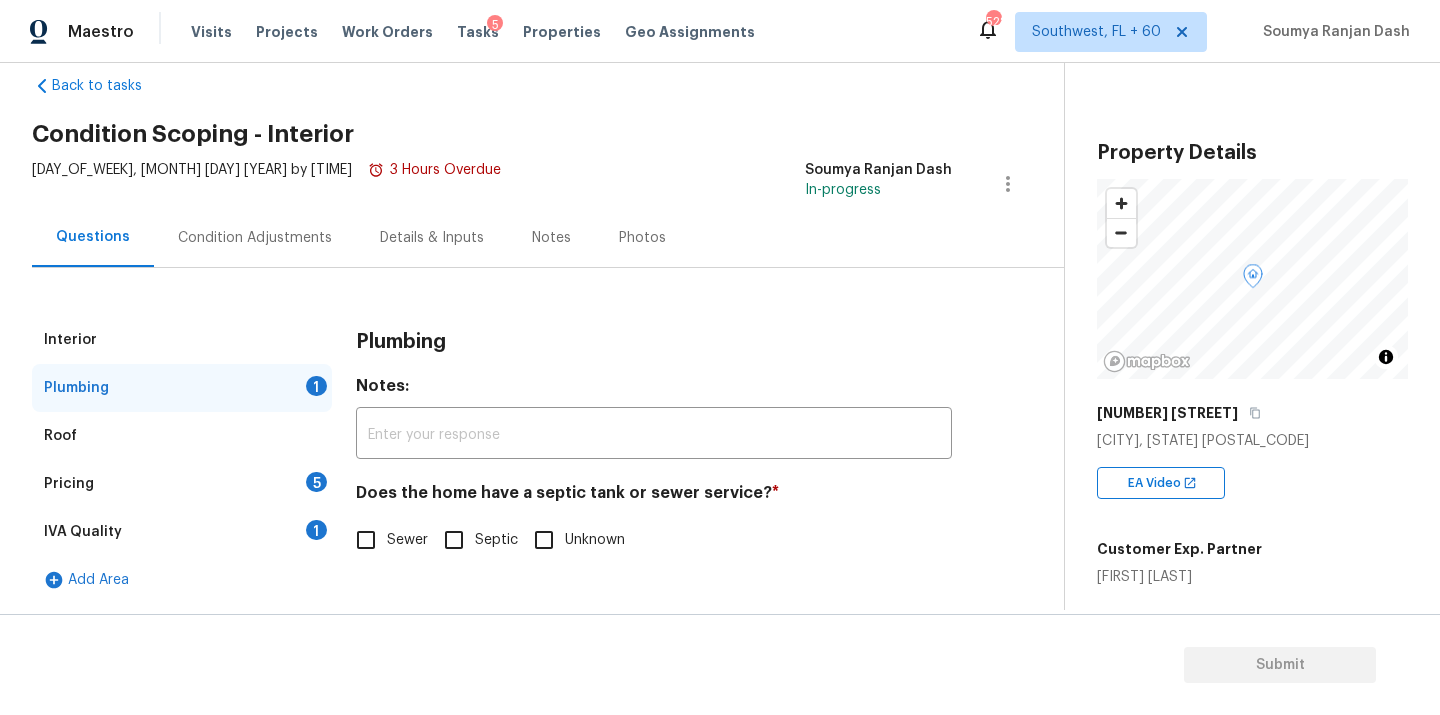 click on "Sewer" at bounding box center [366, 540] 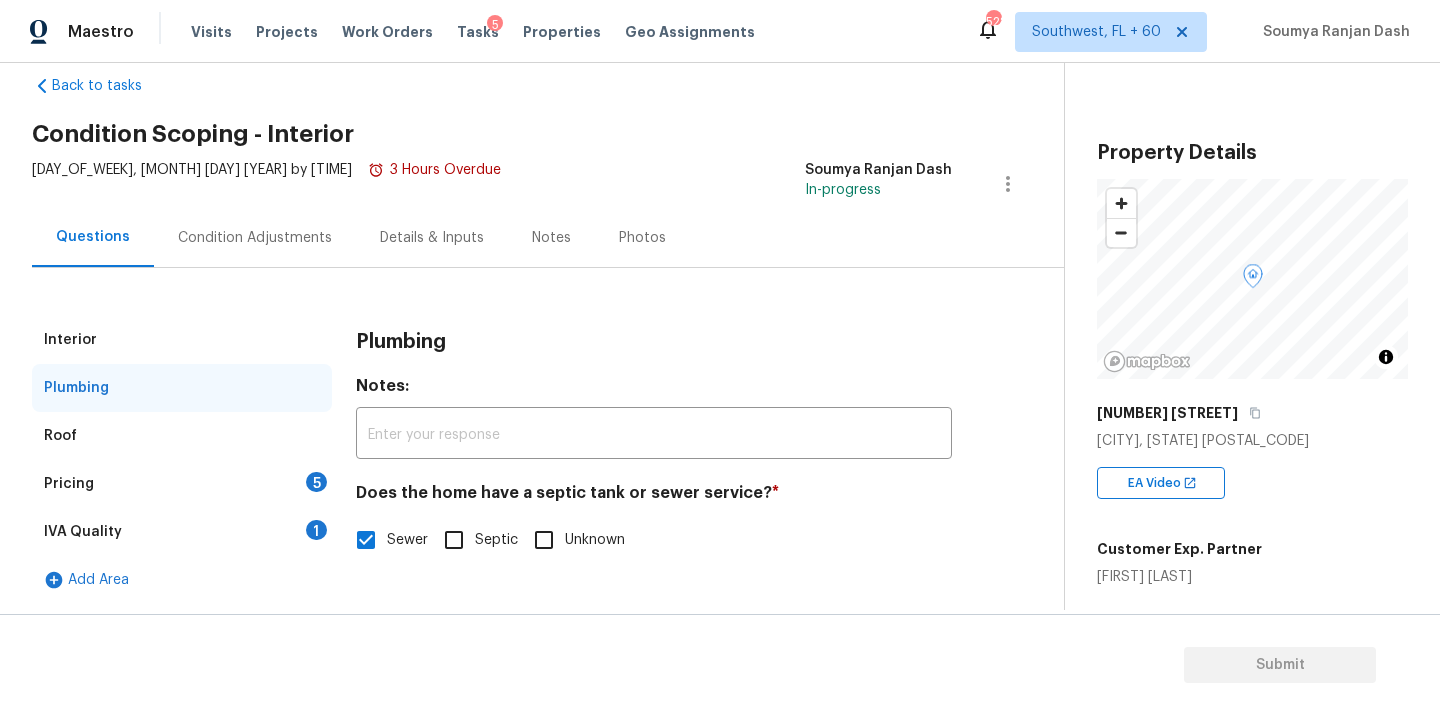 click on "Pricing 5" at bounding box center (182, 484) 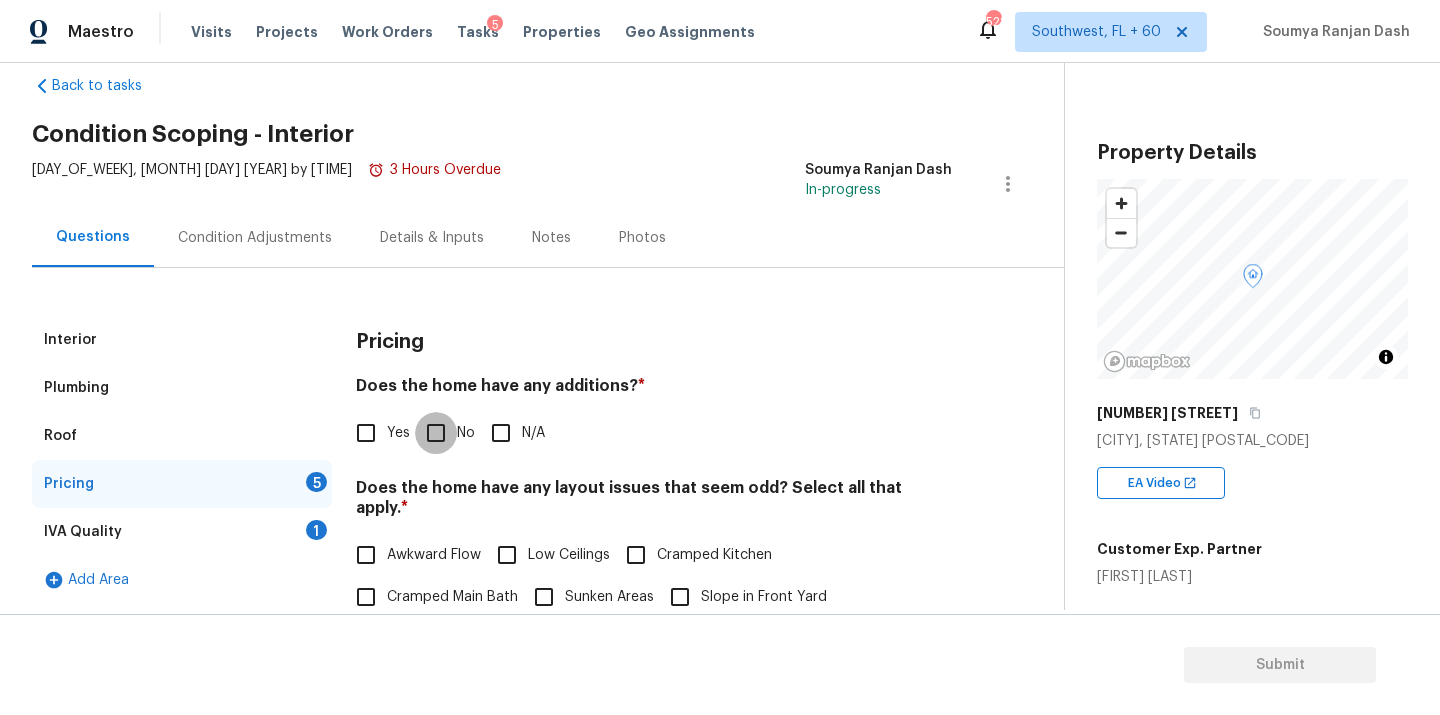 click on "No" at bounding box center [436, 433] 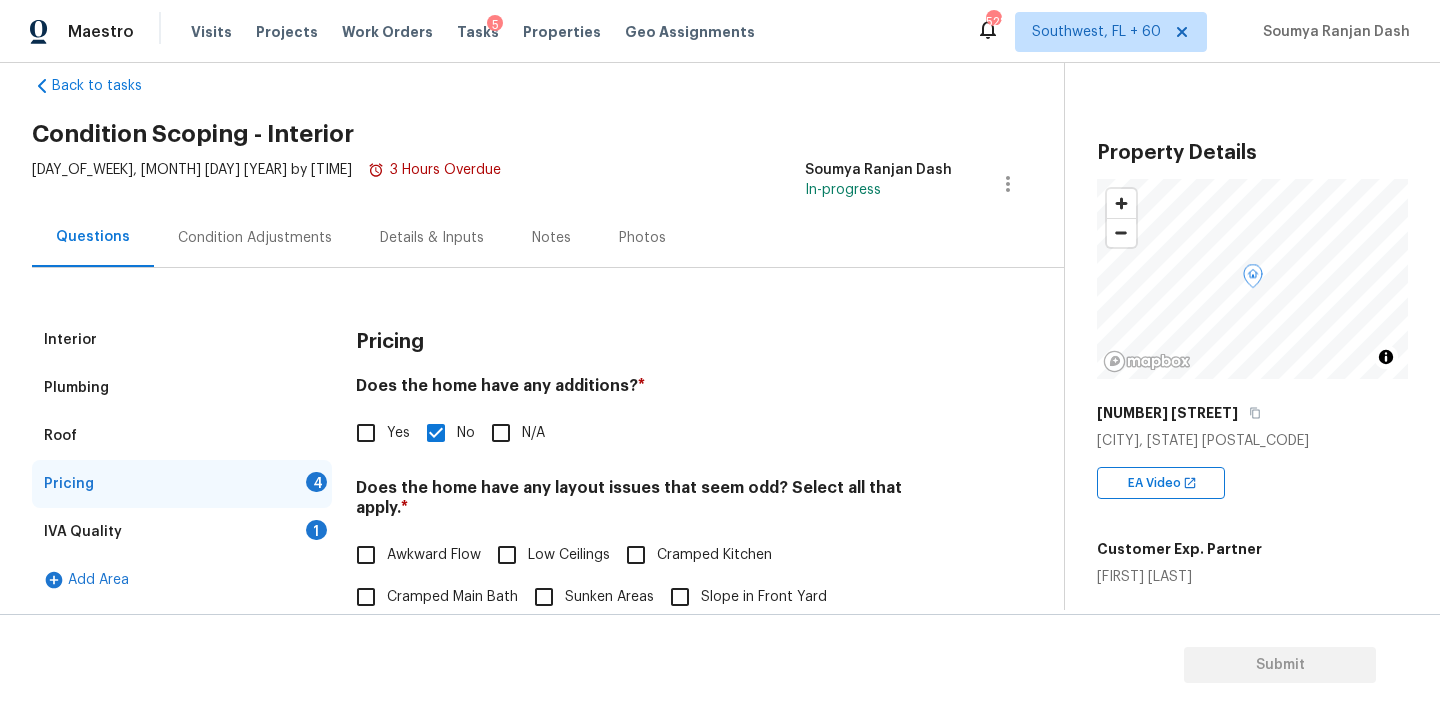scroll, scrollTop: 315, scrollLeft: 0, axis: vertical 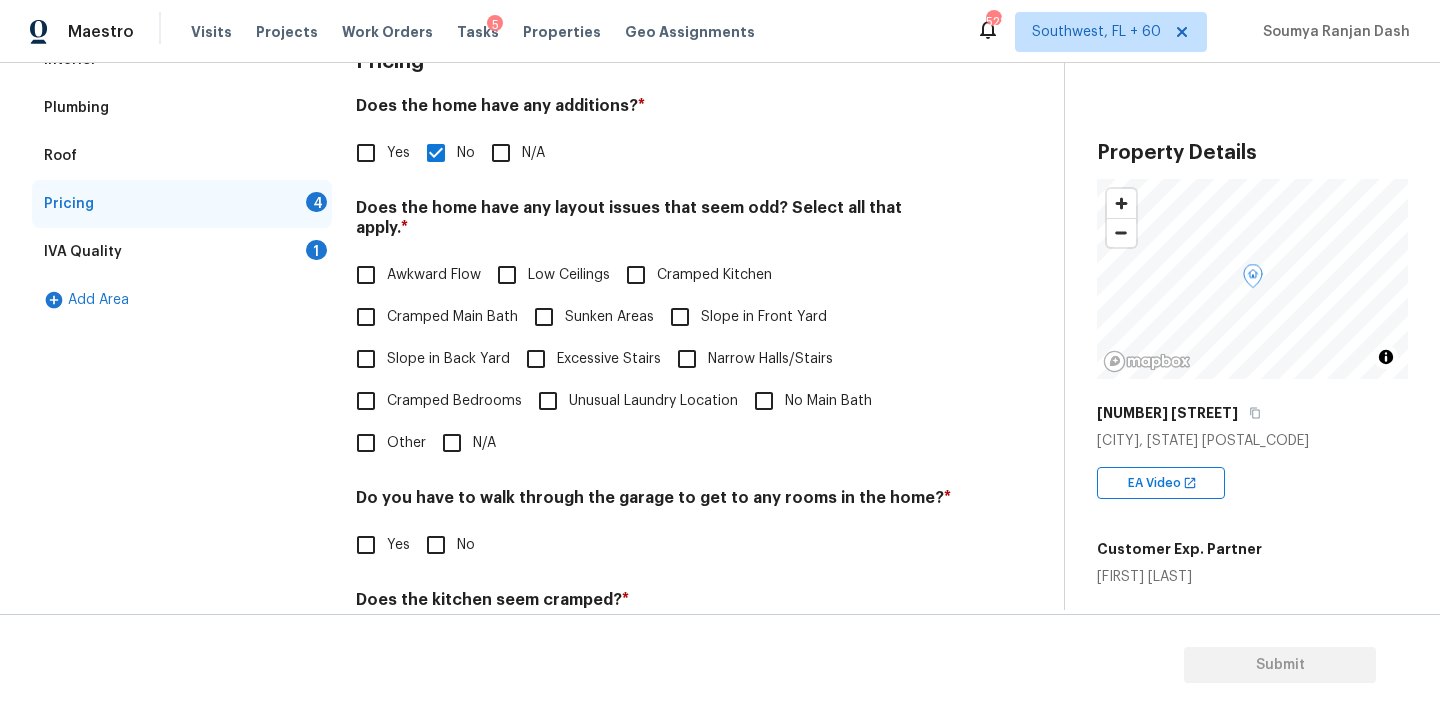 click on "N/A" at bounding box center [452, 443] 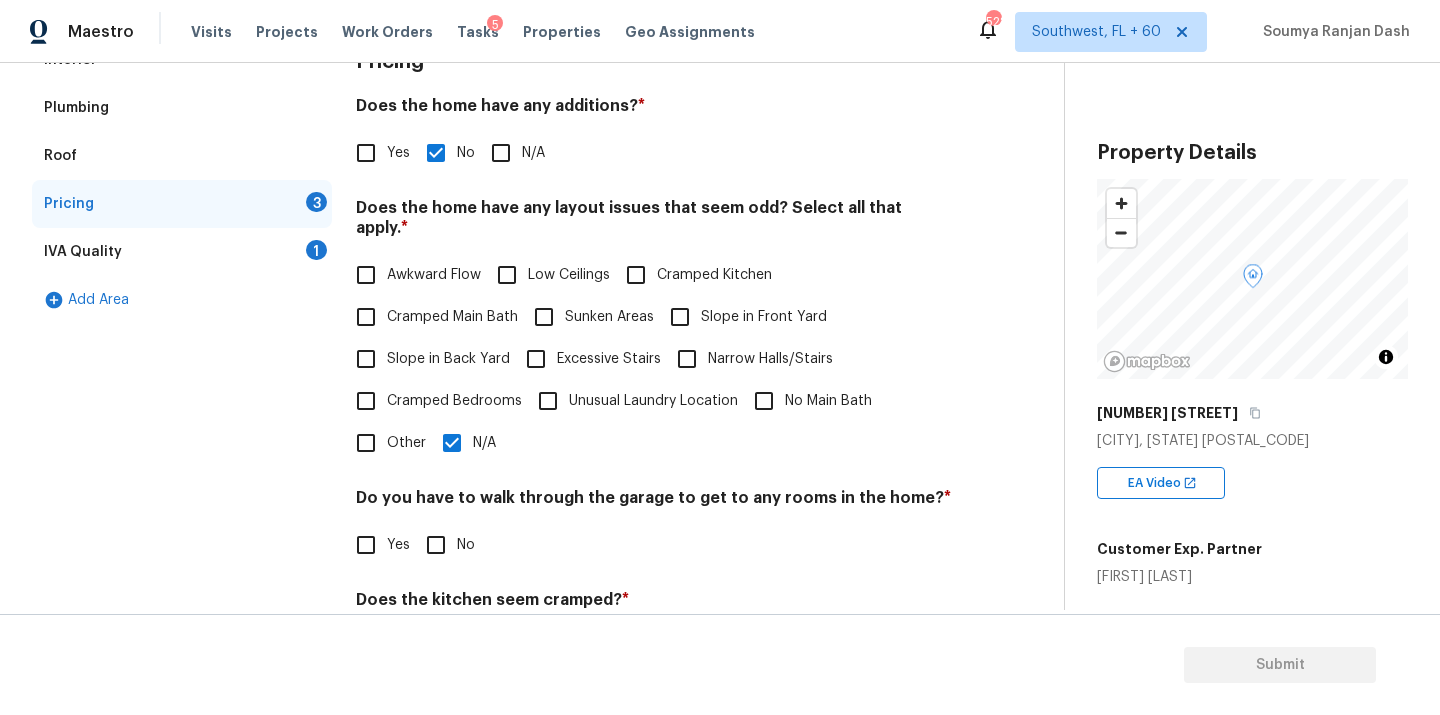 click on "No" at bounding box center [436, 545] 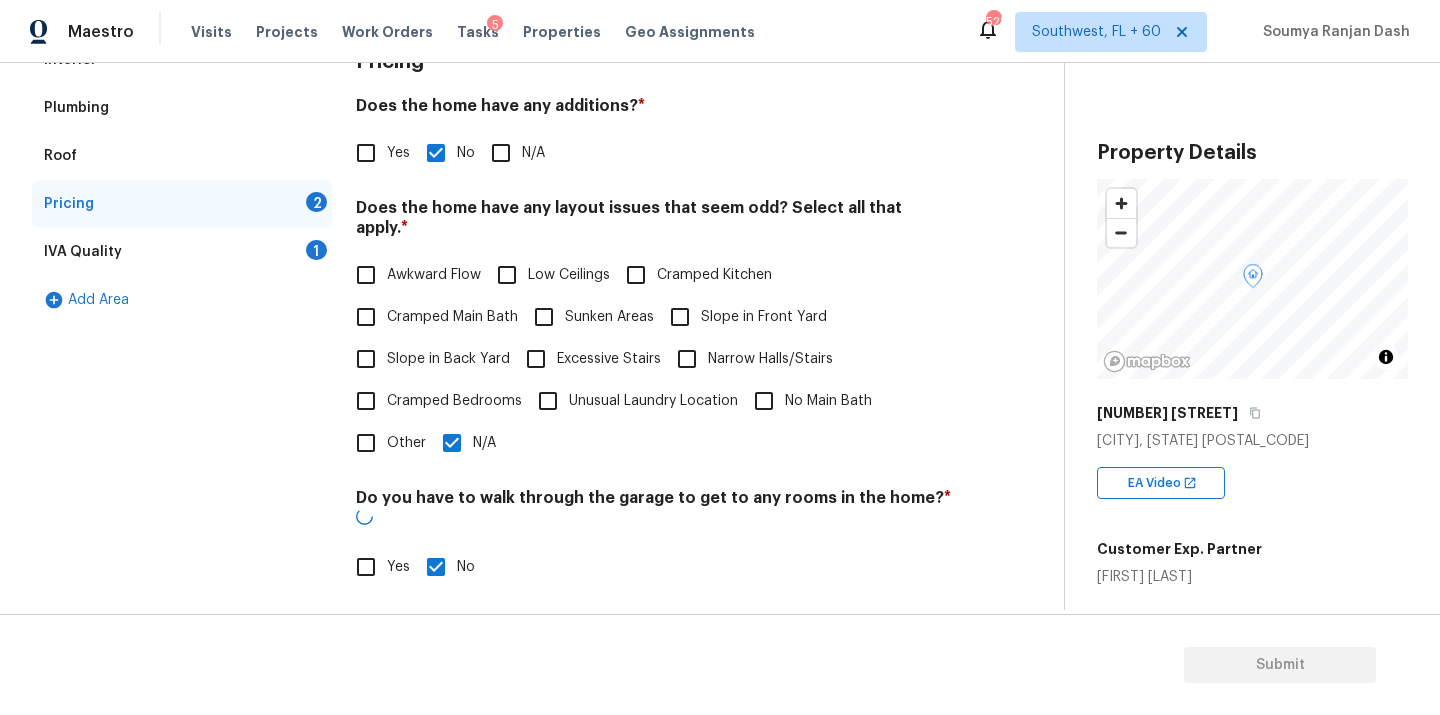 scroll, scrollTop: 479, scrollLeft: 0, axis: vertical 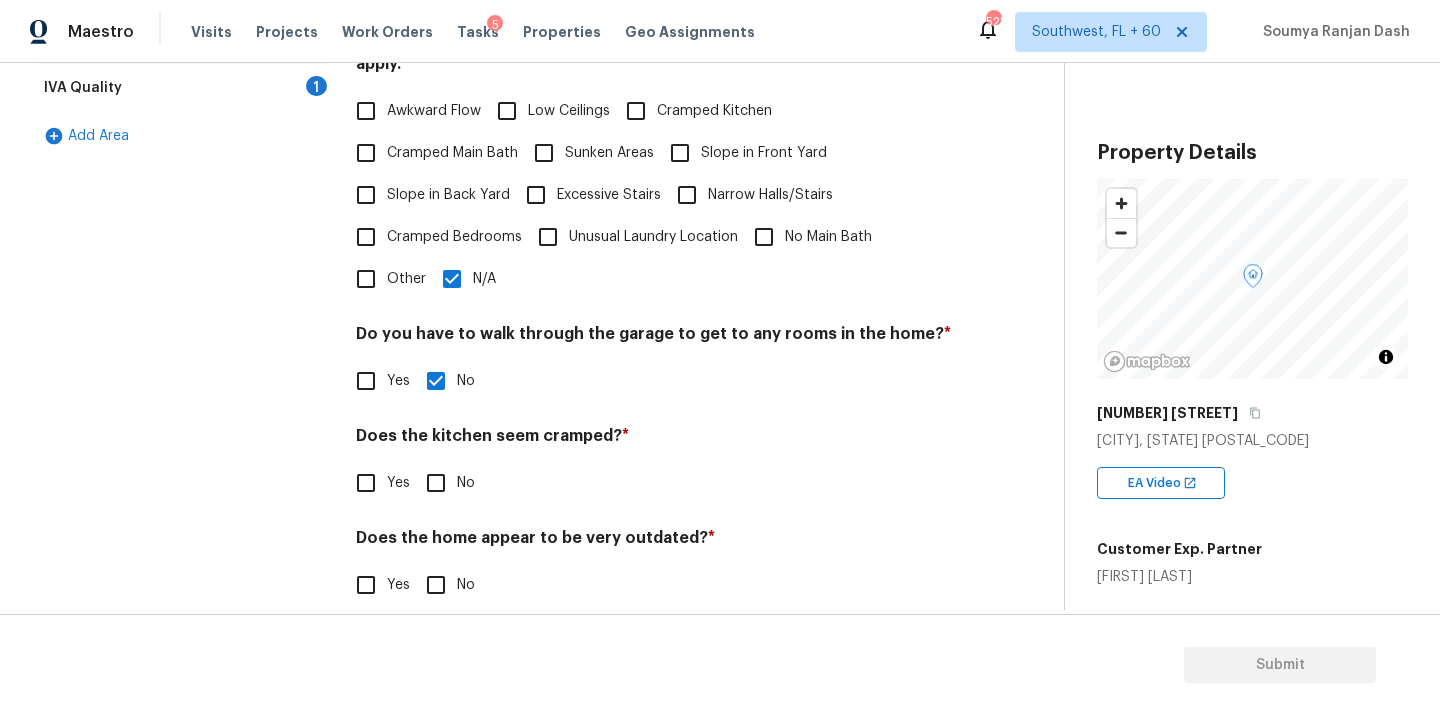 click on "Does the home appear to be very outdated?  *" at bounding box center [654, 542] 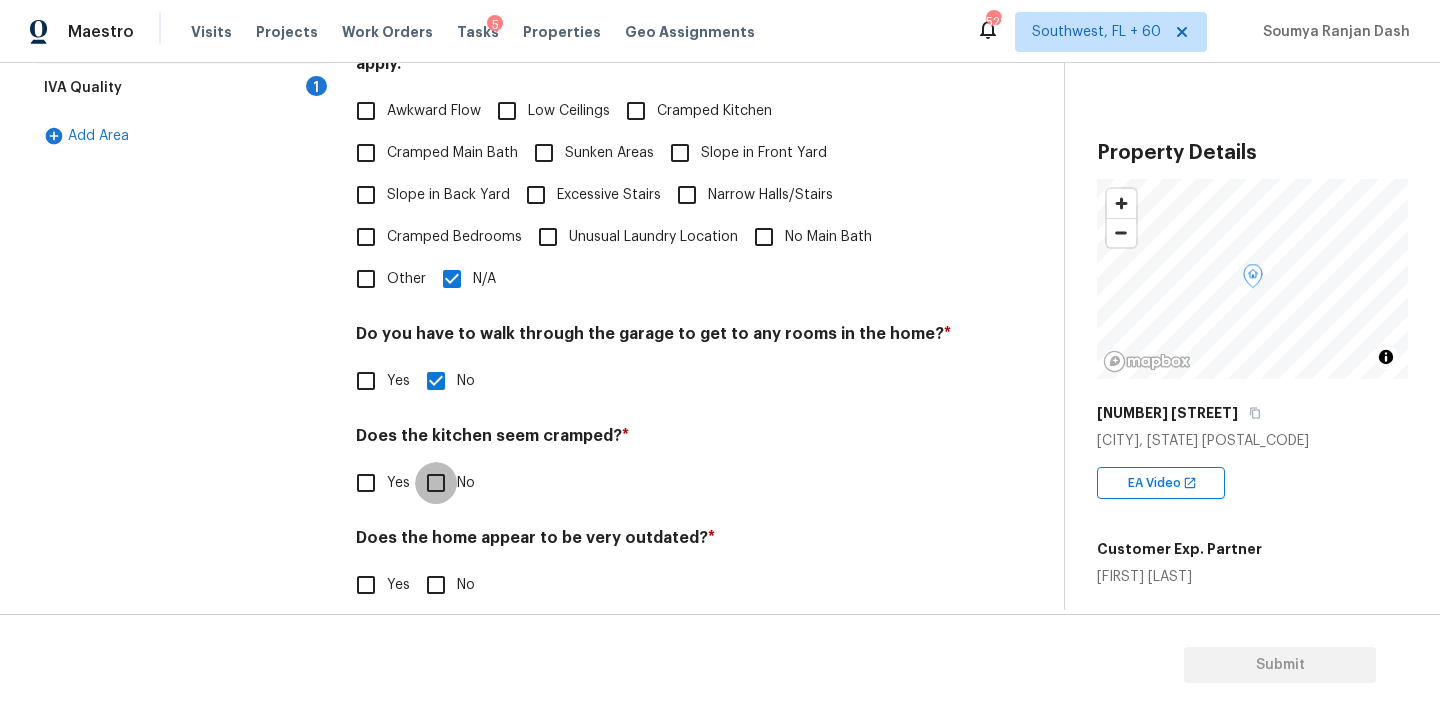 click on "No" at bounding box center [436, 483] 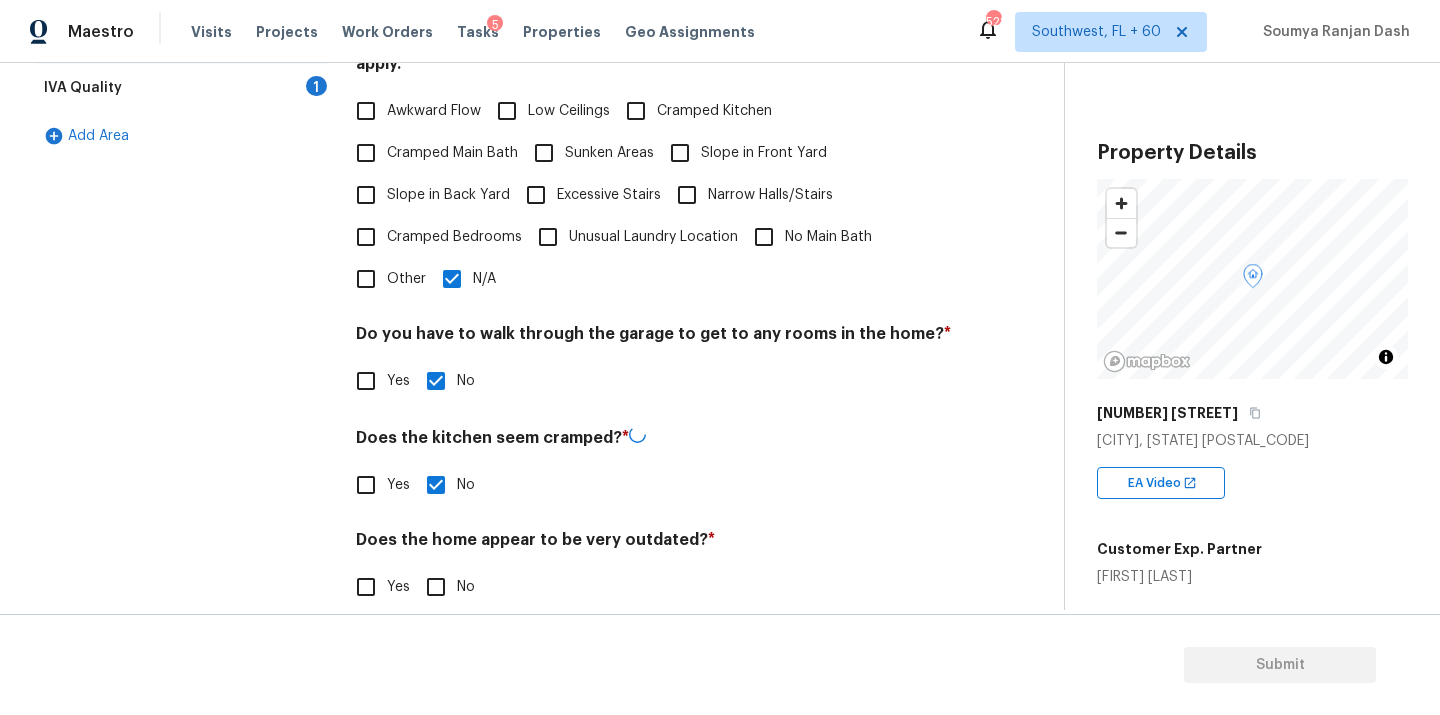 click on "No" at bounding box center [436, 587] 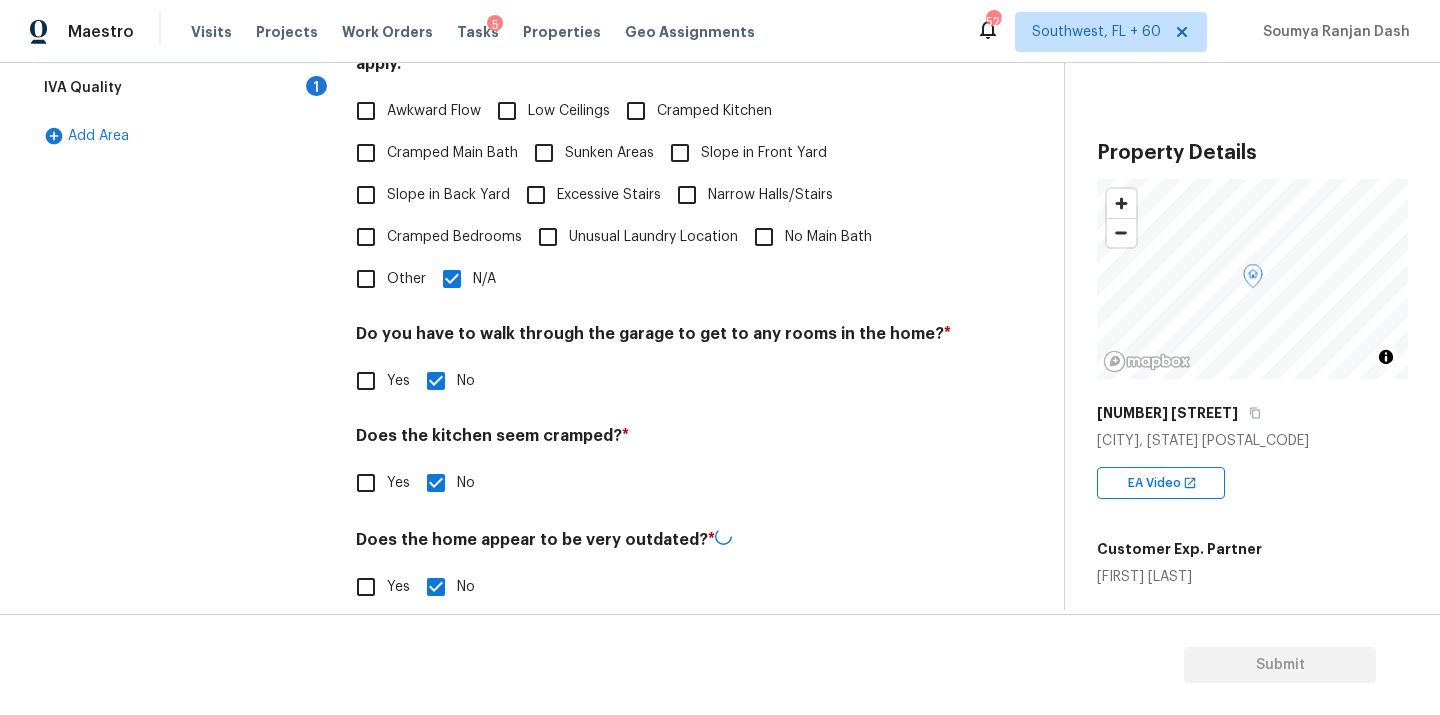 click on "Interior Plumbing Roof Pricing IVA Quality 1 Add Area" at bounding box center [182, 252] 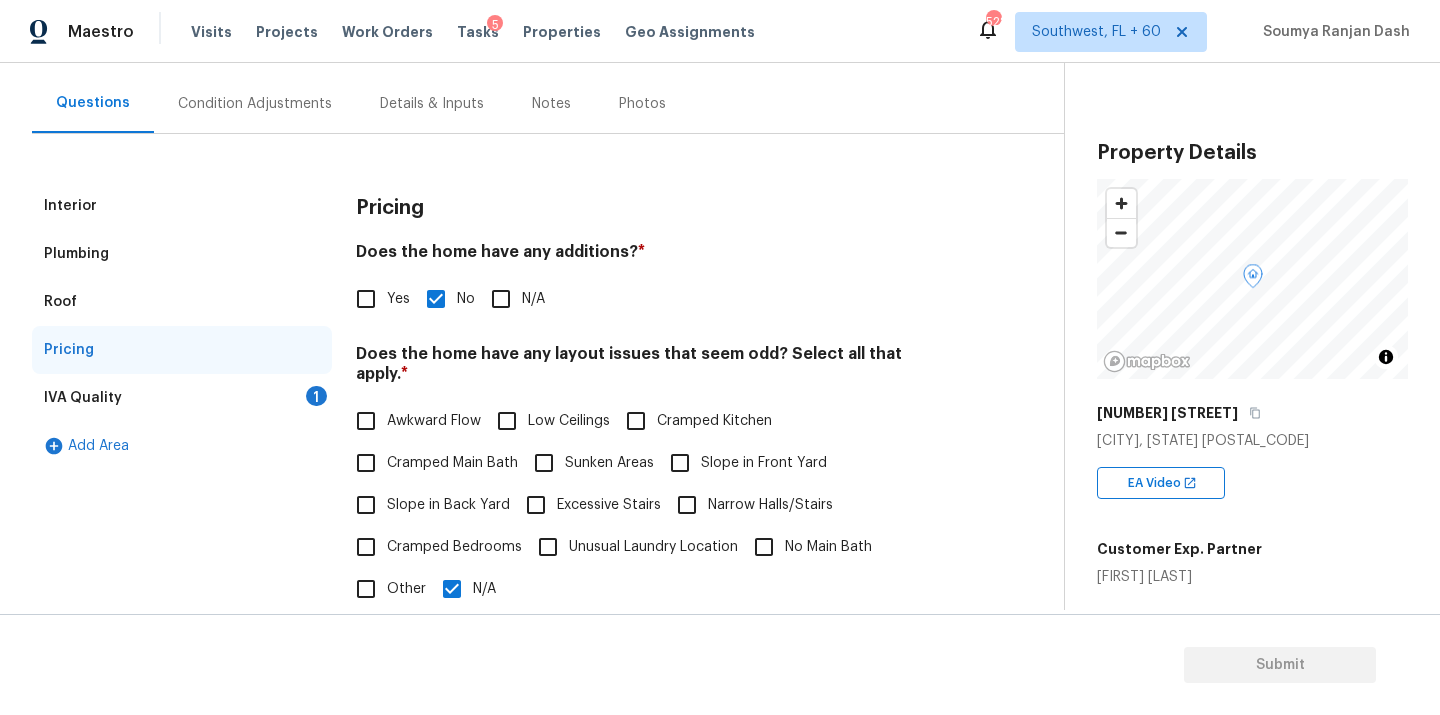 click on "IVA Quality 1" at bounding box center [182, 398] 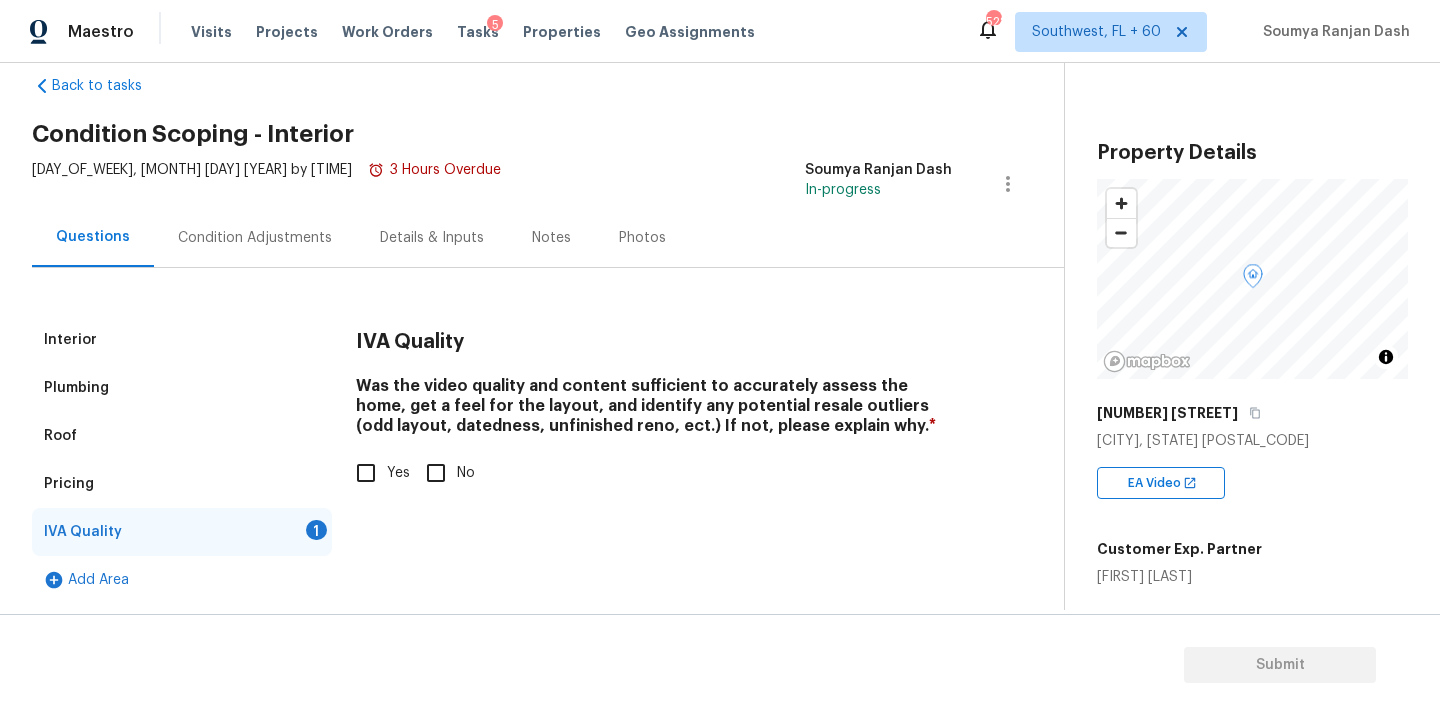 click on "No" at bounding box center (436, 473) 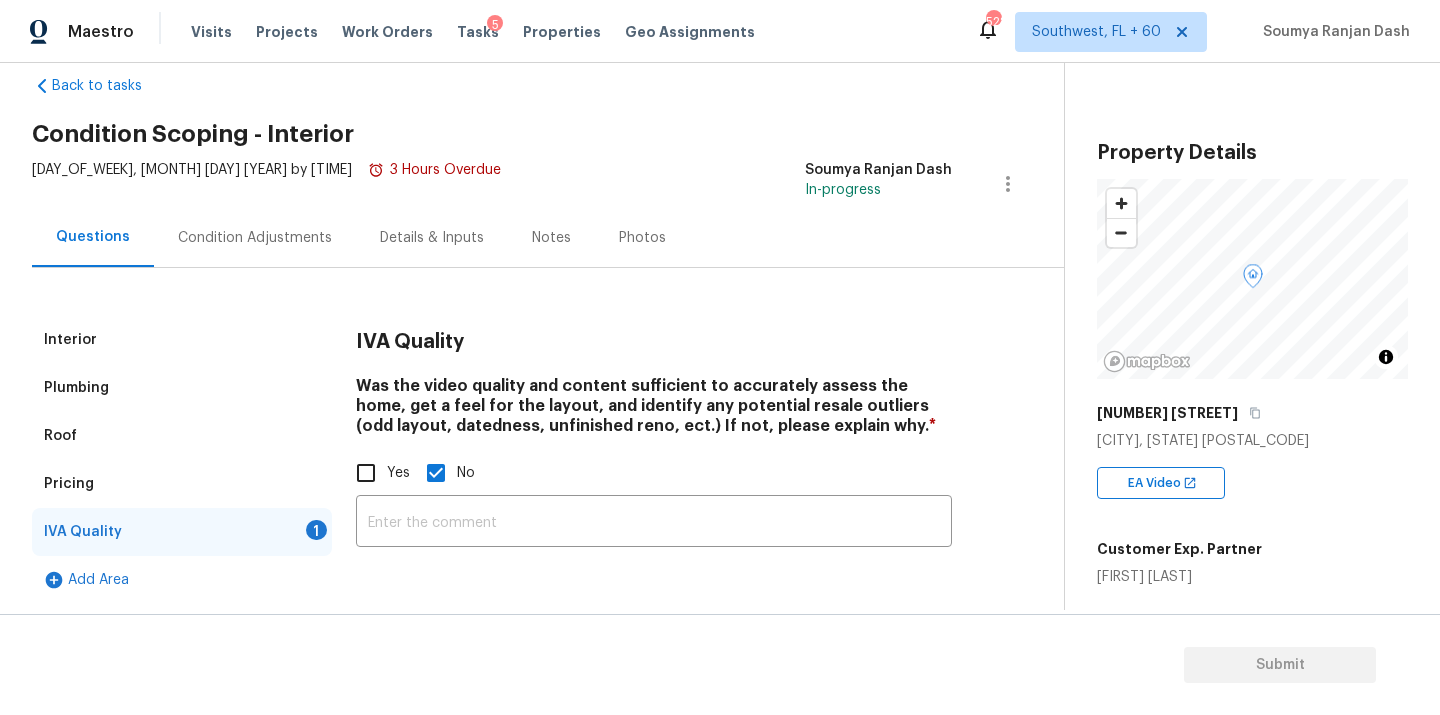 click on "Yes" at bounding box center (366, 473) 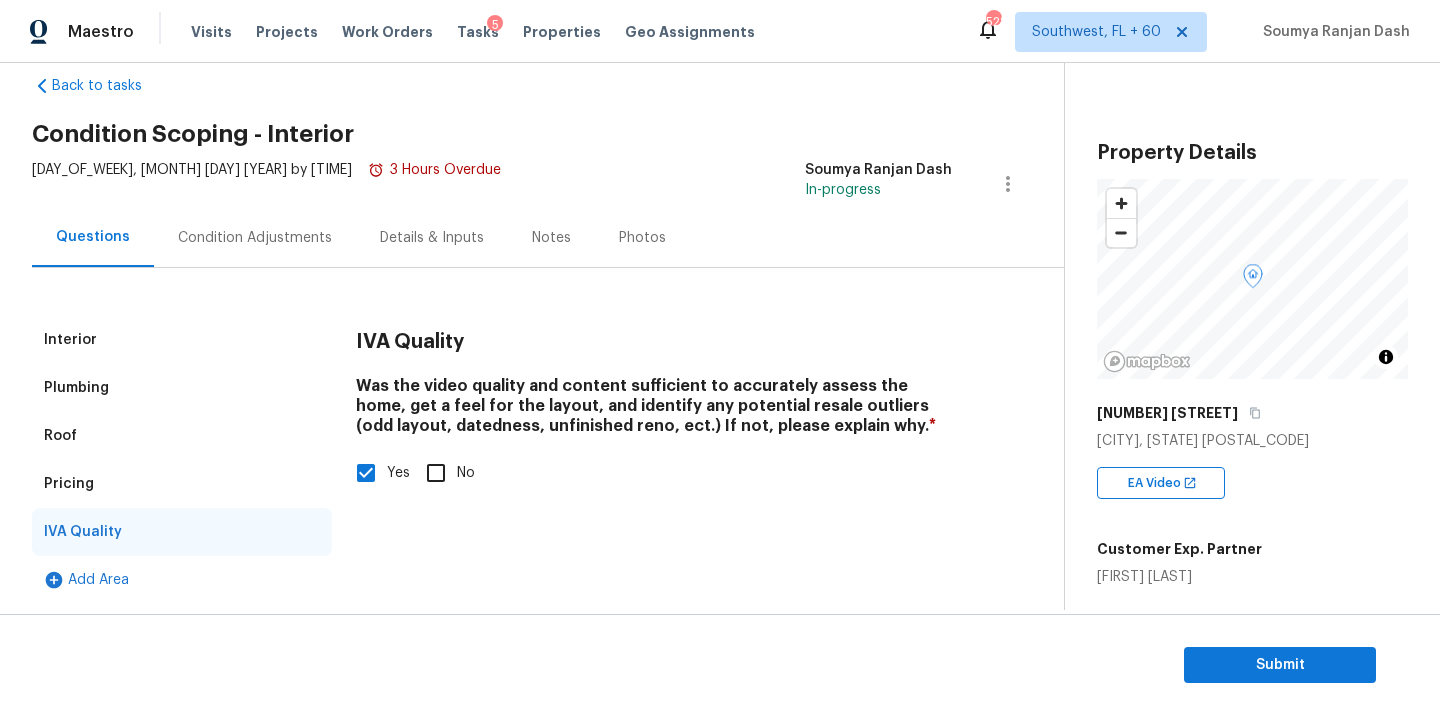 click on "Condition Adjustments" at bounding box center (255, 238) 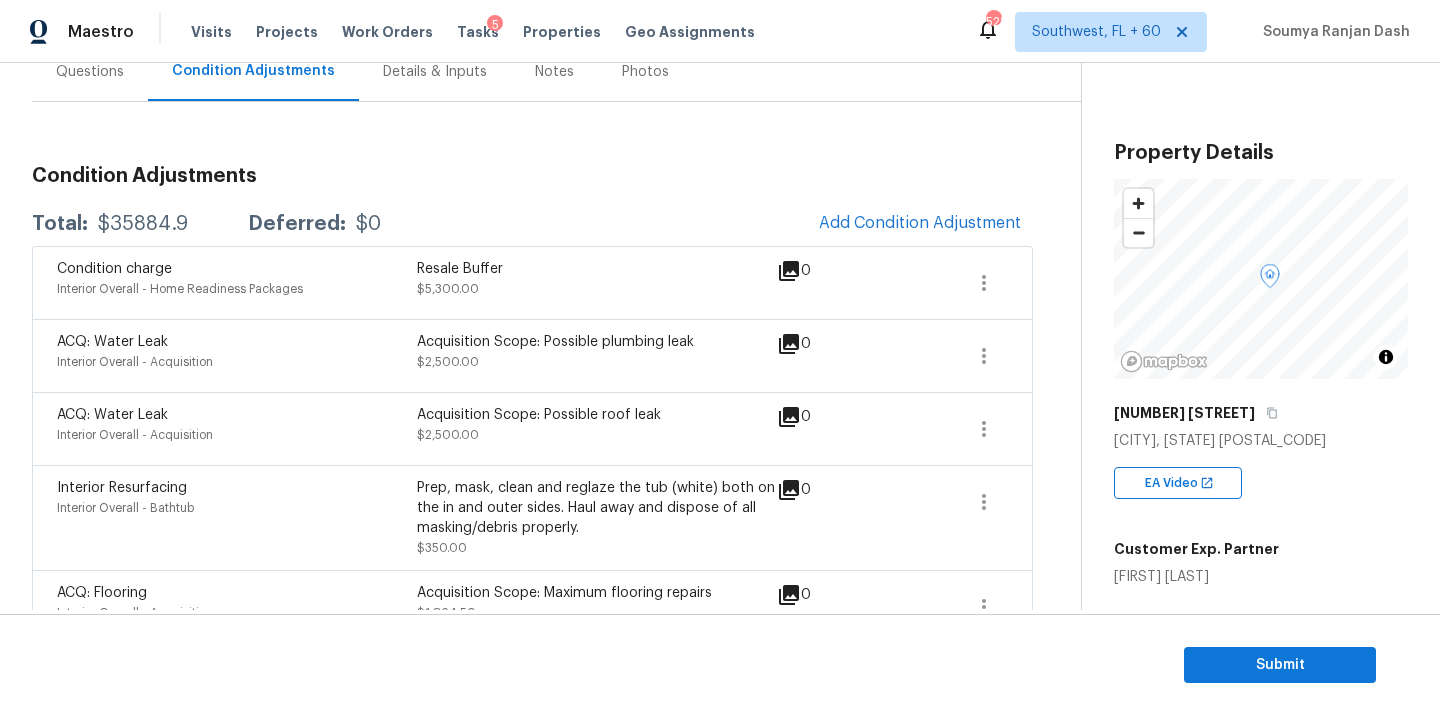 scroll, scrollTop: 202, scrollLeft: 0, axis: vertical 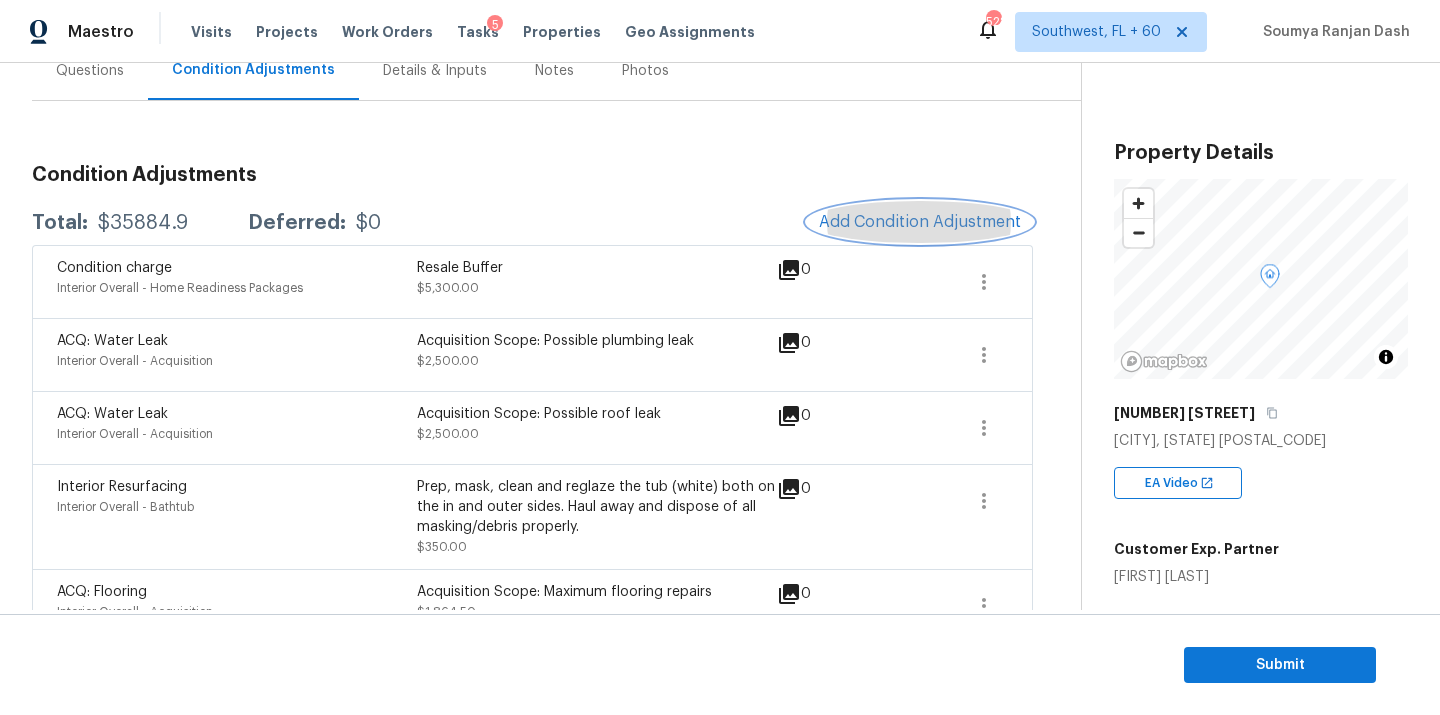 click on "Add Condition Adjustment" at bounding box center (920, 222) 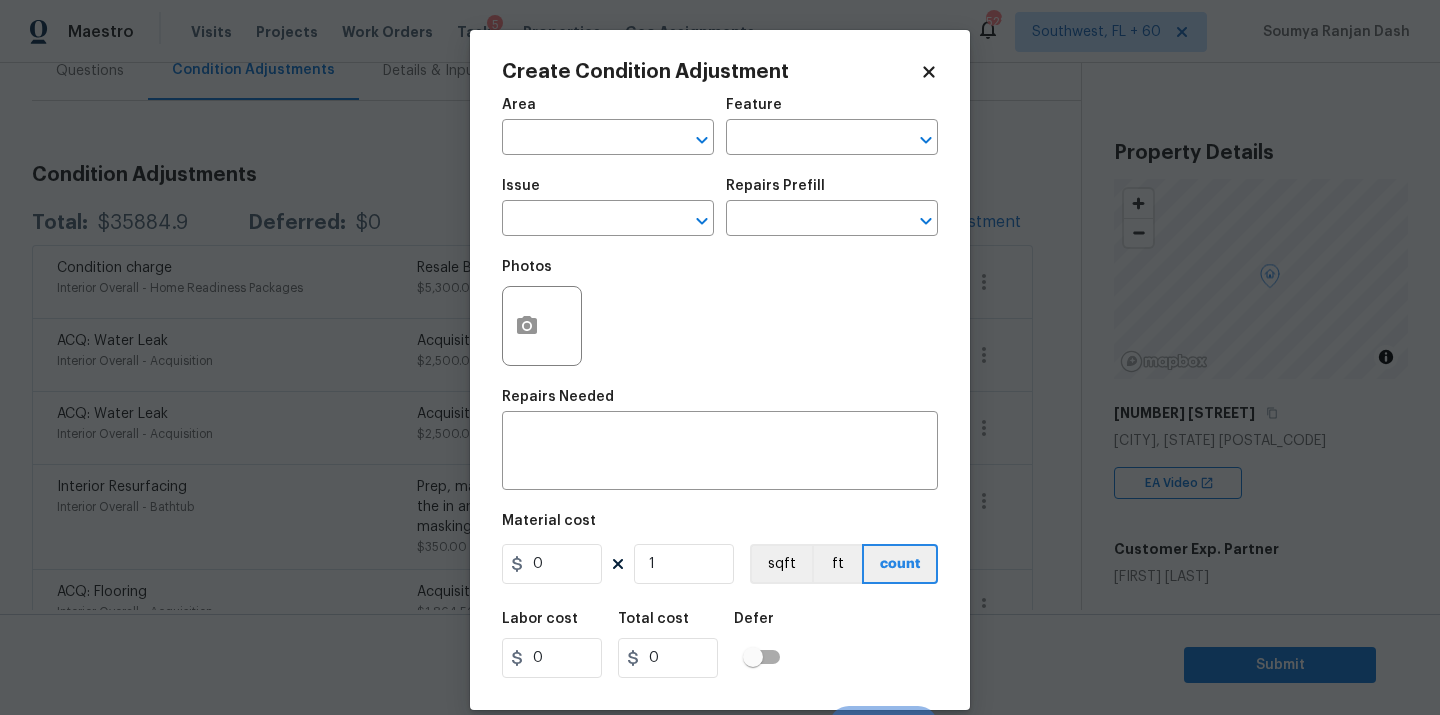 click on "Maestro Visits Projects Work Orders Tasks 5 Properties Geo Assignments 528 Southwest, FL + 60 Soumya Ranjan Dash Back to tasks Condition Scoping - Interior Wed, Aug 06 2025 by 12:06 pm   3 Hours Overdue Soumya Ranjan Dash In-progress Questions Condition Adjustments Details & Inputs Notes Photos Condition Adjustments Total:  $35884.9 Deferred:  $0 Add Condition Adjustment Condition charge Interior Overall - Home Readiness Packages Resale Buffer $5,300.00   0 ACQ: Water Leak Interior Overall - Acquisition Acquisition Scope: Possible plumbing leak $2,500.00   0 ACQ: Water Leak Interior Overall - Acquisition Acquisition Scope: Possible roof leak $2,500.00   0 Interior Resurfacing Interior Overall - Bathtub Prep, mask, clean and reglaze the tub (white) both on the in and outer sides. Haul away and dispose of all masking/debris properly. $350.00   0 ACQ: Flooring Interior Overall - Acquisition Acquisition Scope: Maximum flooring repairs $1,864.50   0 ACQ: Paint Interior Overall - Acquisition $1,827.21   0 Drywall" at bounding box center (720, 357) 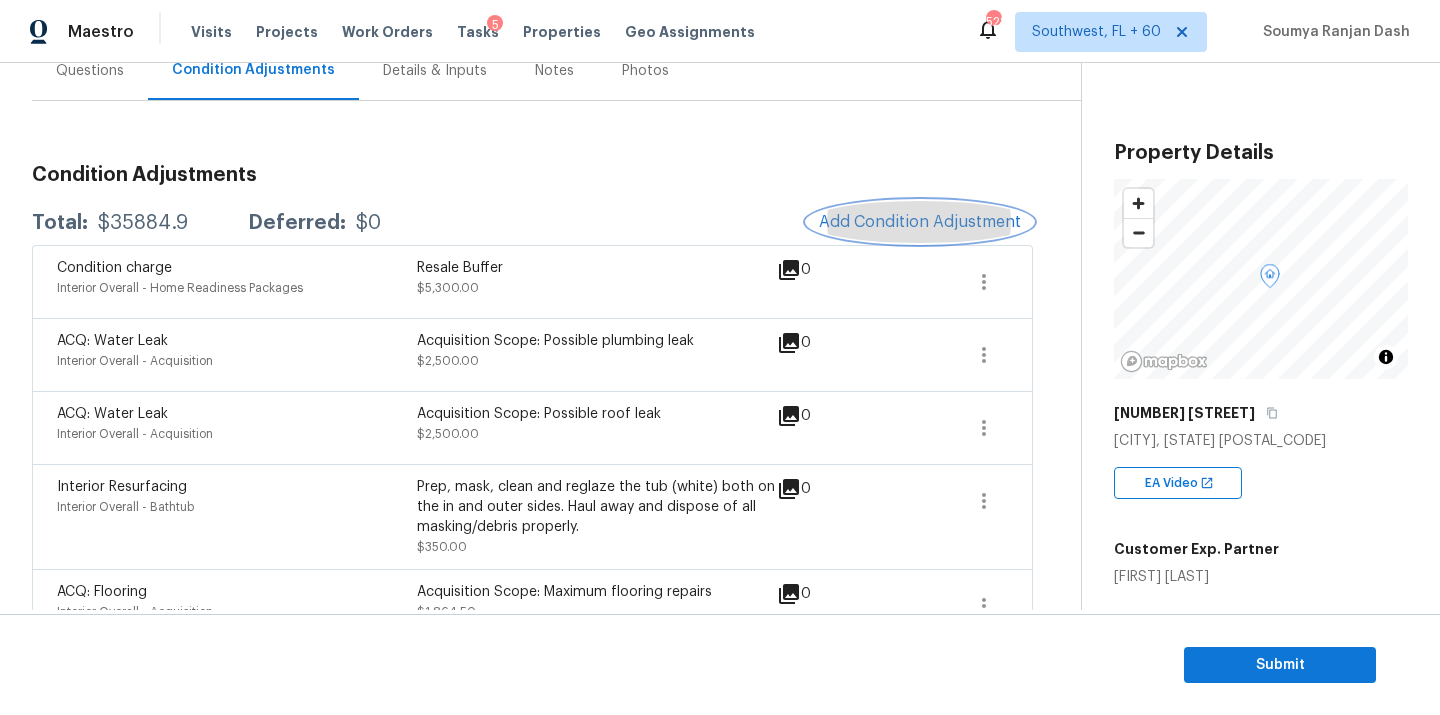 click on "Add Condition Adjustment" at bounding box center (920, 222) 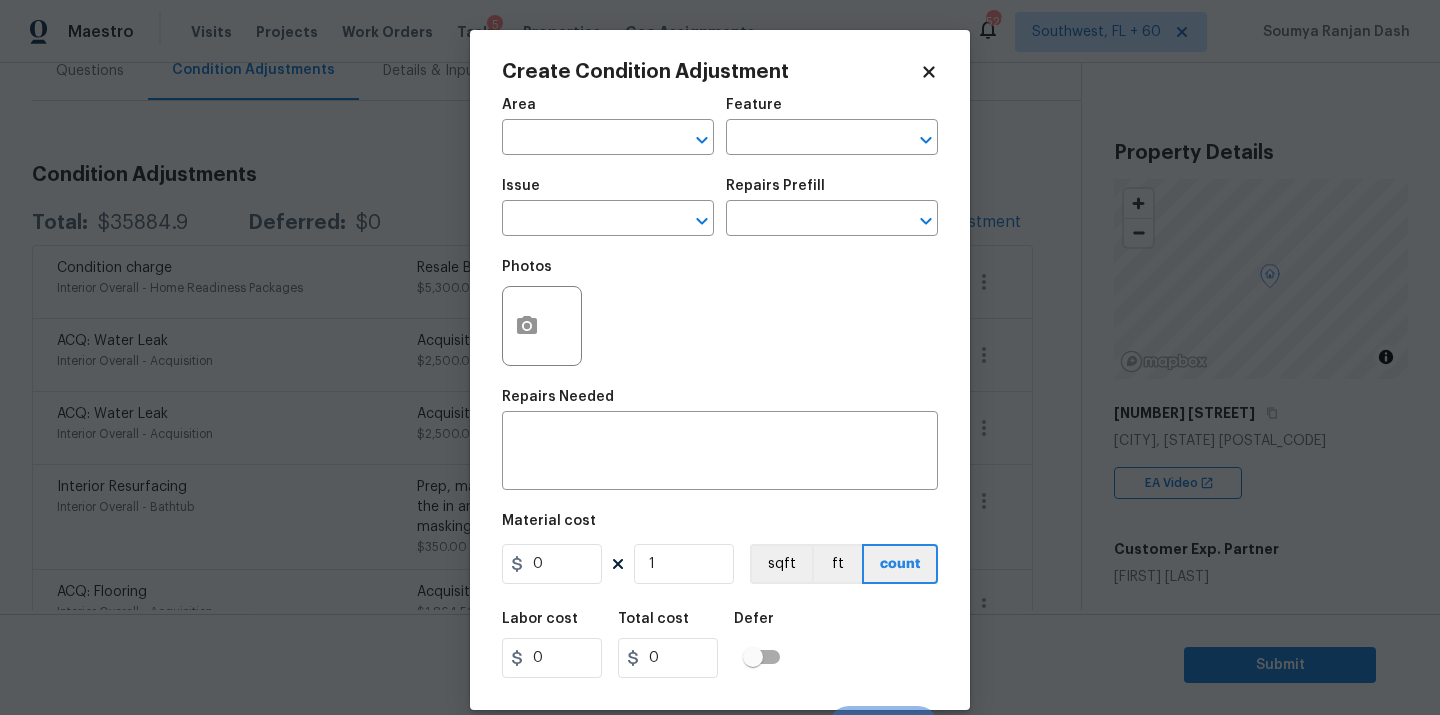 click on "Maestro Visits Projects Work Orders Tasks 5 Properties Geo Assignments 528 Southwest, FL + 60 Soumya Ranjan Dash Back to tasks Condition Scoping - Interior Wed, Aug 06 2025 by 12:06 pm   3 Hours Overdue Soumya Ranjan Dash In-progress Questions Condition Adjustments Details & Inputs Notes Photos Condition Adjustments Total:  $35884.9 Deferred:  $0 Add Condition Adjustment Condition charge Interior Overall - Home Readiness Packages Resale Buffer $5,300.00   0 ACQ: Water Leak Interior Overall - Acquisition Acquisition Scope: Possible plumbing leak $2,500.00   0 ACQ: Water Leak Interior Overall - Acquisition Acquisition Scope: Possible roof leak $2,500.00   0 Interior Resurfacing Interior Overall - Bathtub Prep, mask, clean and reglaze the tub (white) both on the in and outer sides. Haul away and dispose of all masking/debris properly. $350.00   0 ACQ: Flooring Interior Overall - Acquisition Acquisition Scope: Maximum flooring repairs $1,864.50   0 ACQ: Paint Interior Overall - Acquisition $1,827.21   0 Drywall" at bounding box center [720, 357] 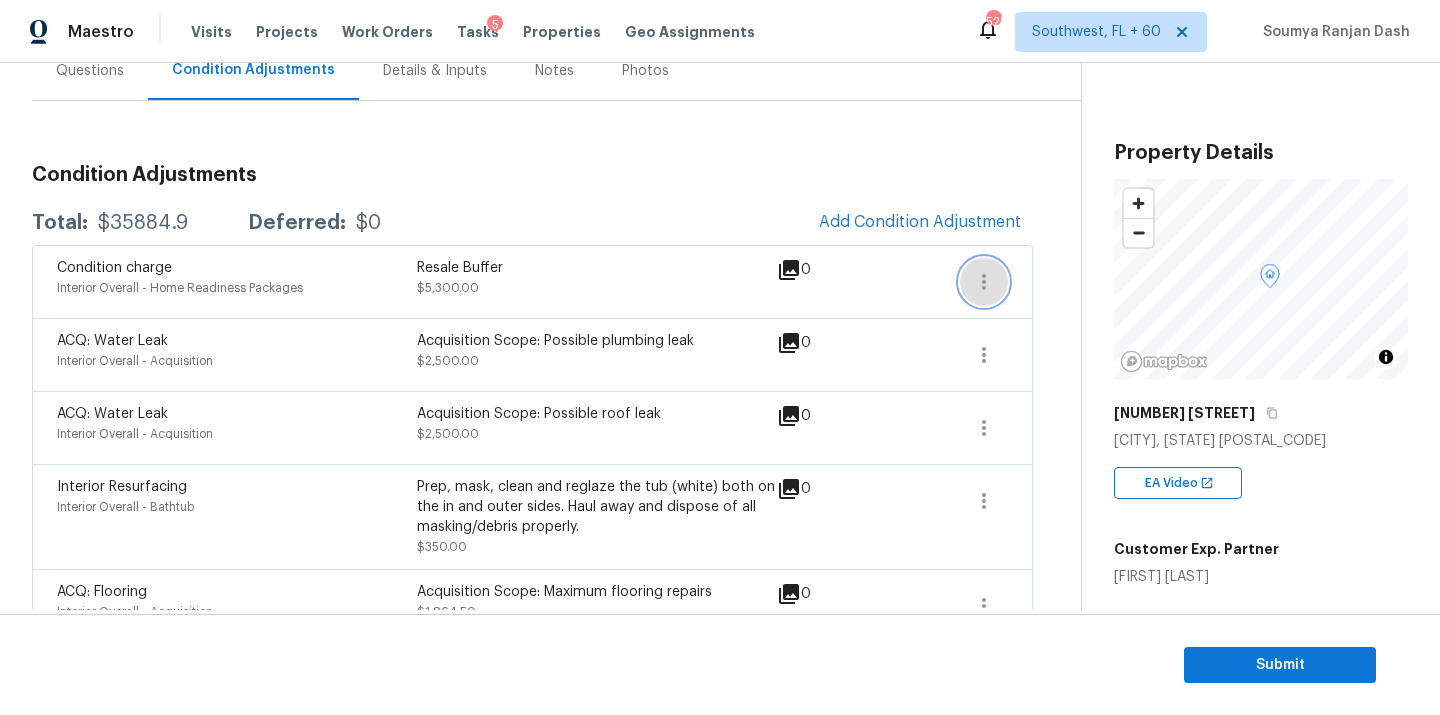 click 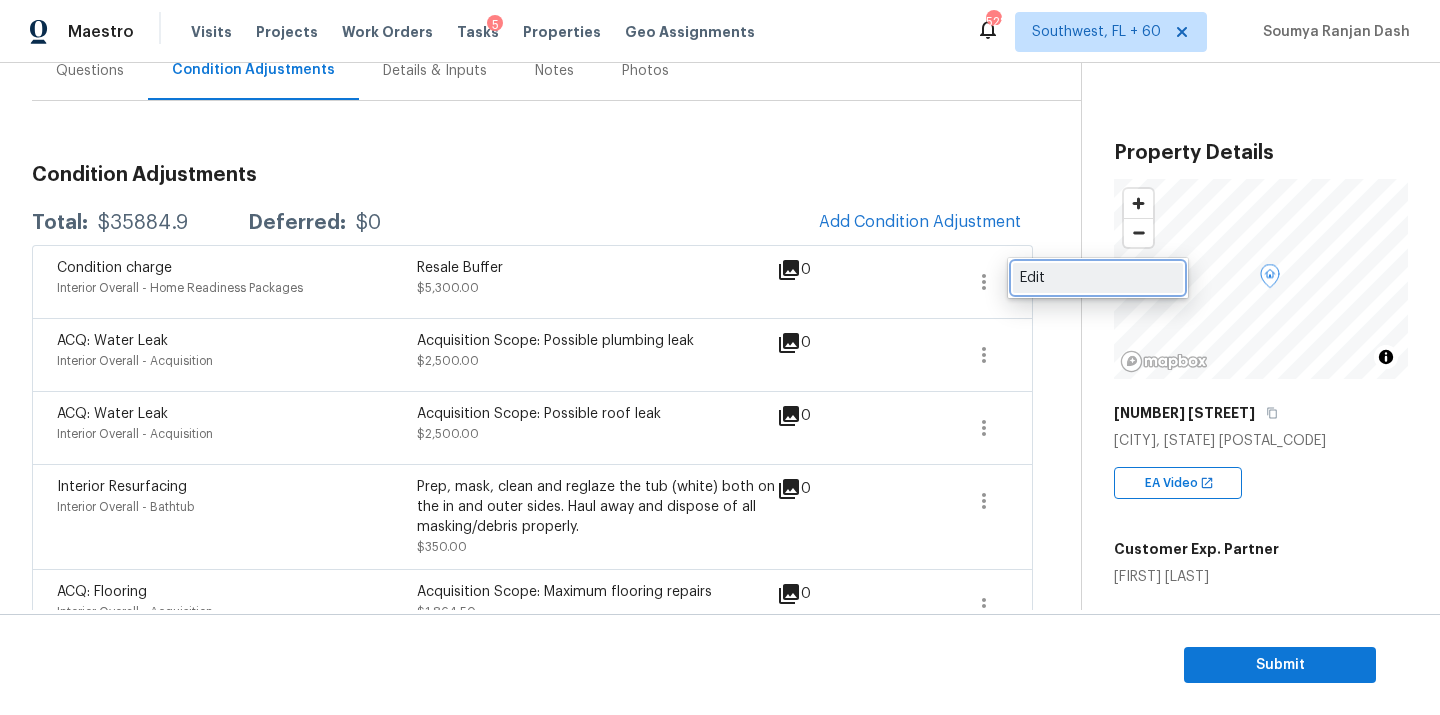 click on "Edit" at bounding box center (1098, 278) 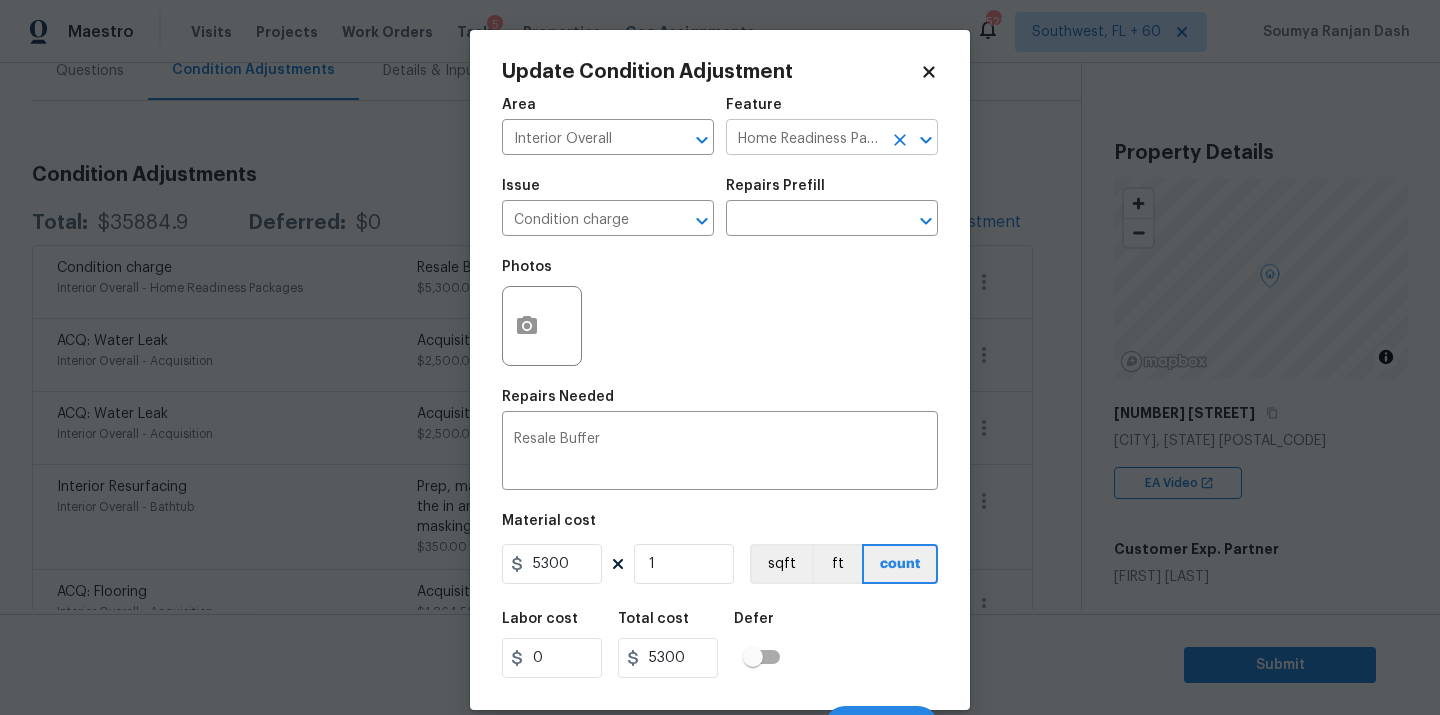 click on "Home Readiness Packages" at bounding box center [804, 139] 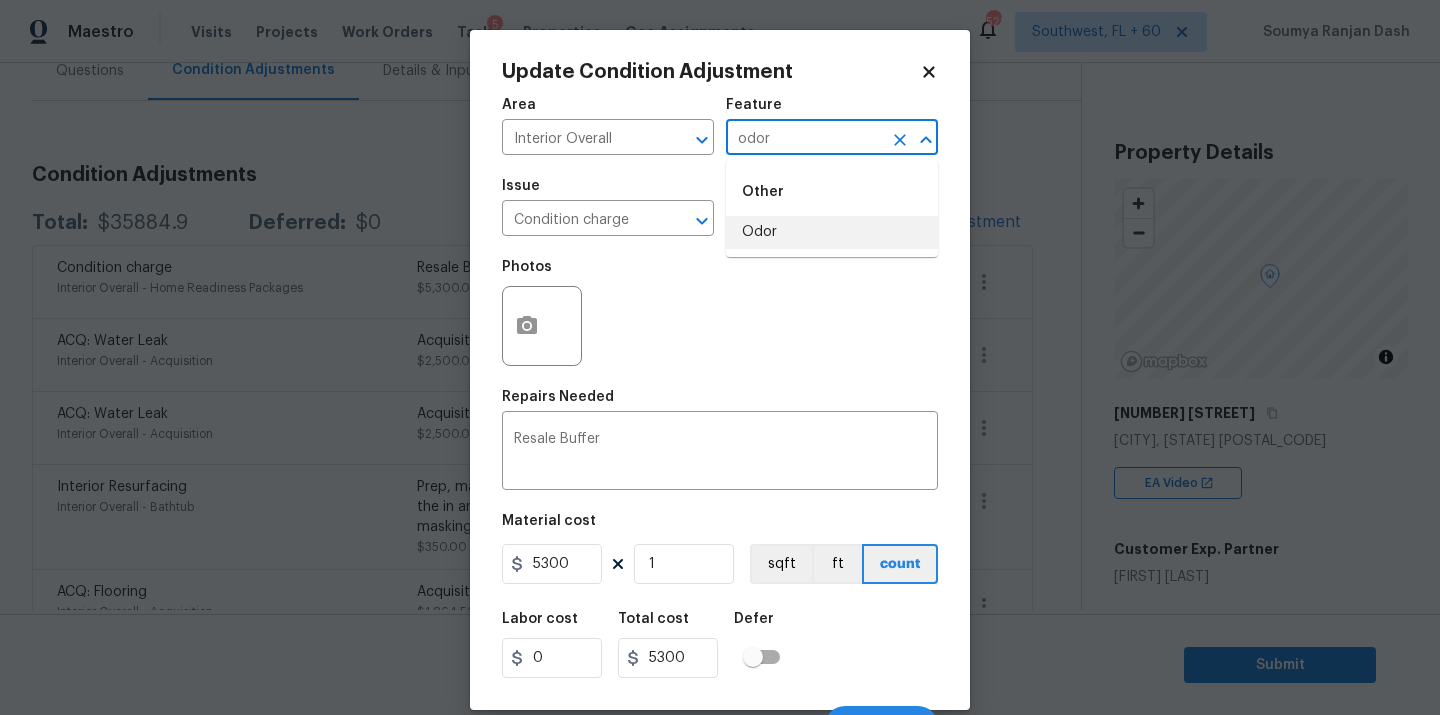 click on "Odor" at bounding box center (832, 232) 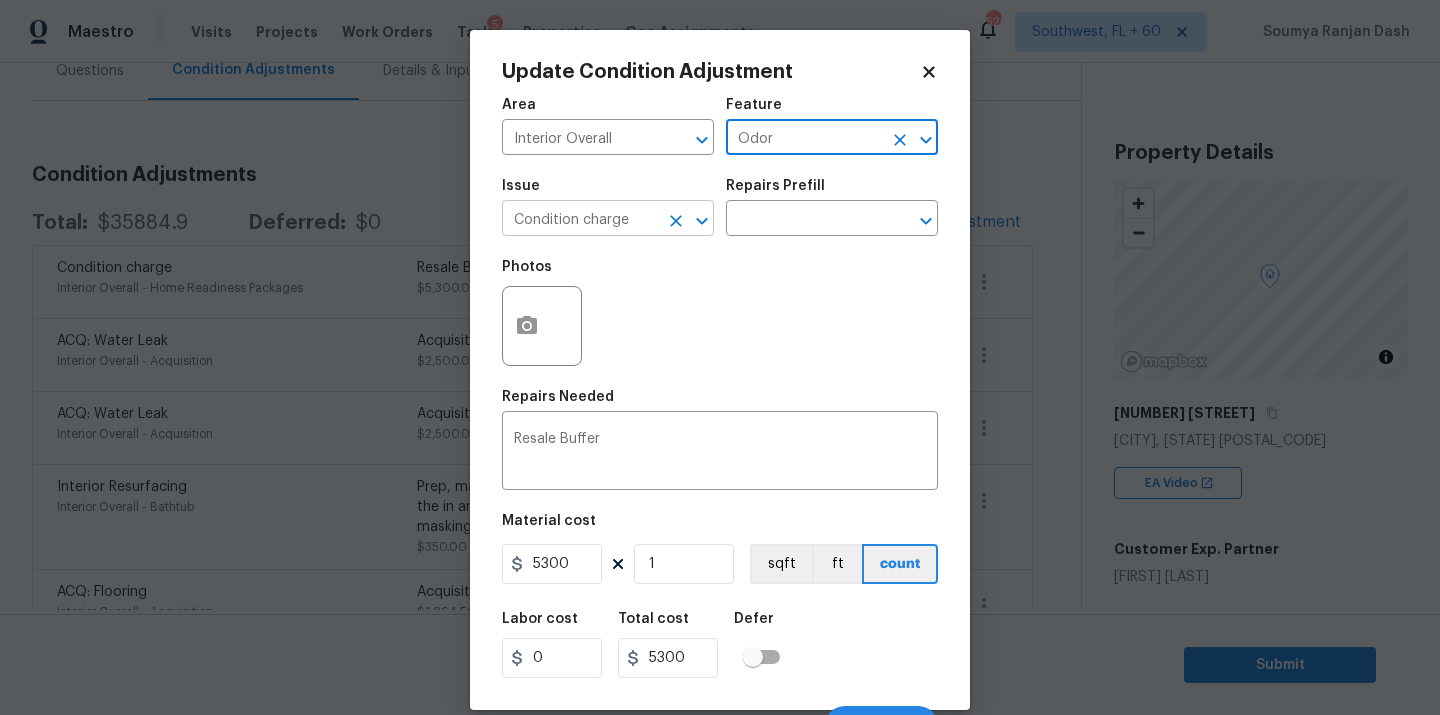 type on "Odor" 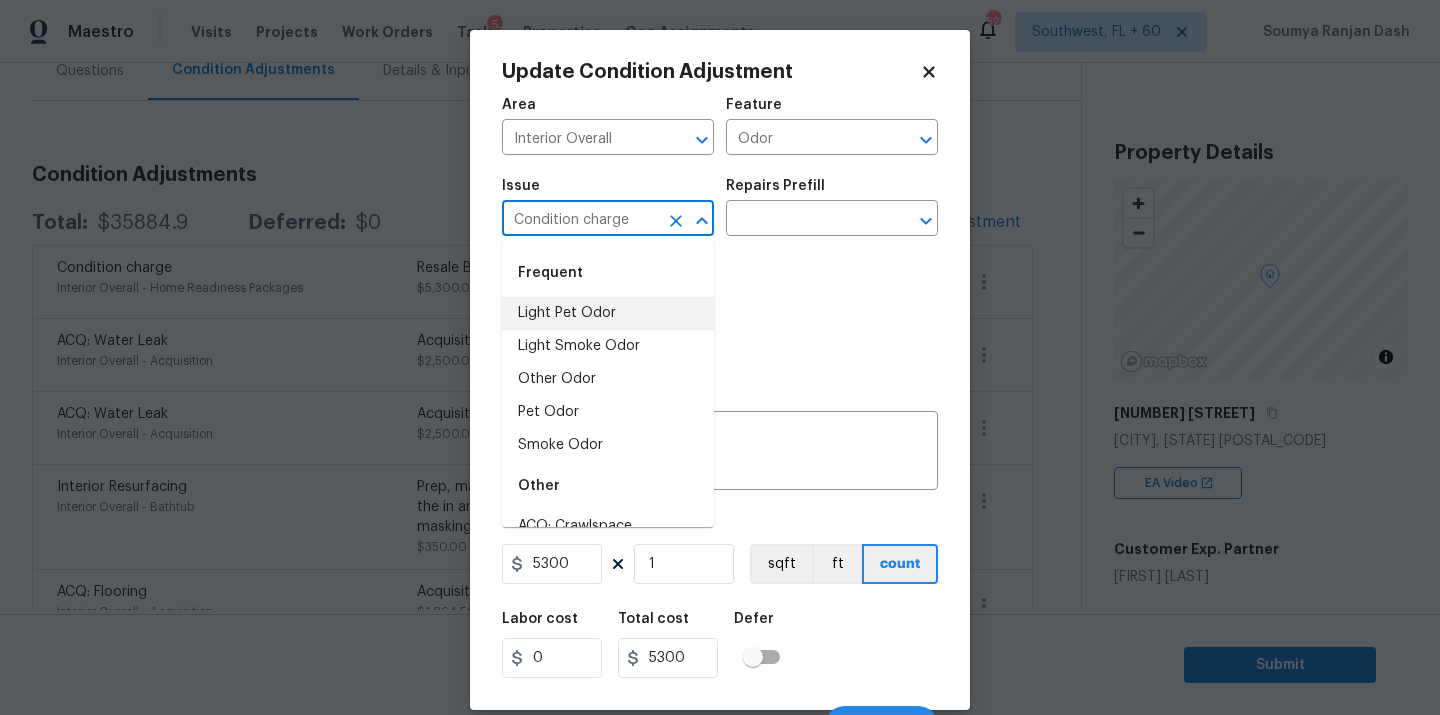 click on "Light Pet Odor" at bounding box center [608, 313] 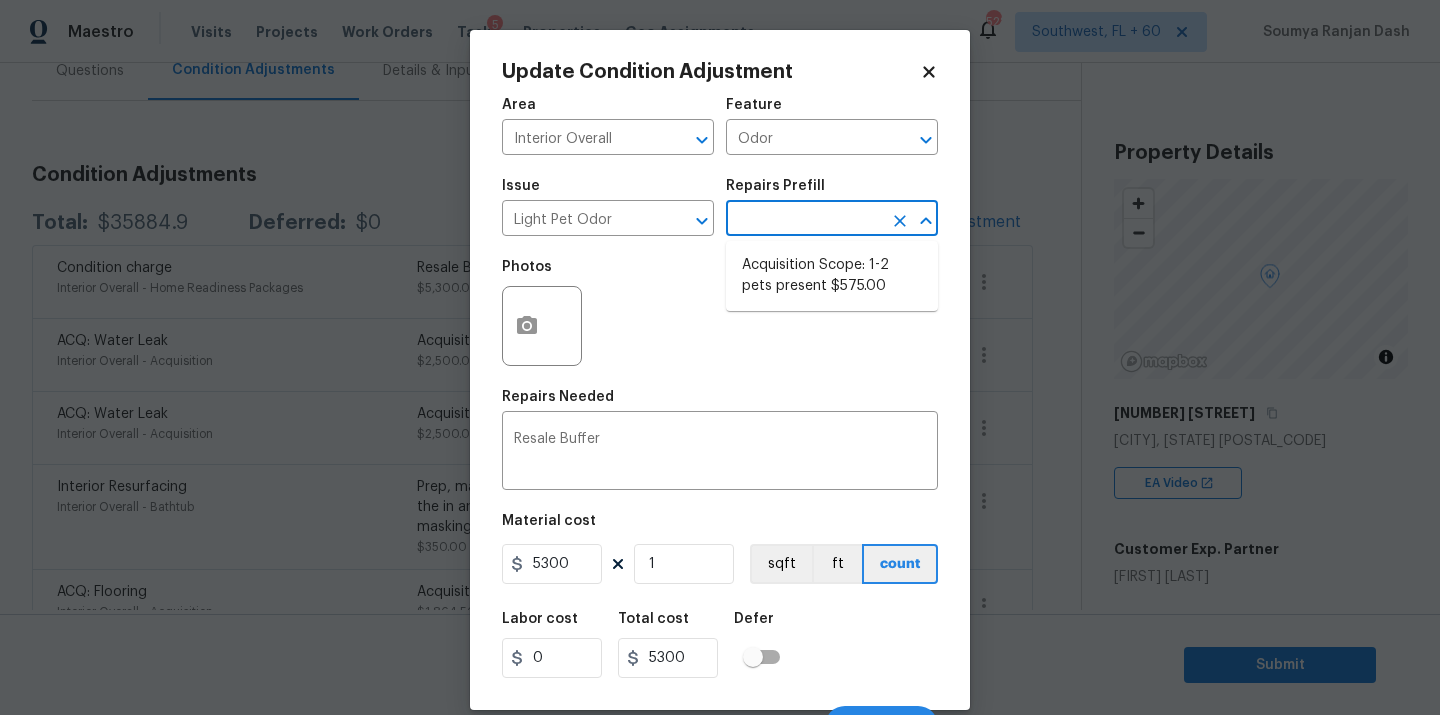 click at bounding box center (804, 220) 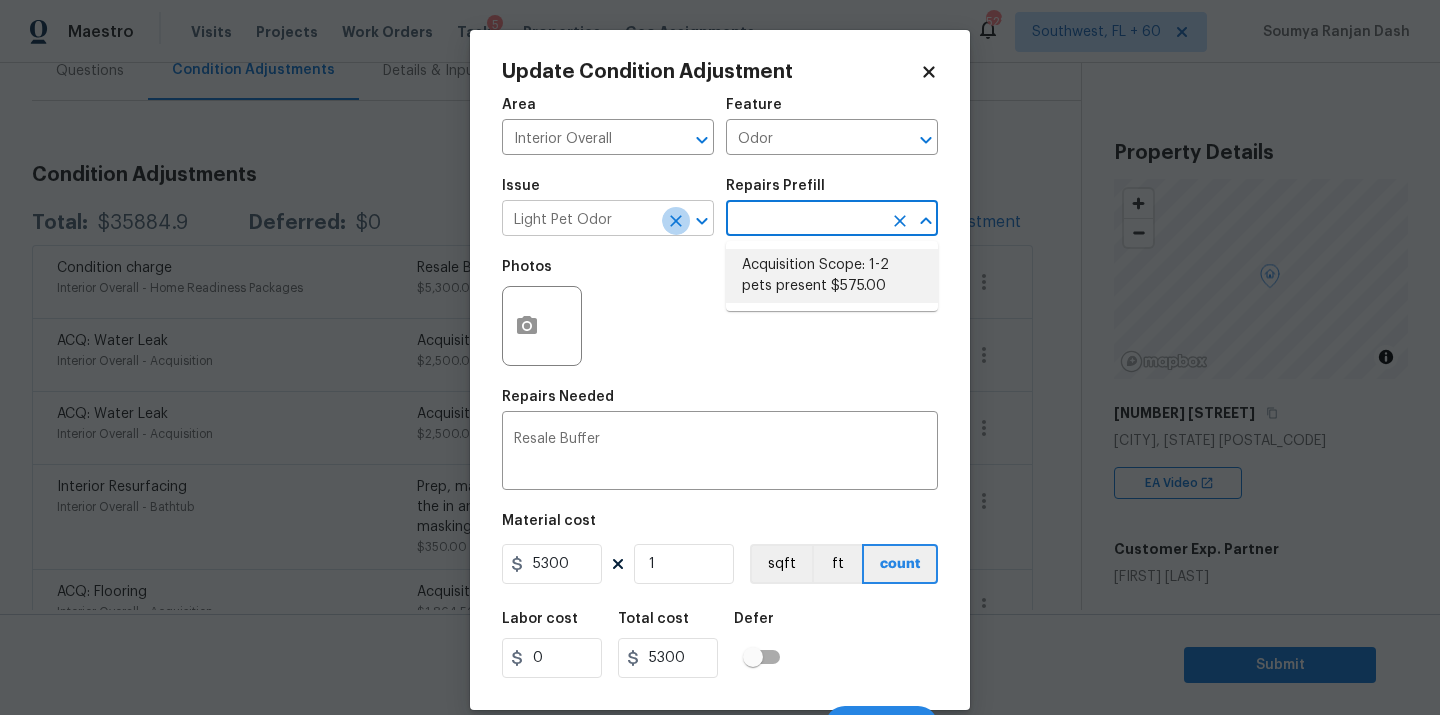 click 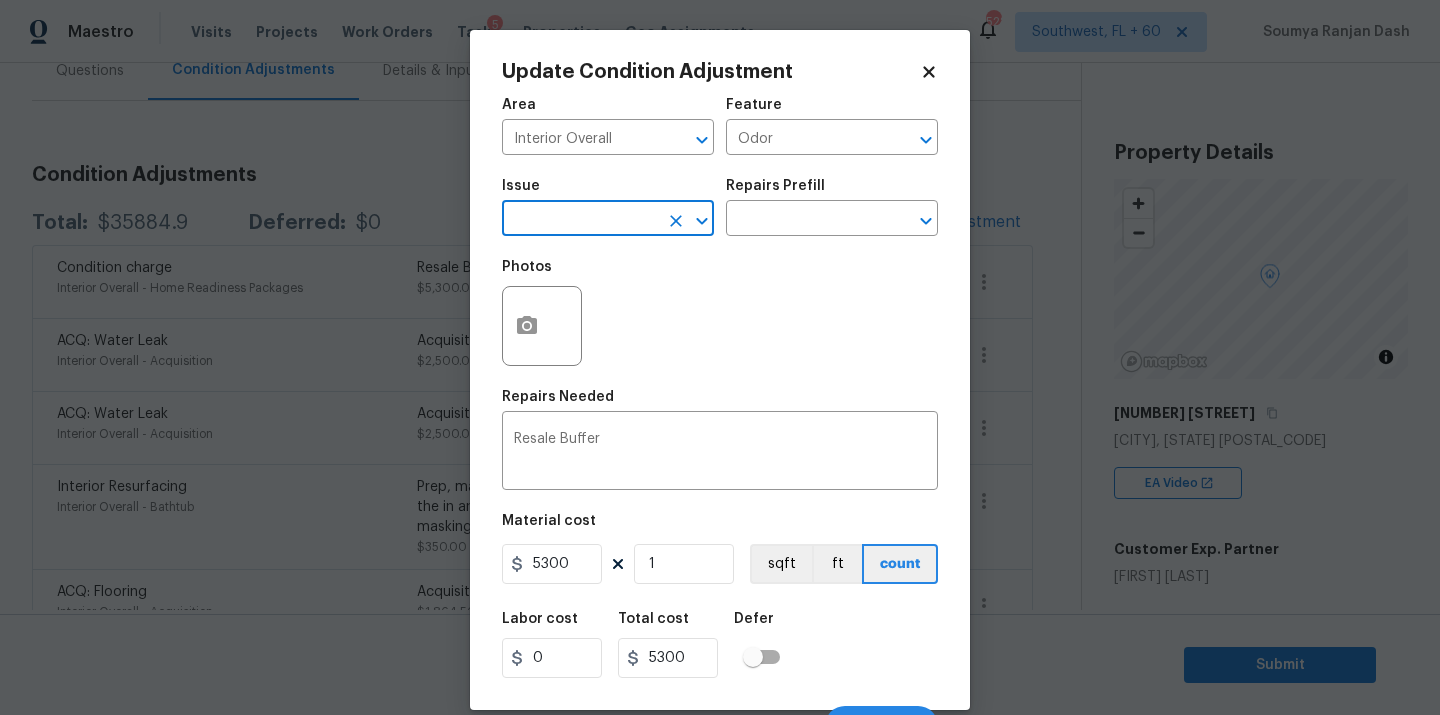 click on "Issue ​" at bounding box center [608, 207] 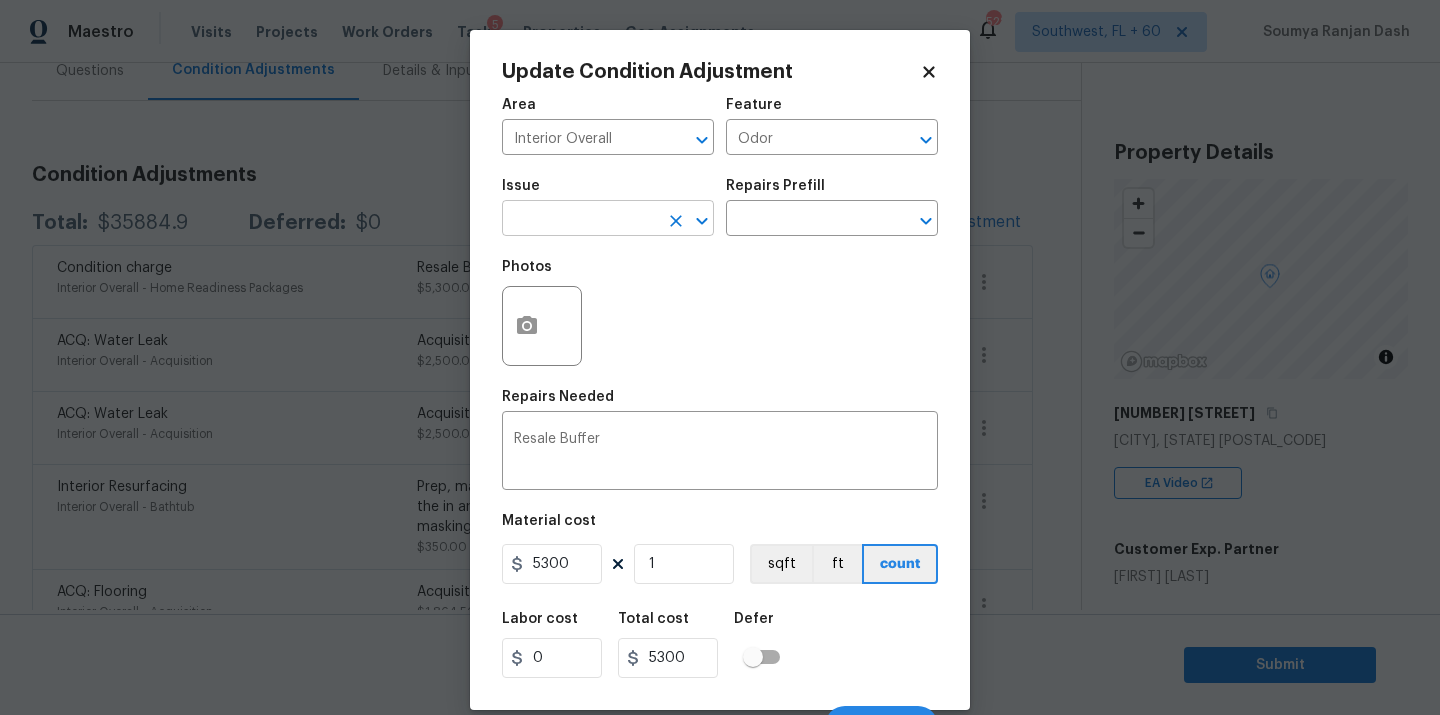 click at bounding box center [580, 220] 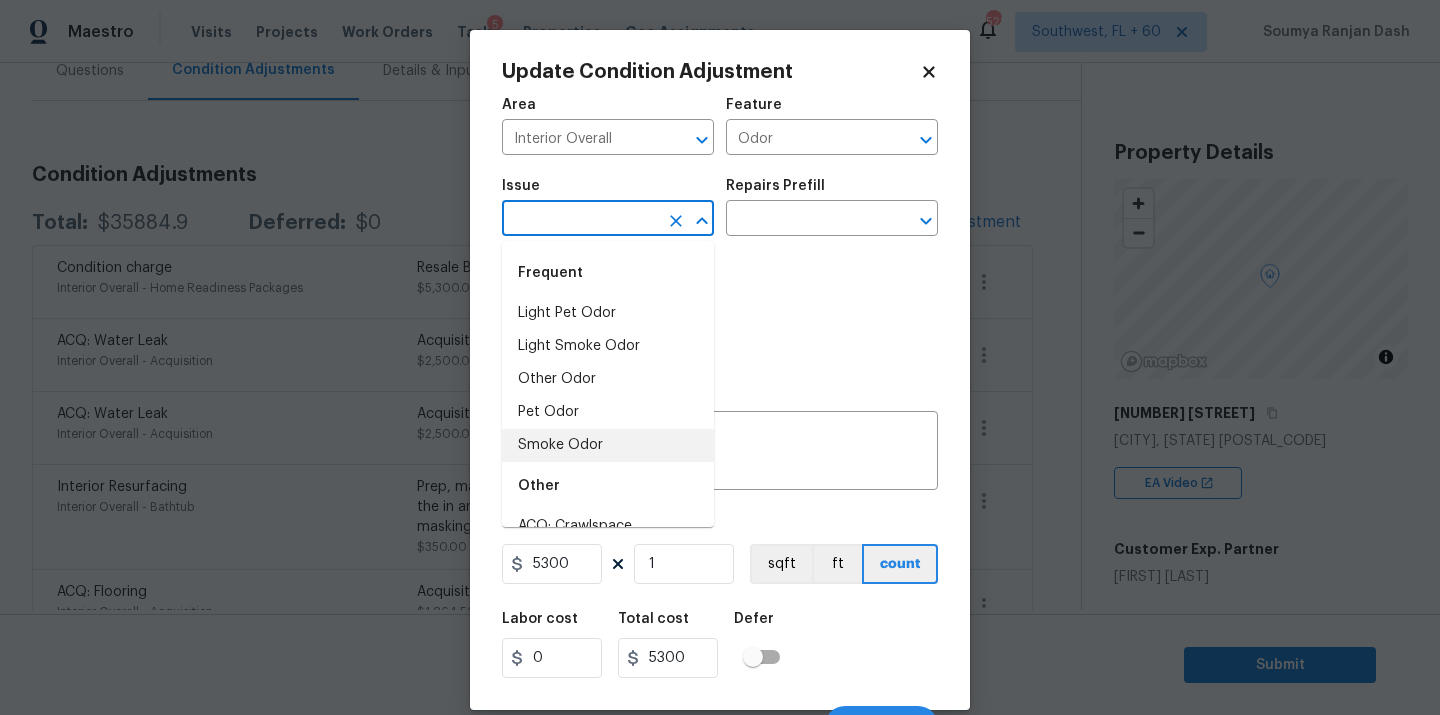 click on "Smoke Odor" at bounding box center (608, 445) 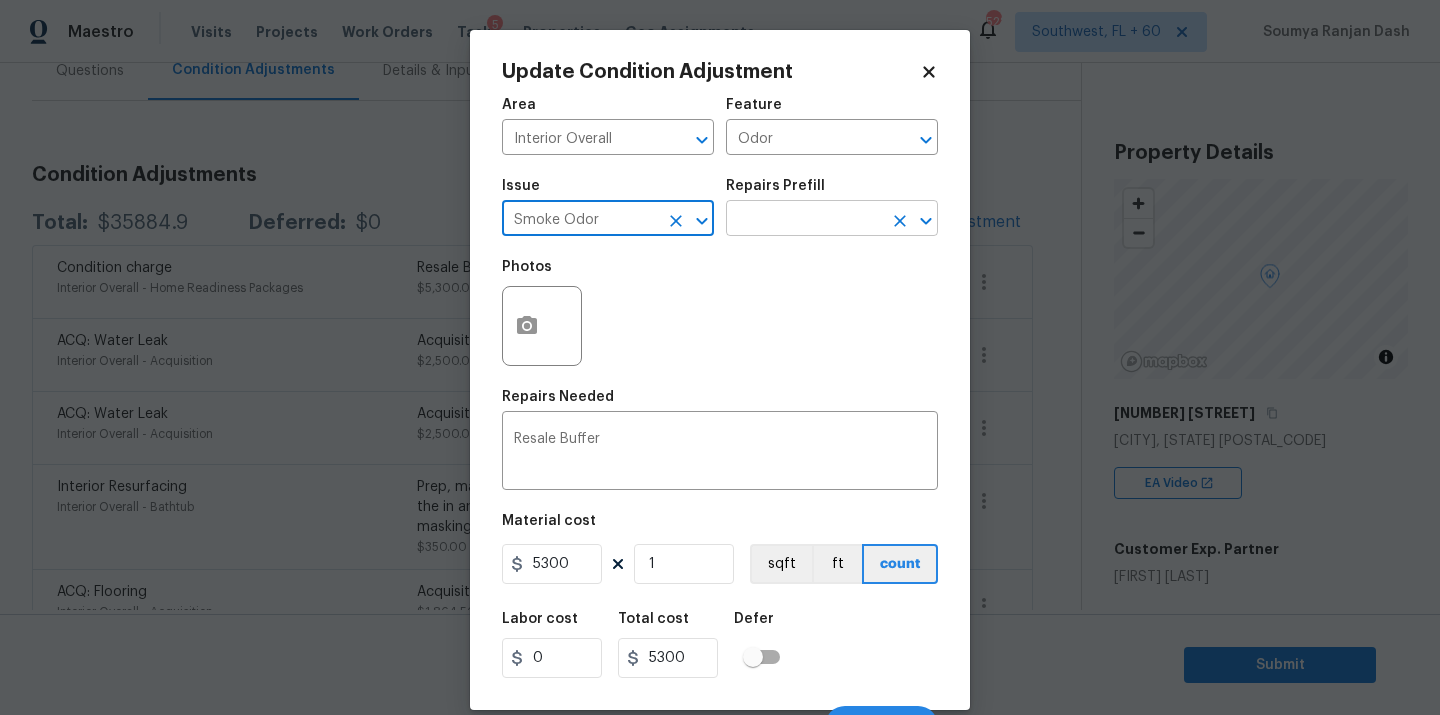 click at bounding box center [804, 220] 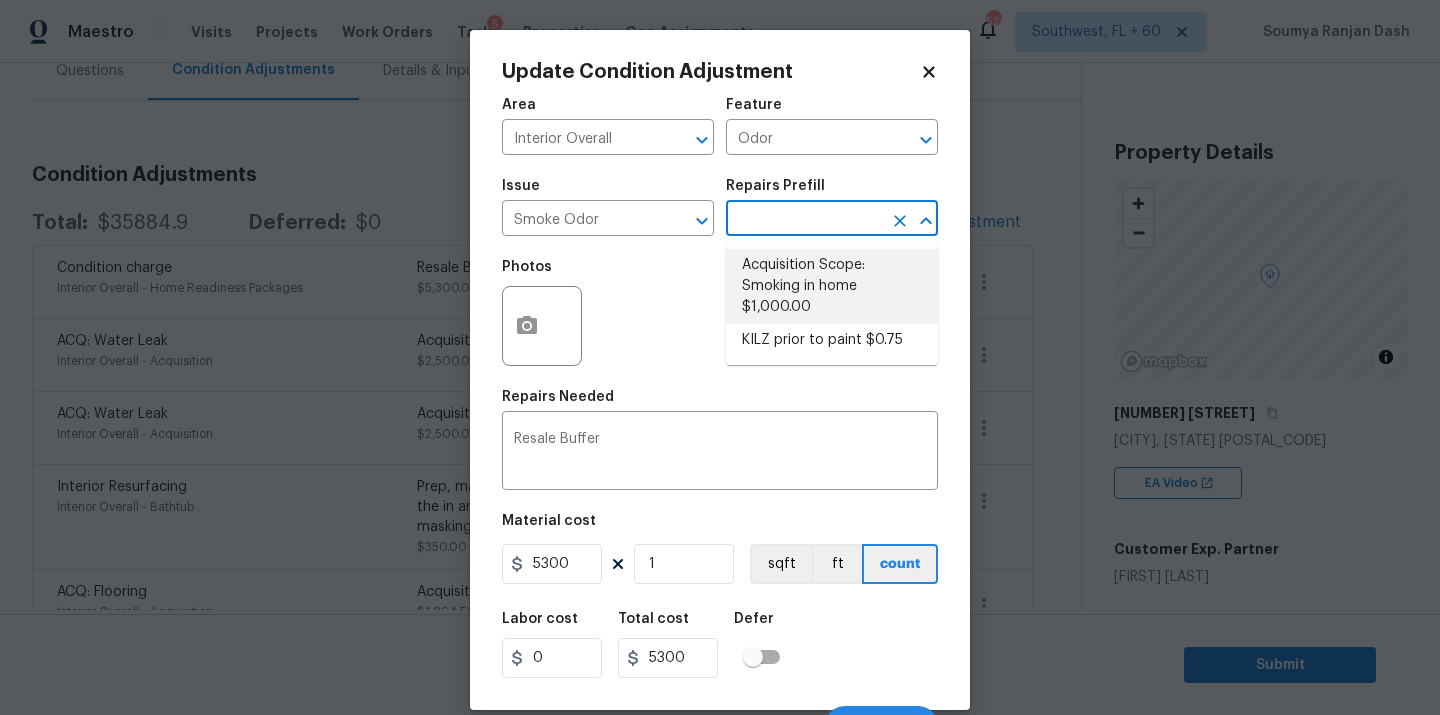 click on "Acquisition Scope: Smoking in home $1,000.00" at bounding box center [832, 286] 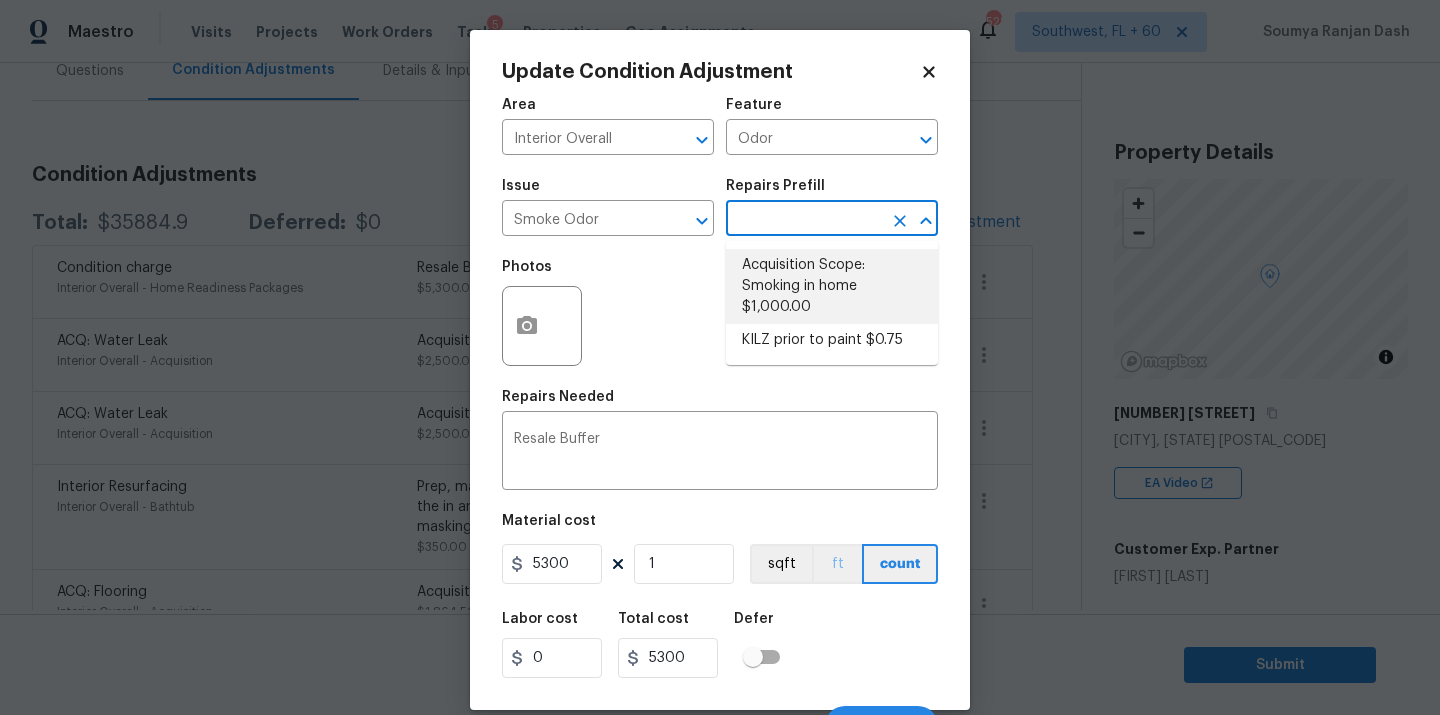type 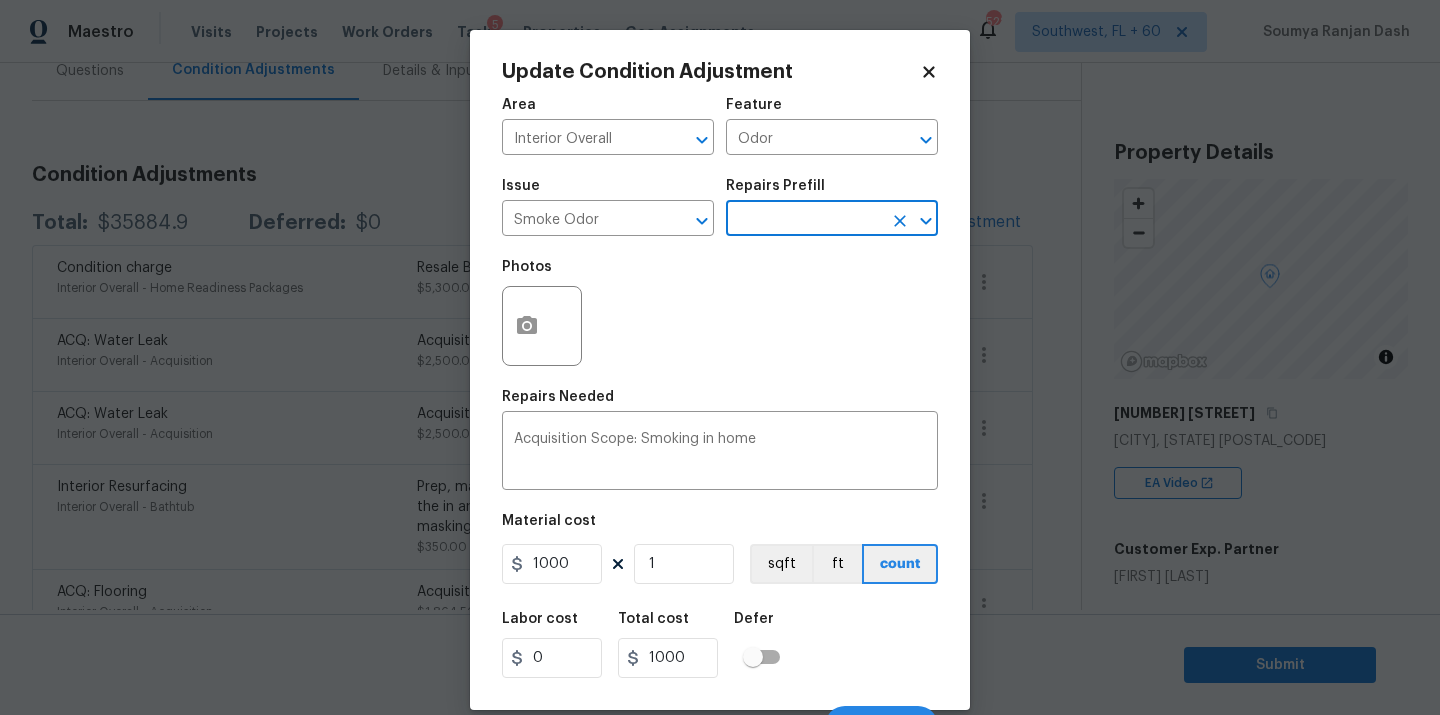 scroll, scrollTop: 32, scrollLeft: 0, axis: vertical 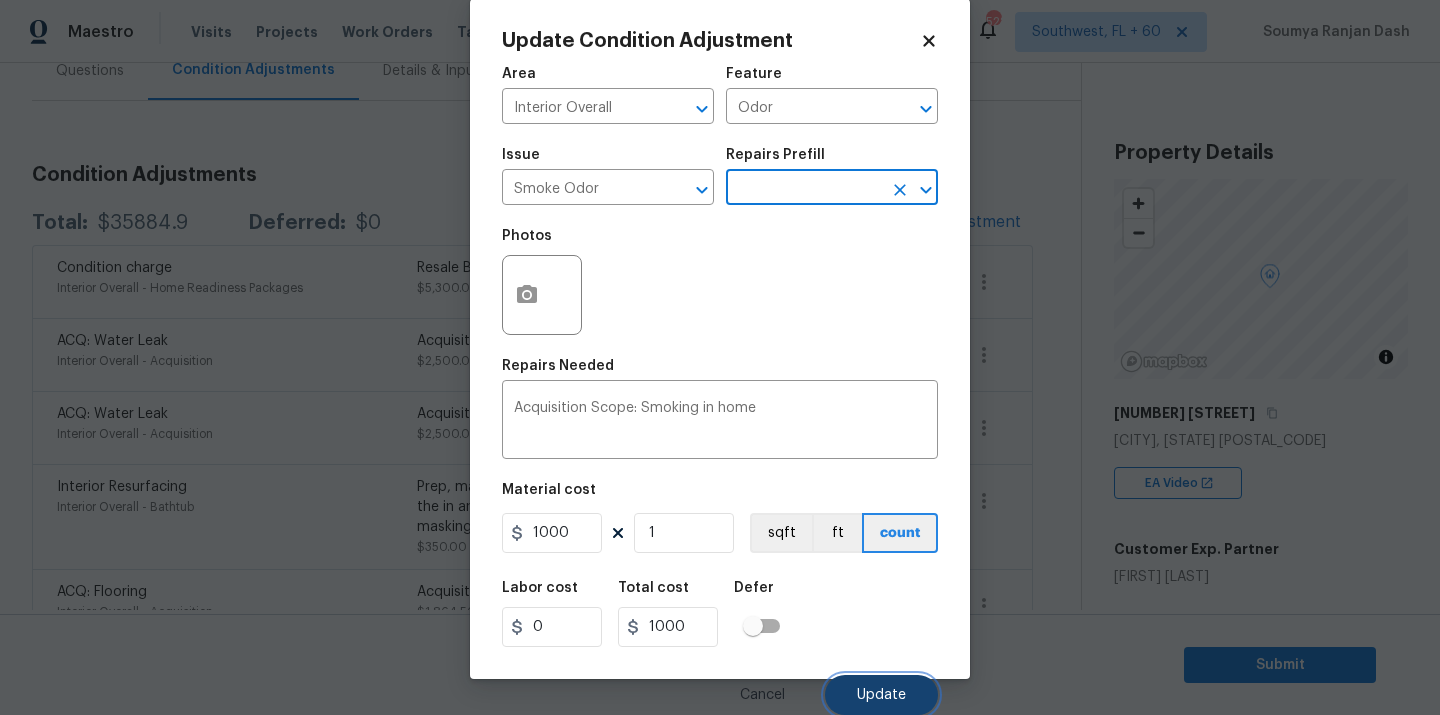click on "Update" at bounding box center (881, 695) 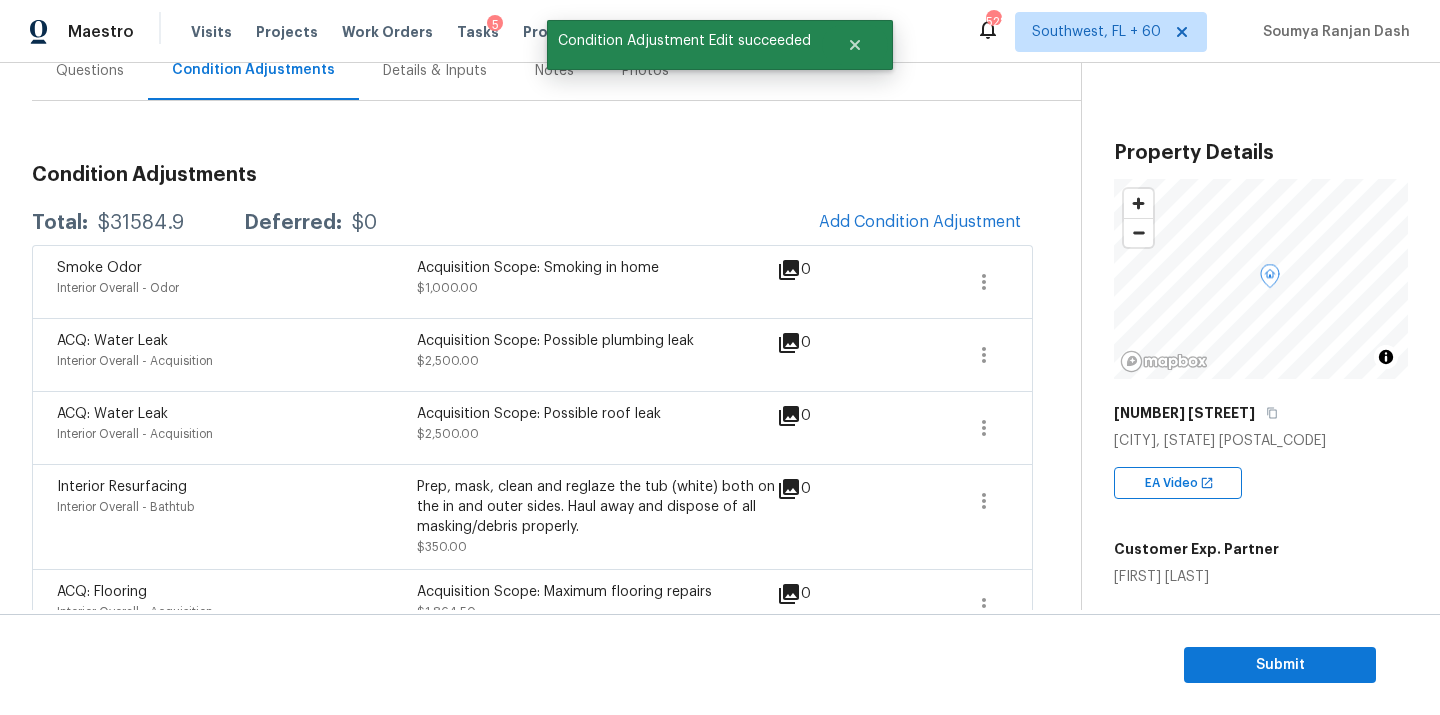 scroll, scrollTop: 0, scrollLeft: 0, axis: both 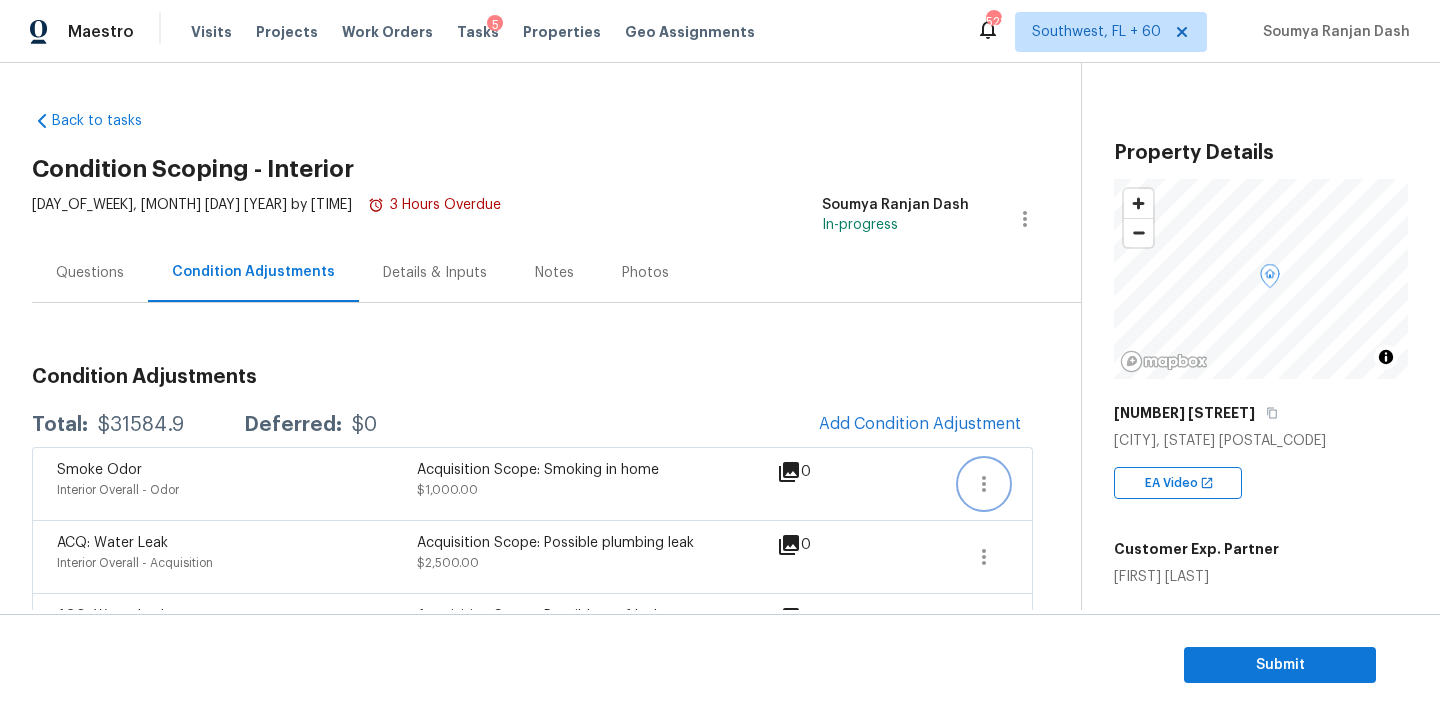 click 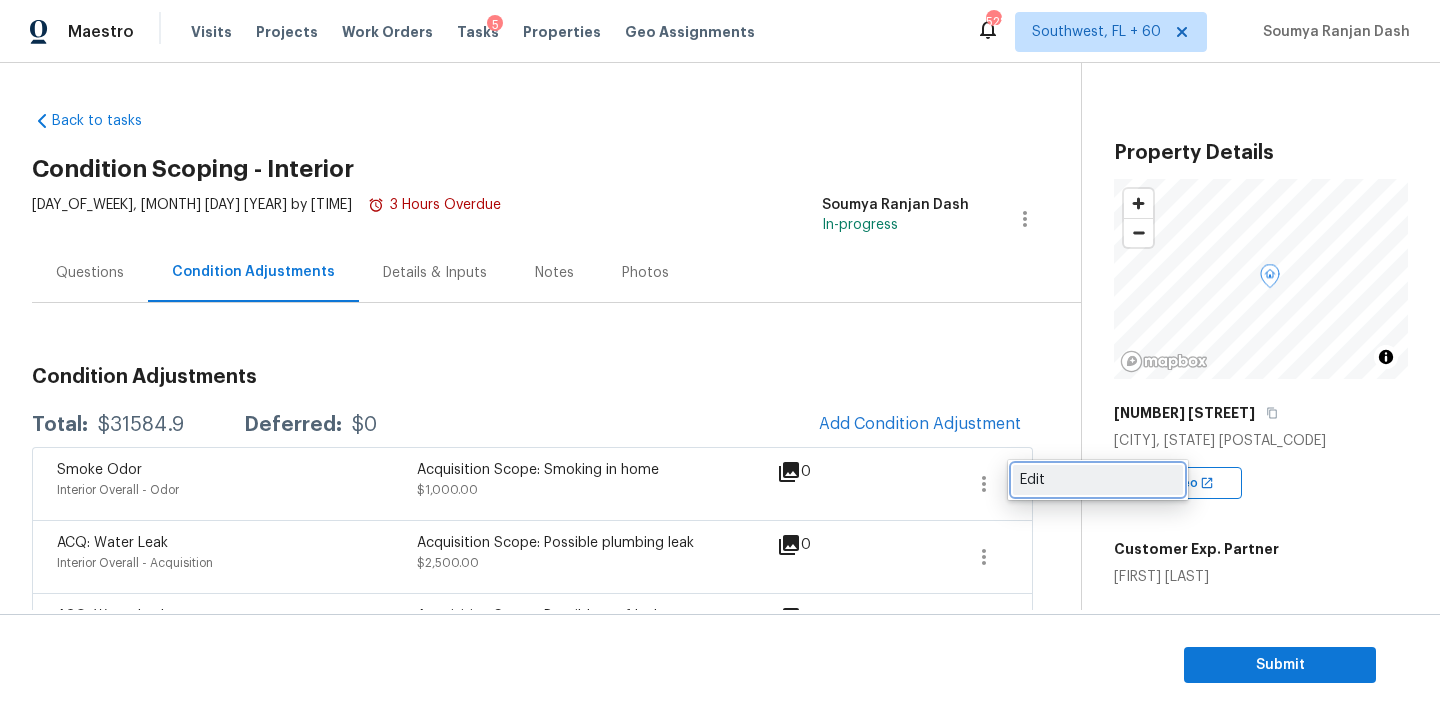 click on "Edit" at bounding box center (1098, 480) 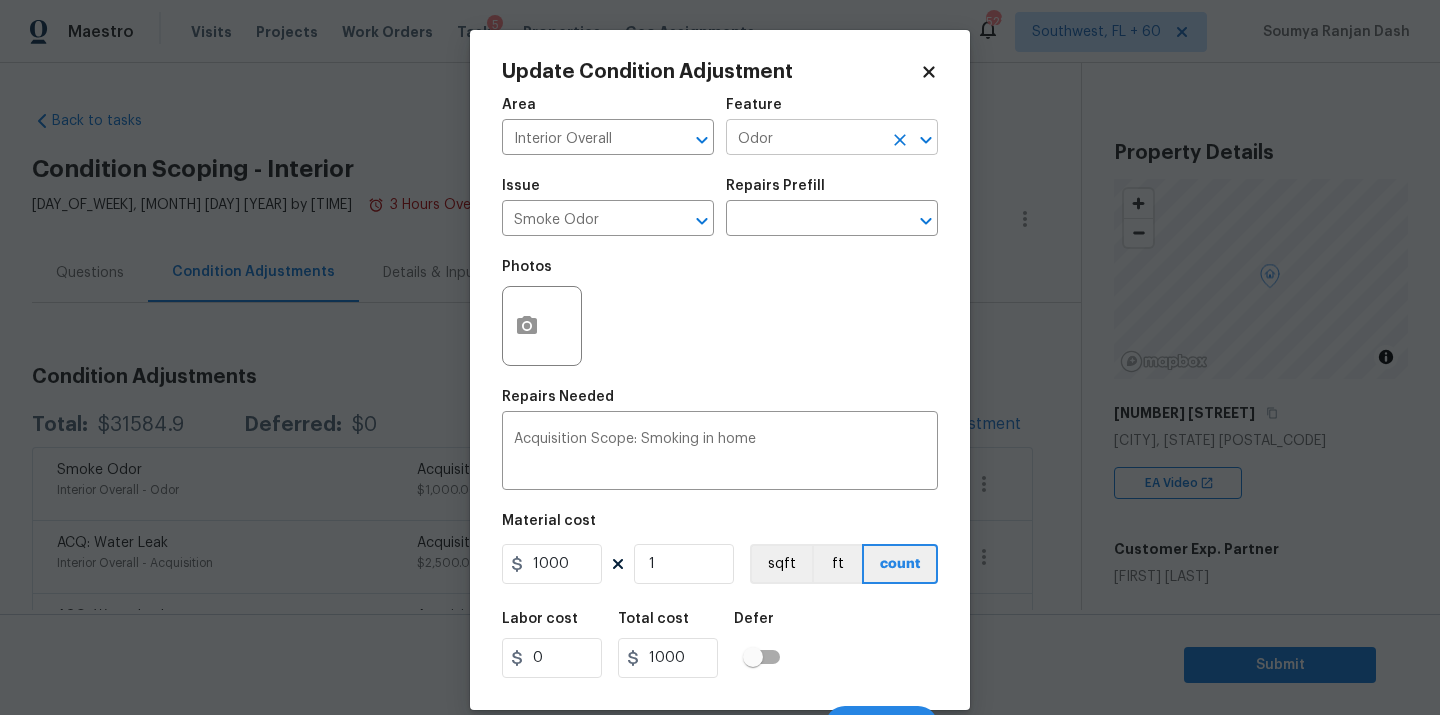 click on "Odor" at bounding box center [804, 139] 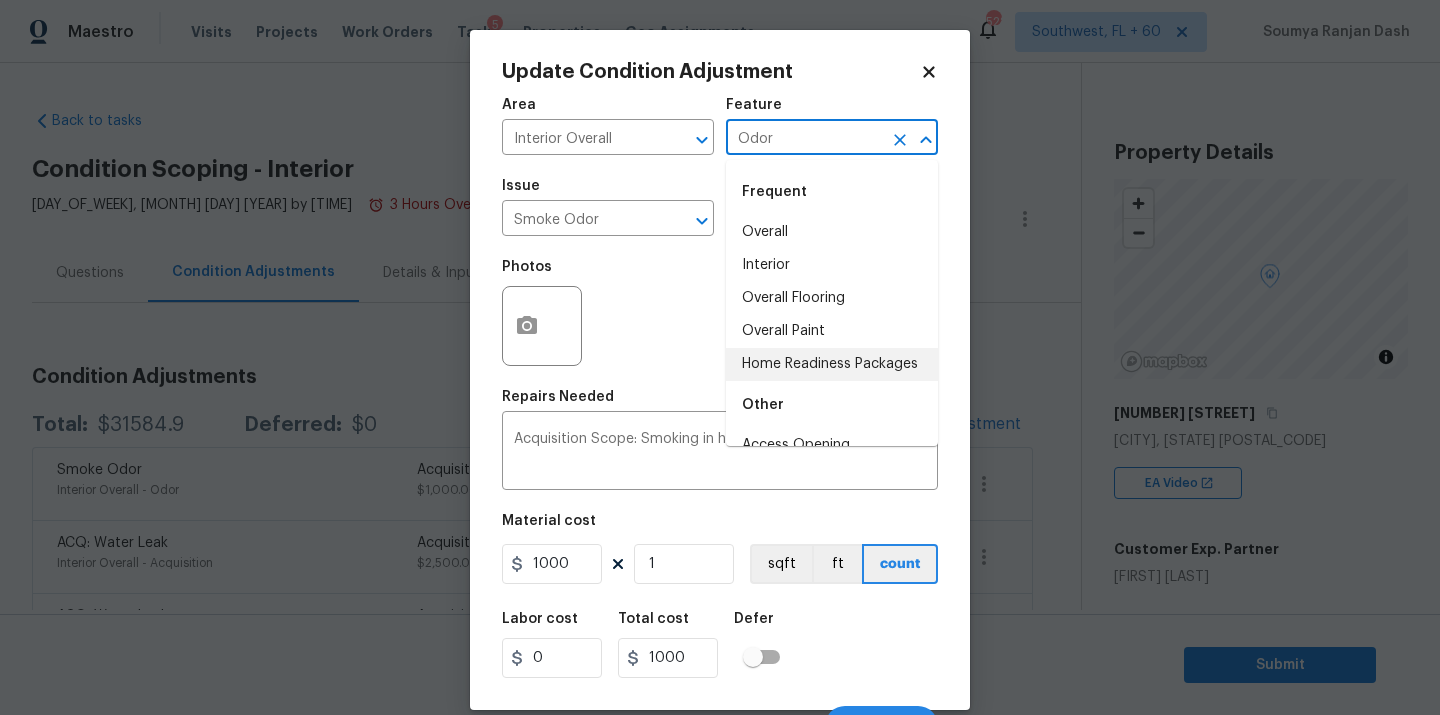 click on "Home Readiness Packages" at bounding box center (832, 364) 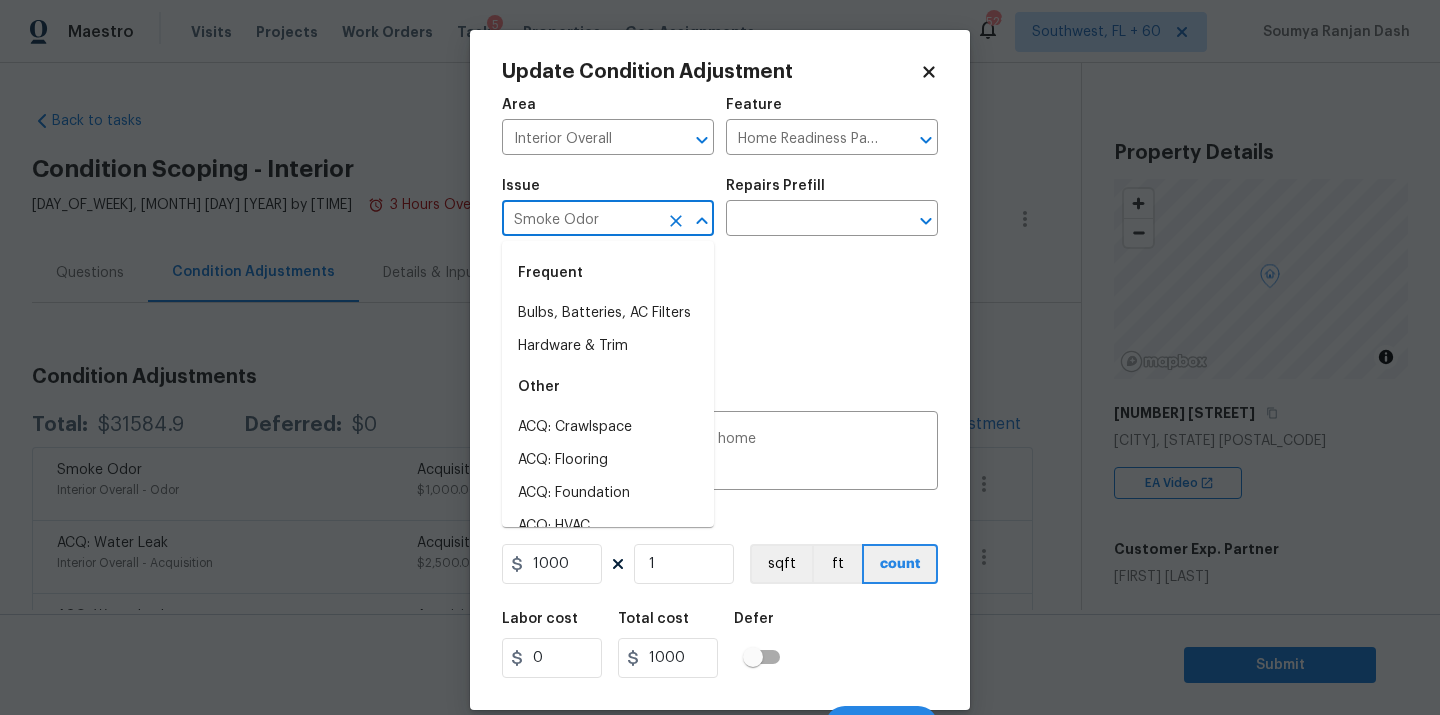 click on "Smoke Odor" at bounding box center [580, 220] 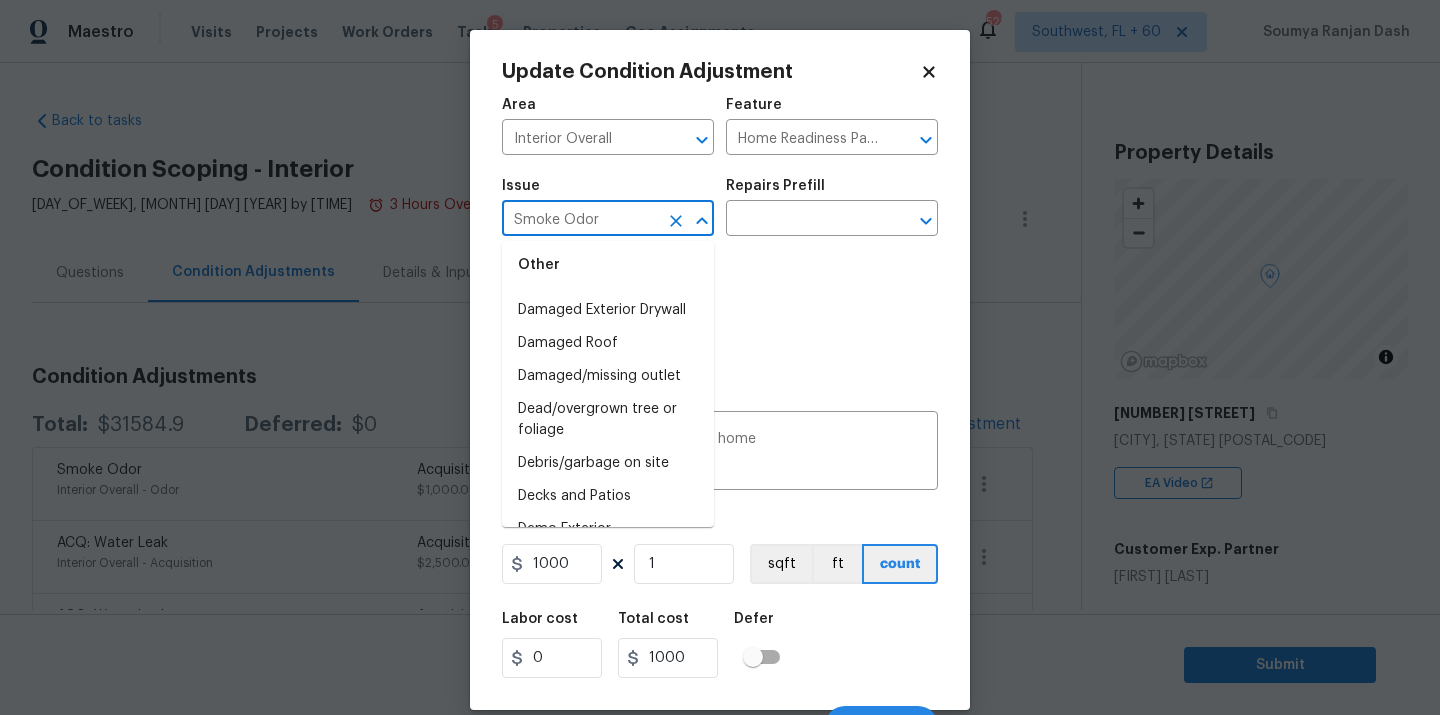 scroll, scrollTop: 0, scrollLeft: 0, axis: both 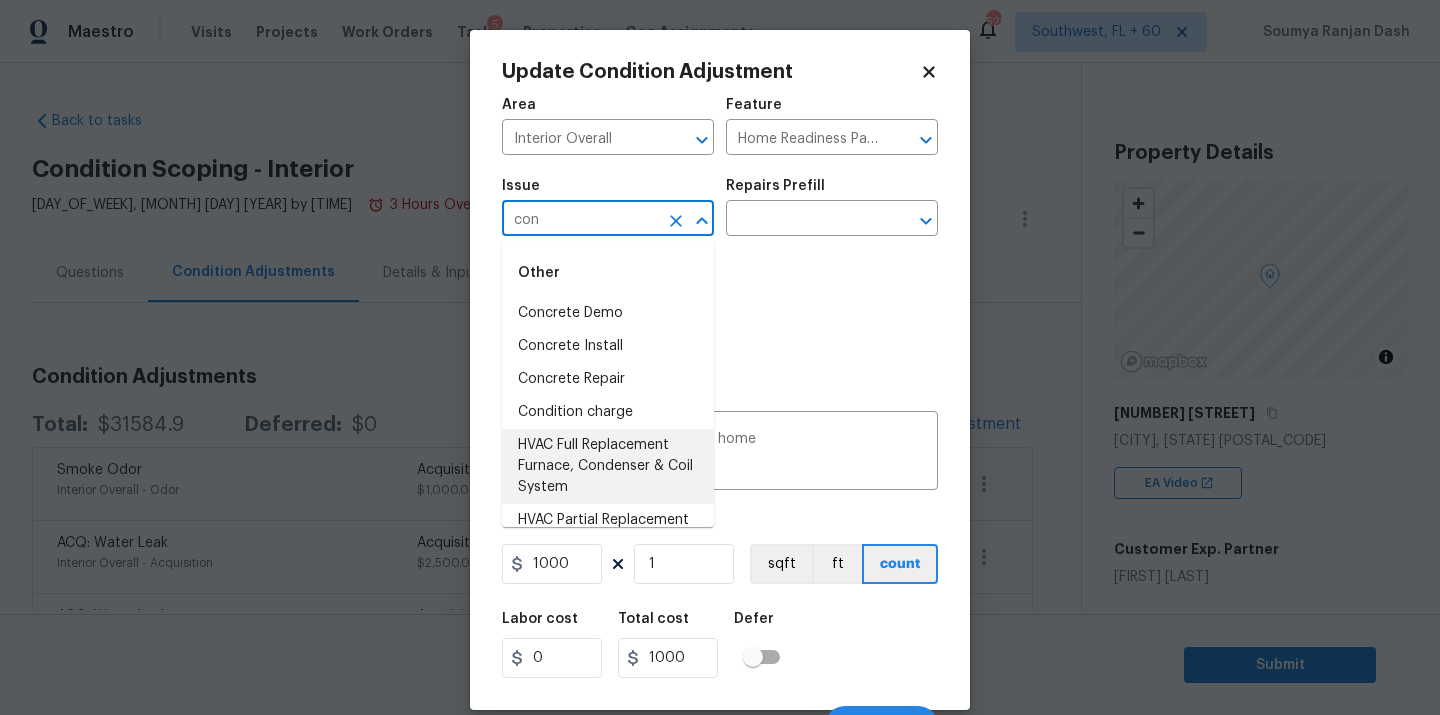click on "Condition charge" at bounding box center [608, 412] 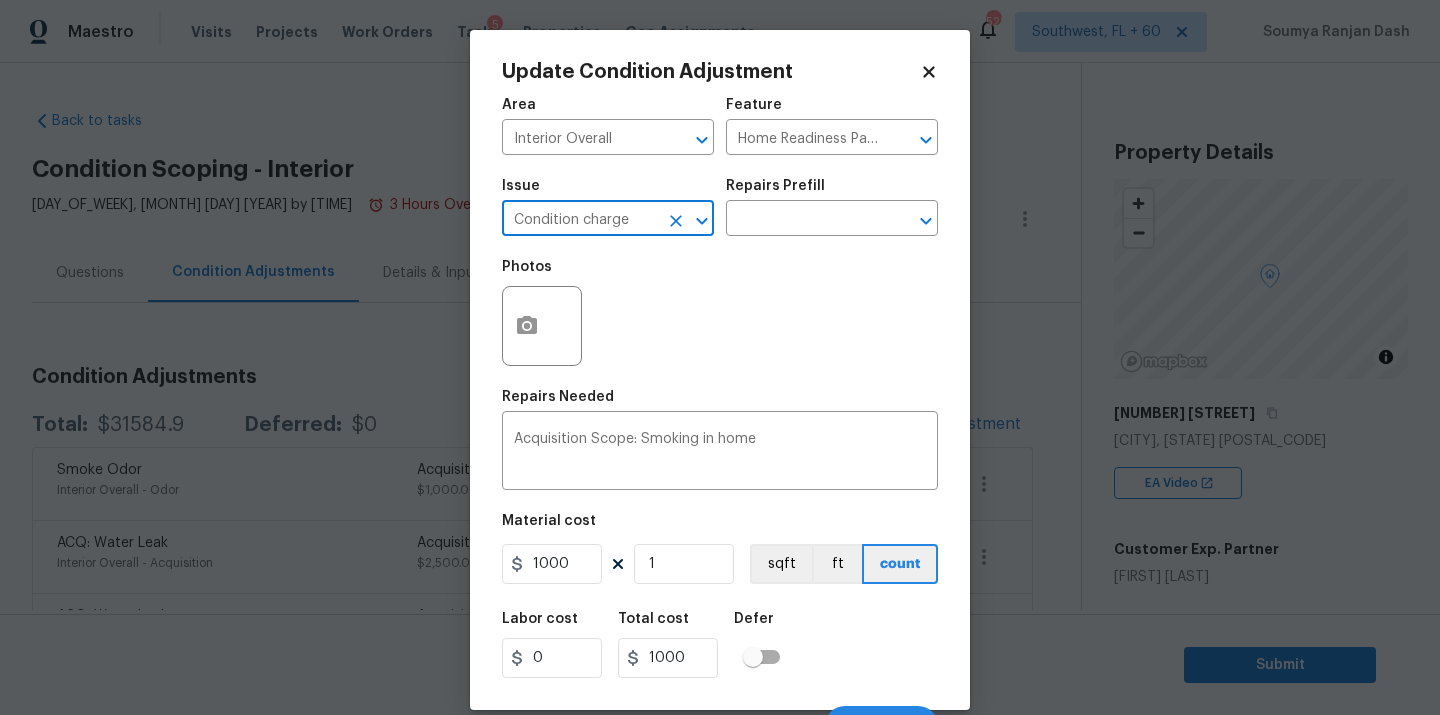 type on "Condition charge" 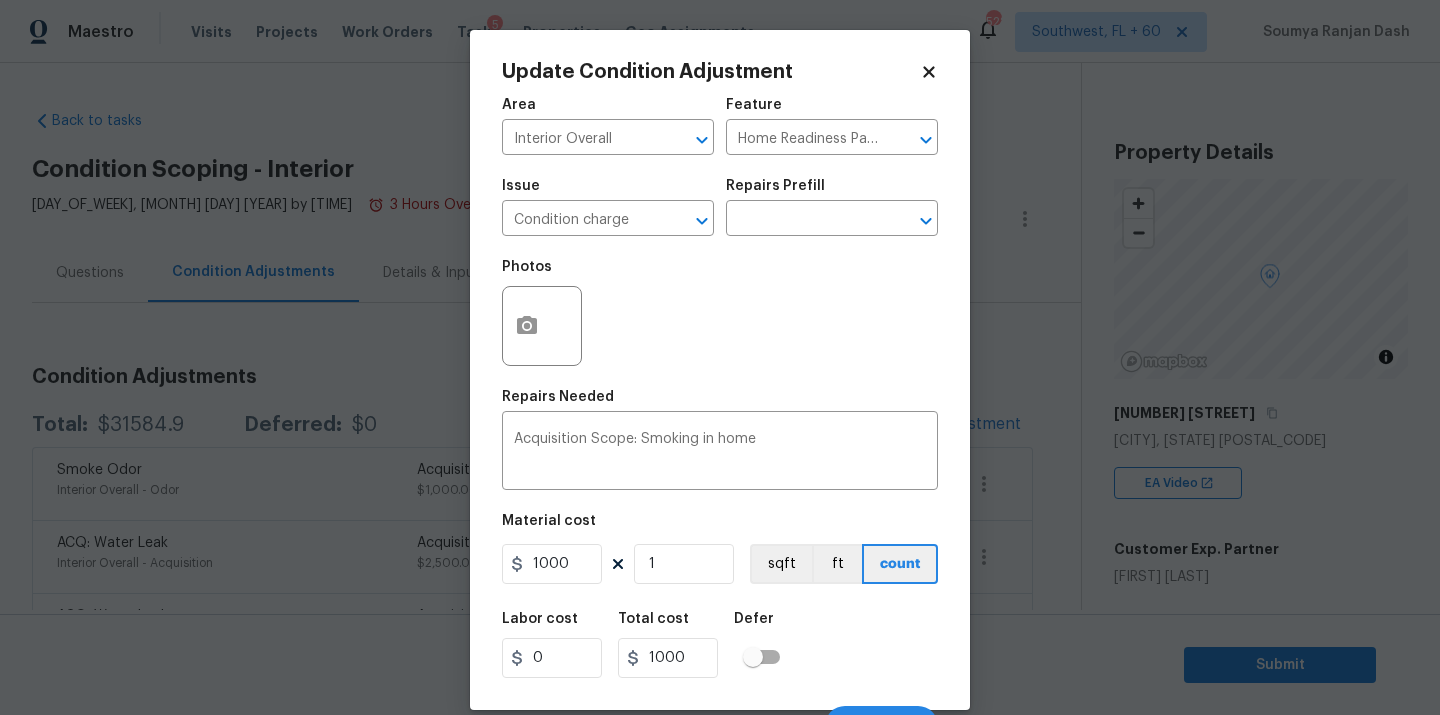 click on "Repairs Prefill" at bounding box center [832, 192] 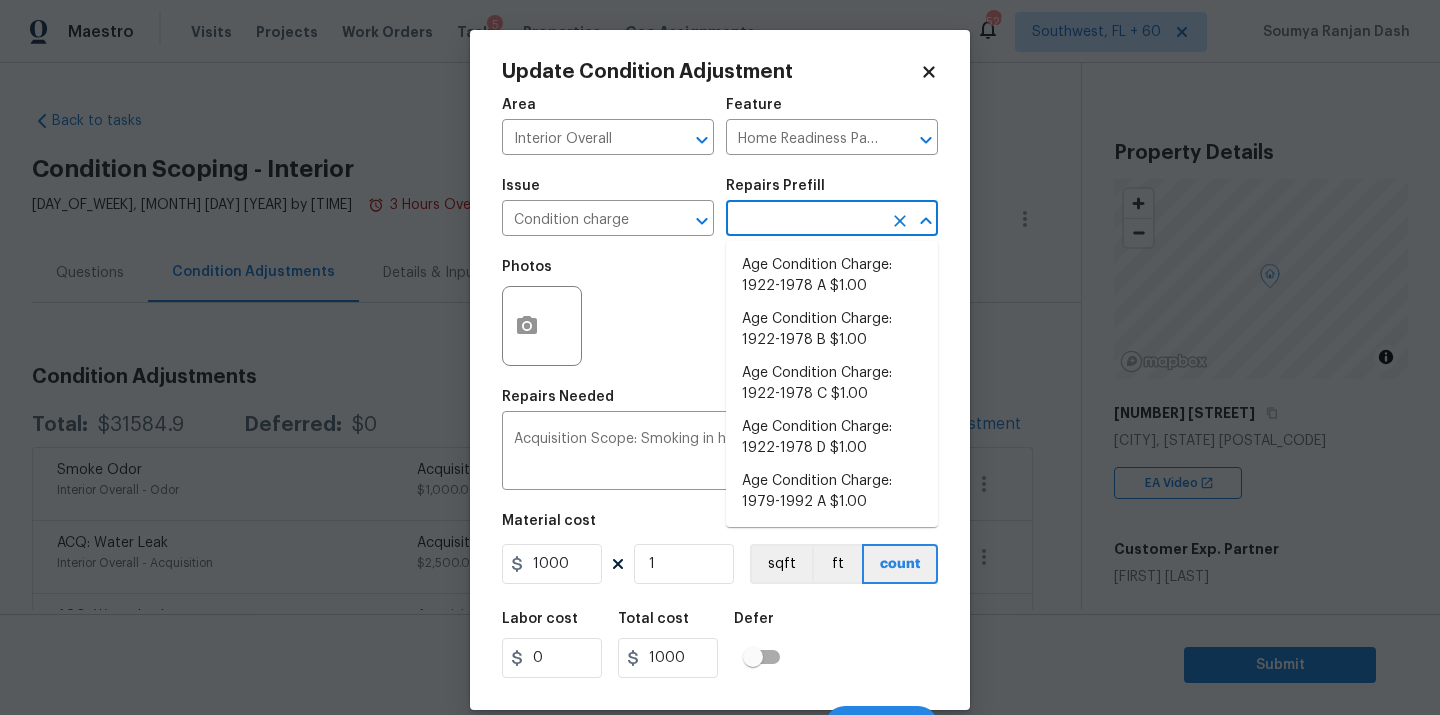 click at bounding box center [804, 220] 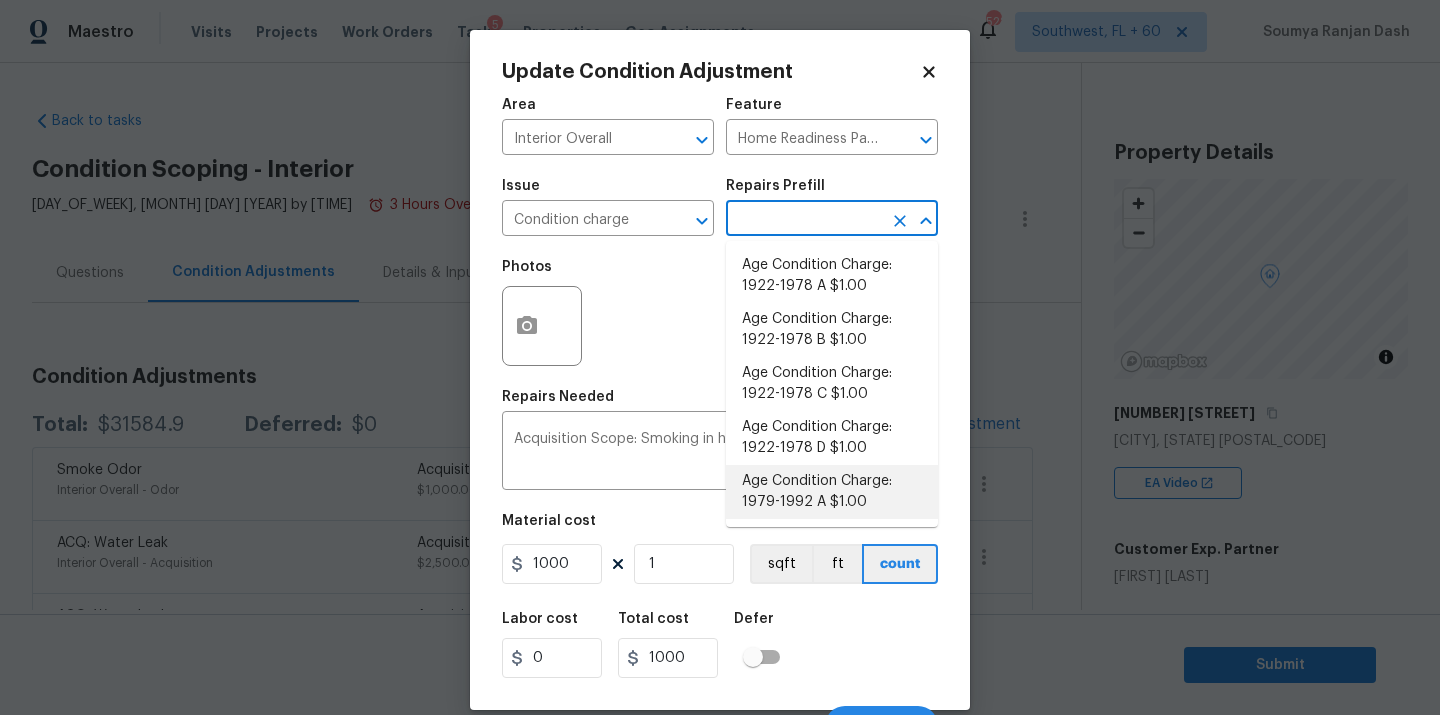scroll, scrollTop: 681, scrollLeft: 0, axis: vertical 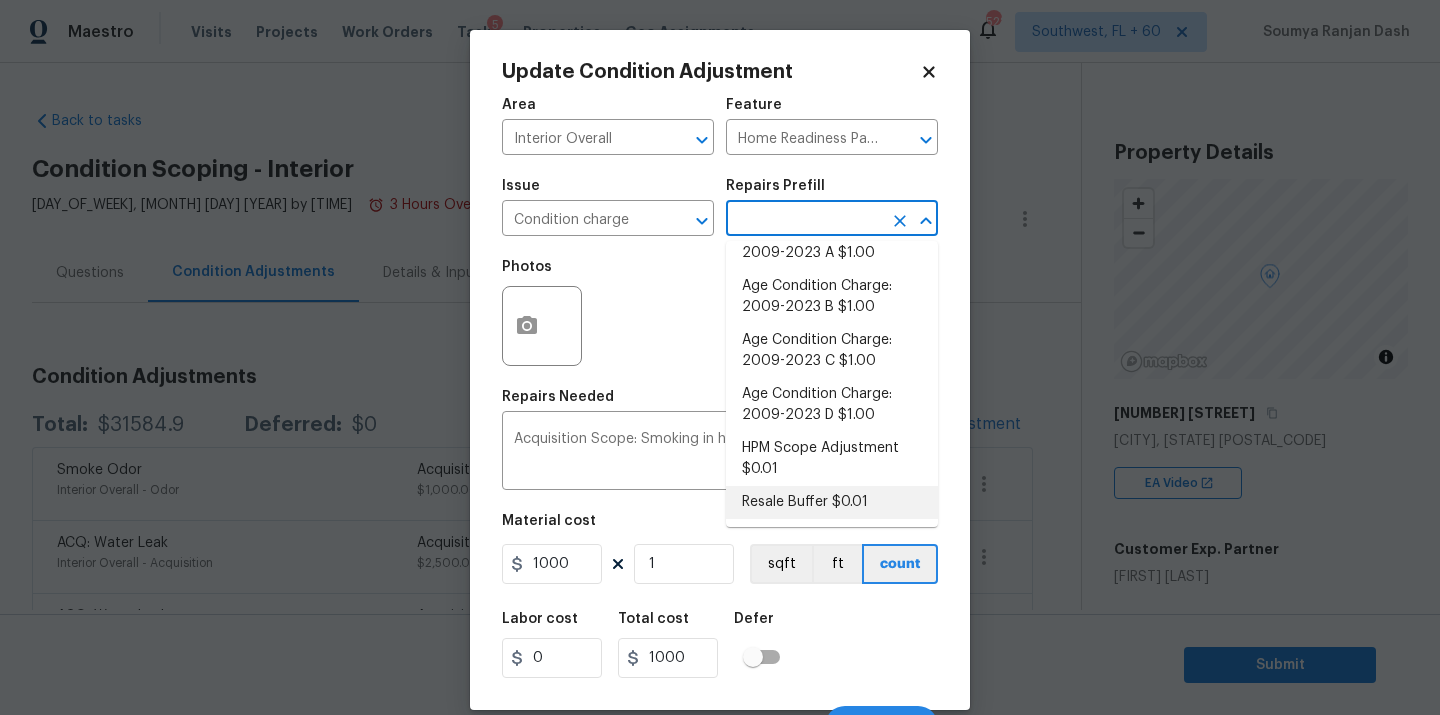 click on "Resale Buffer $0.01" at bounding box center (832, 502) 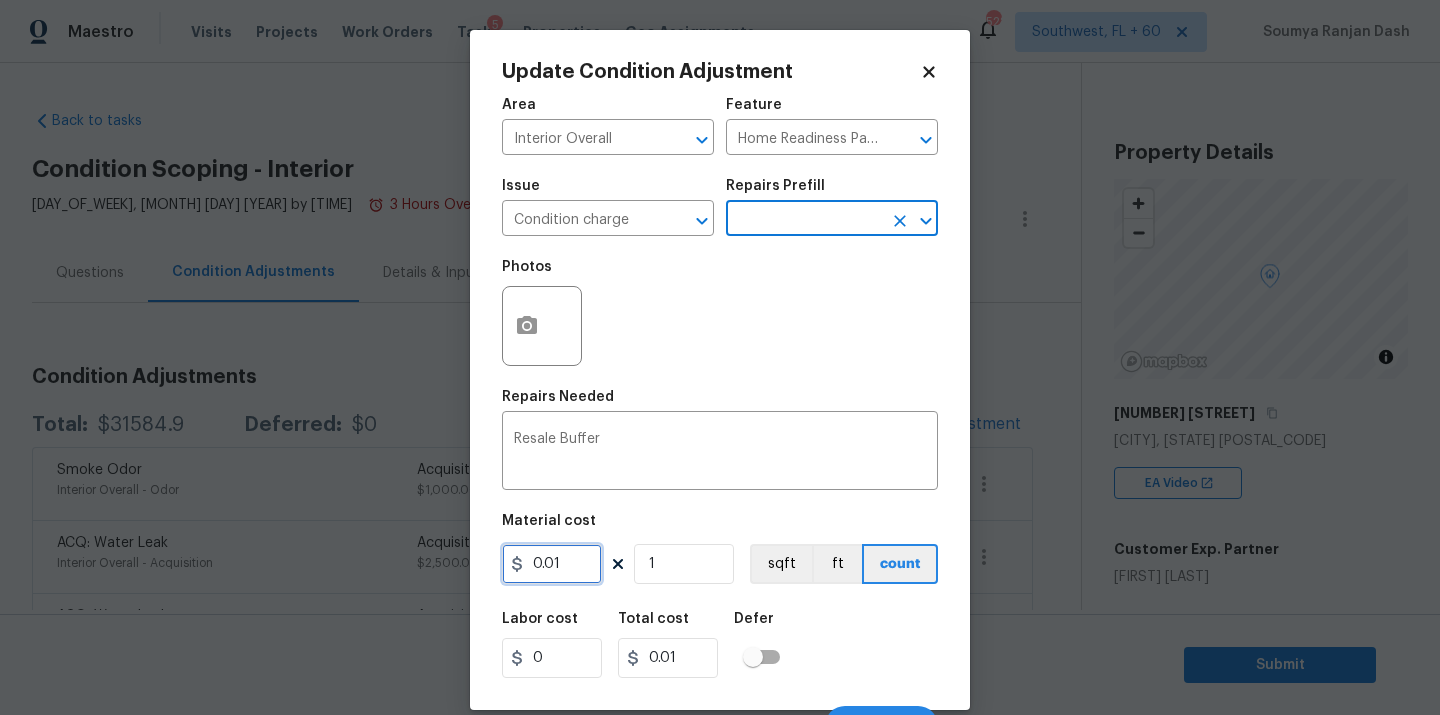 click on "0.01" at bounding box center (552, 564) 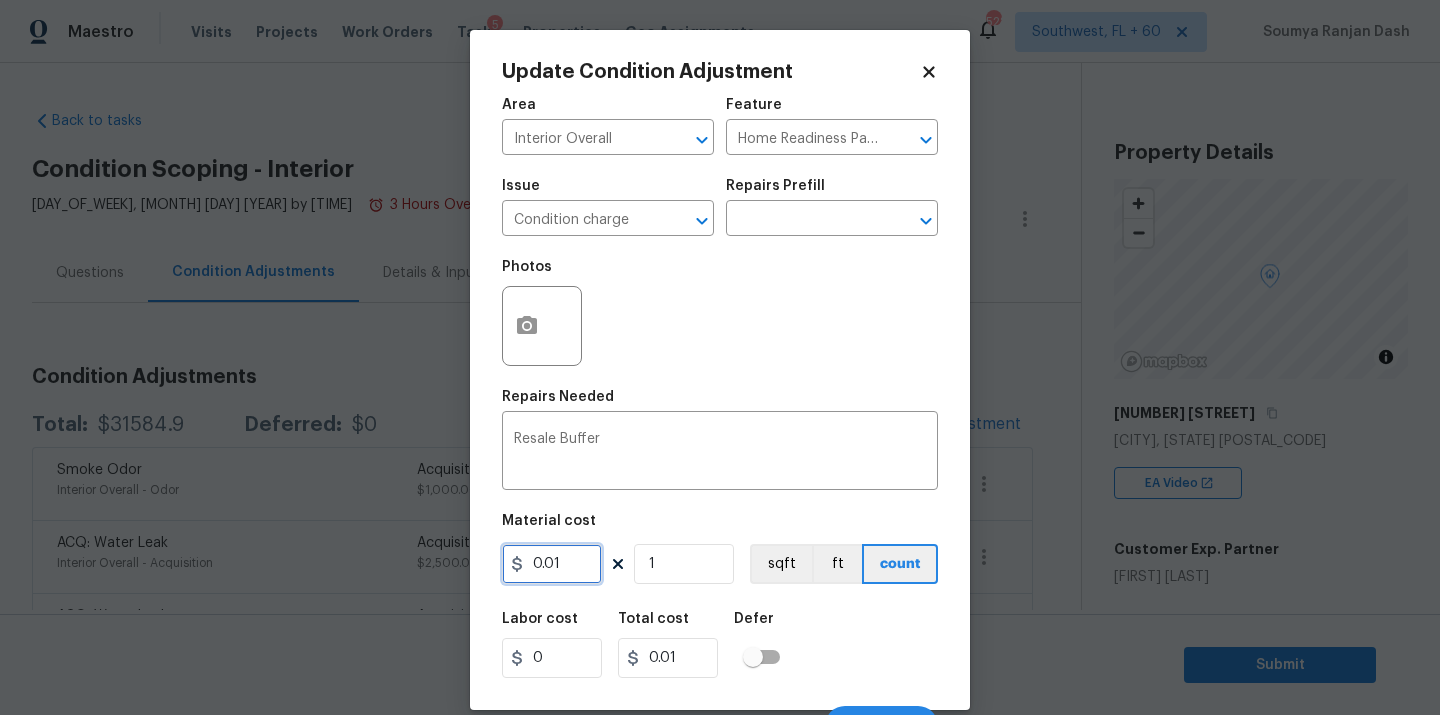 click on "0.01" at bounding box center [552, 564] 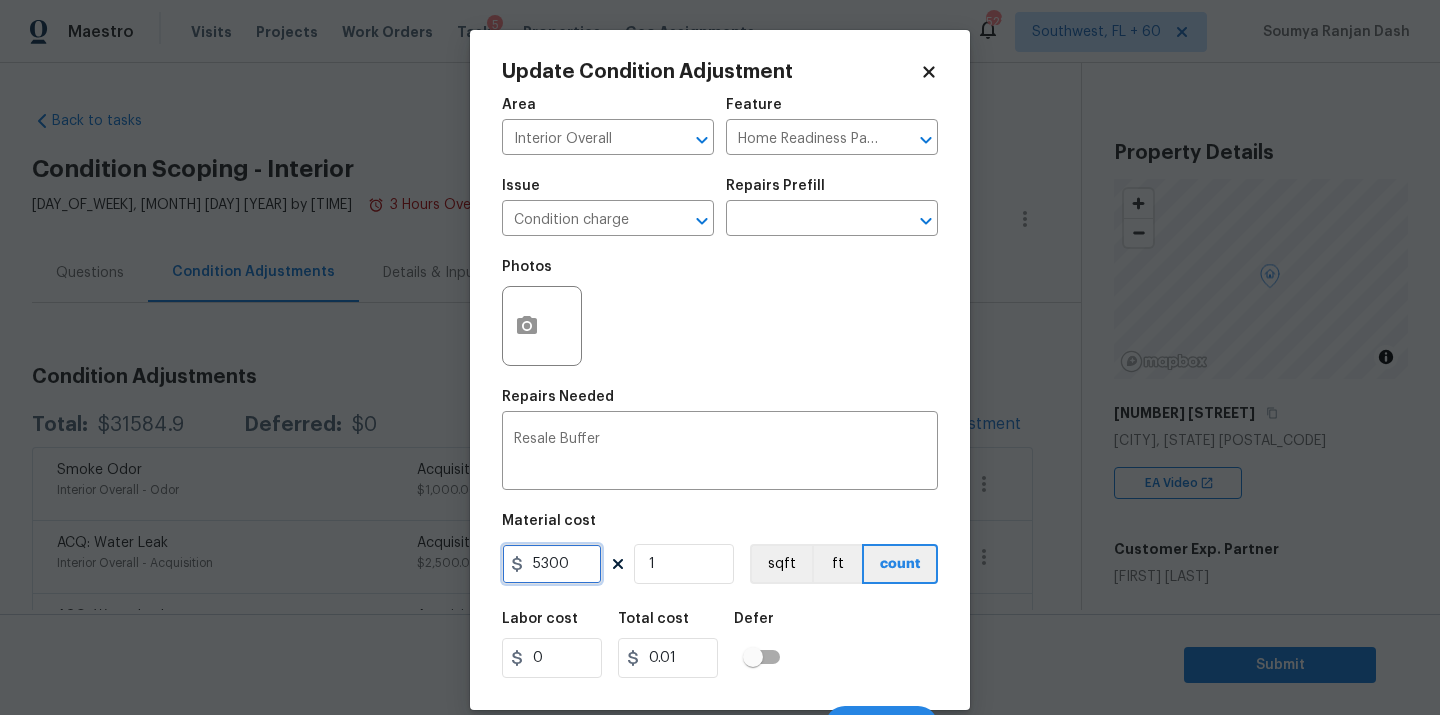 type on "5300" 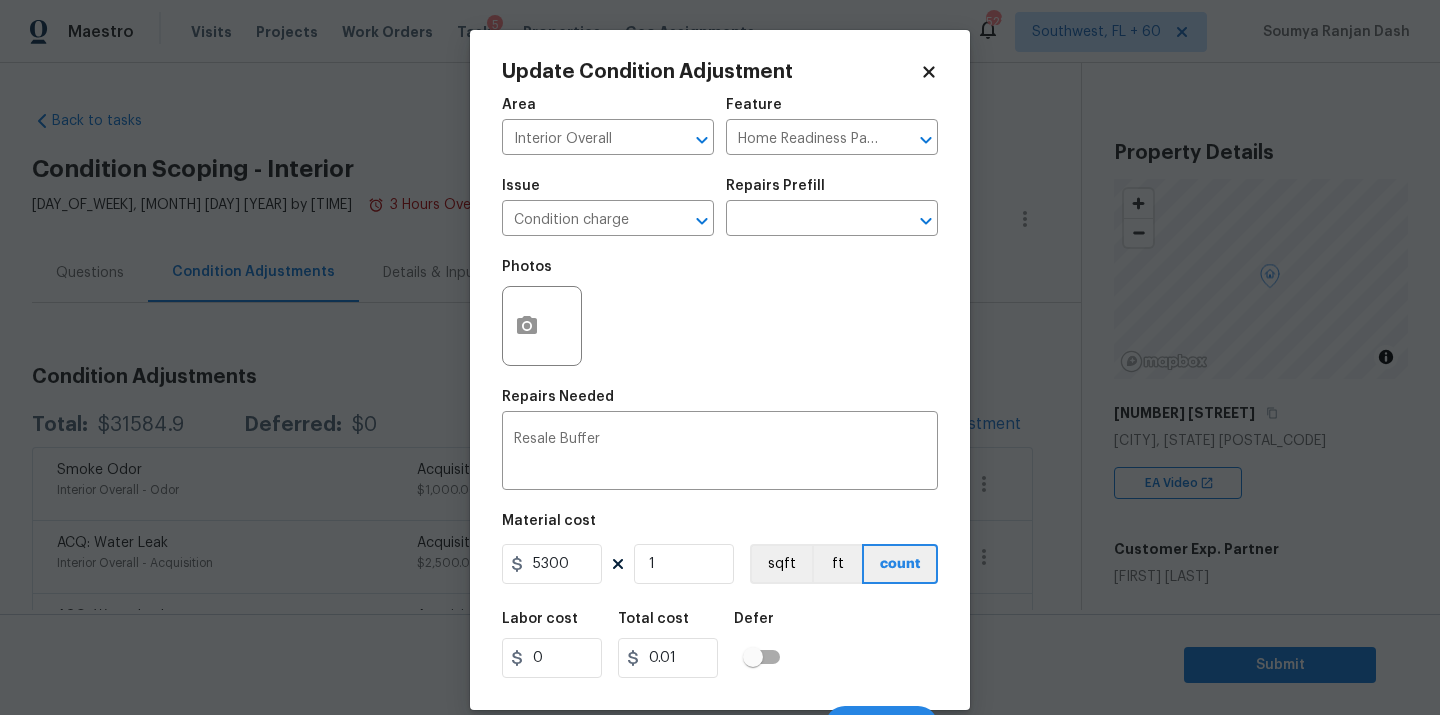 type on "5300" 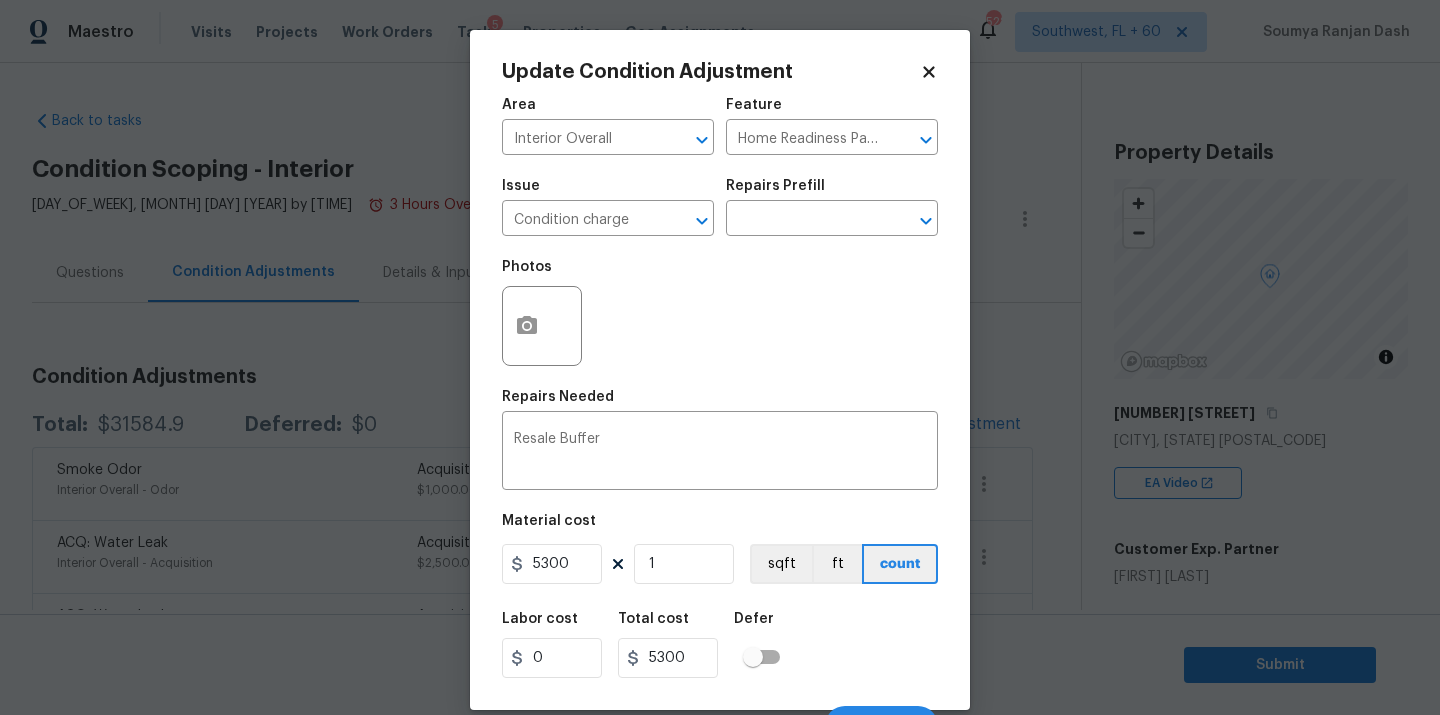click on "Labor cost 0 Total cost 5300 Defer" at bounding box center [720, 645] 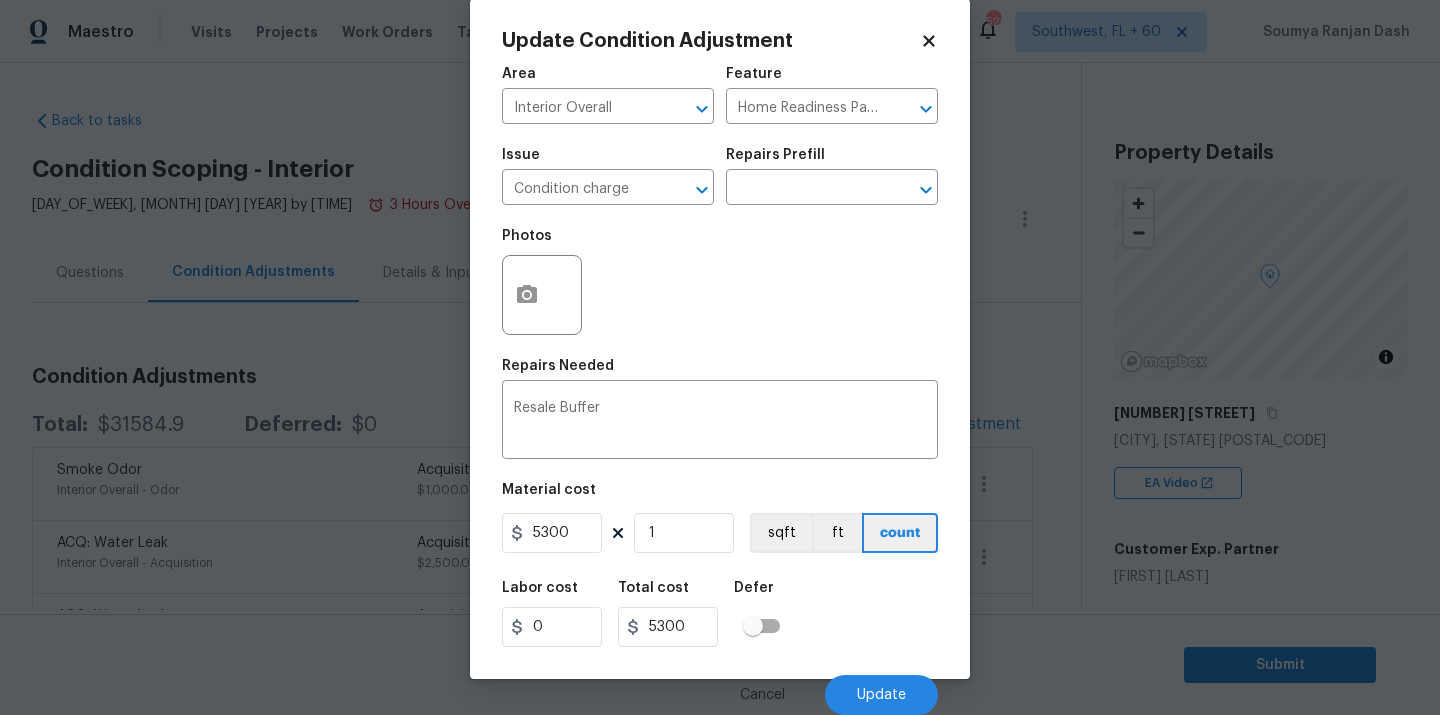click on "Cancel Update" at bounding box center [720, 687] 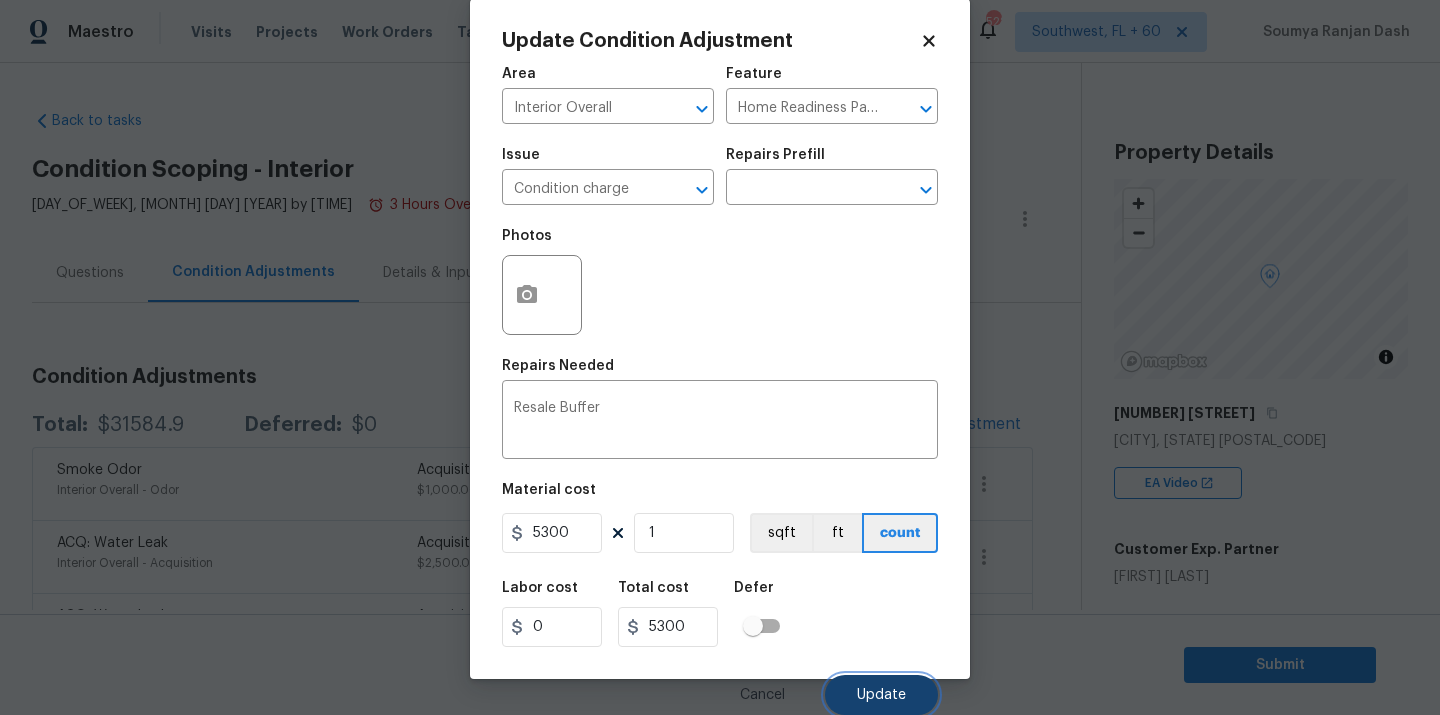 click on "Update" at bounding box center [881, 695] 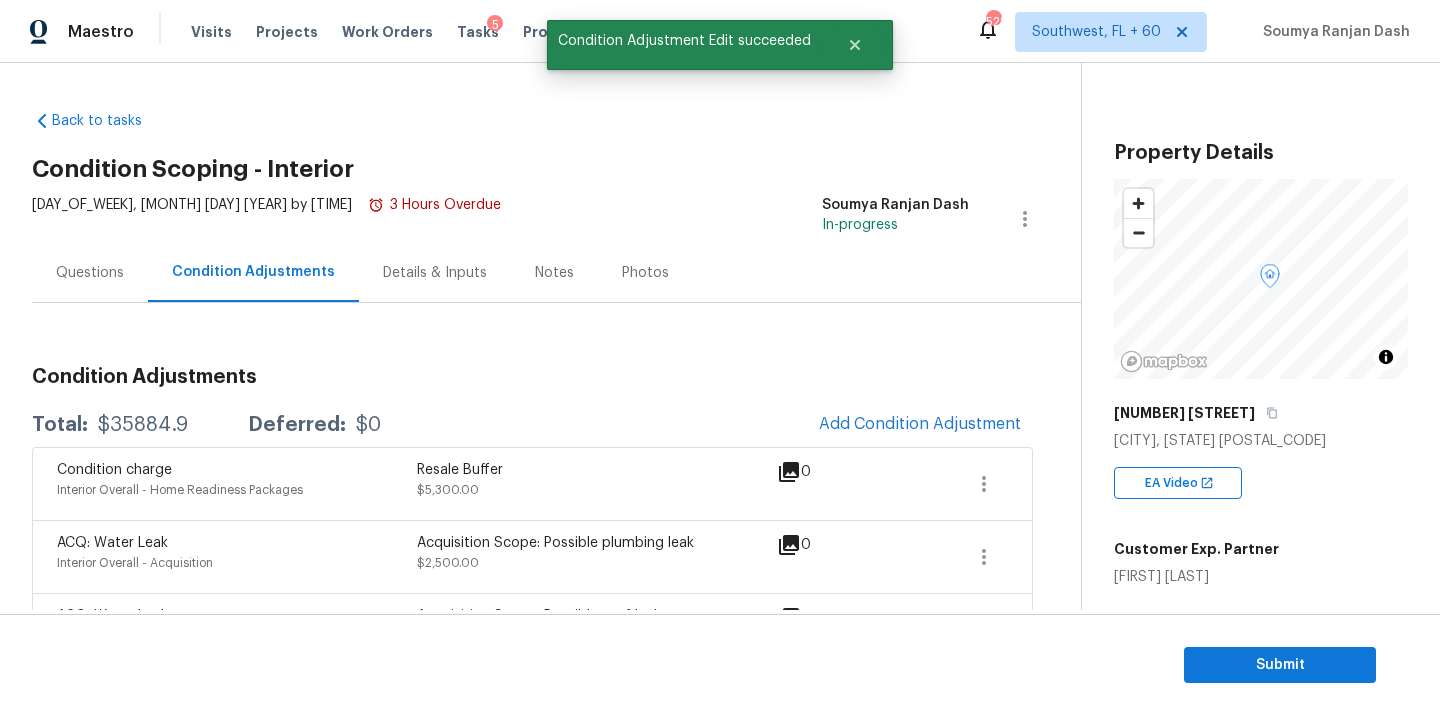 scroll, scrollTop: 0, scrollLeft: 0, axis: both 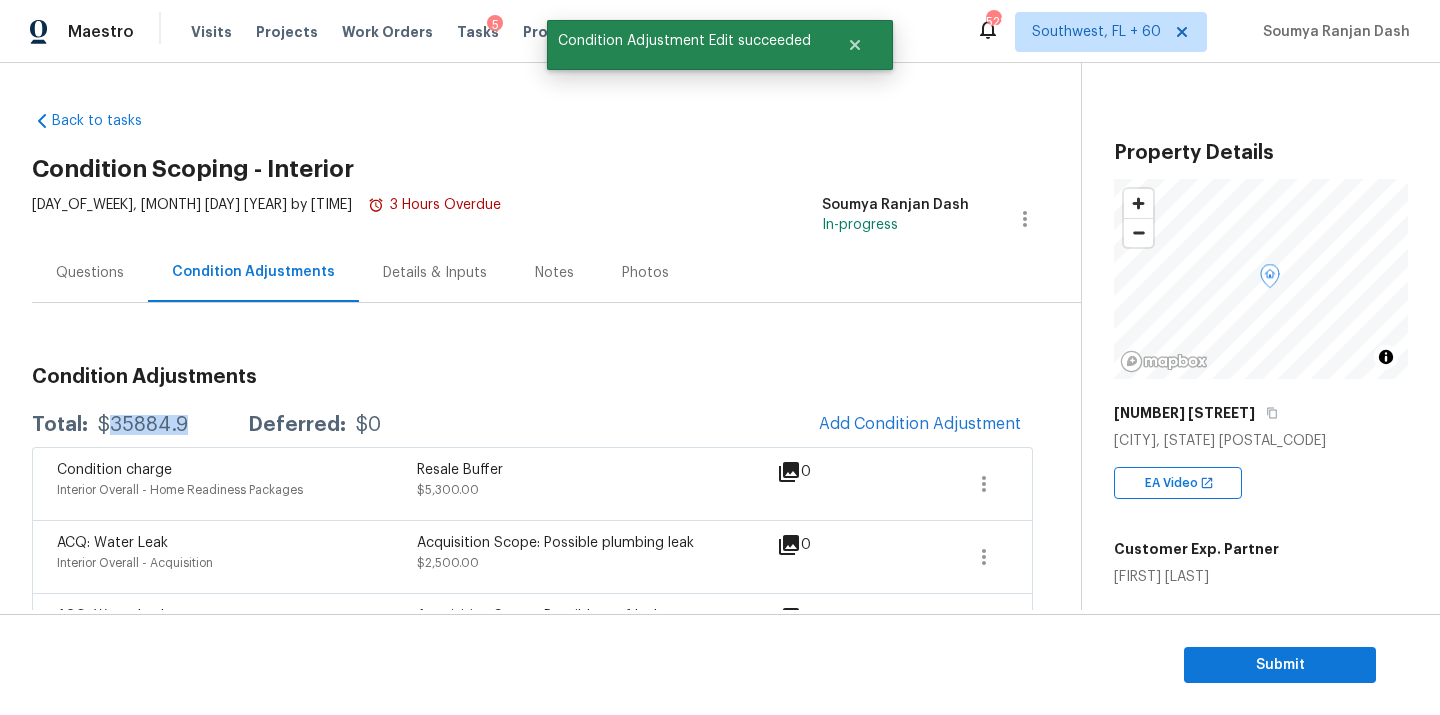 click on "$35884.9" at bounding box center (143, 425) 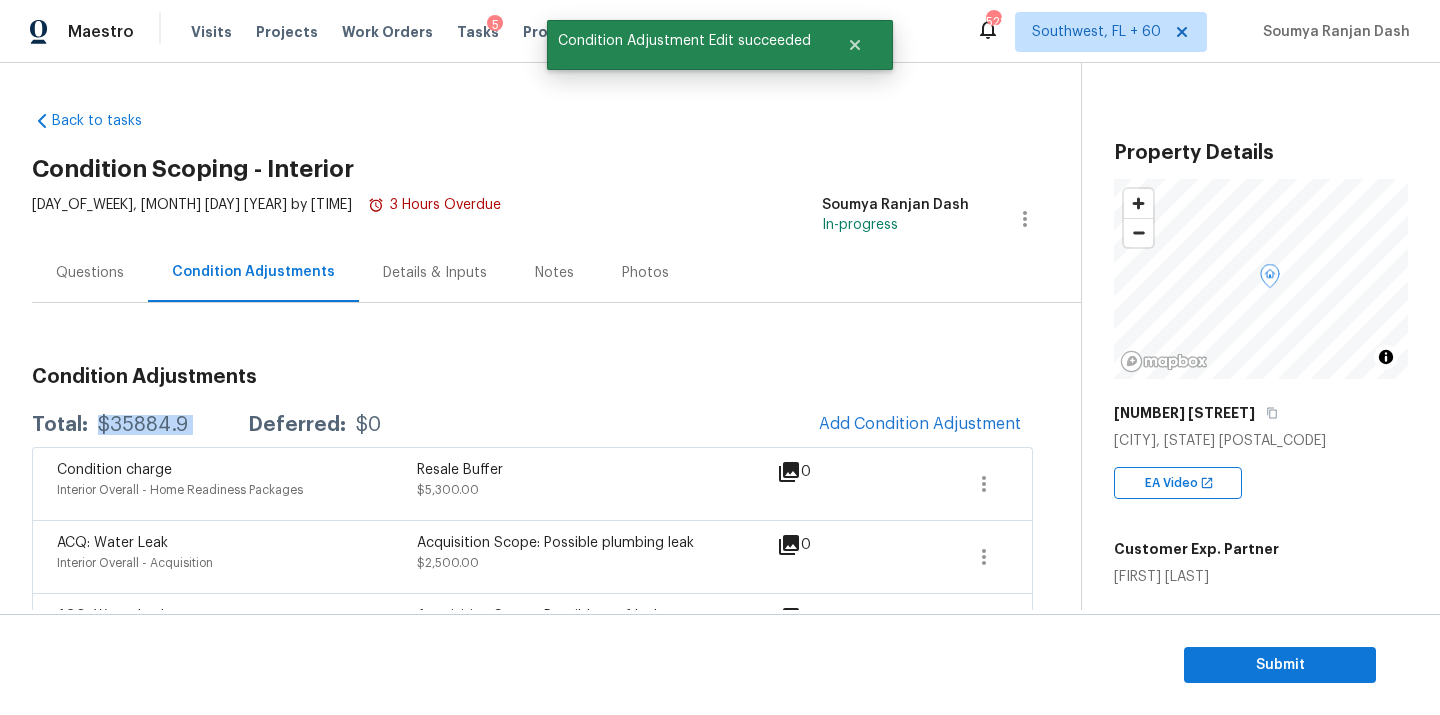 click on "$35884.9" at bounding box center (143, 425) 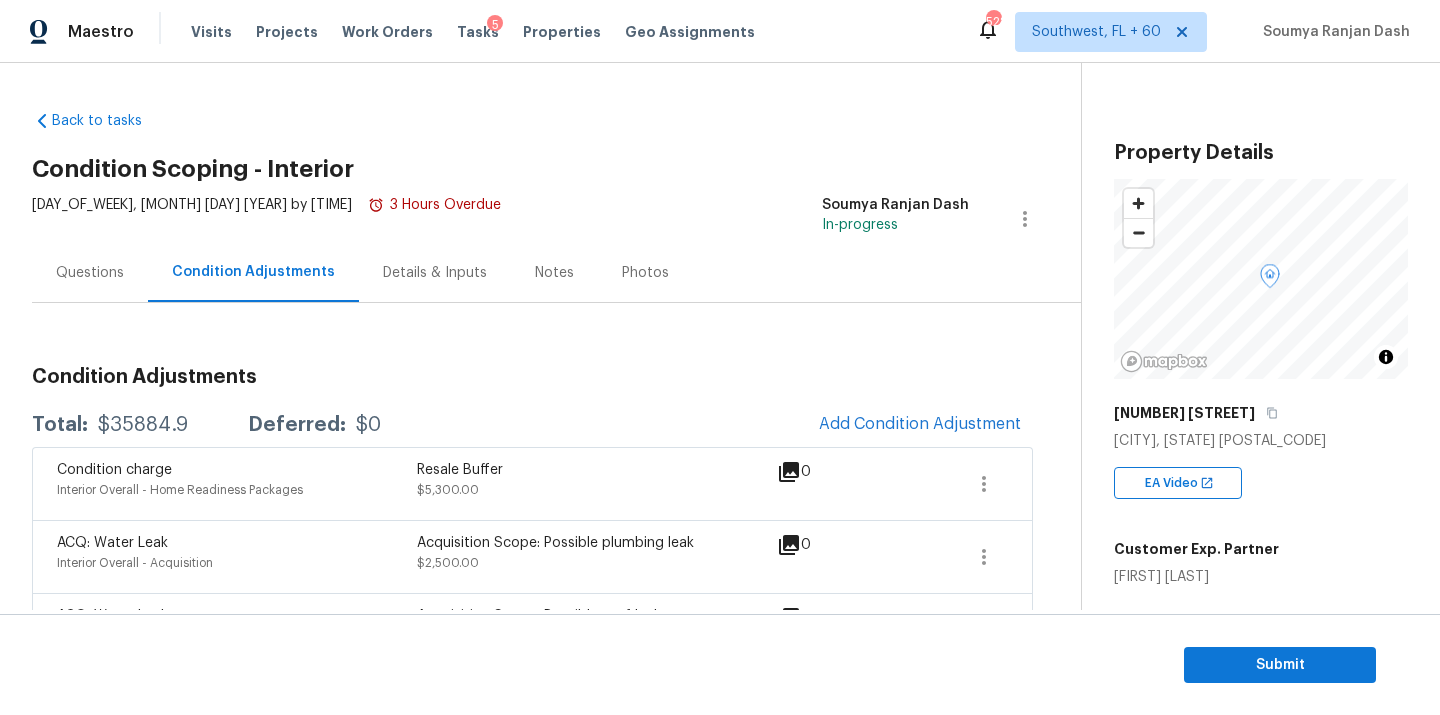 click on "Submit" at bounding box center [720, 665] 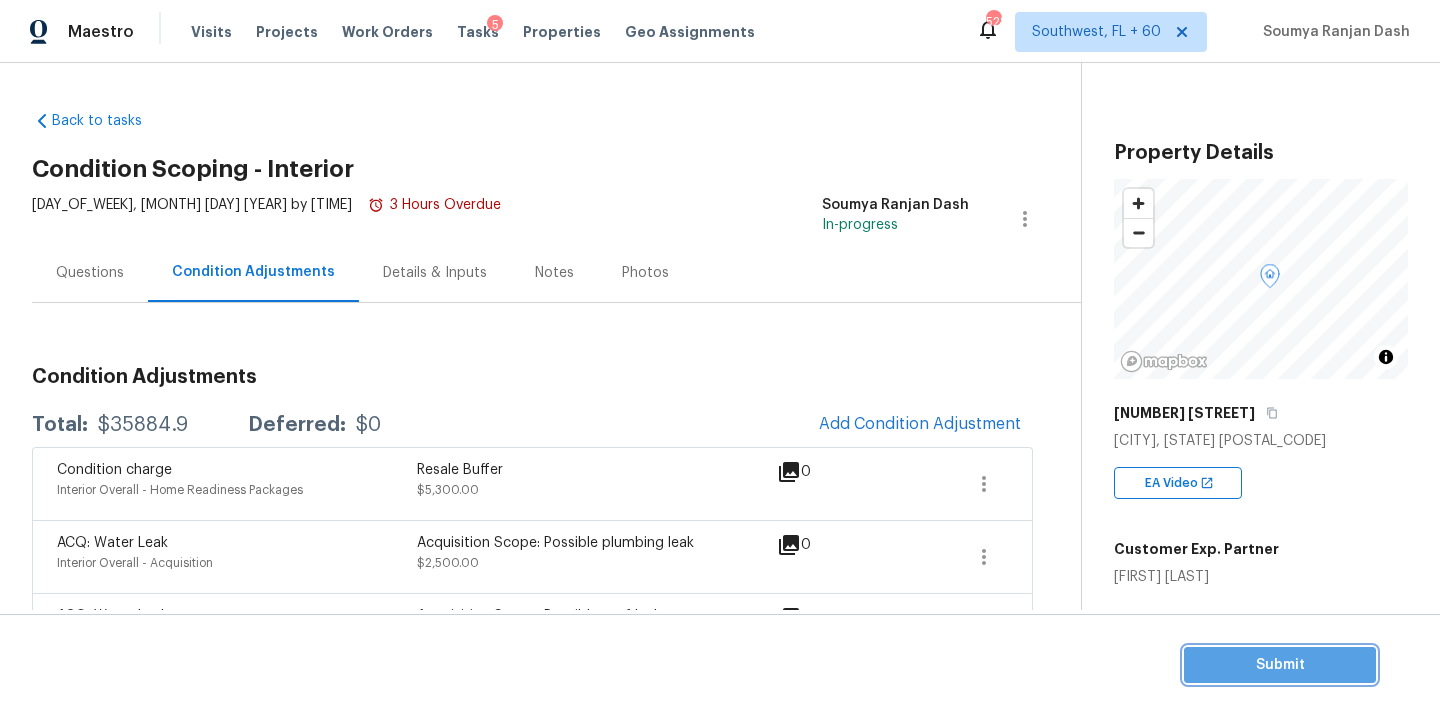 click on "Submit" at bounding box center (1280, 665) 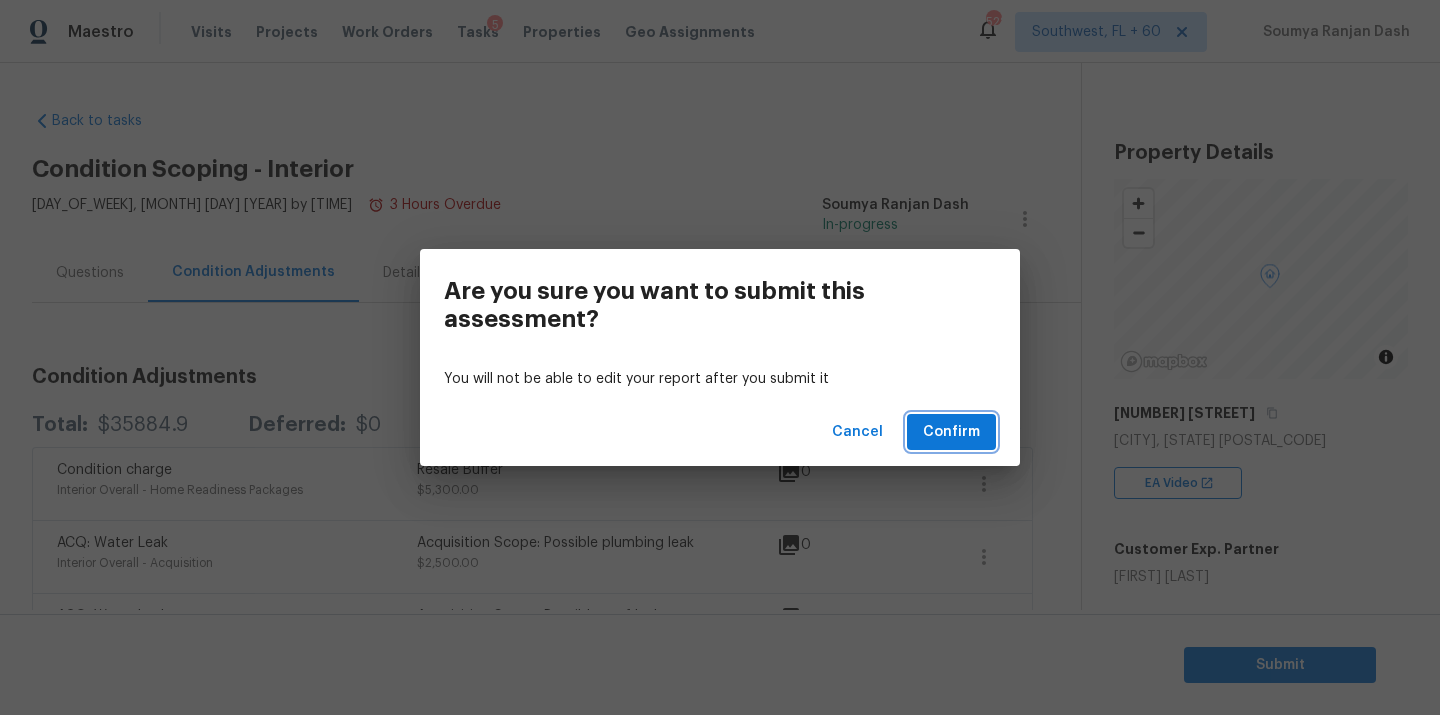 click on "Confirm" at bounding box center (951, 432) 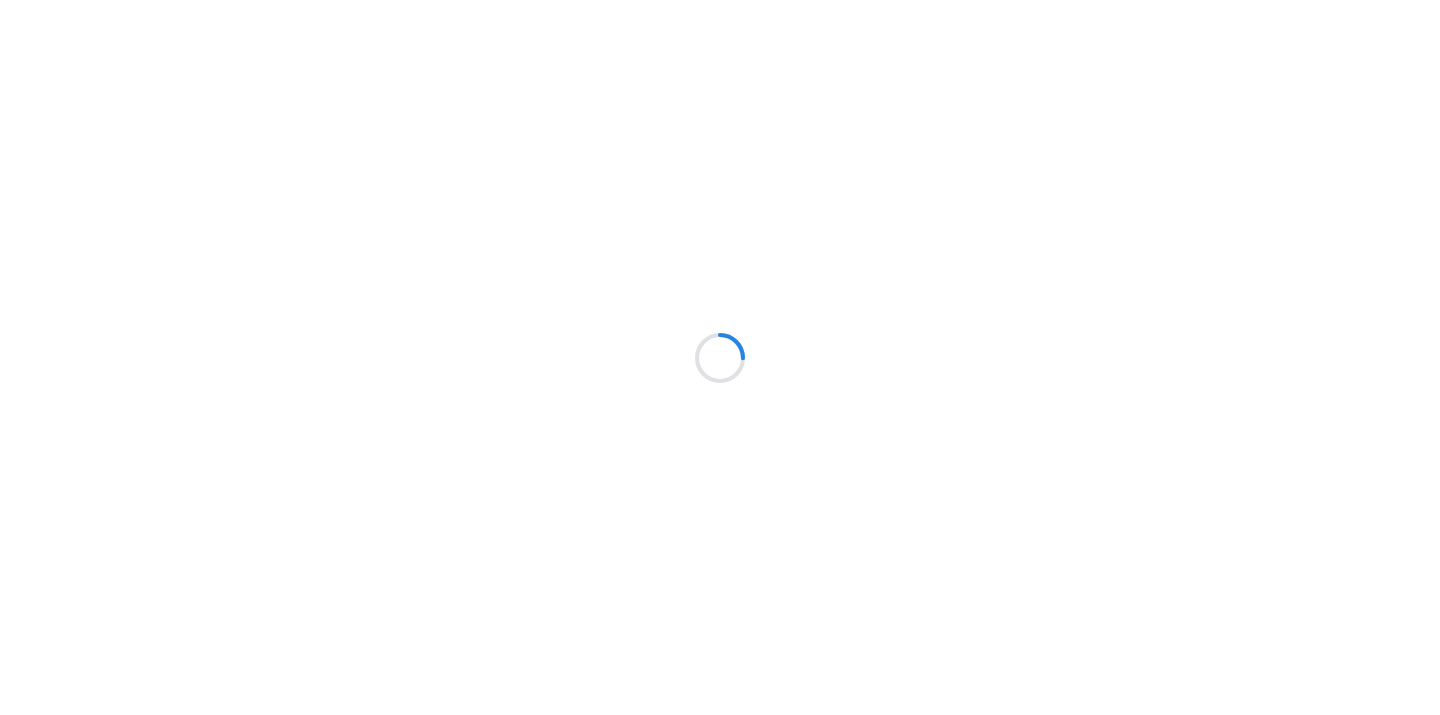 scroll, scrollTop: 0, scrollLeft: 0, axis: both 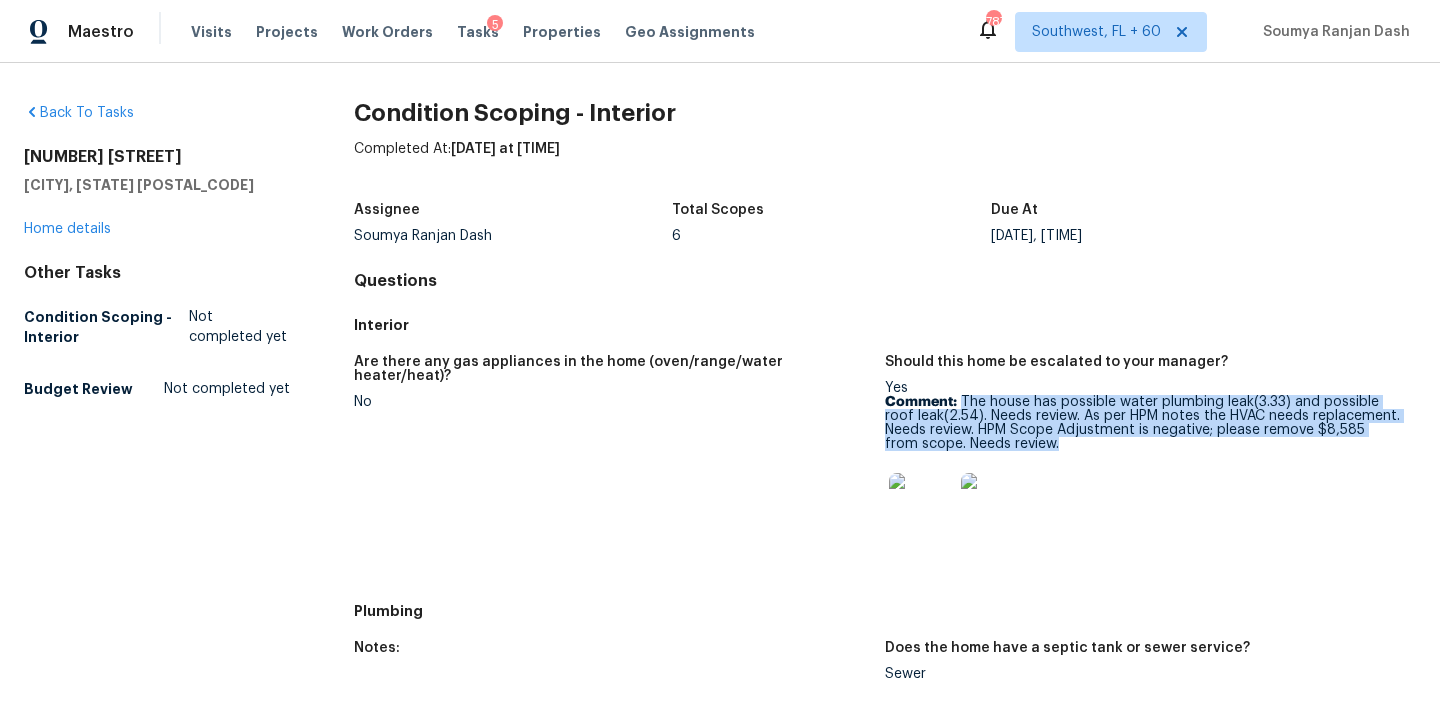 drag, startPoint x: 961, startPoint y: 399, endPoint x: 1031, endPoint y: 443, distance: 82.68011 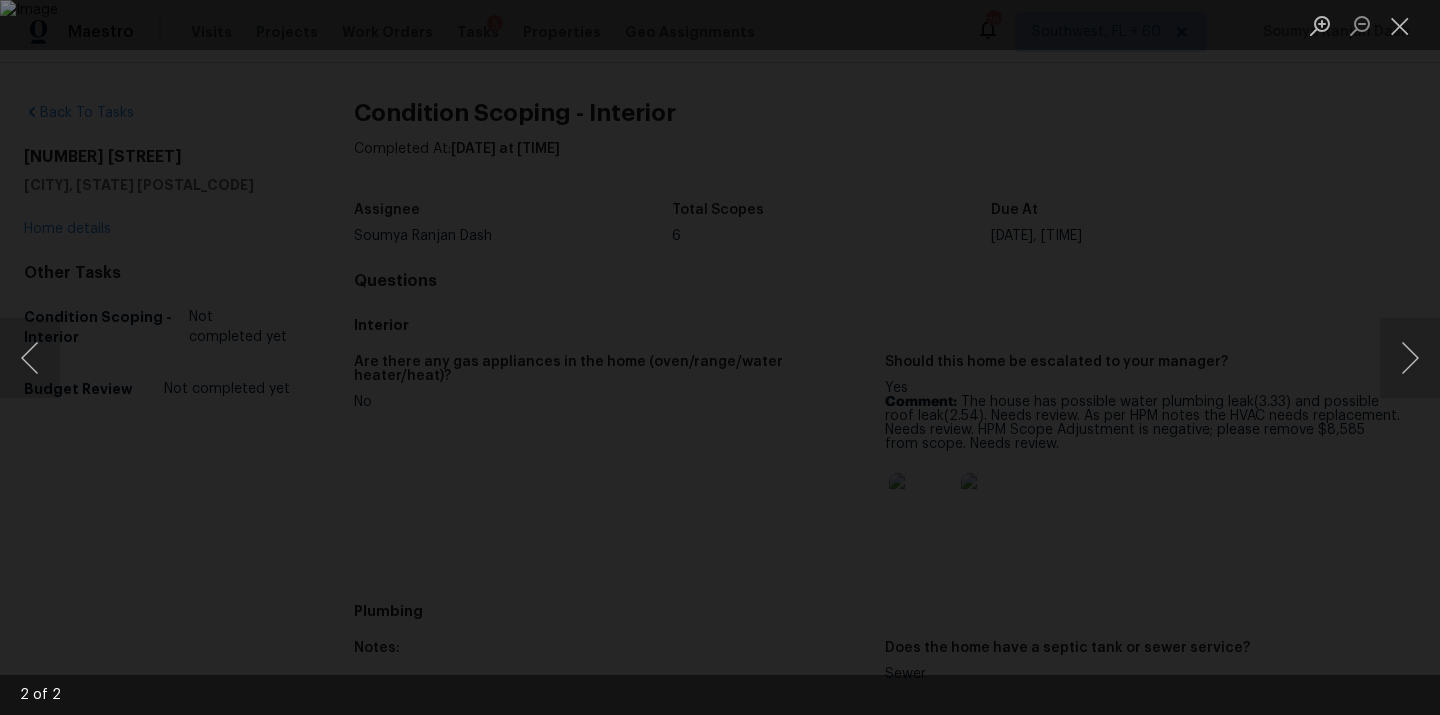 click at bounding box center (720, 357) 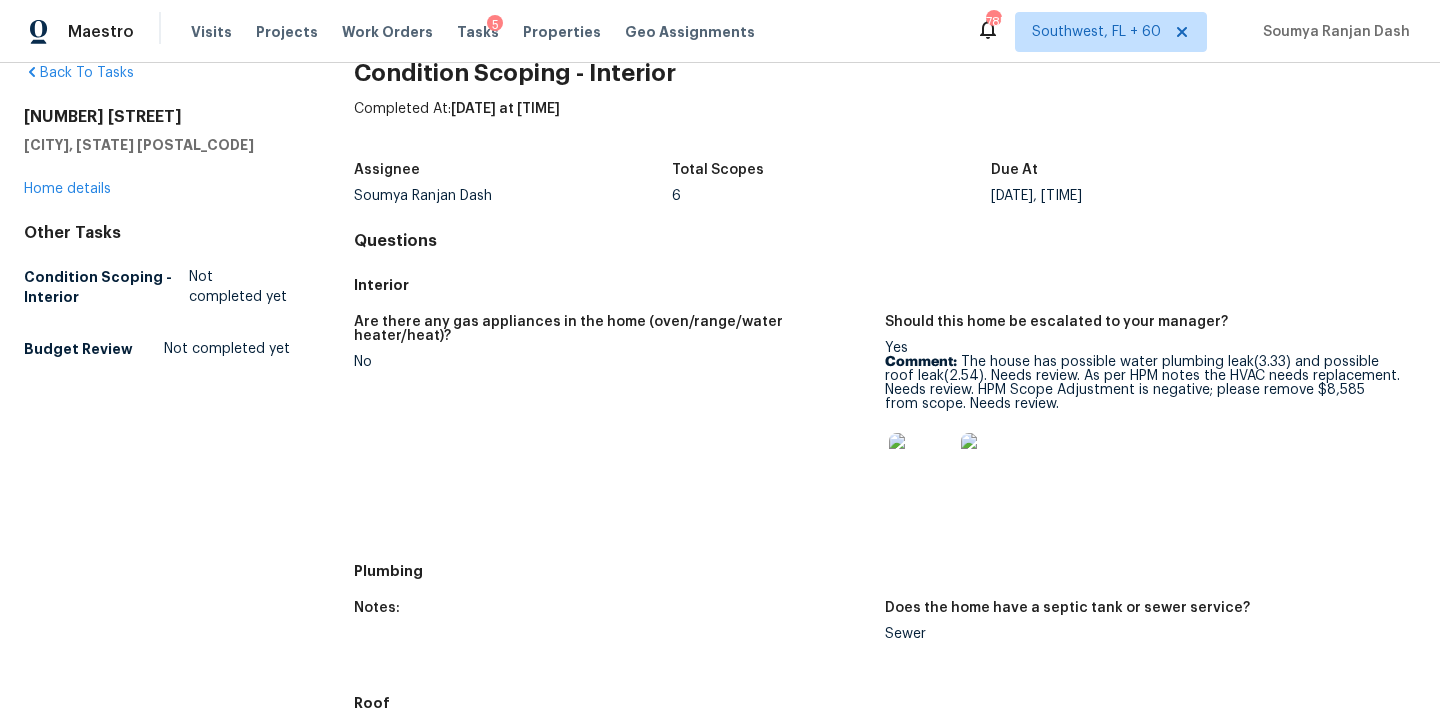 scroll, scrollTop: 0, scrollLeft: 0, axis: both 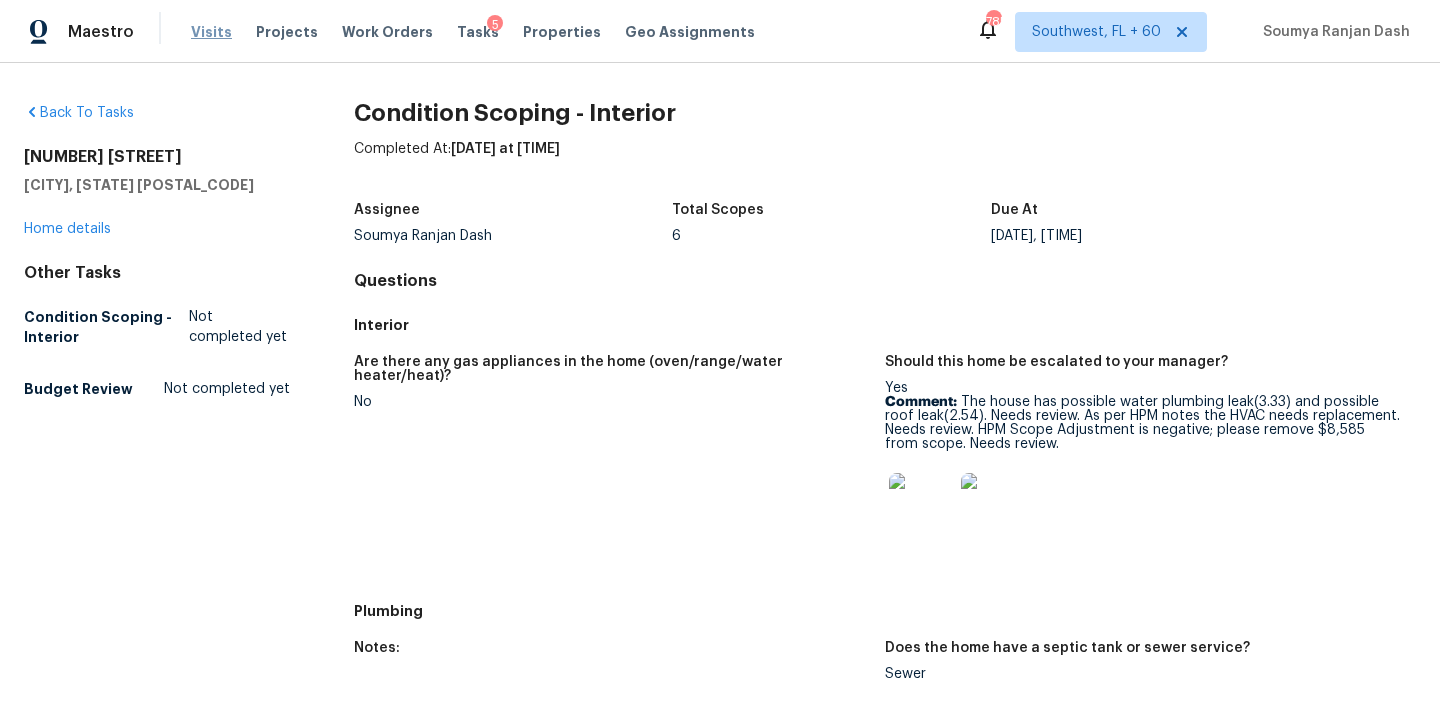 click on "Visits" at bounding box center [211, 32] 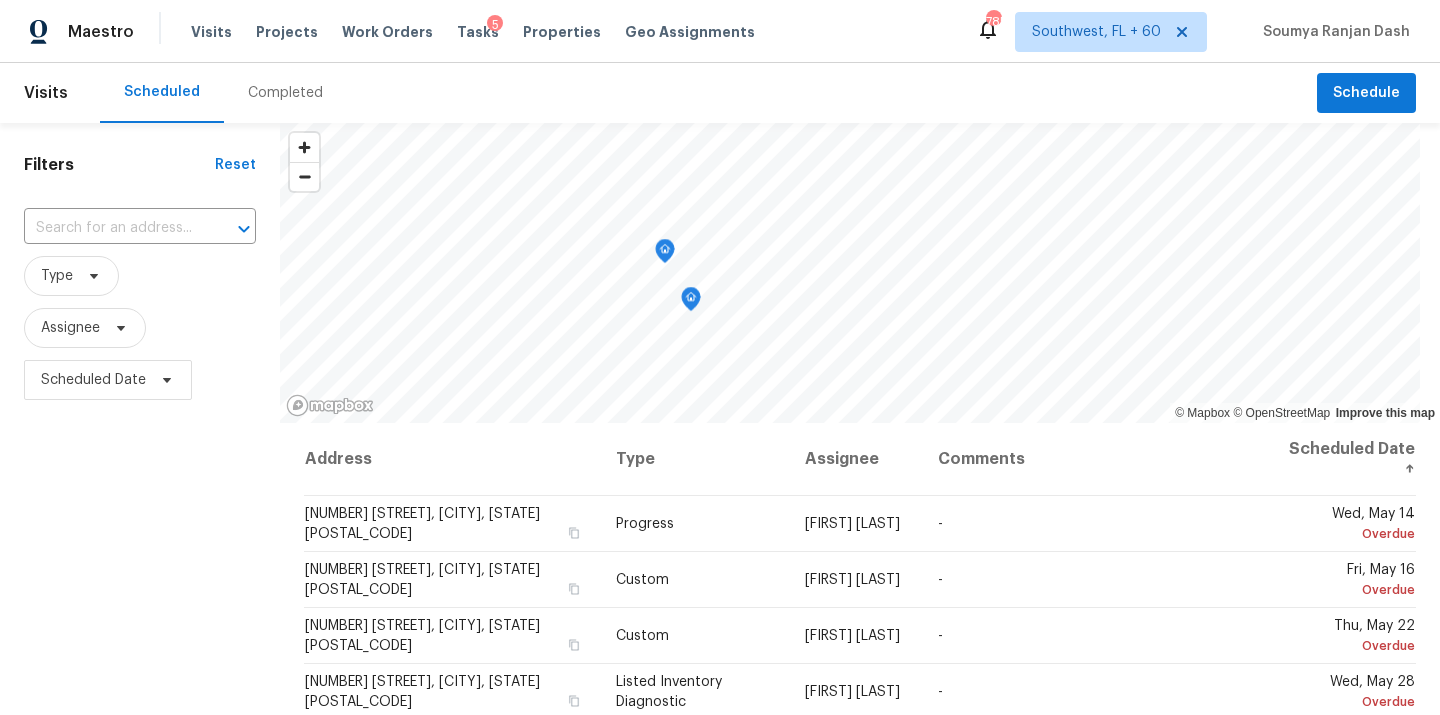 click on "Completed" at bounding box center [285, 93] 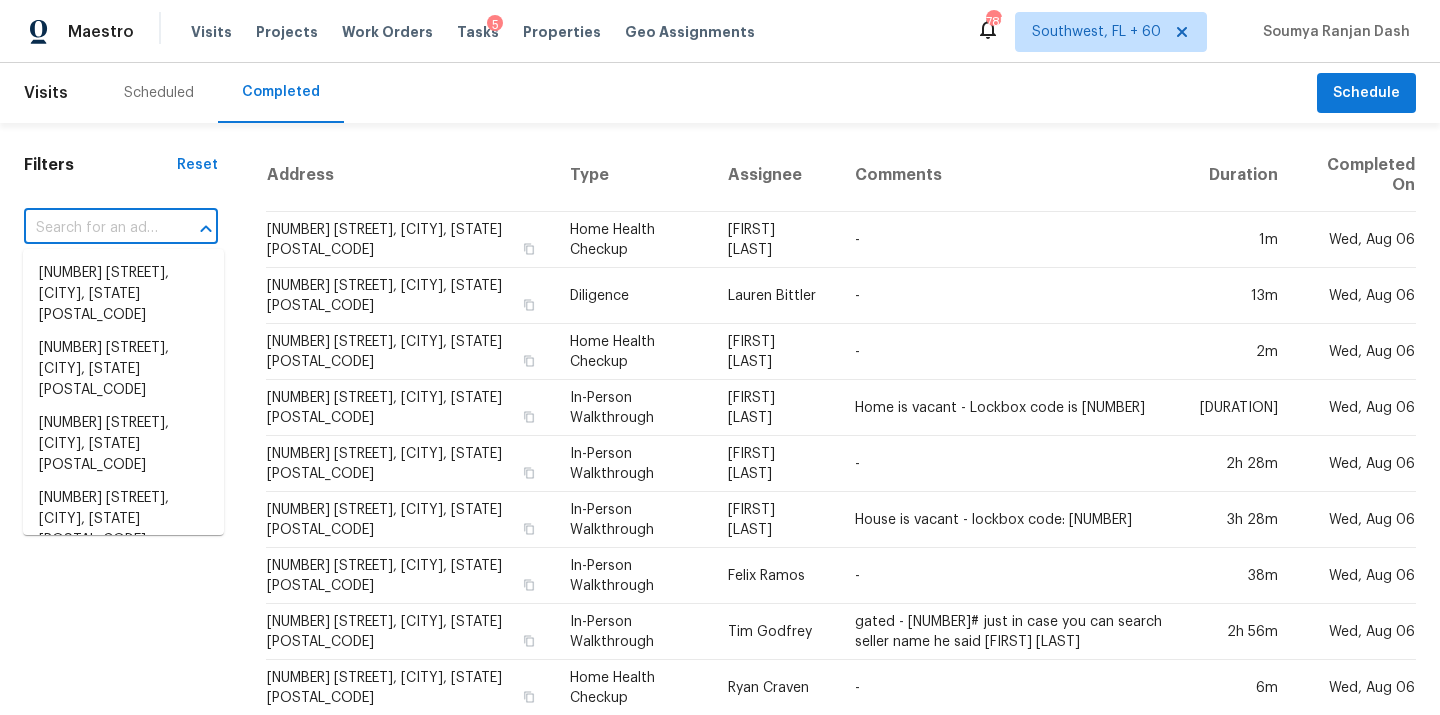 click at bounding box center [93, 228] 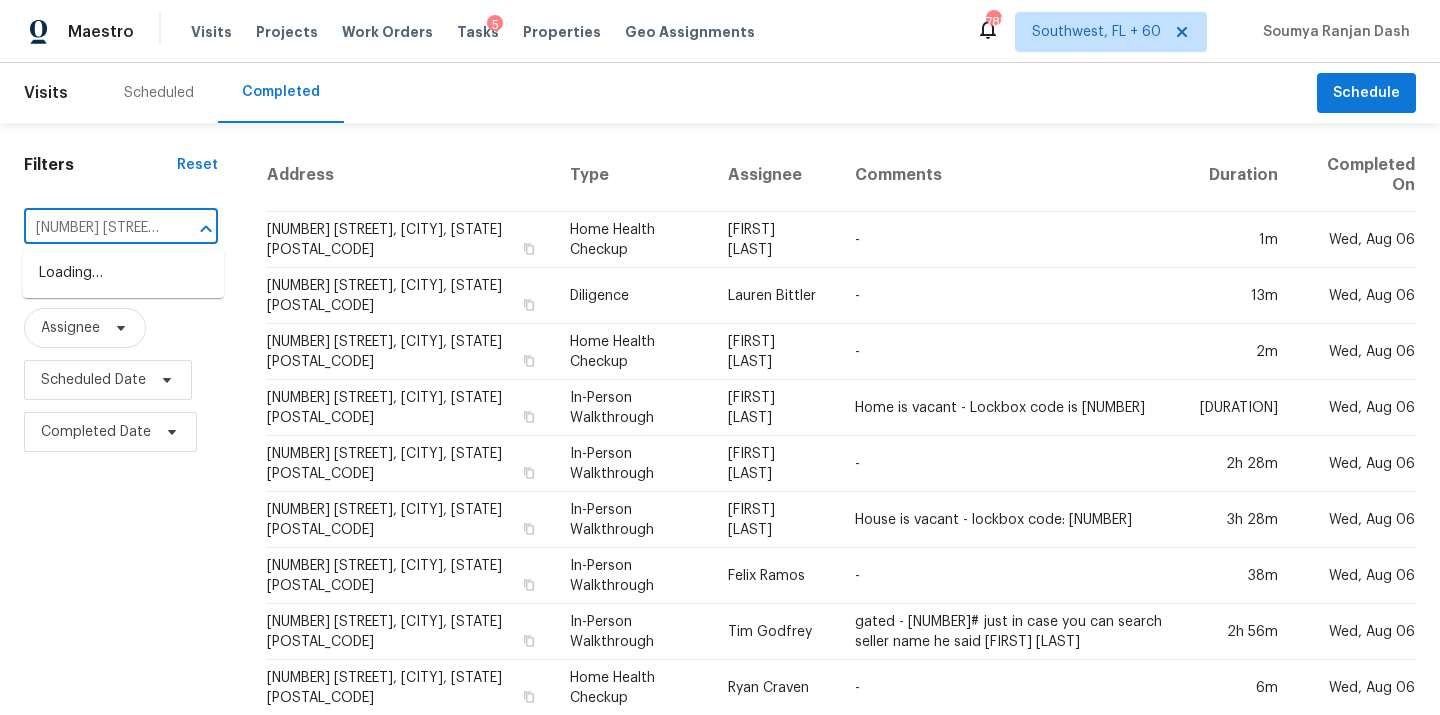 scroll, scrollTop: 0, scrollLeft: 83, axis: horizontal 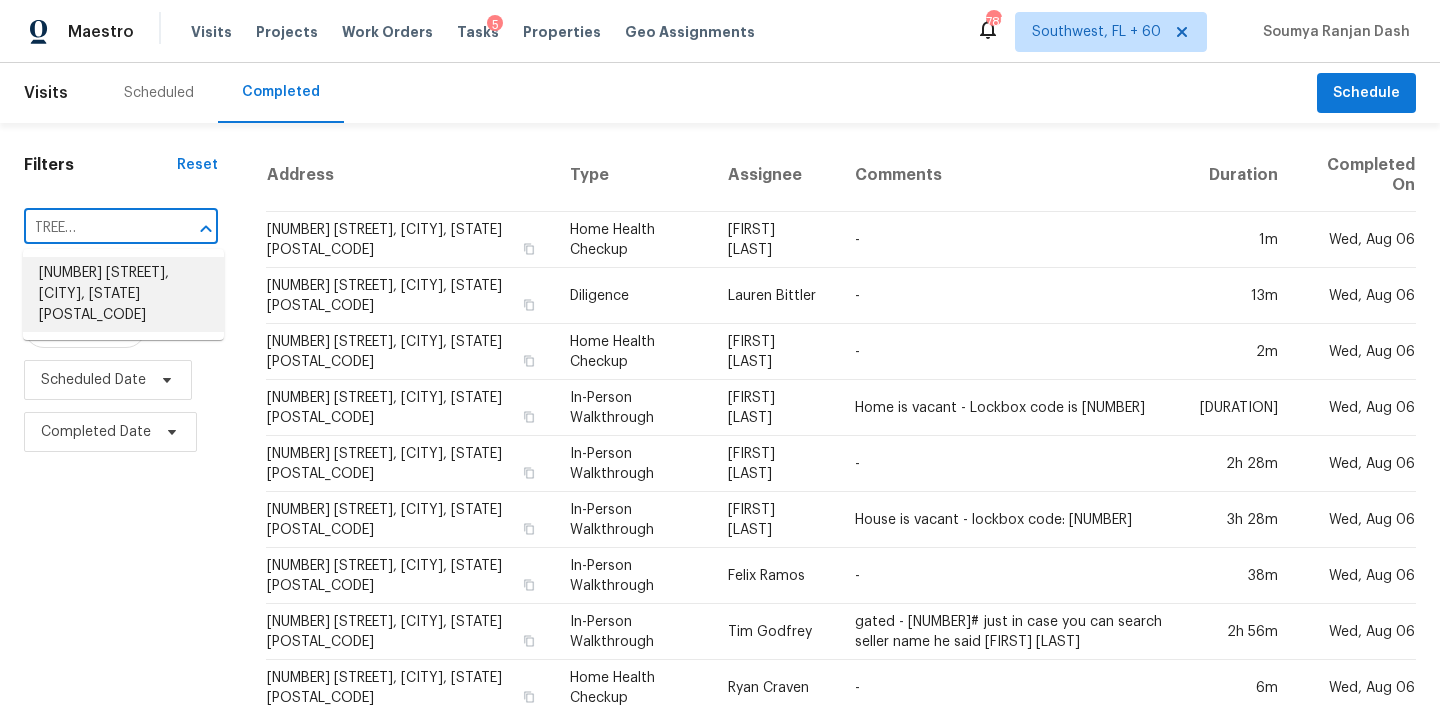 click on "[NUMBER] [STREET], [CITY], [STATE] [POSTAL_CODE]" at bounding box center (123, 294) 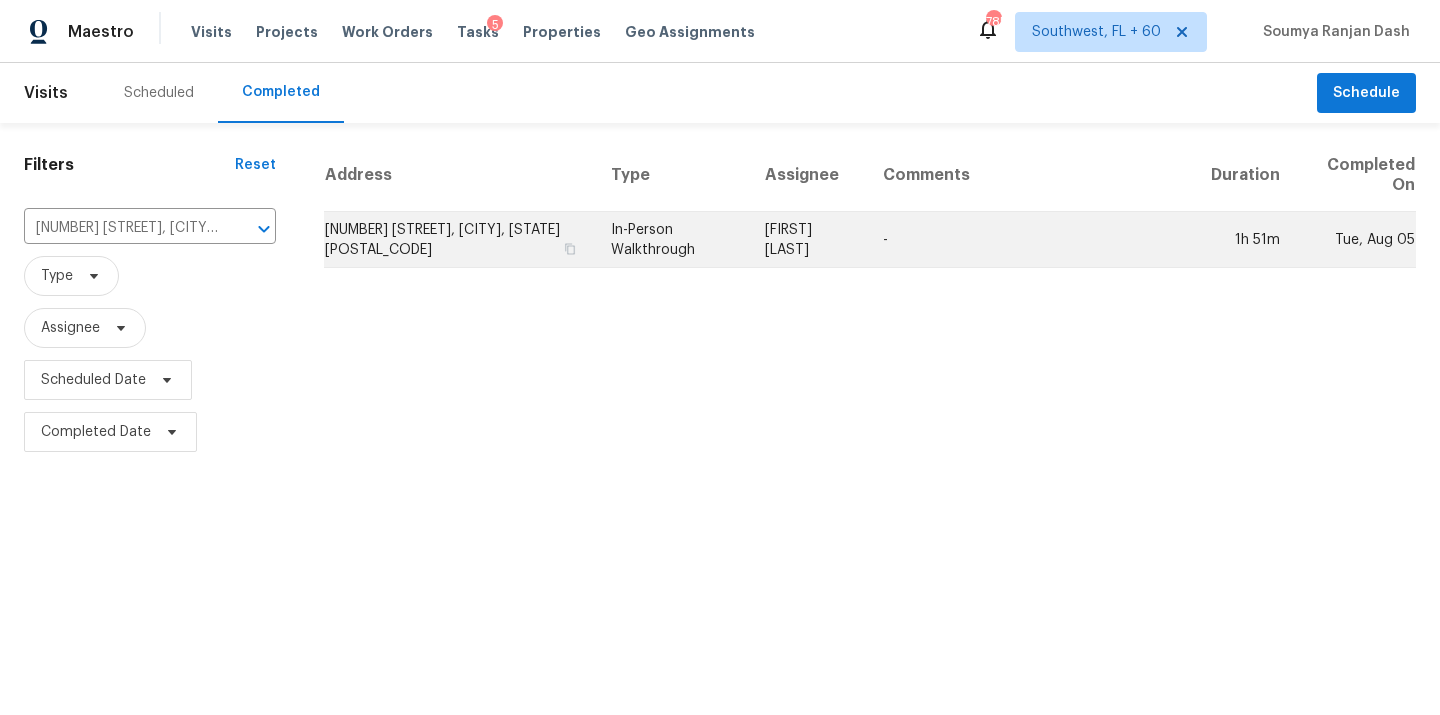 click on "In-Person Walkthrough" at bounding box center (672, 240) 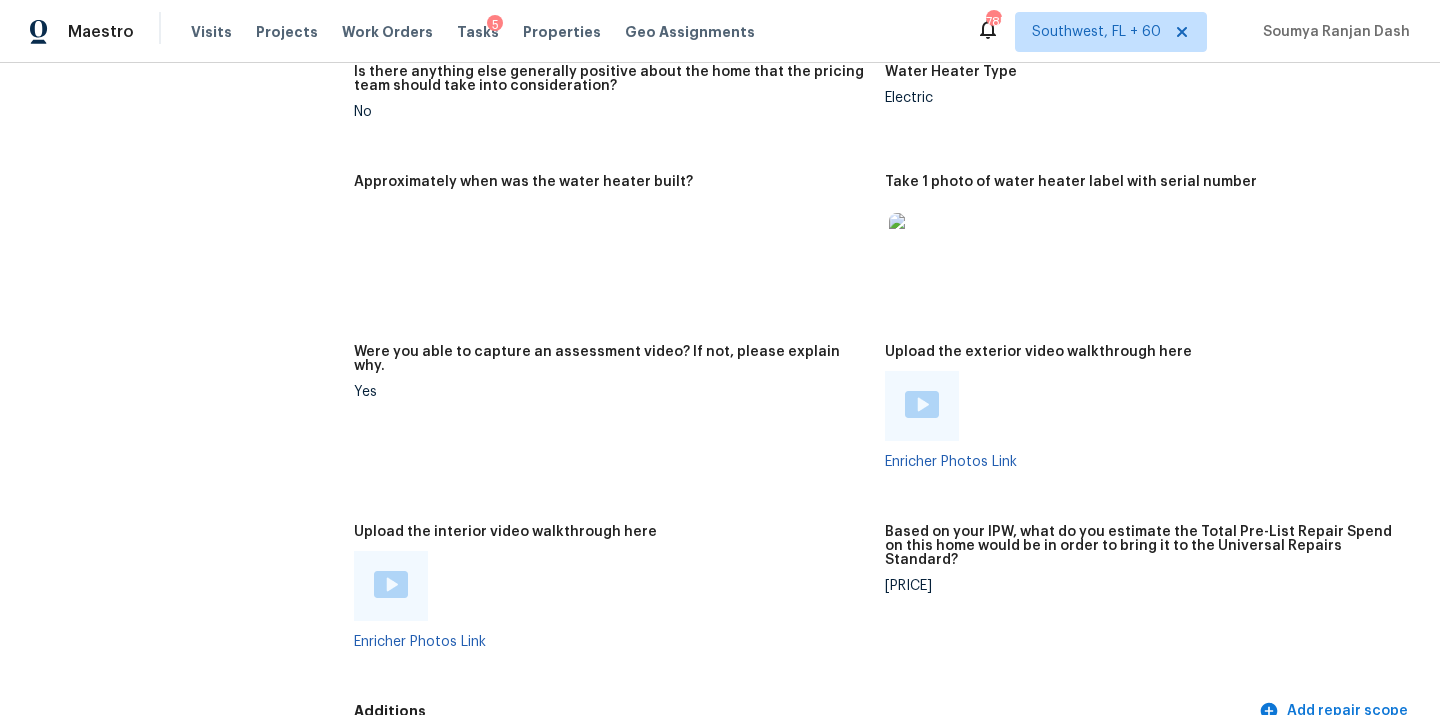 scroll, scrollTop: 3492, scrollLeft: 0, axis: vertical 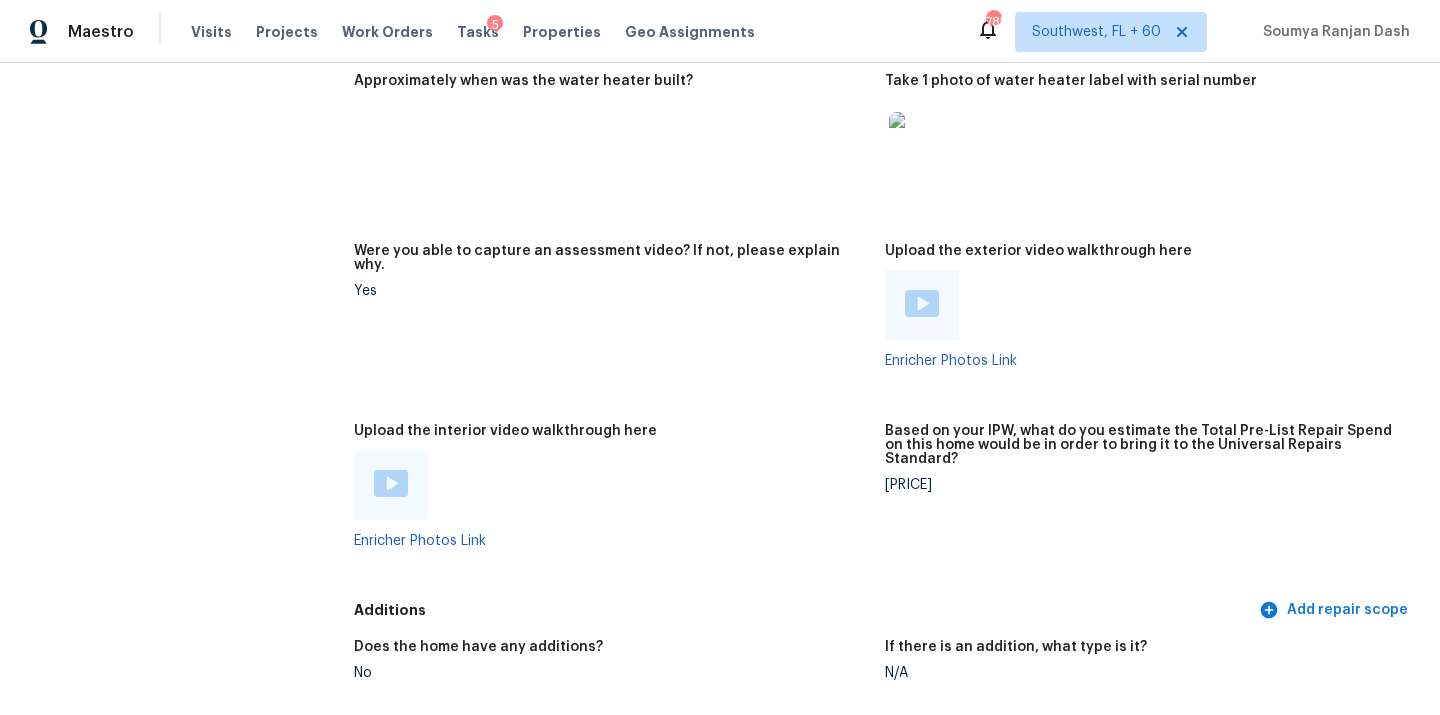 click at bounding box center (391, 483) 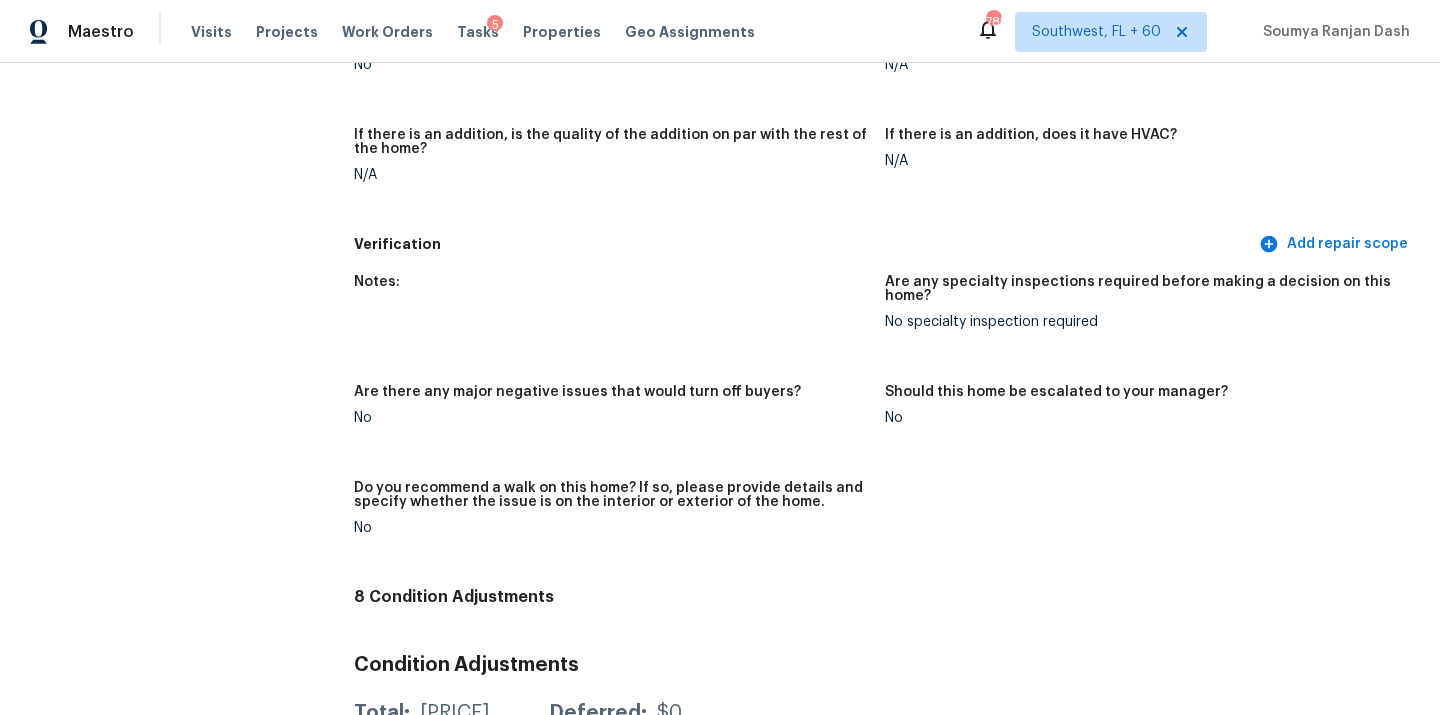 scroll, scrollTop: 4110, scrollLeft: 0, axis: vertical 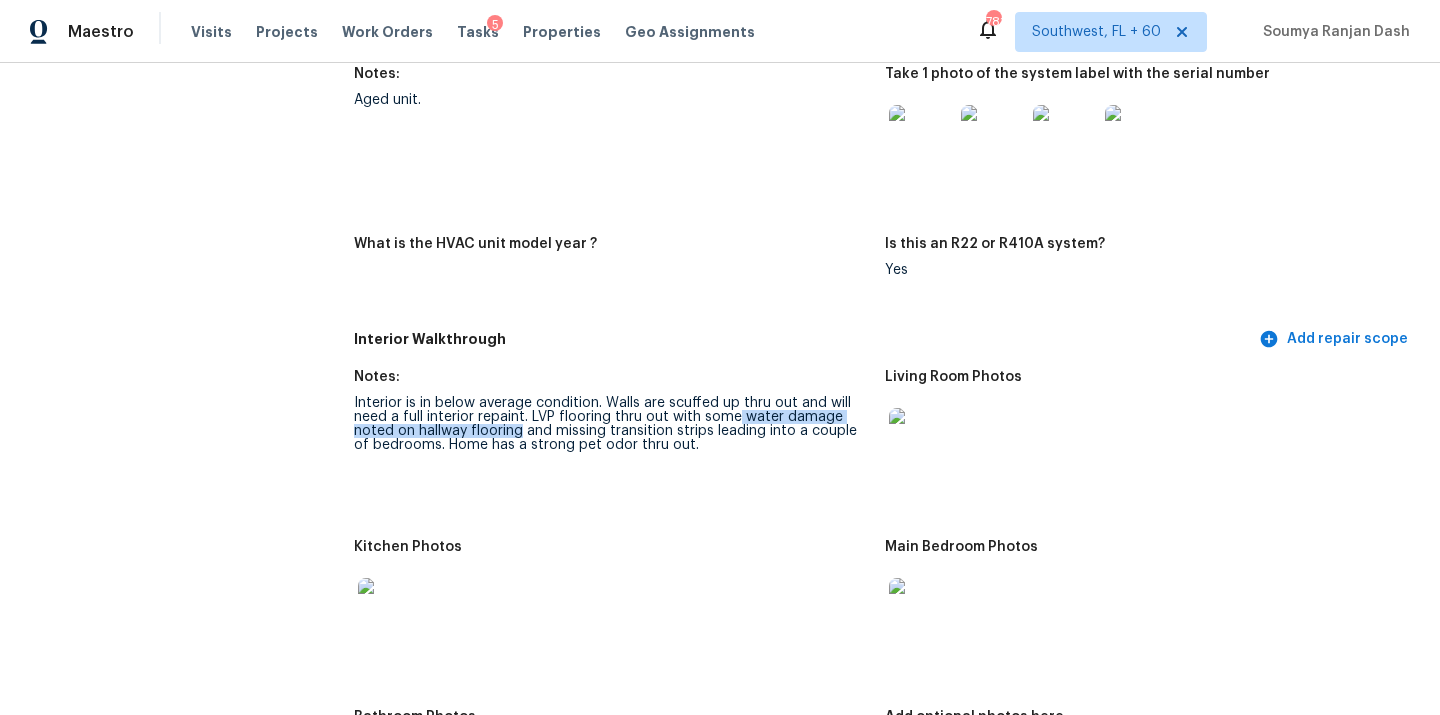 drag, startPoint x: 735, startPoint y: 401, endPoint x: 521, endPoint y: 422, distance: 215.02791 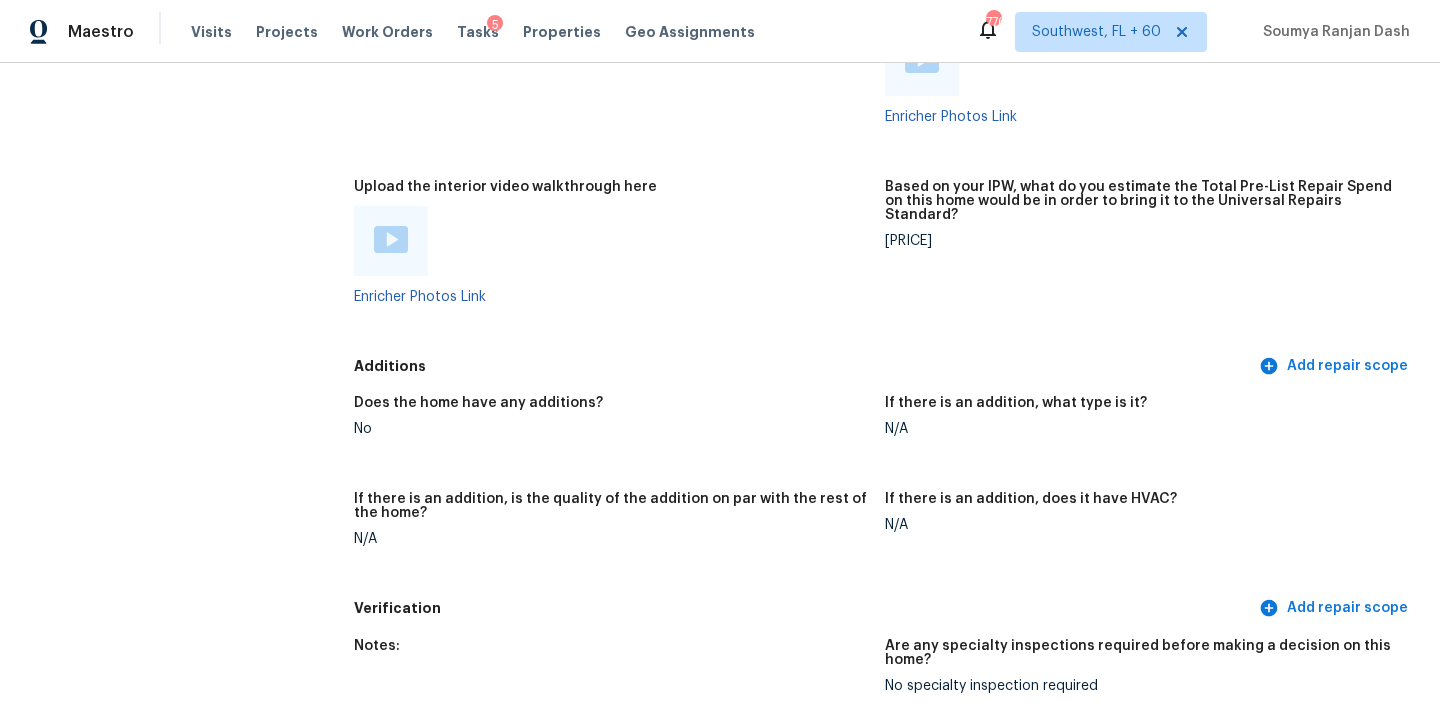 scroll, scrollTop: 3685, scrollLeft: 0, axis: vertical 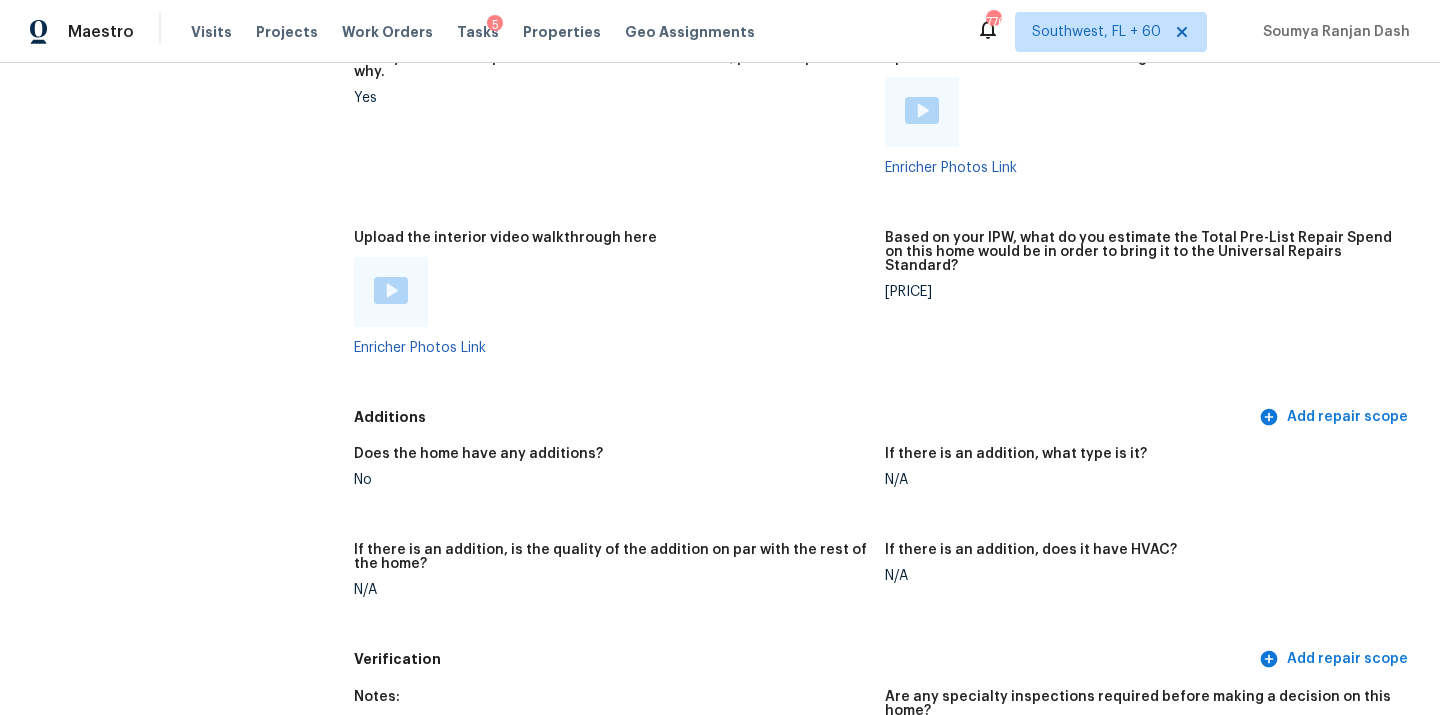 click on "[PRICE]" at bounding box center (1142, 292) 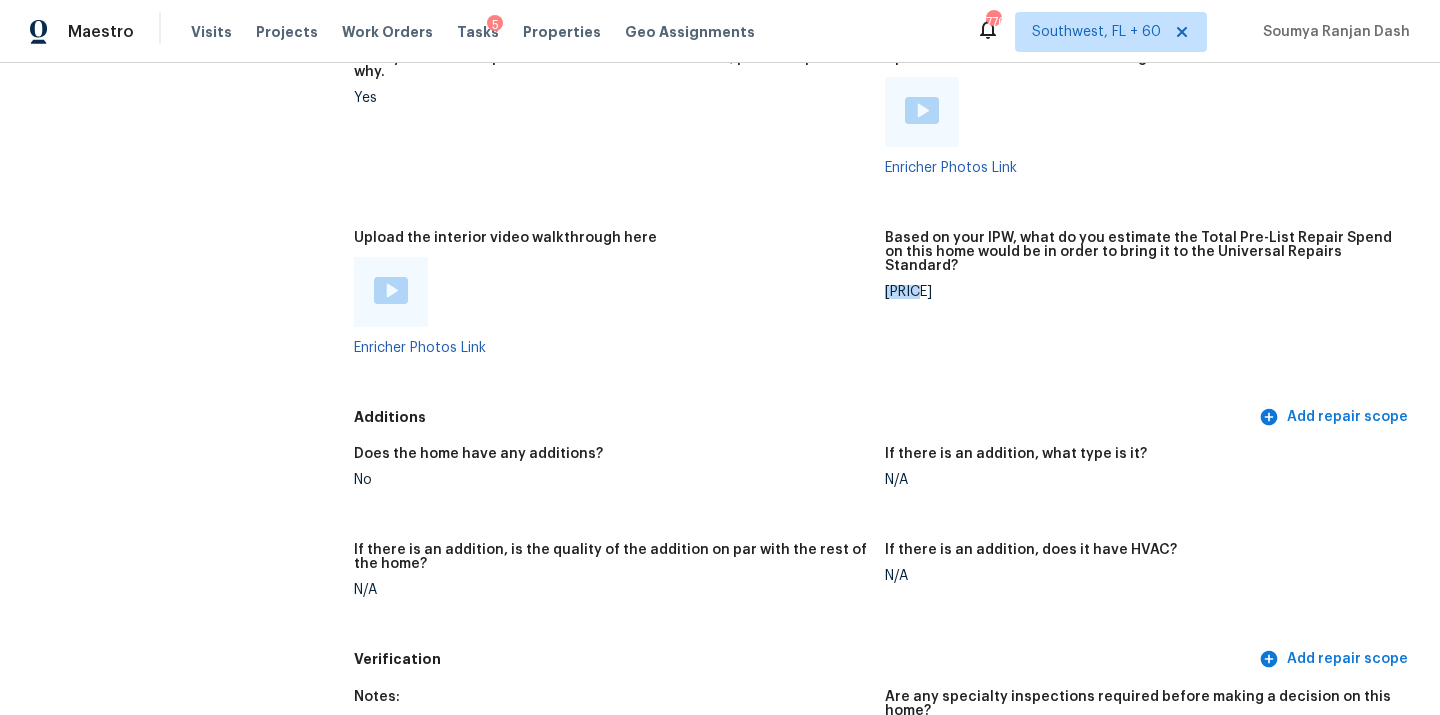 click on "[PRICE]" at bounding box center [1142, 292] 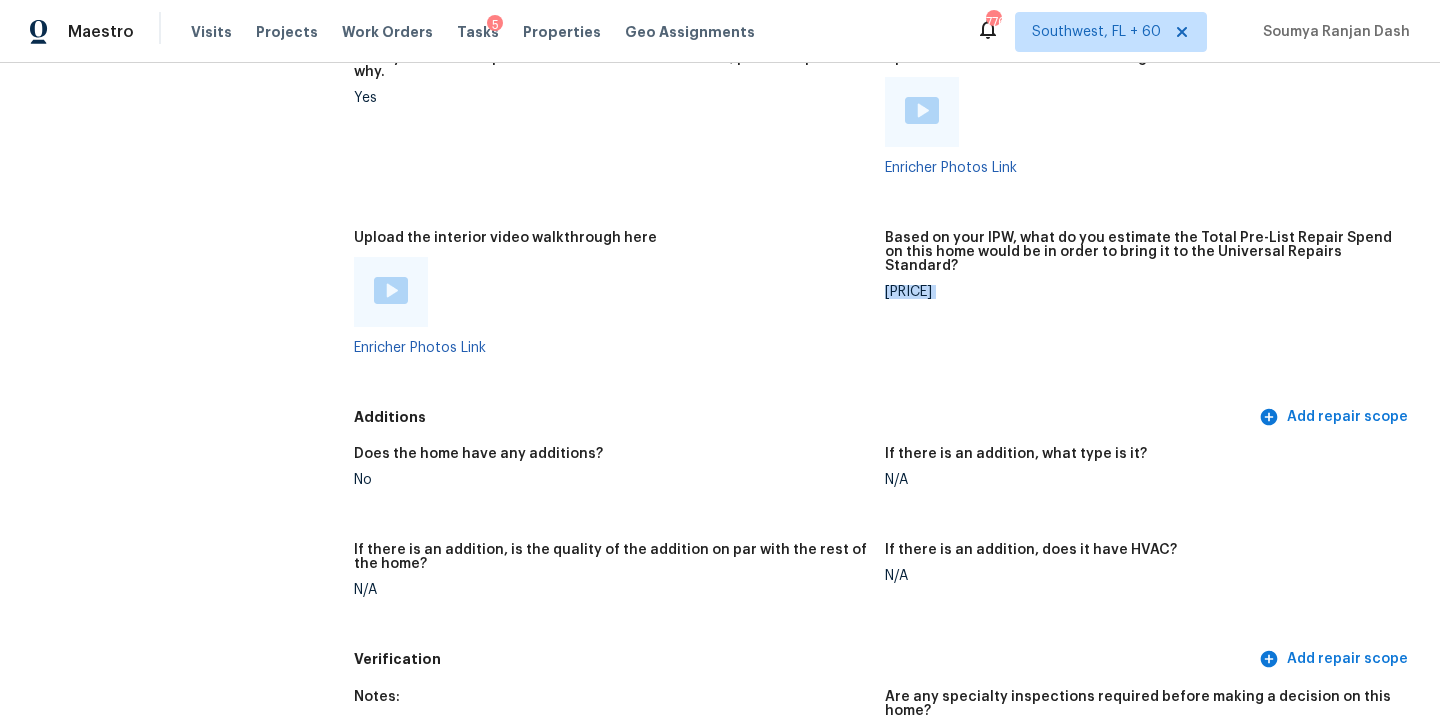 click on "[PRICE]" at bounding box center [1142, 292] 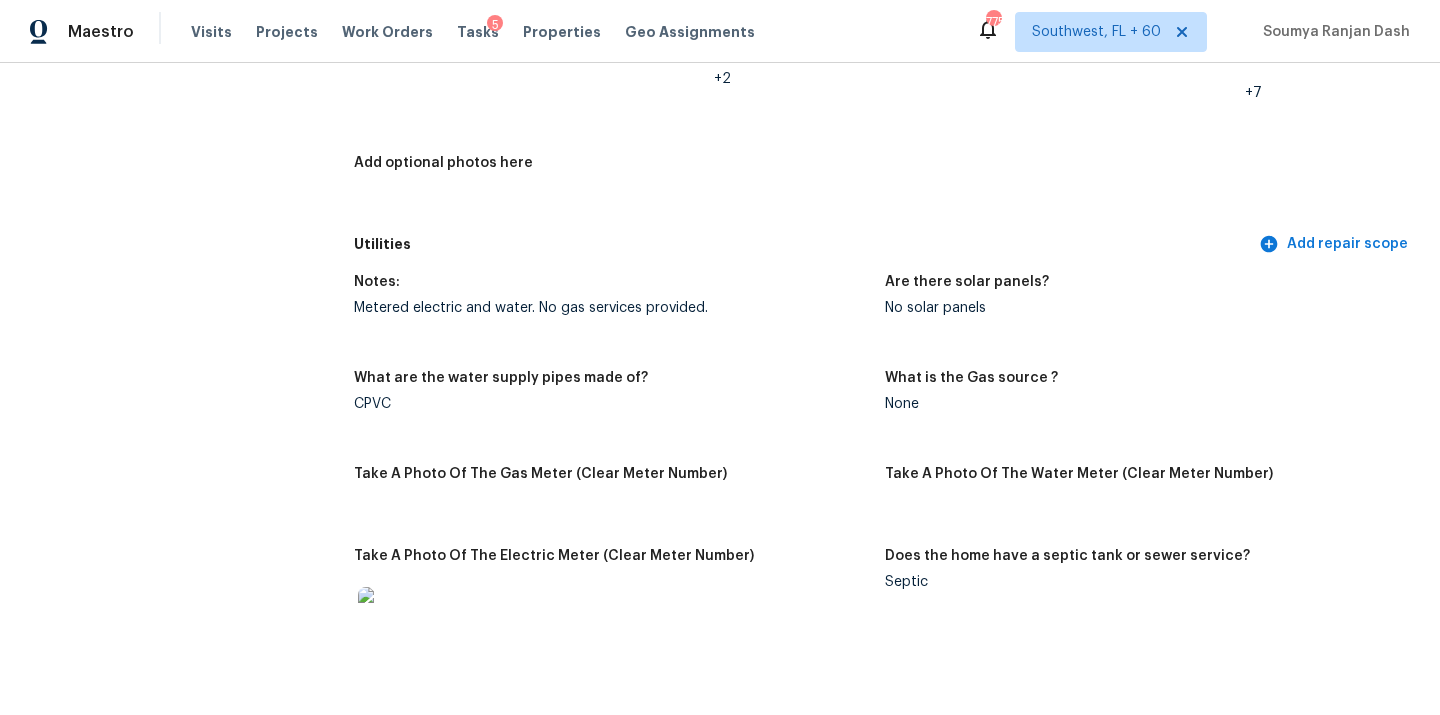 scroll, scrollTop: 0, scrollLeft: 0, axis: both 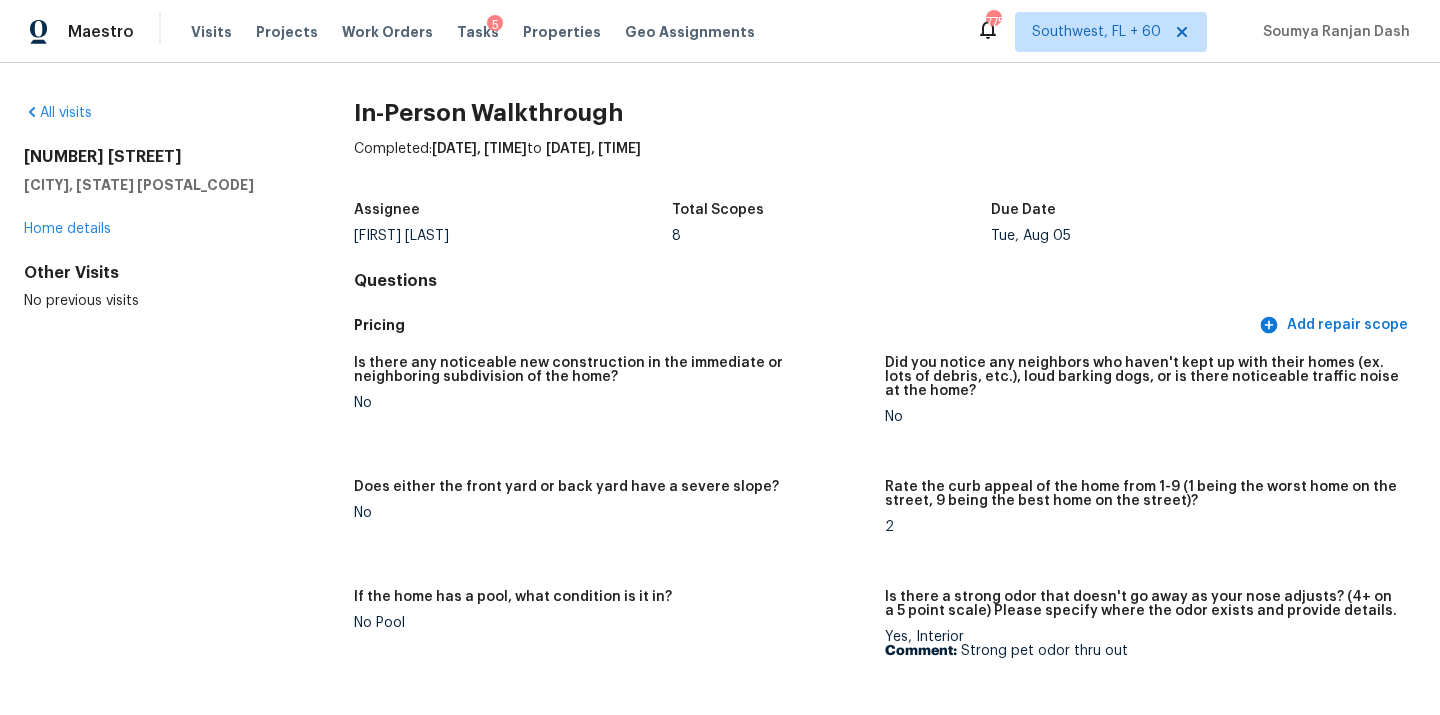 click on "All visits" at bounding box center [157, 113] 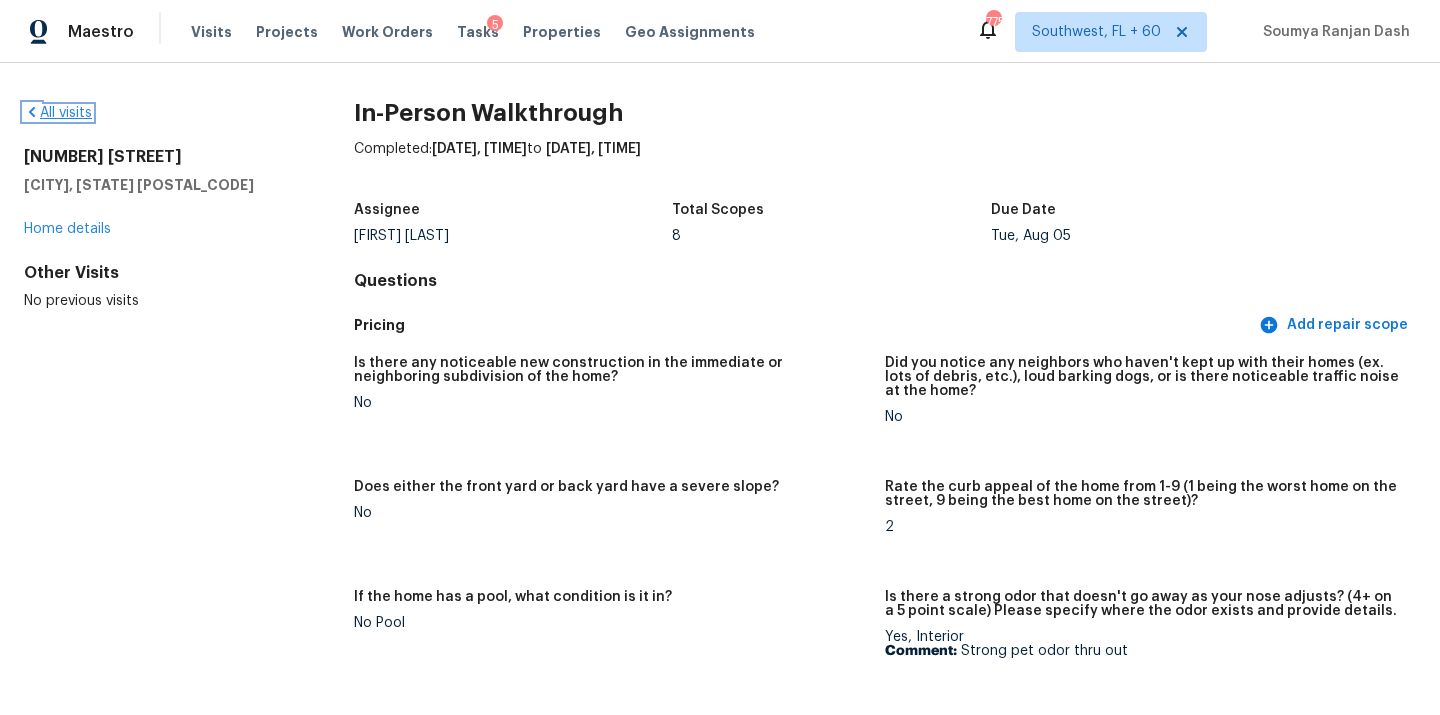 click on "All visits" at bounding box center [58, 113] 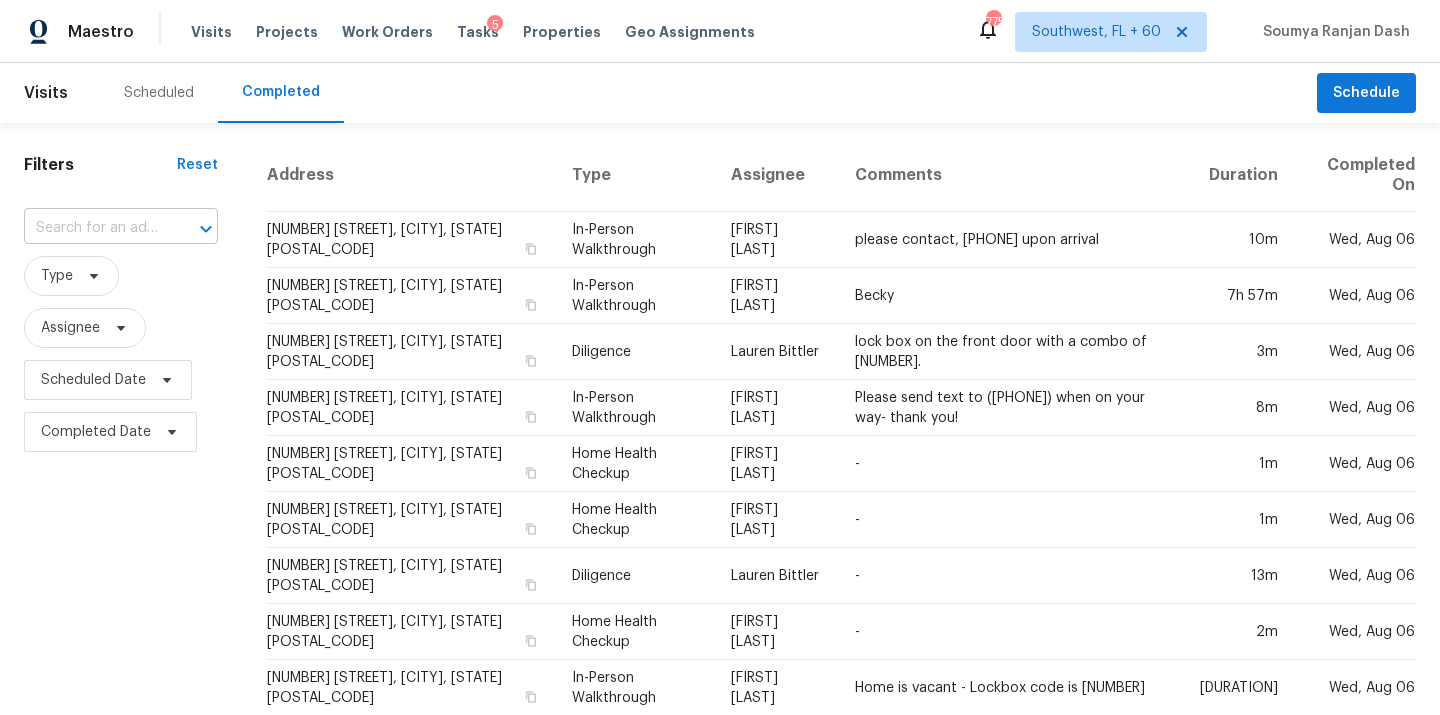 click at bounding box center [192, 229] 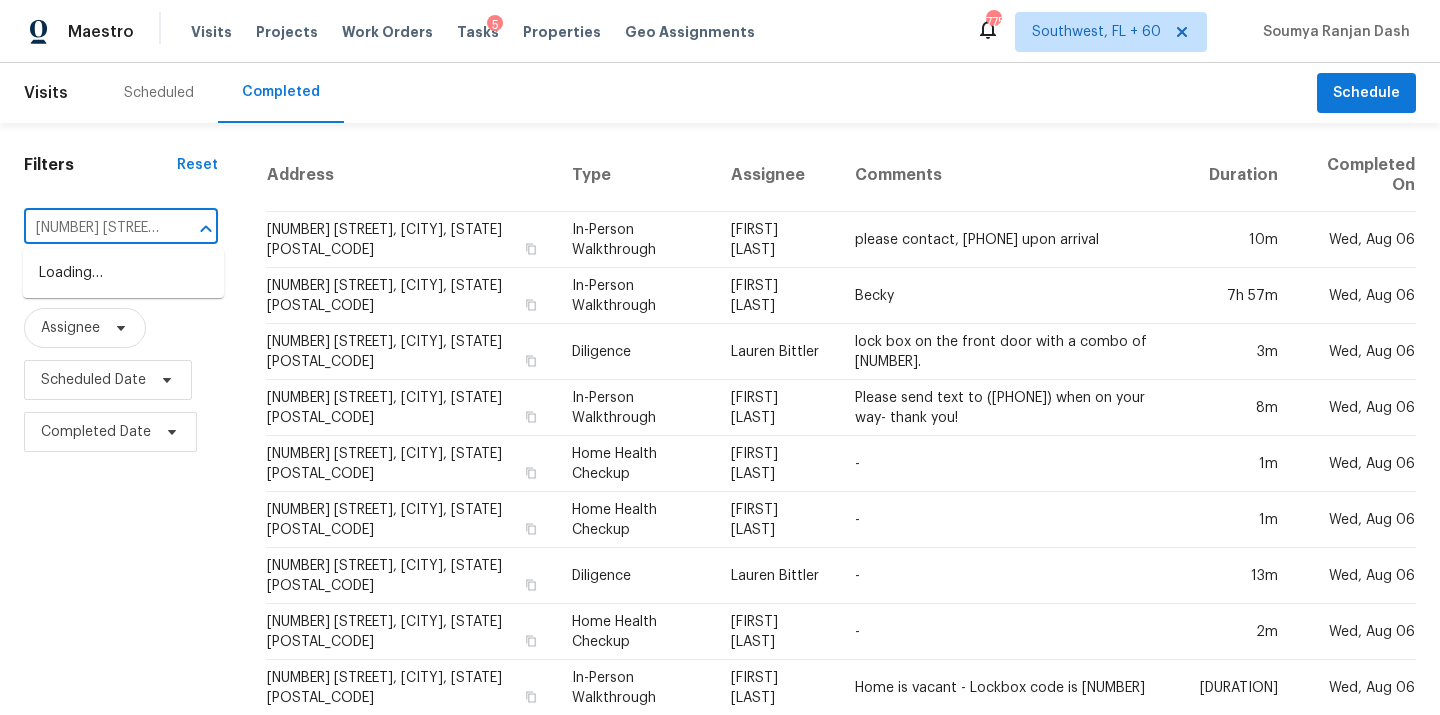 scroll, scrollTop: 0, scrollLeft: 224, axis: horizontal 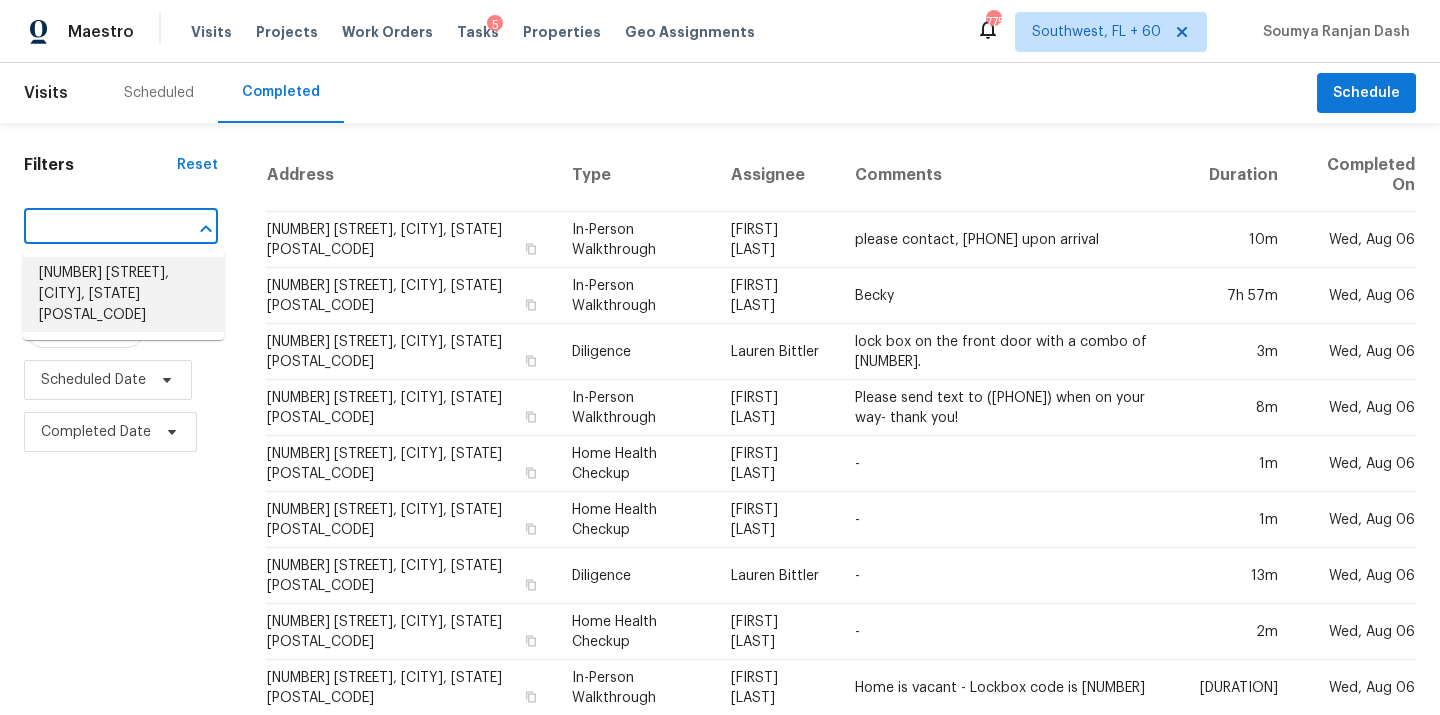 click on "[NUMBER] [STREET], [CITY], [STATE] [POSTAL_CODE]" at bounding box center [123, 294] 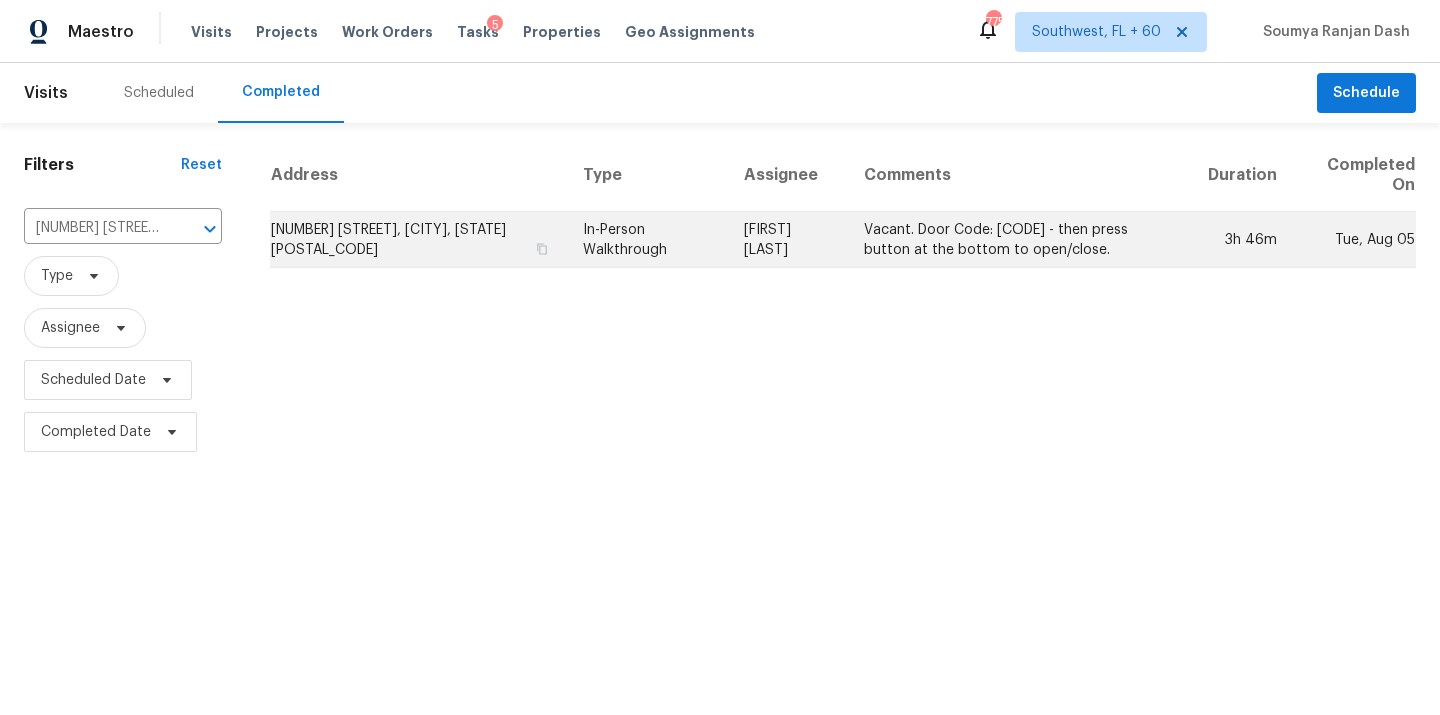click on "In-Person Walkthrough" at bounding box center [647, 240] 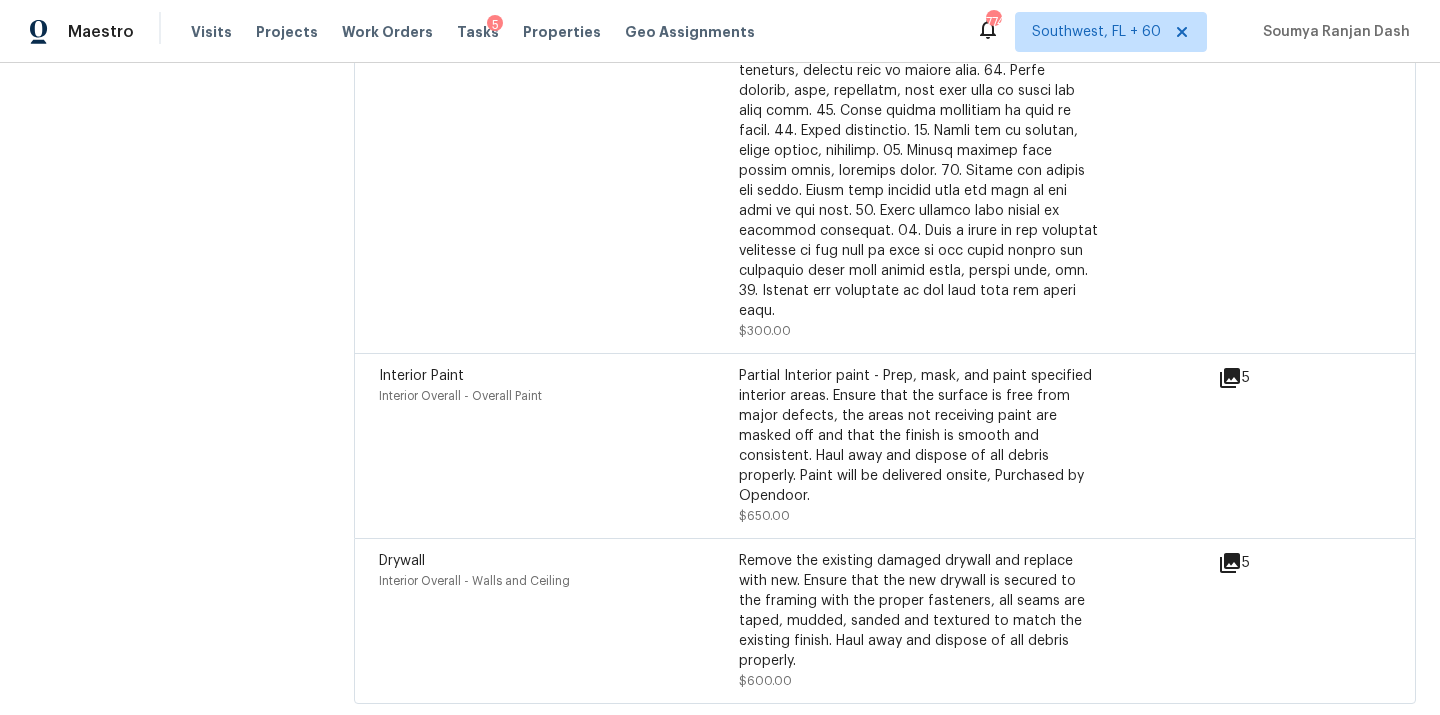 scroll, scrollTop: 3611, scrollLeft: 0, axis: vertical 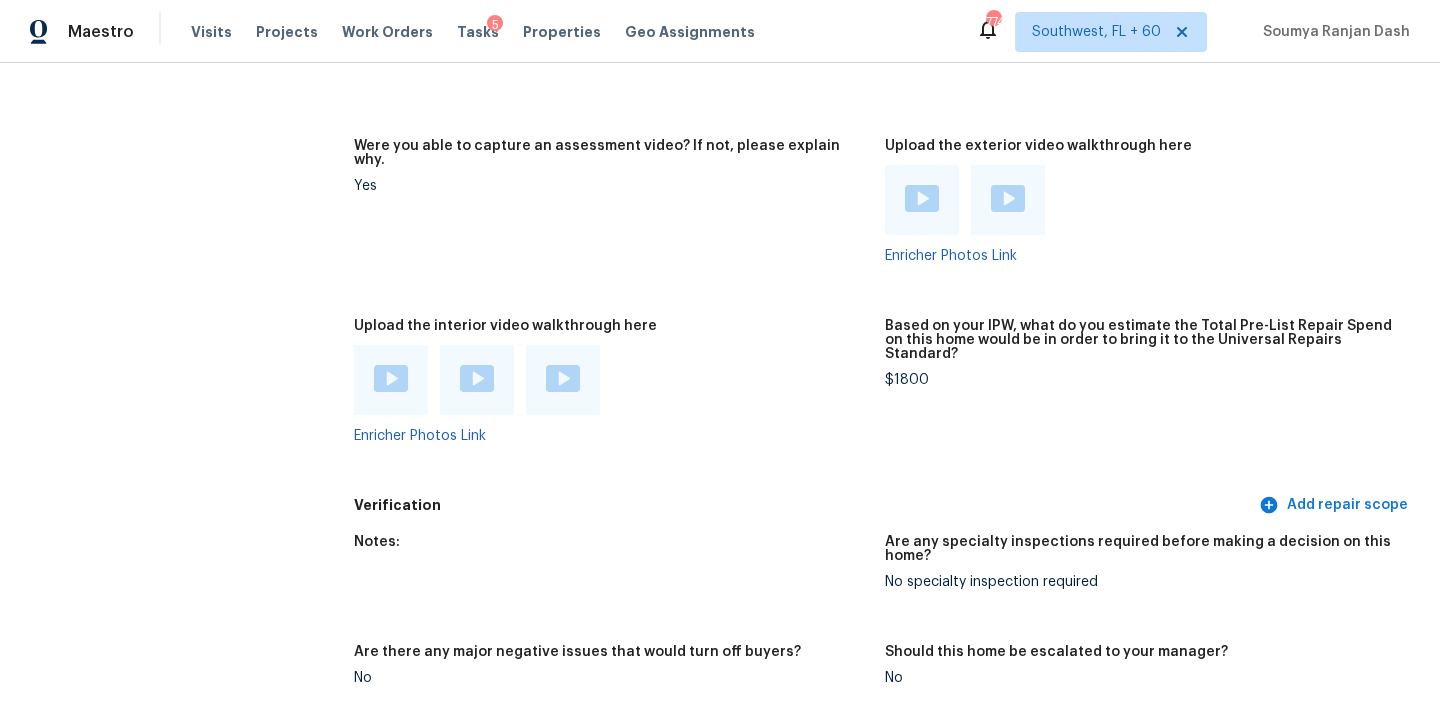 click at bounding box center [391, 378] 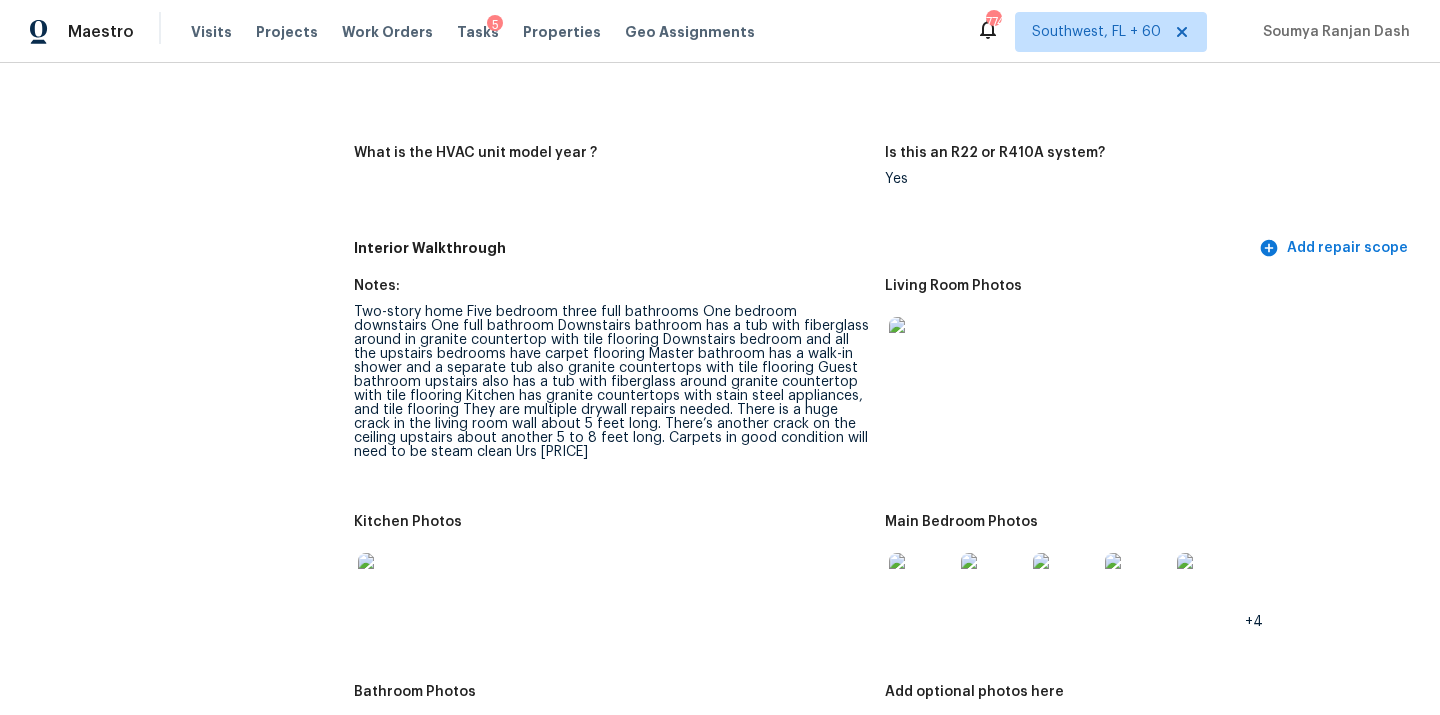 scroll, scrollTop: 1865, scrollLeft: 0, axis: vertical 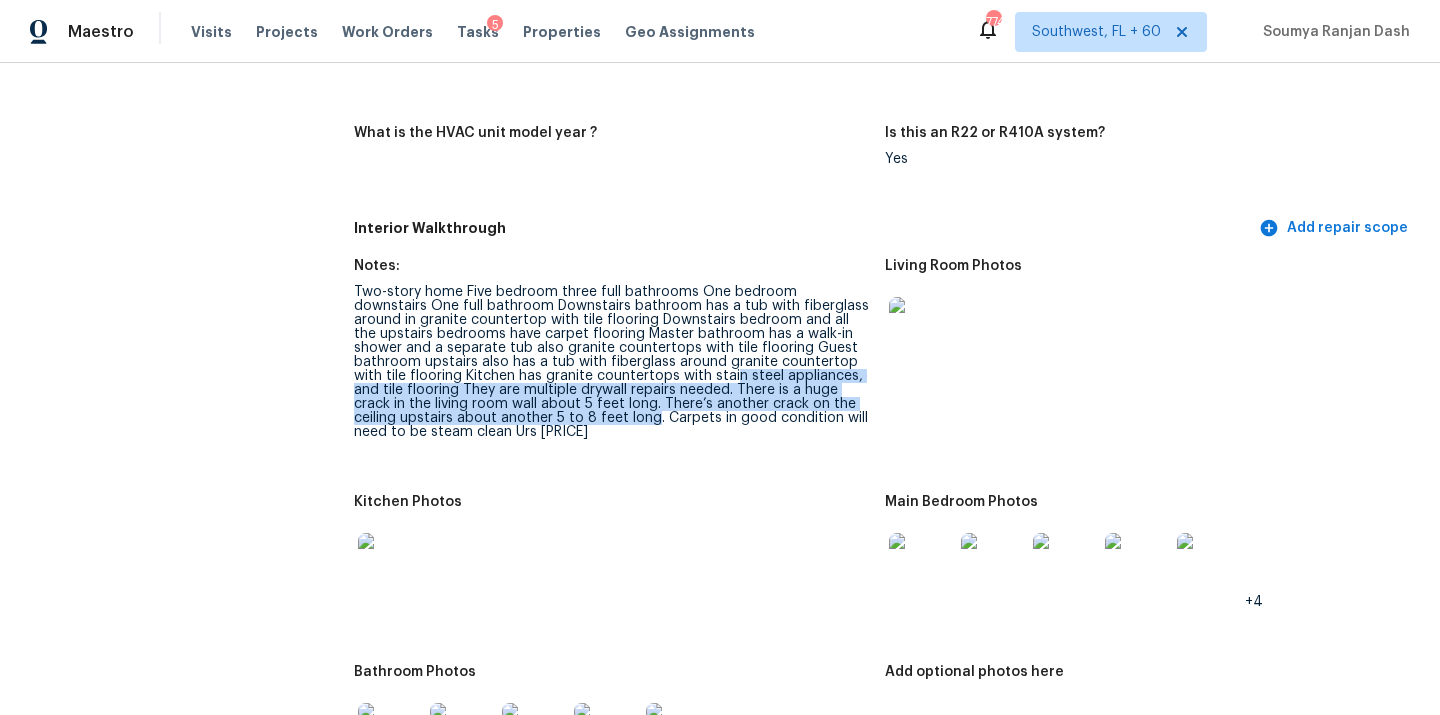 drag, startPoint x: 676, startPoint y: 368, endPoint x: 604, endPoint y: 410, distance: 83.35467 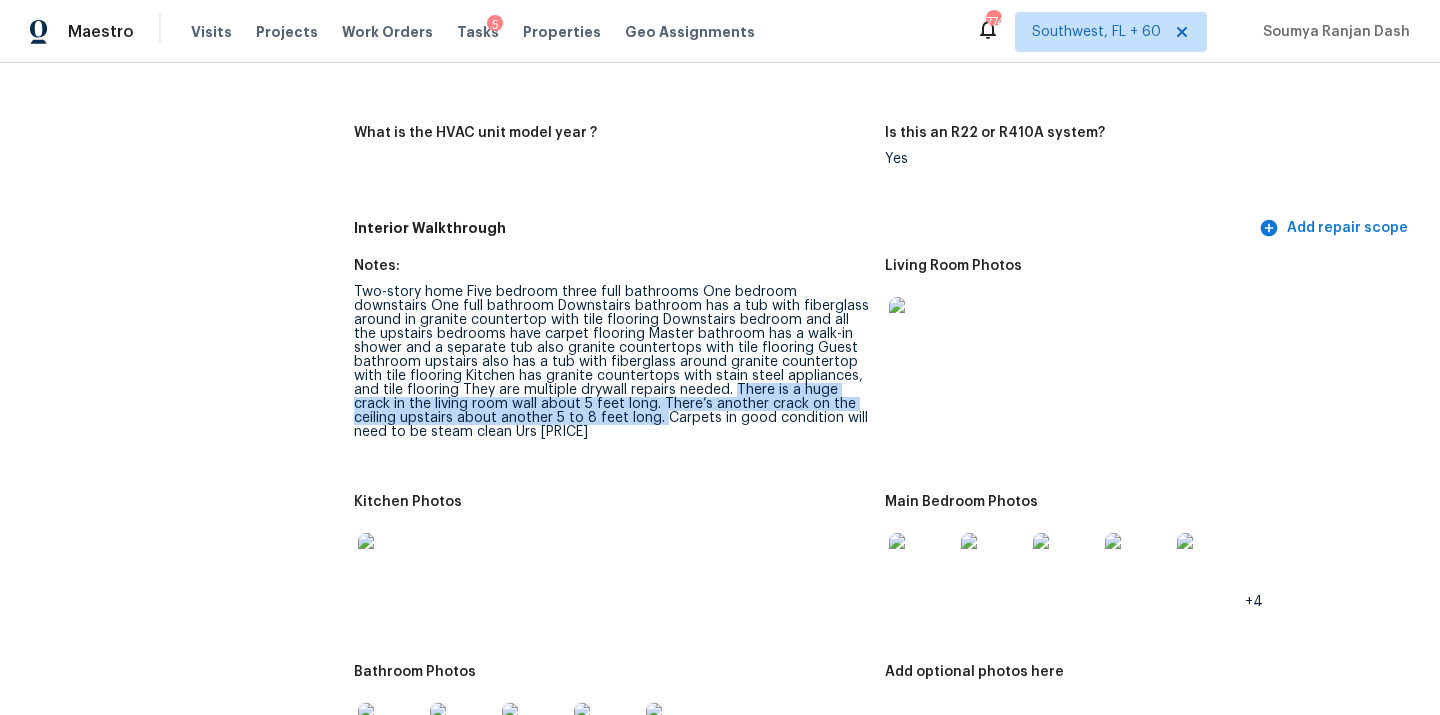 drag, startPoint x: 683, startPoint y: 376, endPoint x: 615, endPoint y: 403, distance: 73.1642 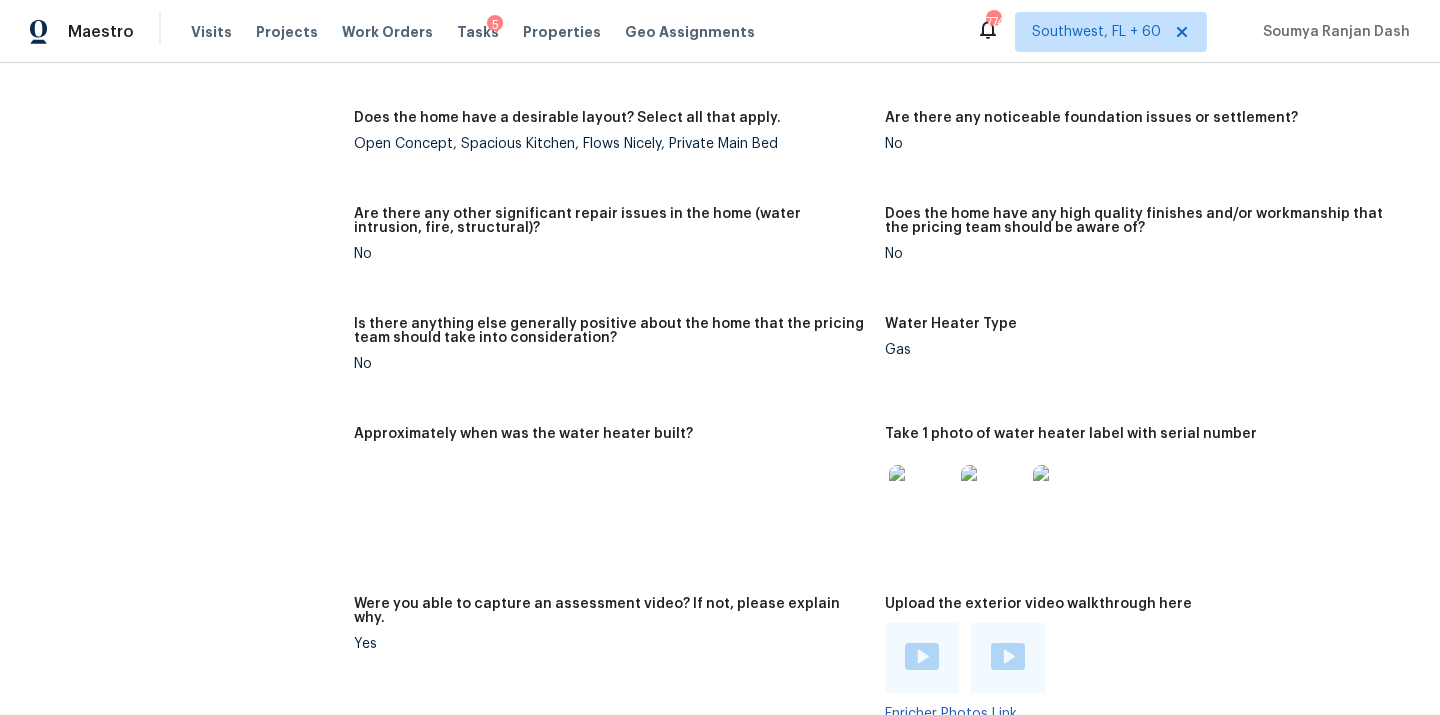 scroll, scrollTop: 3580, scrollLeft: 0, axis: vertical 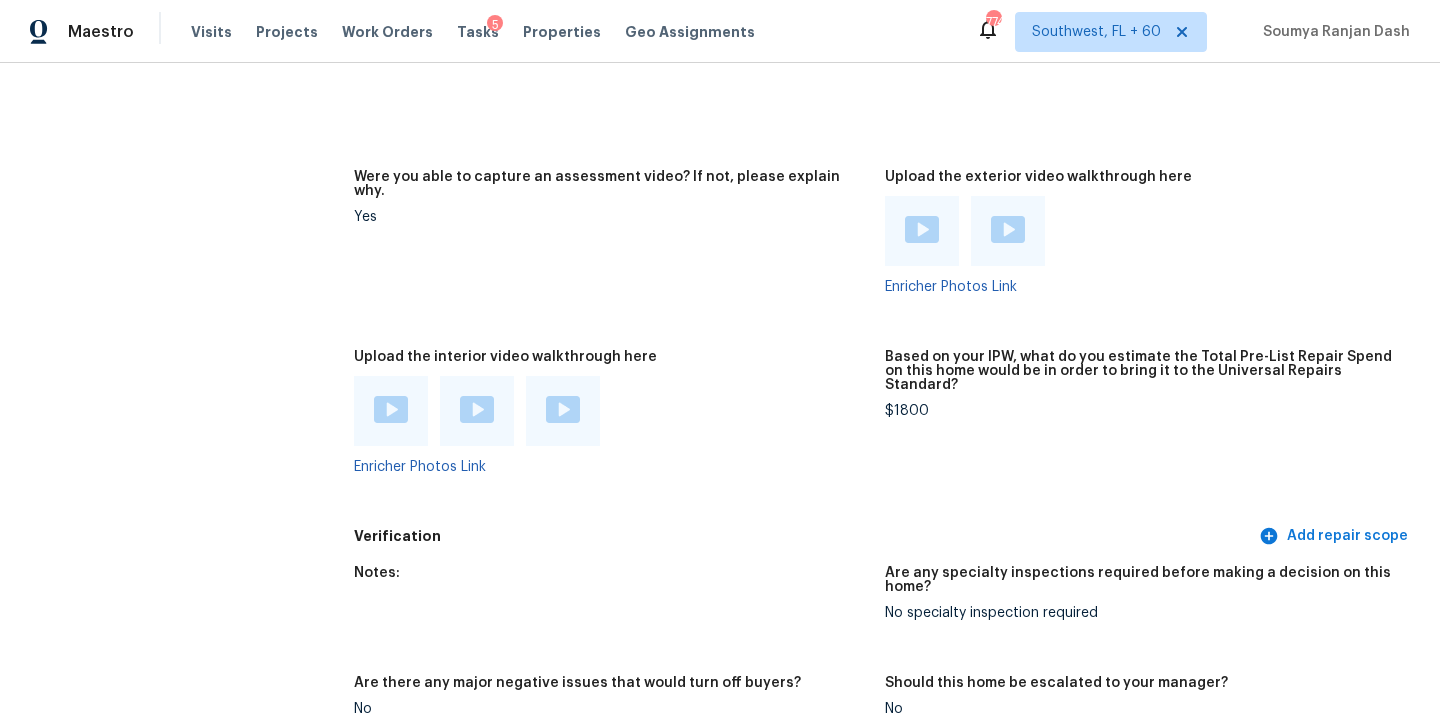 click on "$1800" at bounding box center (1142, 411) 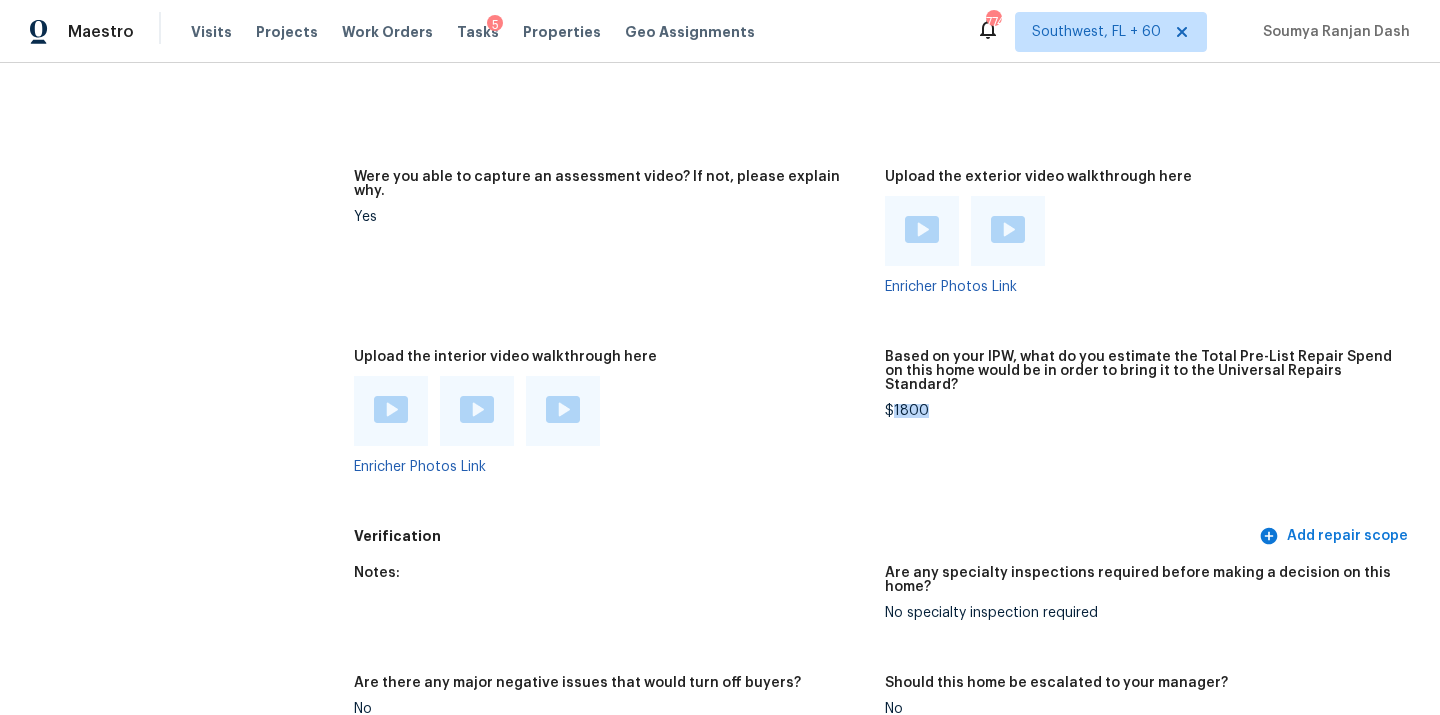 click on "$1800" at bounding box center (1142, 411) 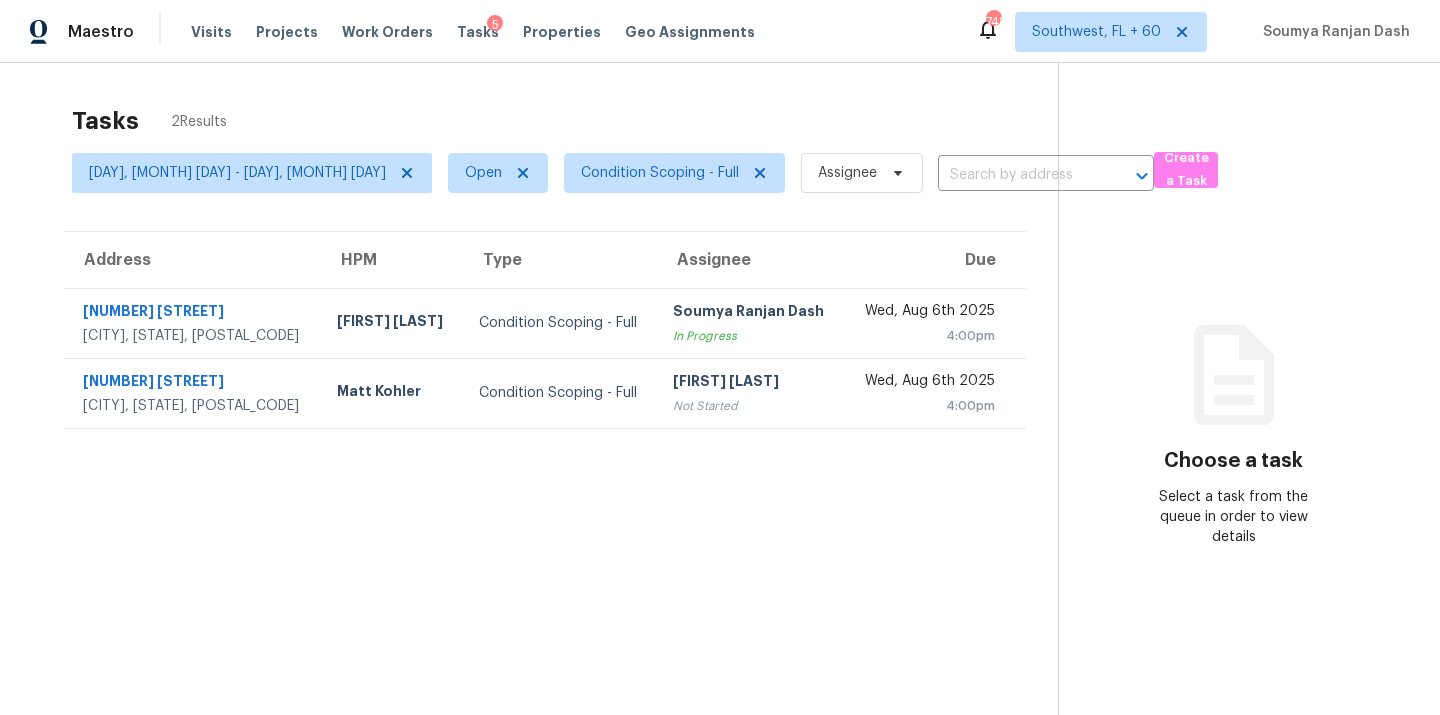 scroll, scrollTop: 0, scrollLeft: 0, axis: both 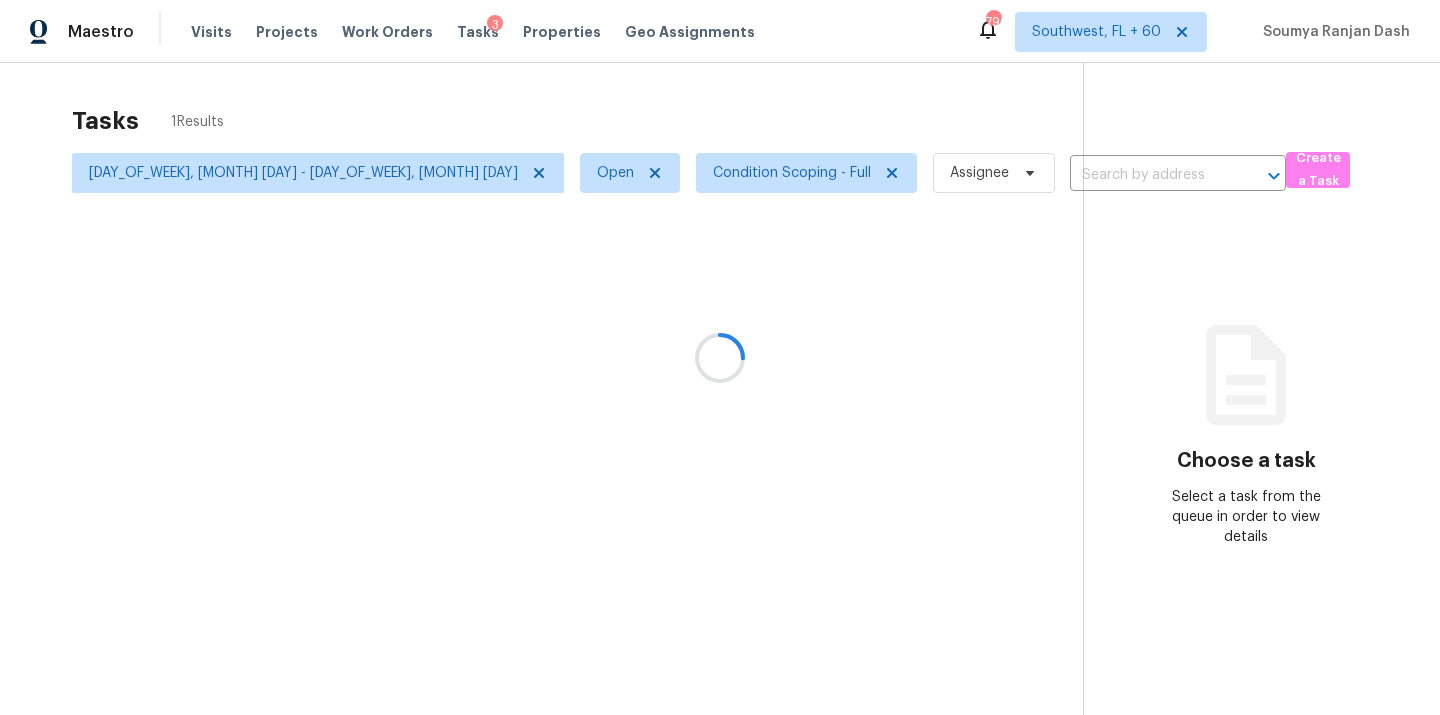click at bounding box center [720, 357] 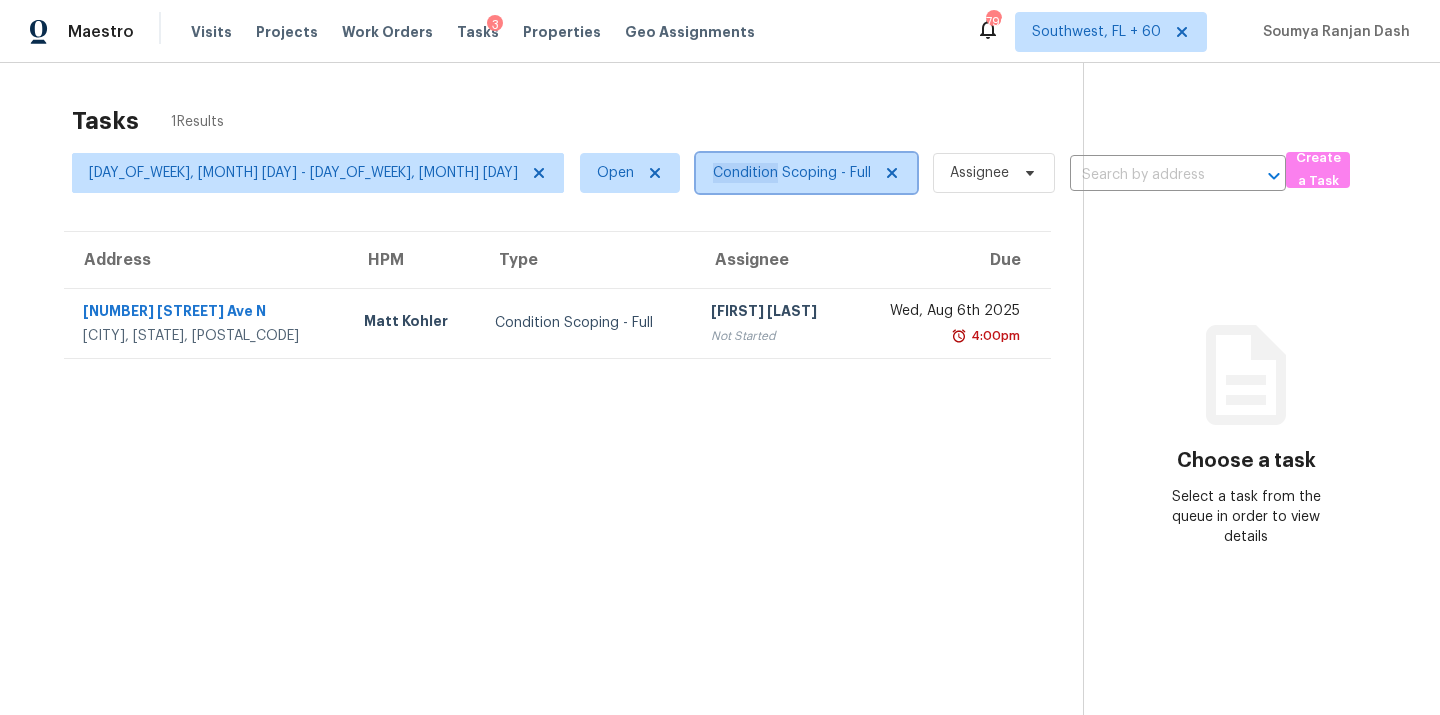 click on "Condition Scoping - Full" at bounding box center (806, 173) 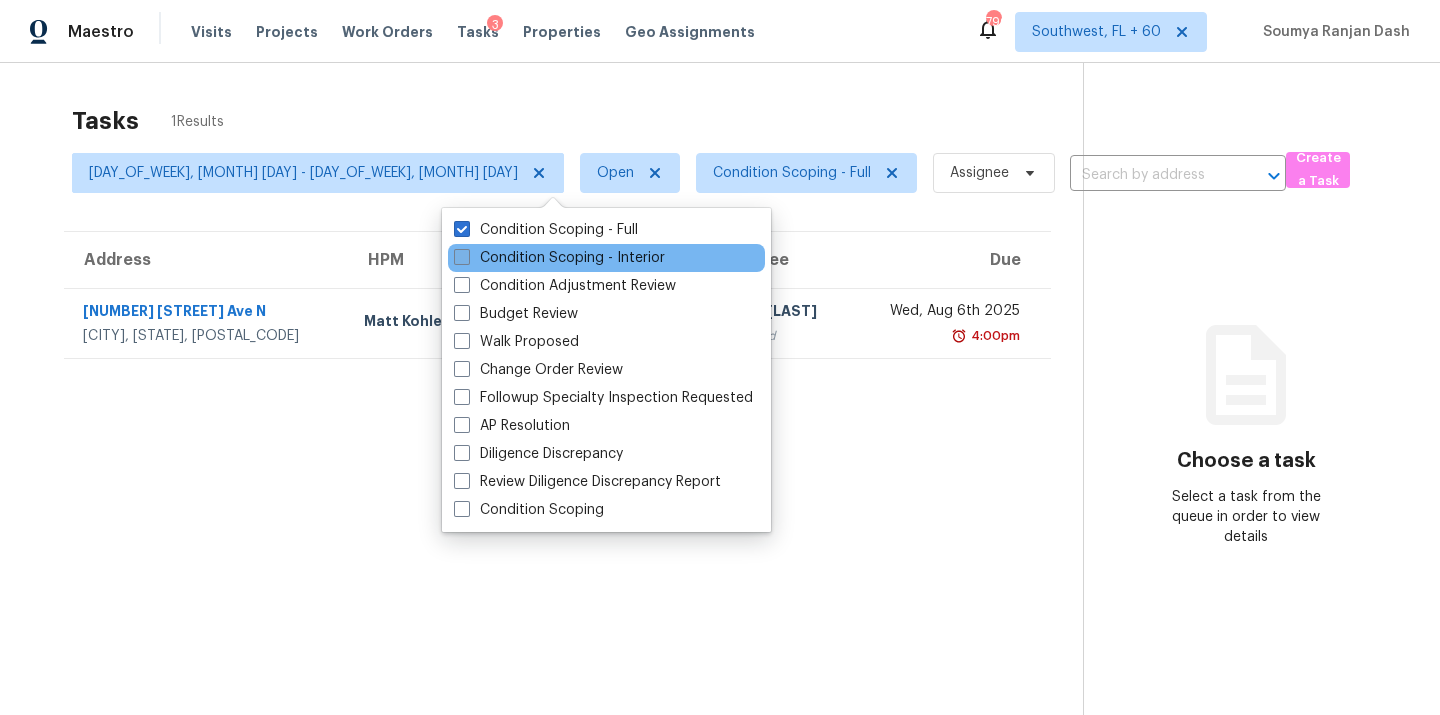 click on "Condition Scoping - Interior" at bounding box center [559, 258] 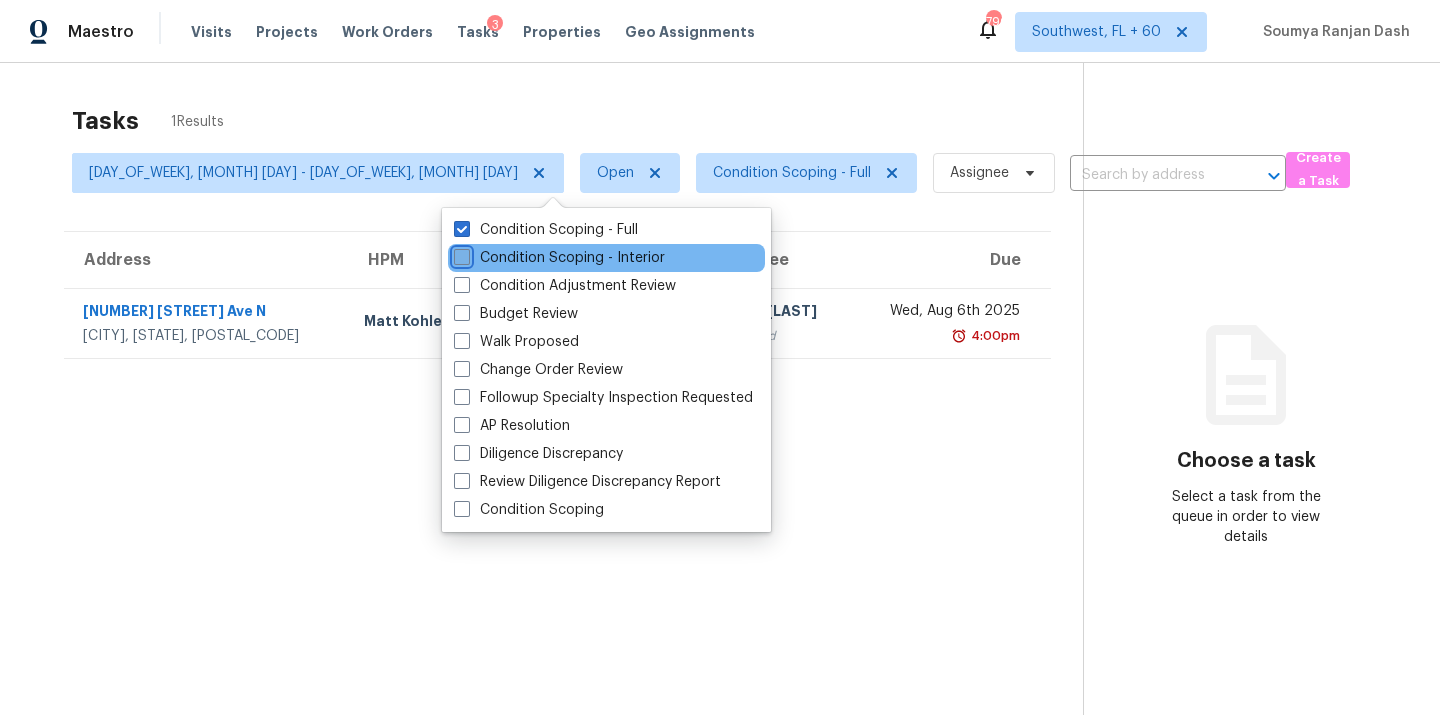 click on "Condition Scoping - Interior" at bounding box center [460, 254] 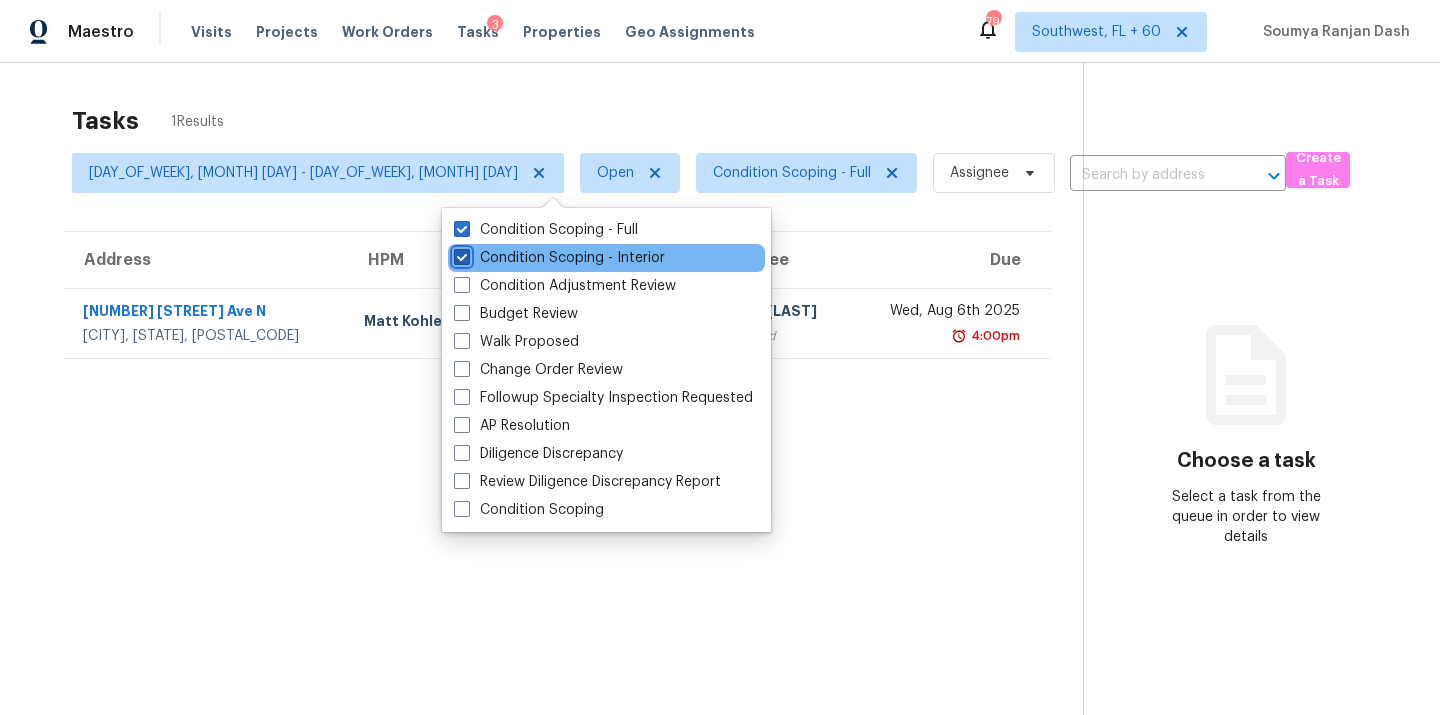 checkbox on "true" 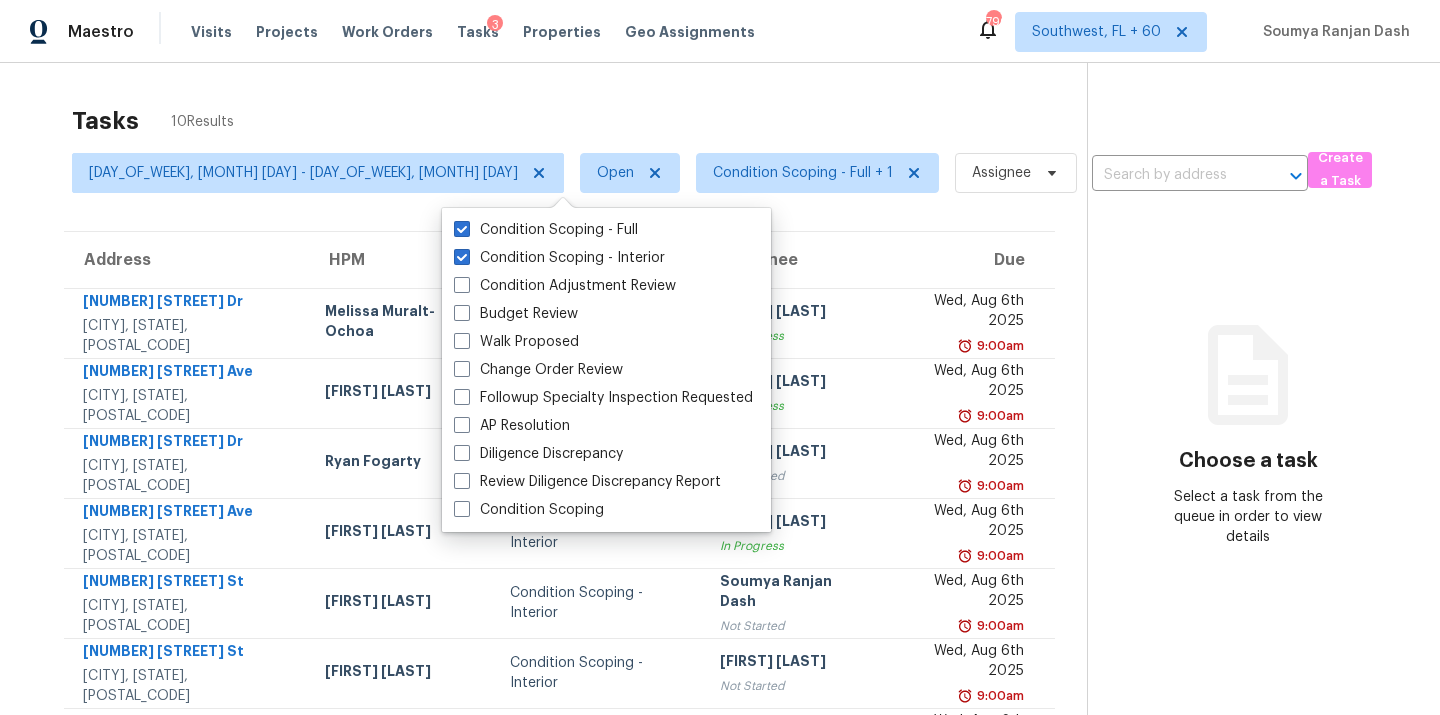 click on "Tasks 10  Results" at bounding box center [579, 121] 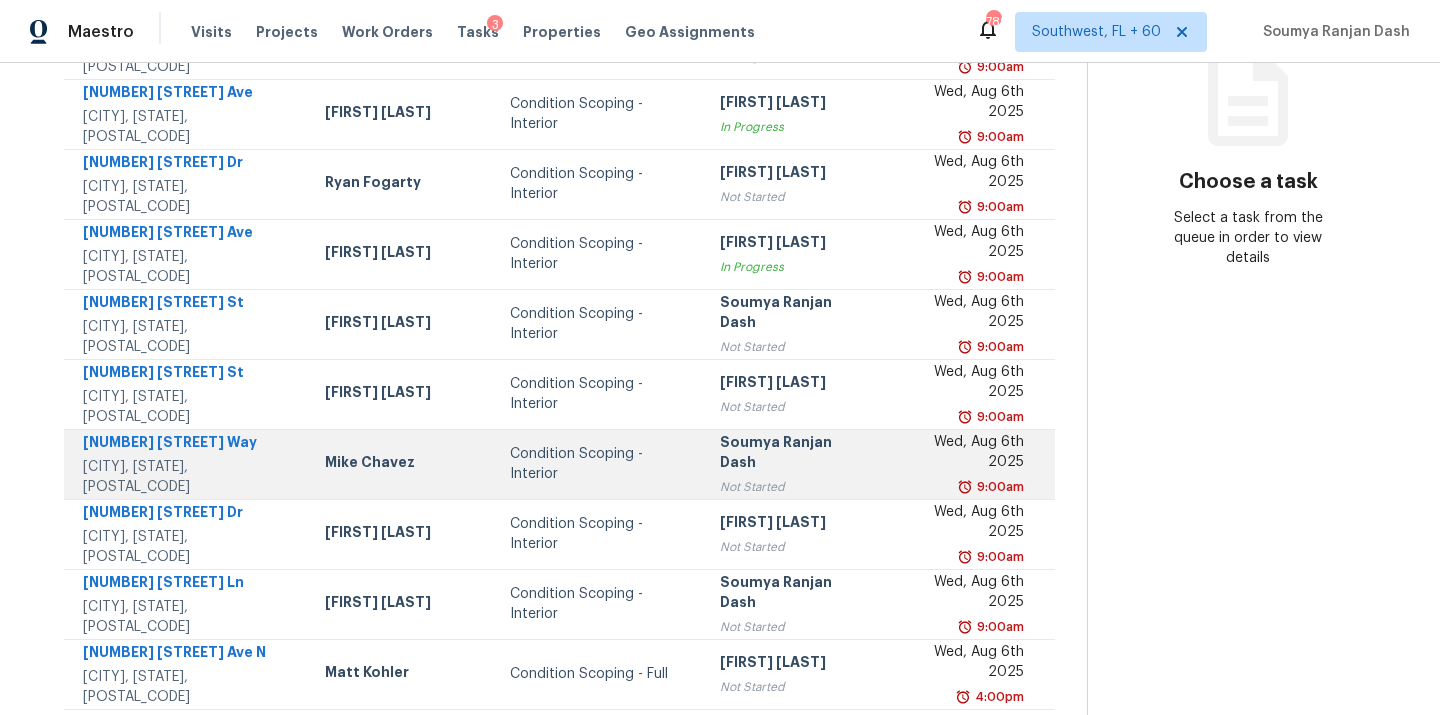 scroll, scrollTop: 307, scrollLeft: 0, axis: vertical 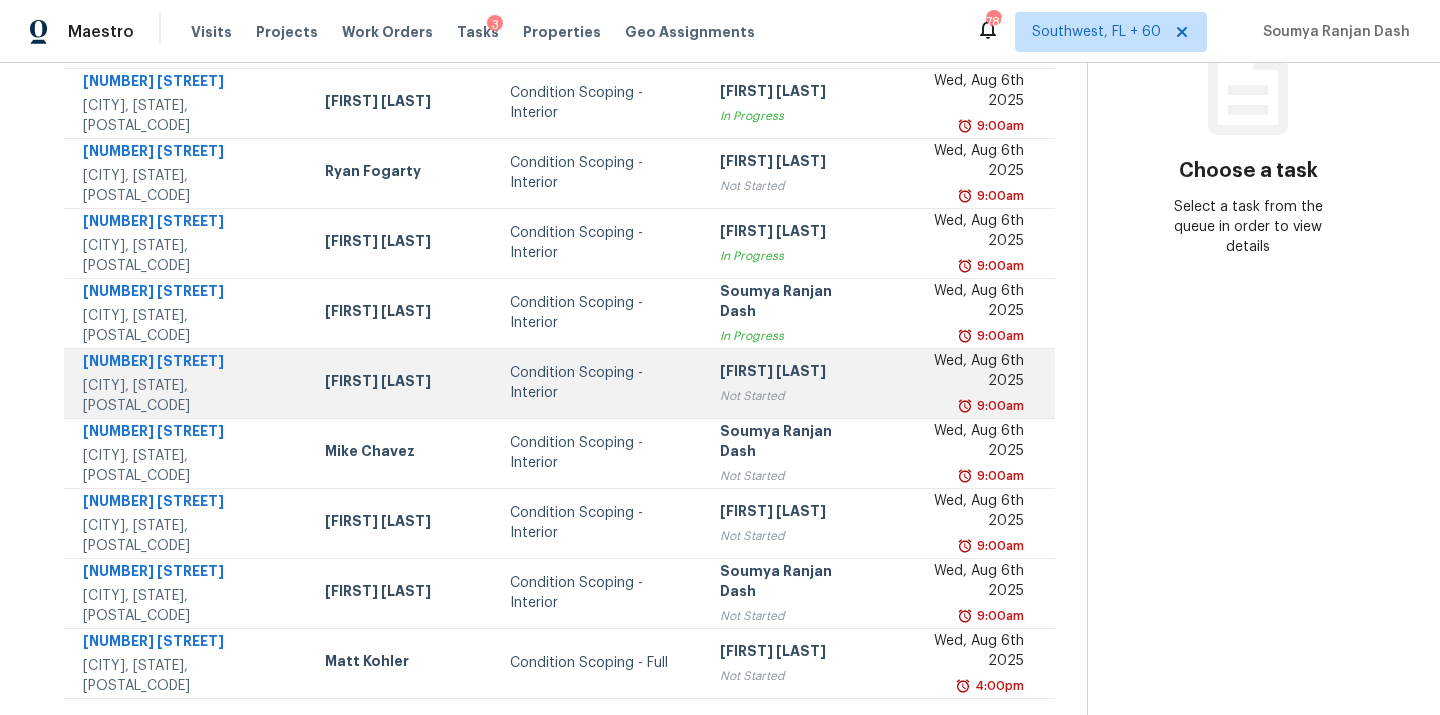 click on "Condition Scoping - Interior" at bounding box center (599, 383) 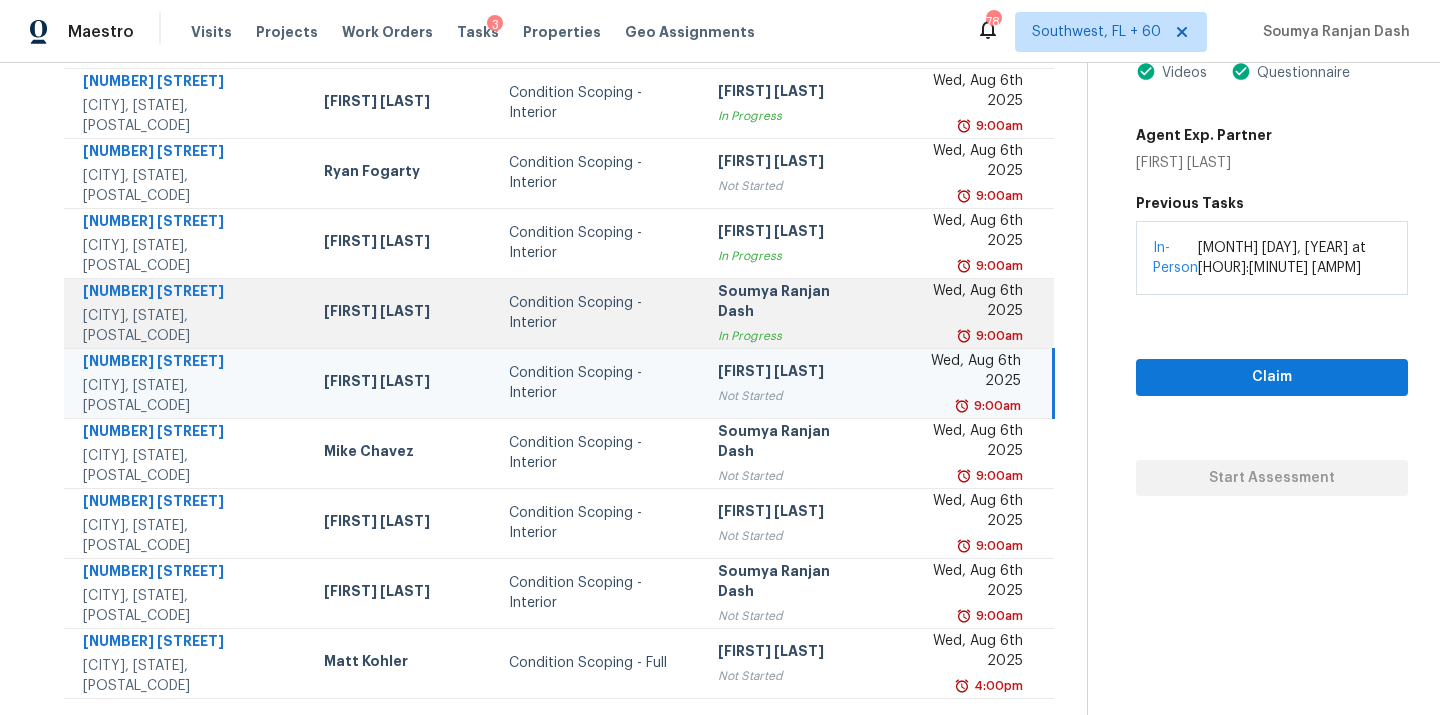 scroll, scrollTop: 0, scrollLeft: 0, axis: both 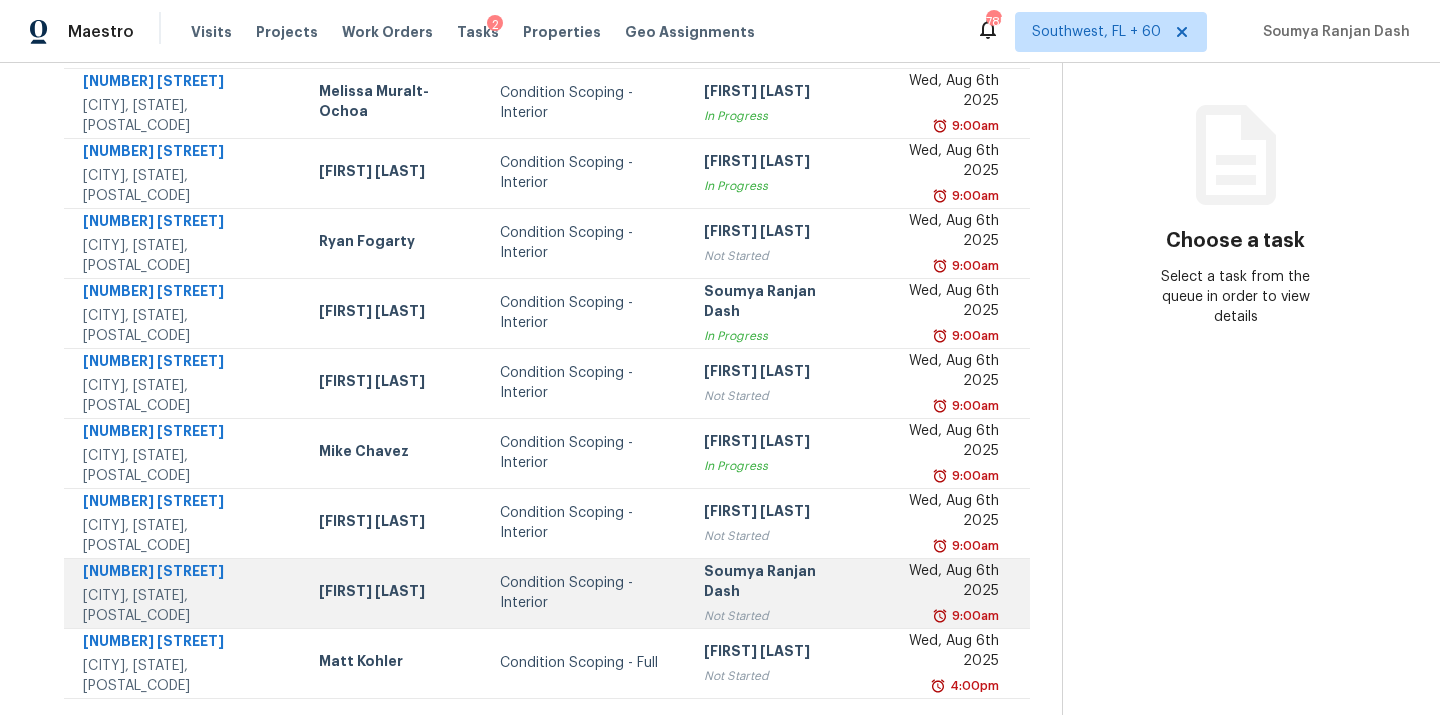 click on "[FIRST] [LAST]" at bounding box center [393, 593] 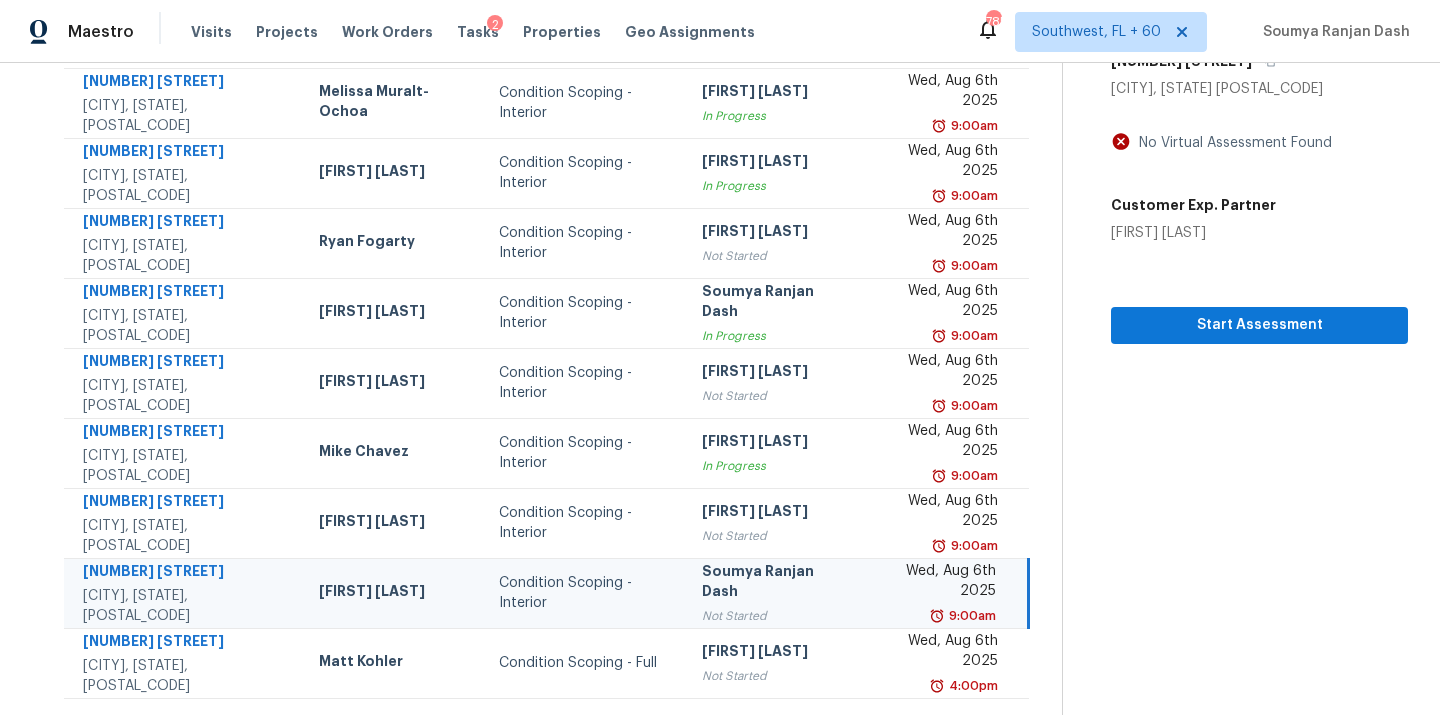 scroll, scrollTop: 0, scrollLeft: 0, axis: both 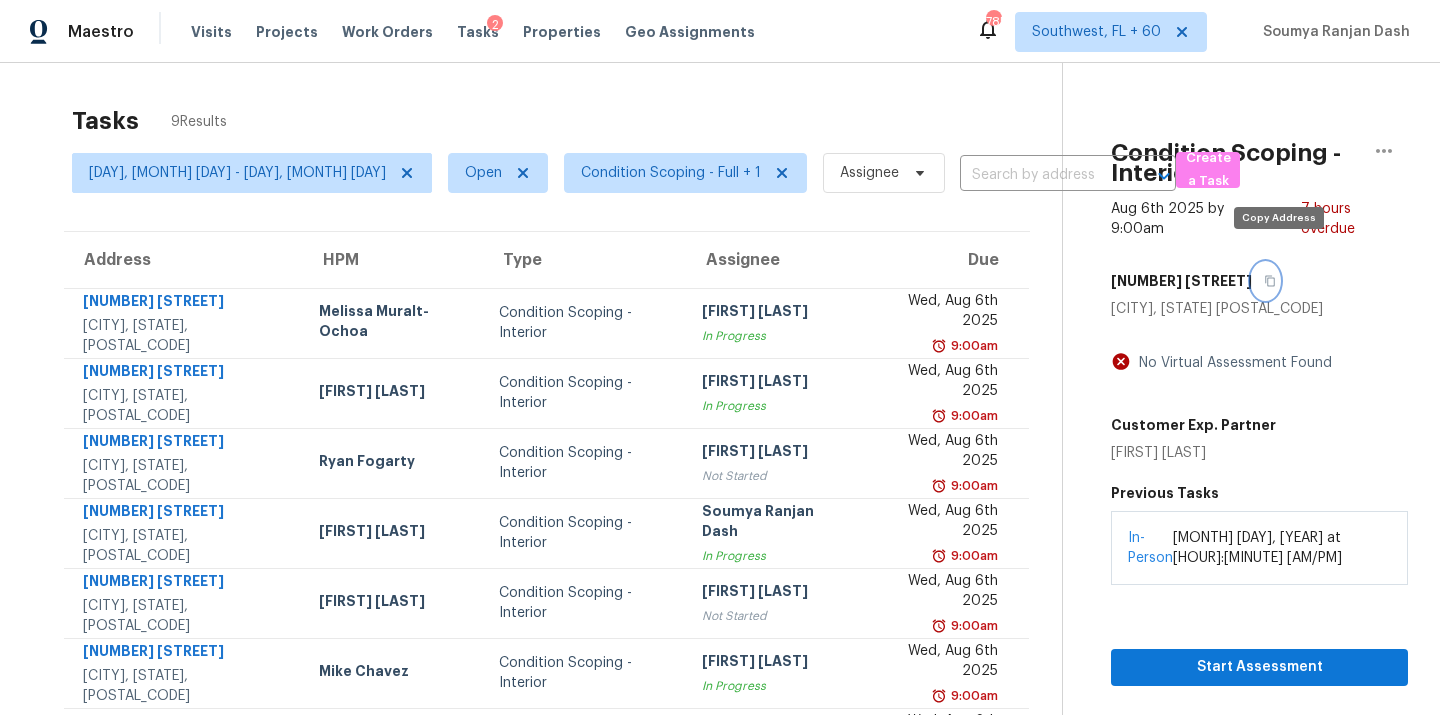 click at bounding box center [1265, 281] 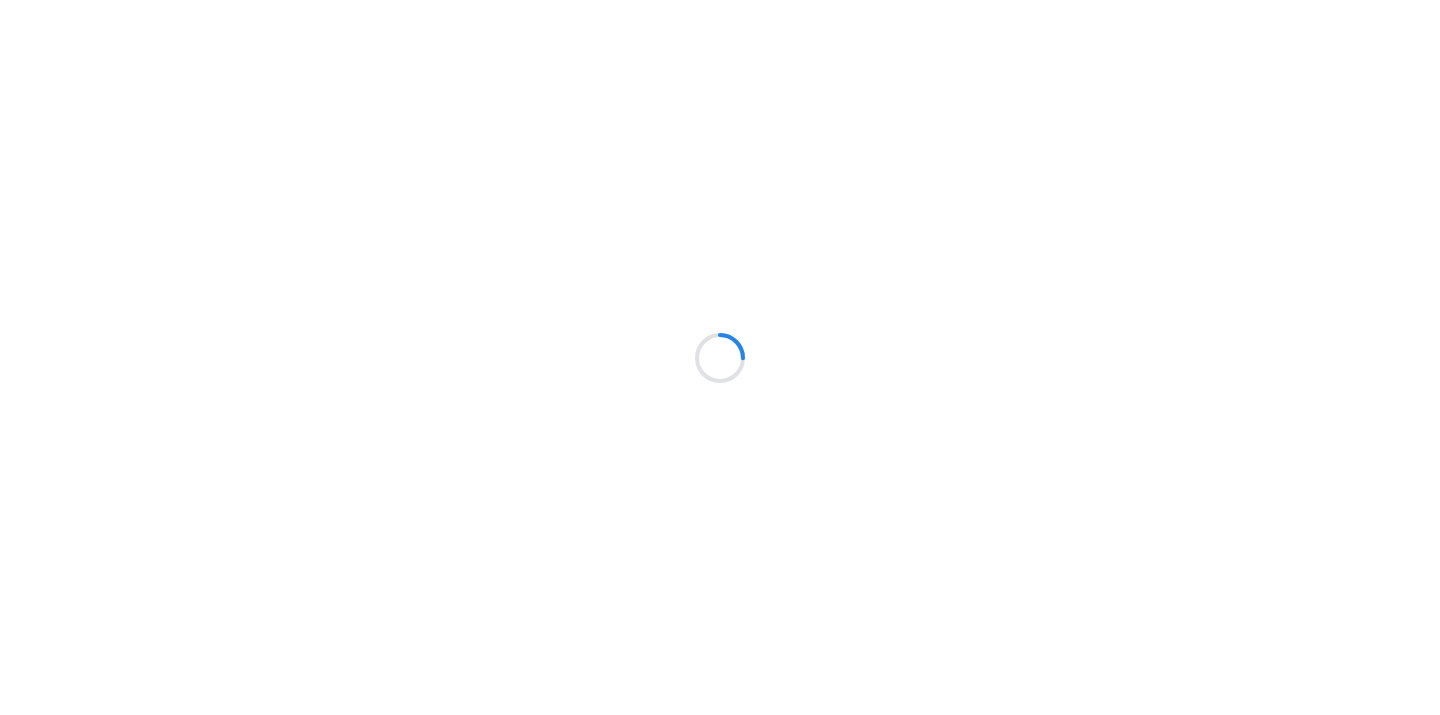 scroll, scrollTop: 0, scrollLeft: 0, axis: both 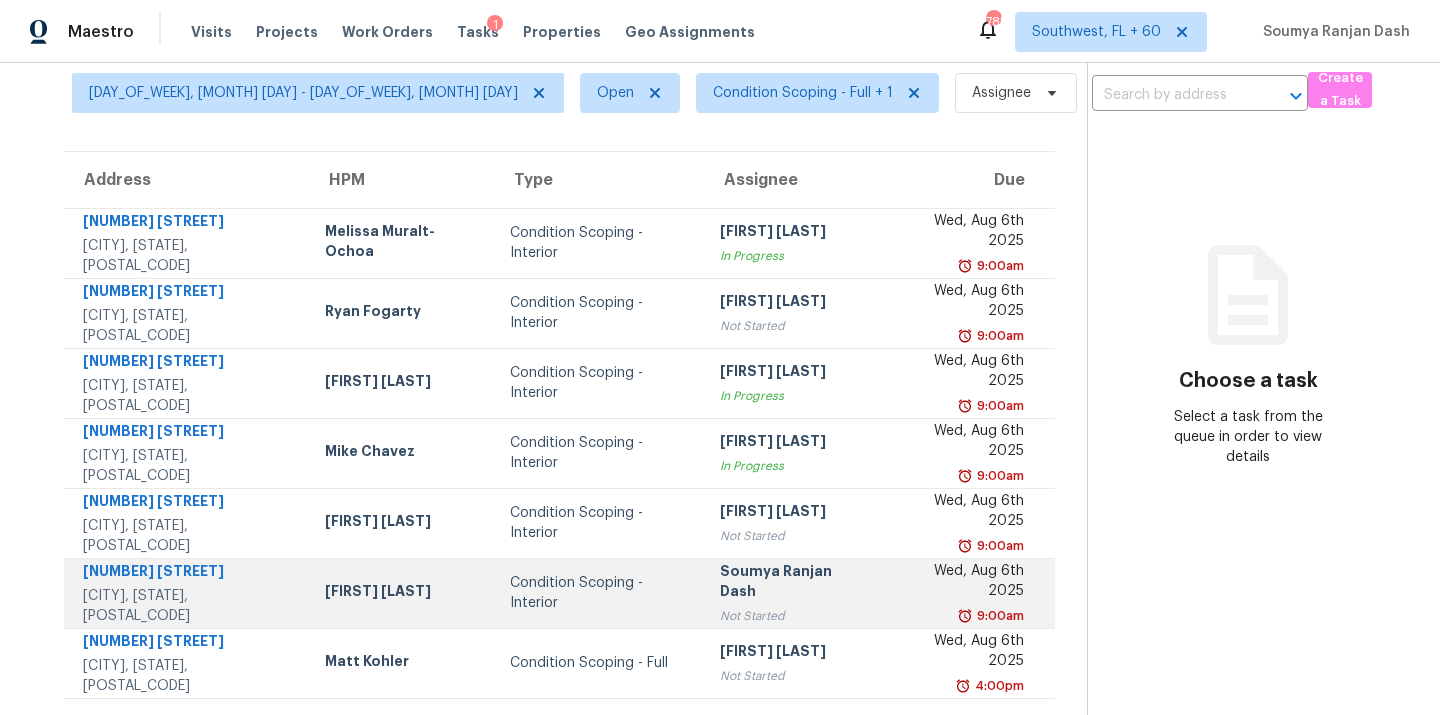 click on "Condition Scoping - Interior" at bounding box center (599, 593) 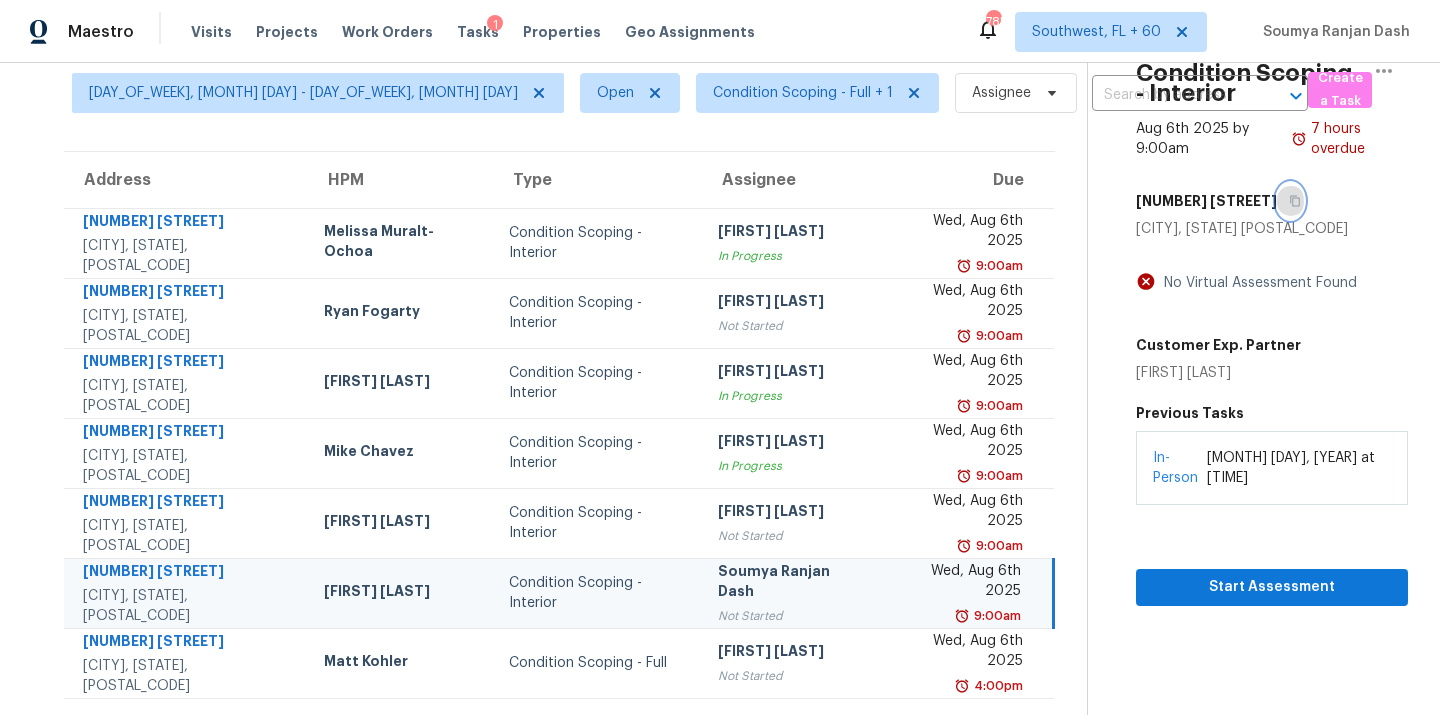 click 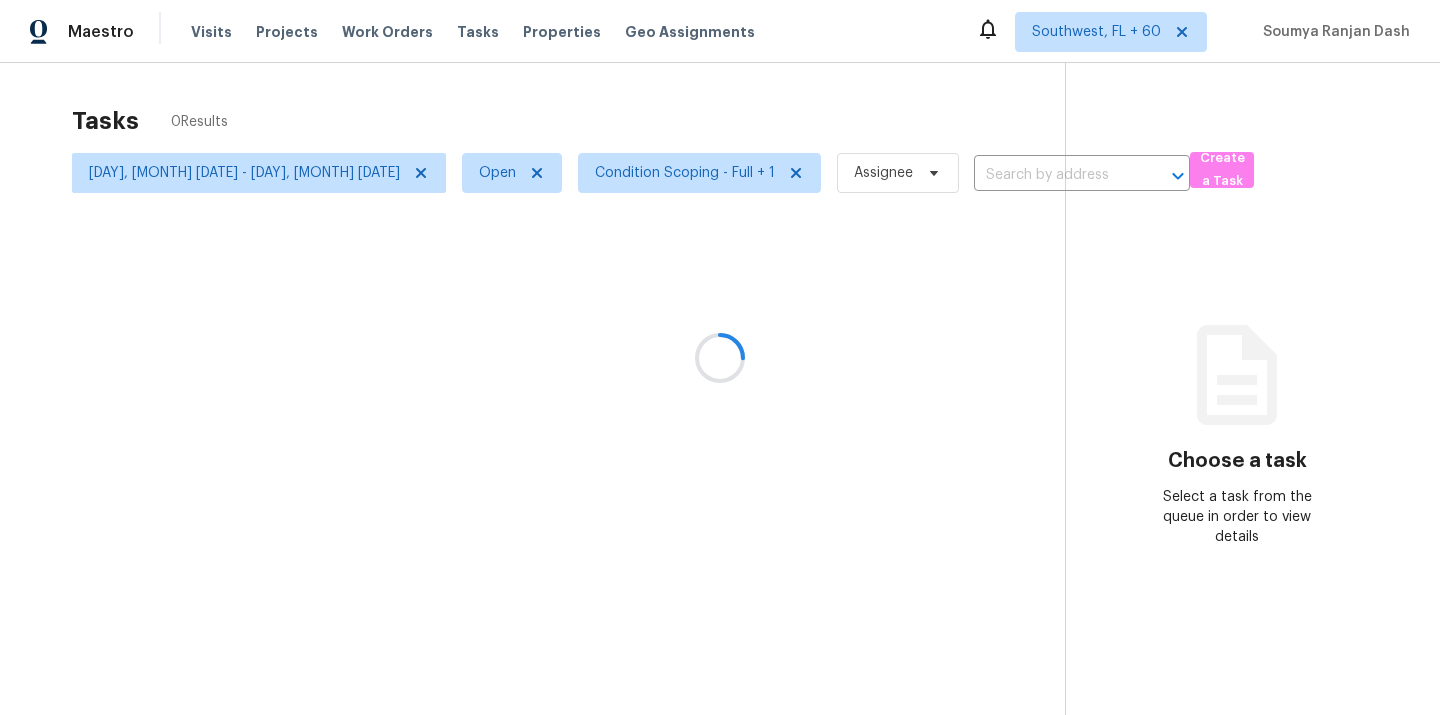 scroll, scrollTop: 0, scrollLeft: 0, axis: both 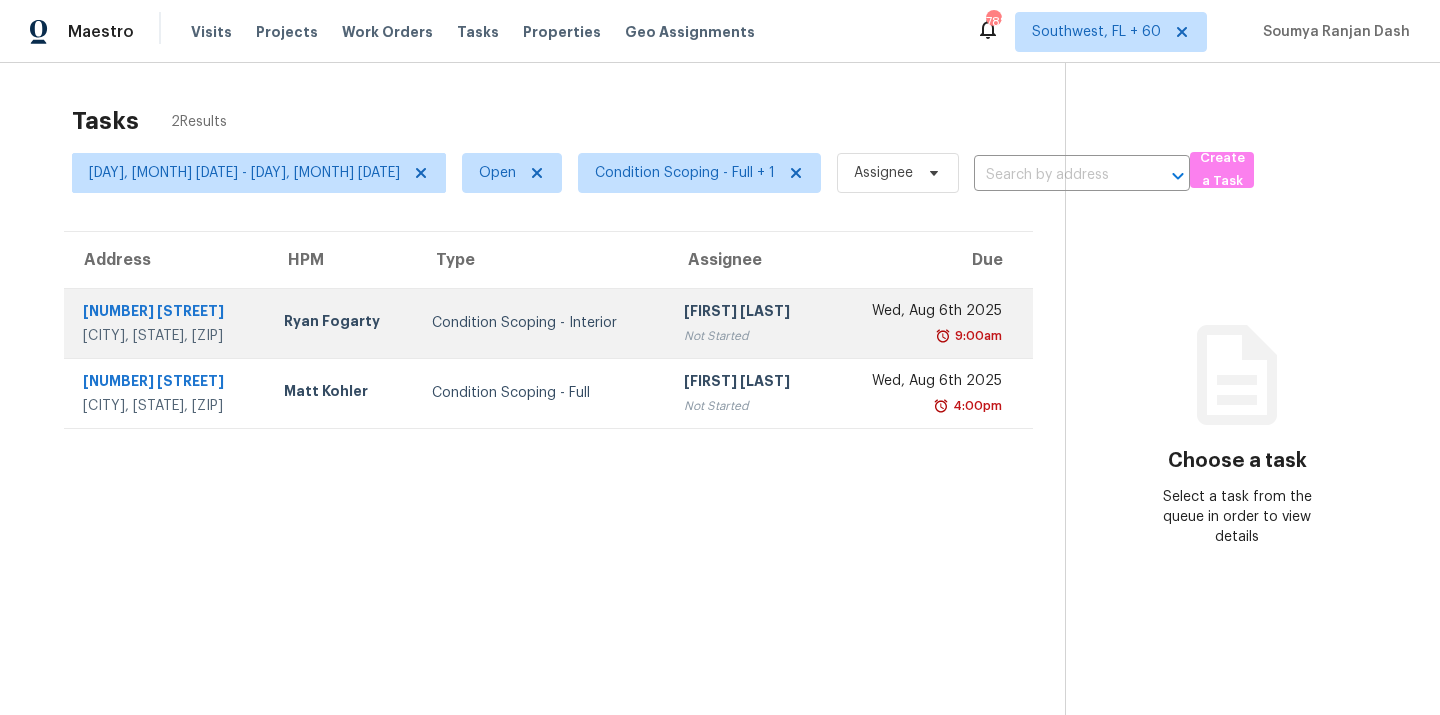 click on "Condition Scoping - Interior" at bounding box center [542, 323] 